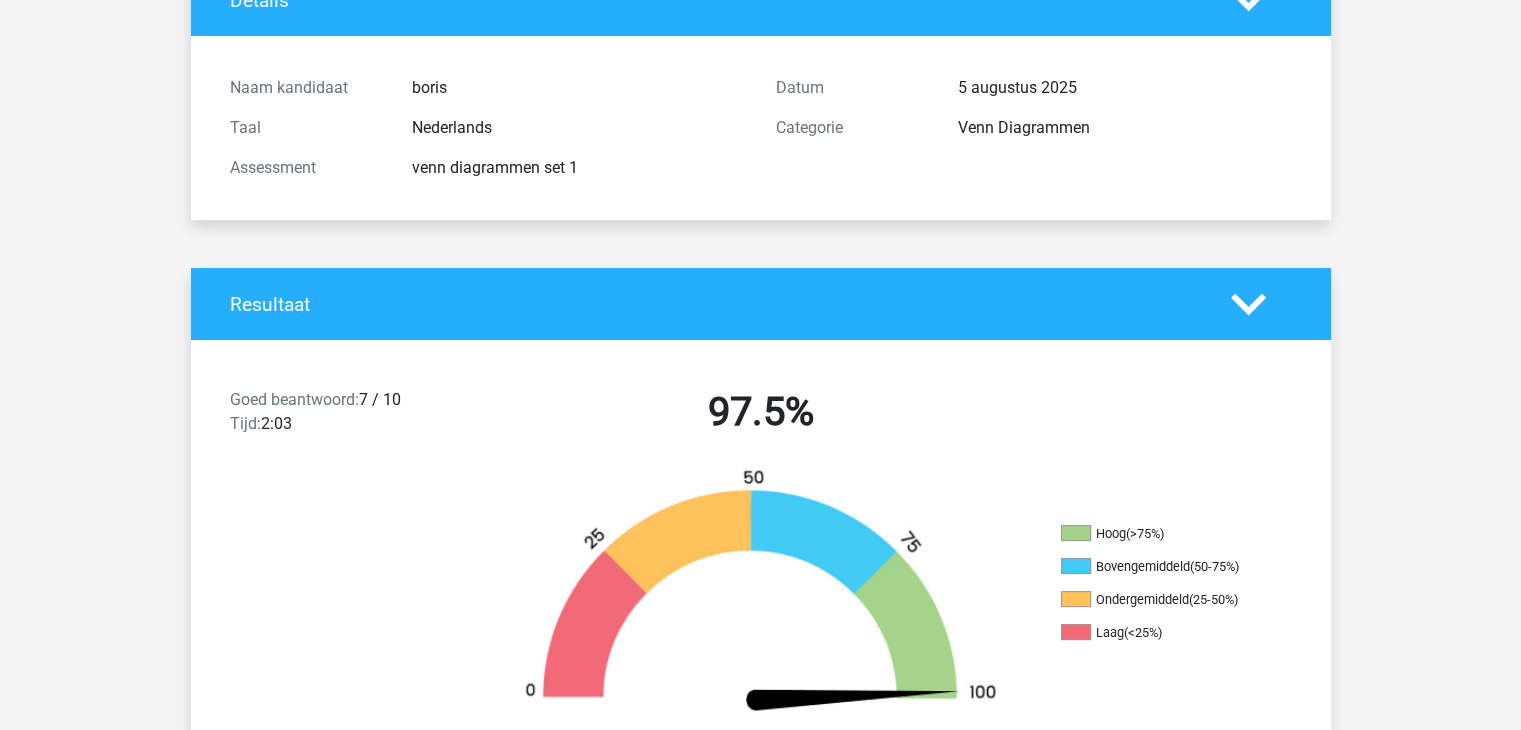 scroll, scrollTop: 0, scrollLeft: 0, axis: both 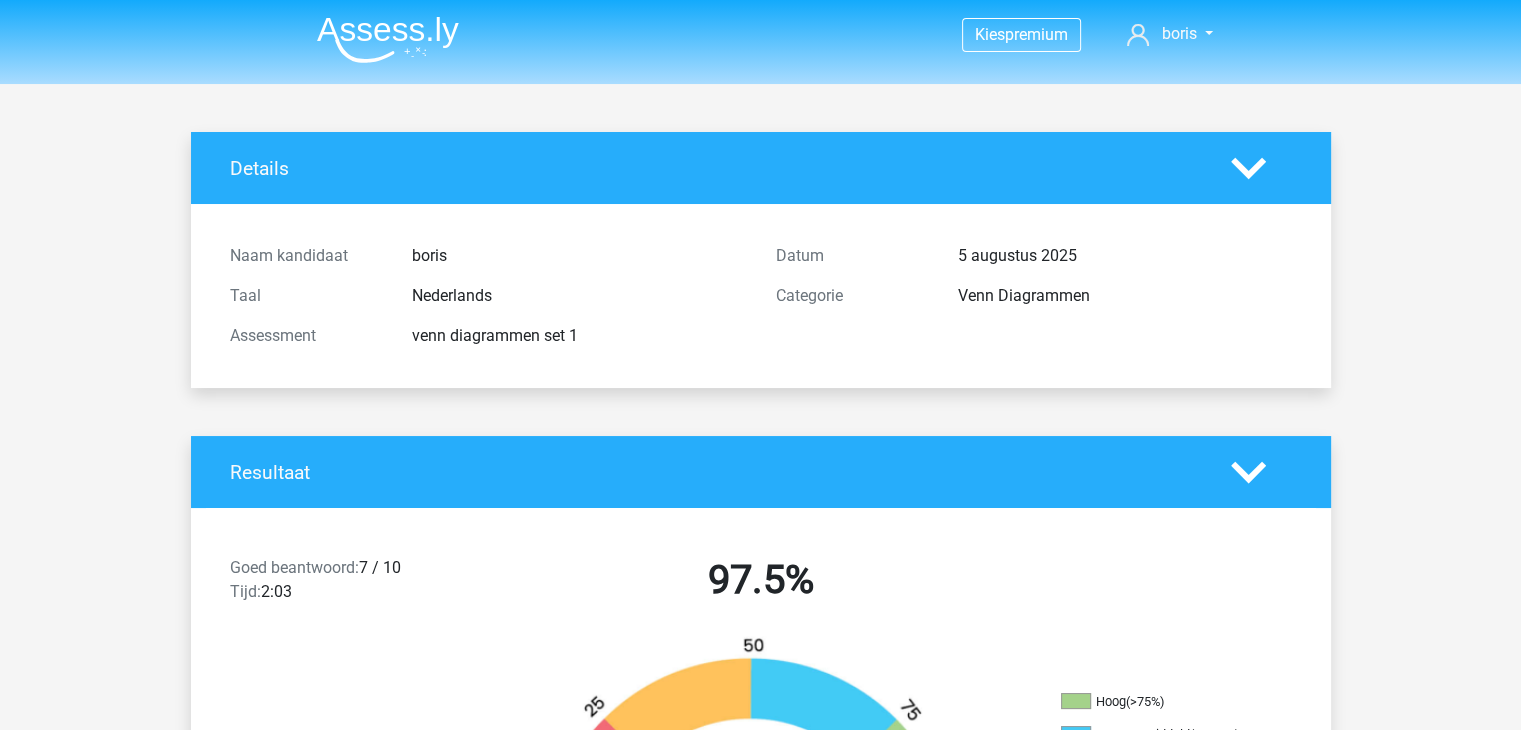 click at bounding box center (388, 39) 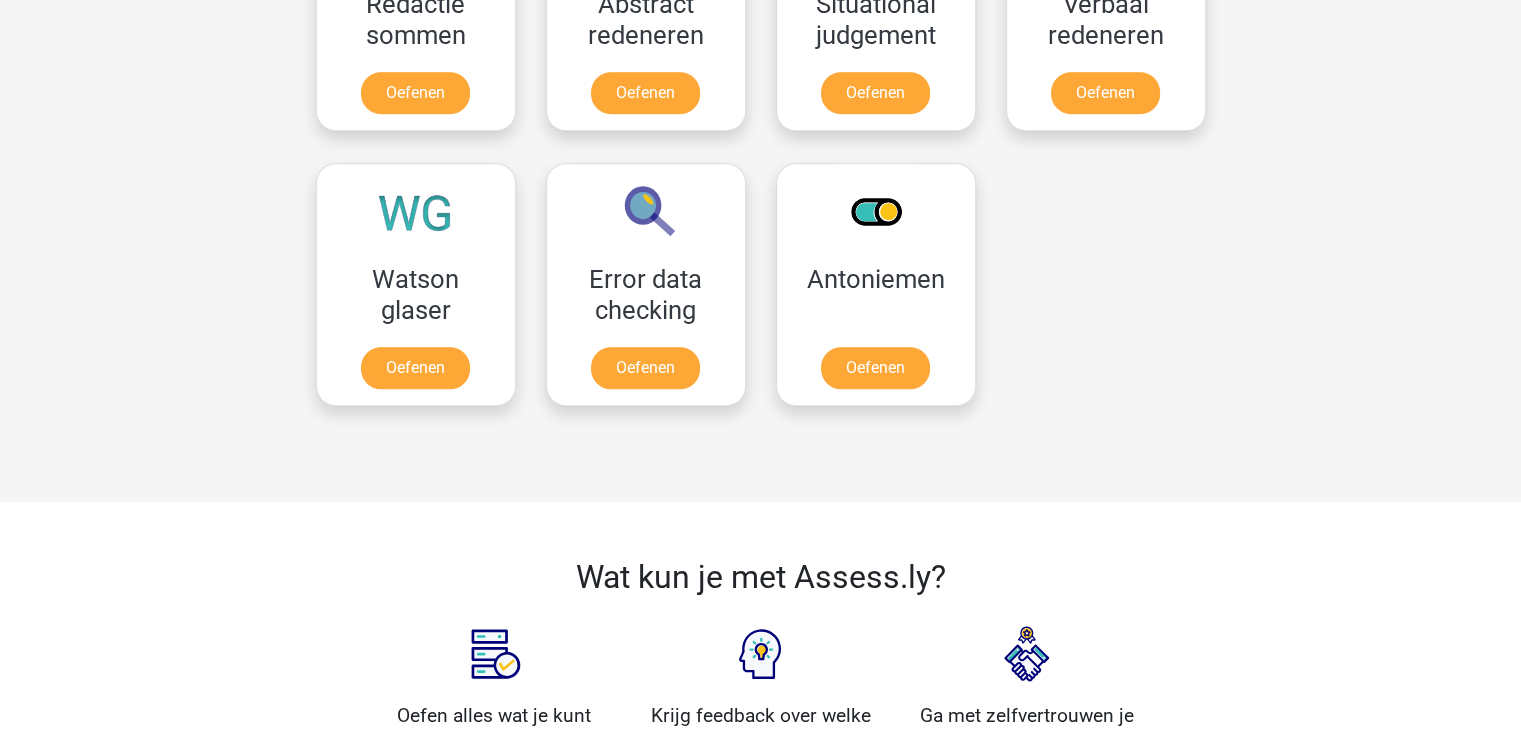 scroll, scrollTop: 600, scrollLeft: 0, axis: vertical 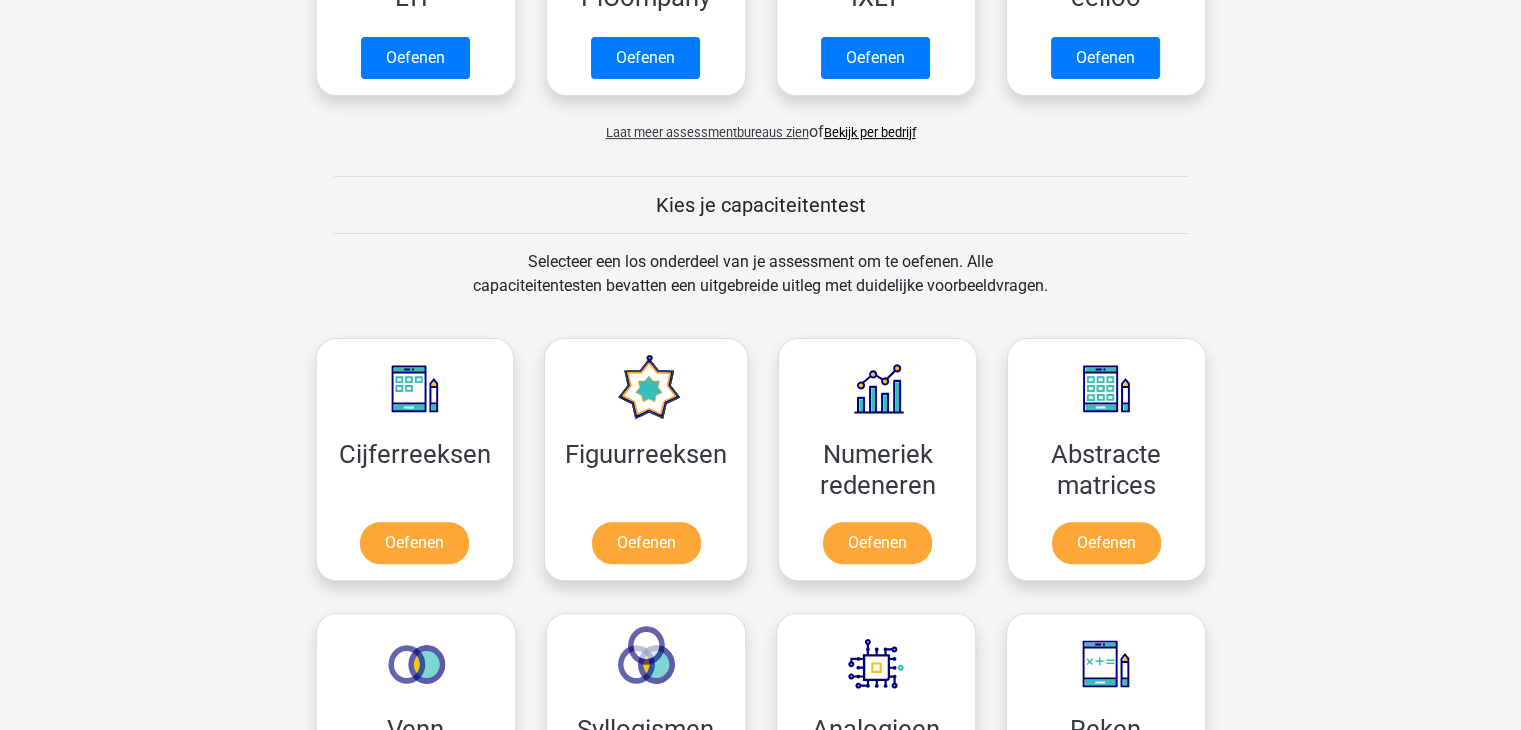 click on "Bekijk per bedrijf" at bounding box center (870, 132) 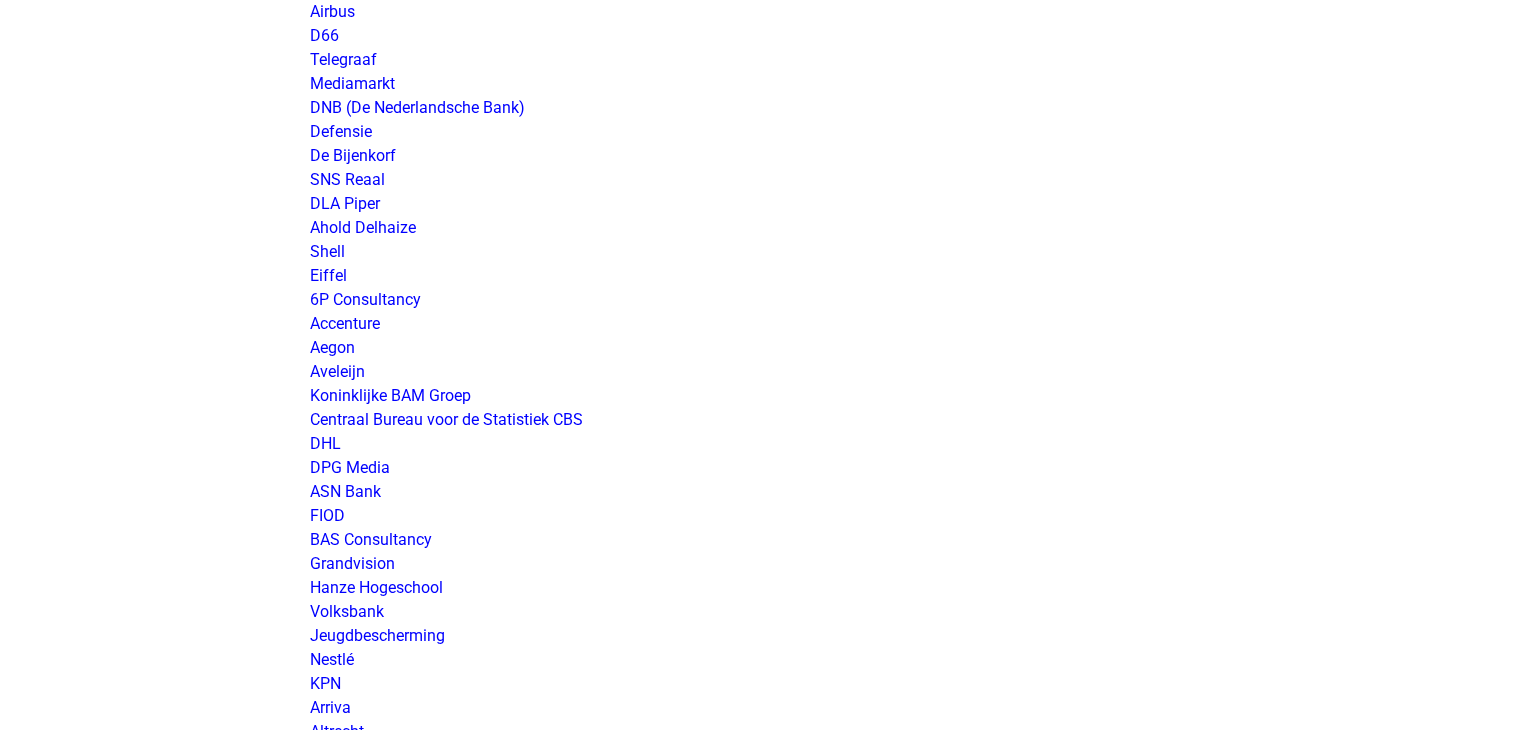 scroll, scrollTop: 2000, scrollLeft: 0, axis: vertical 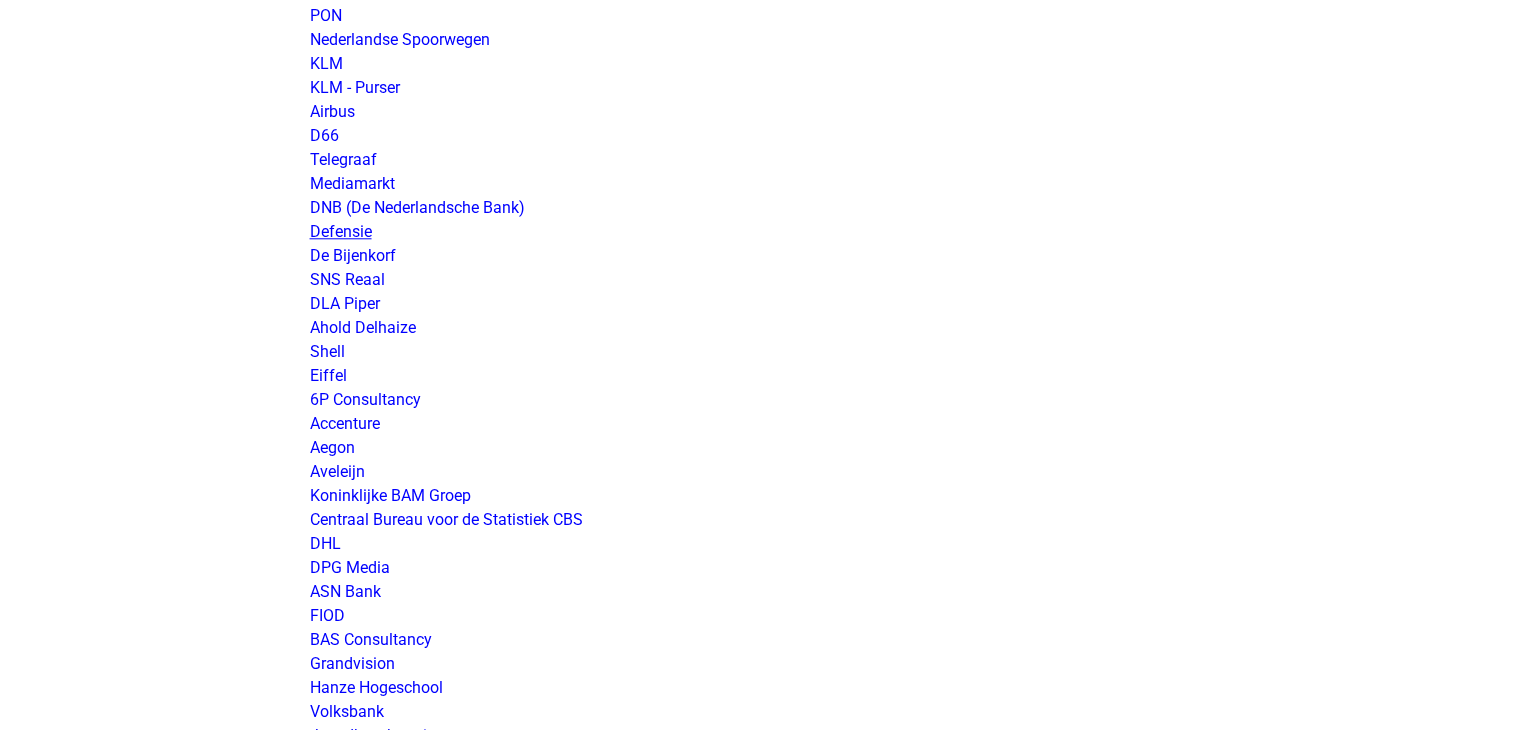 click on "Defensie" at bounding box center [341, 231] 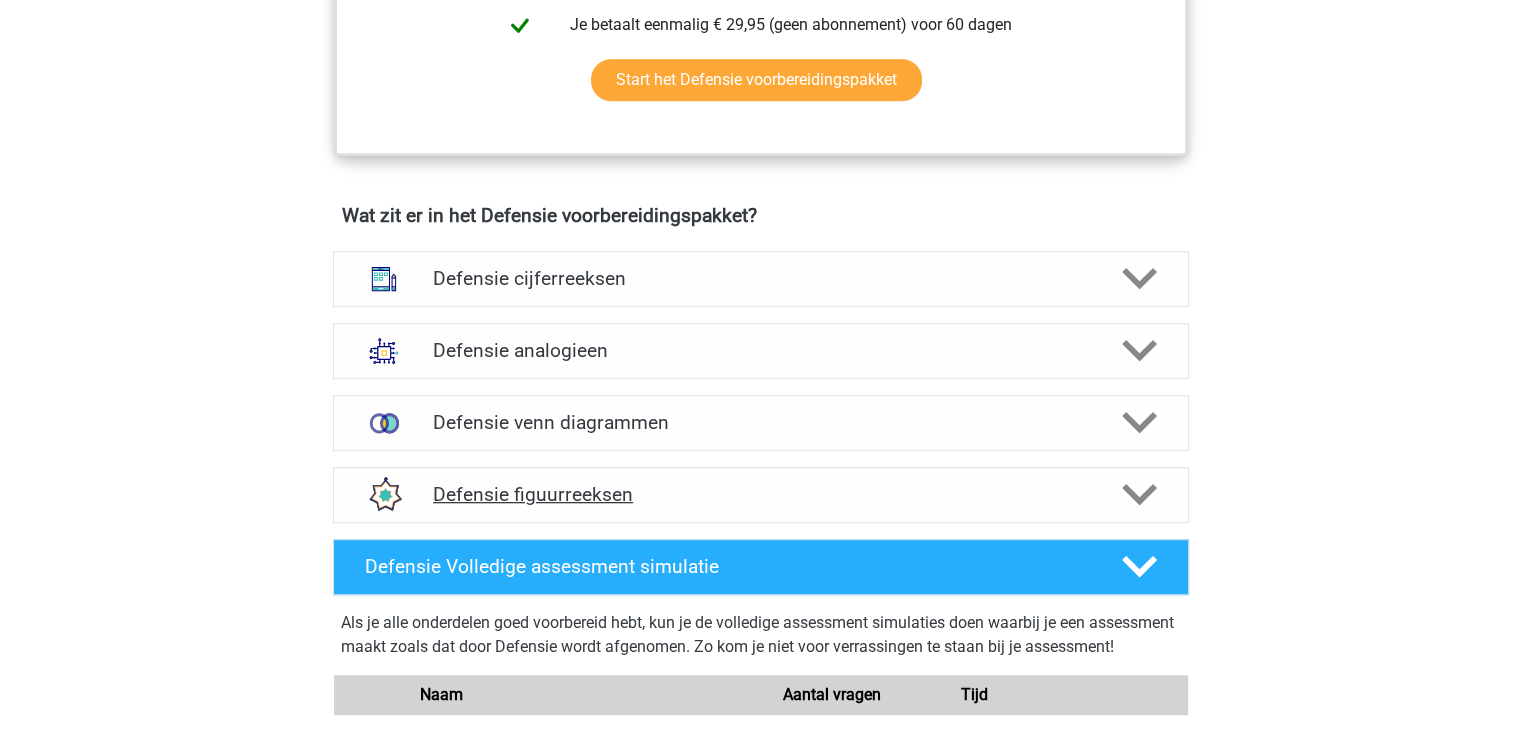 scroll, scrollTop: 1400, scrollLeft: 0, axis: vertical 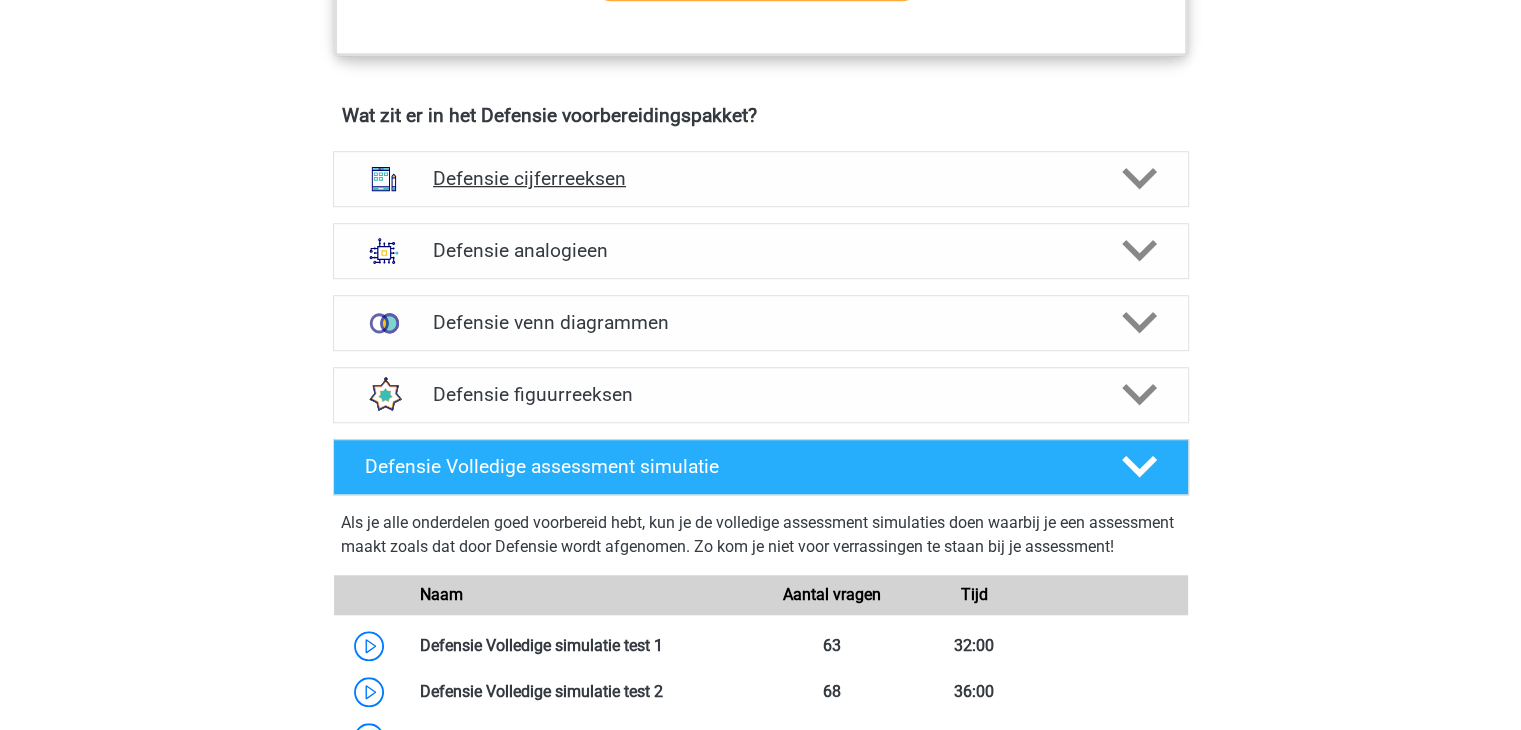 click on "Defensie cijferreeksen" at bounding box center [760, 178] 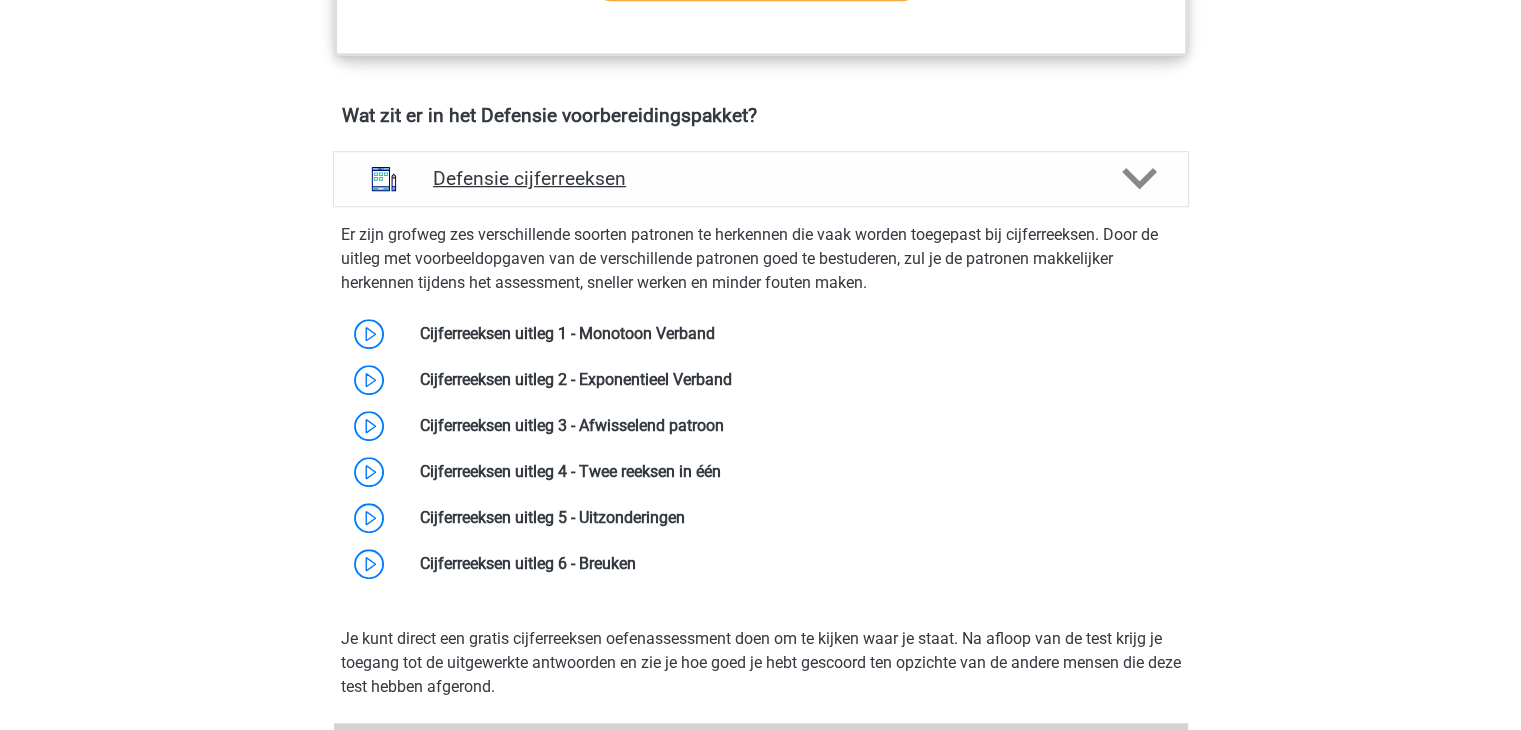 click on "Defensie cijferreeksen" at bounding box center (760, 178) 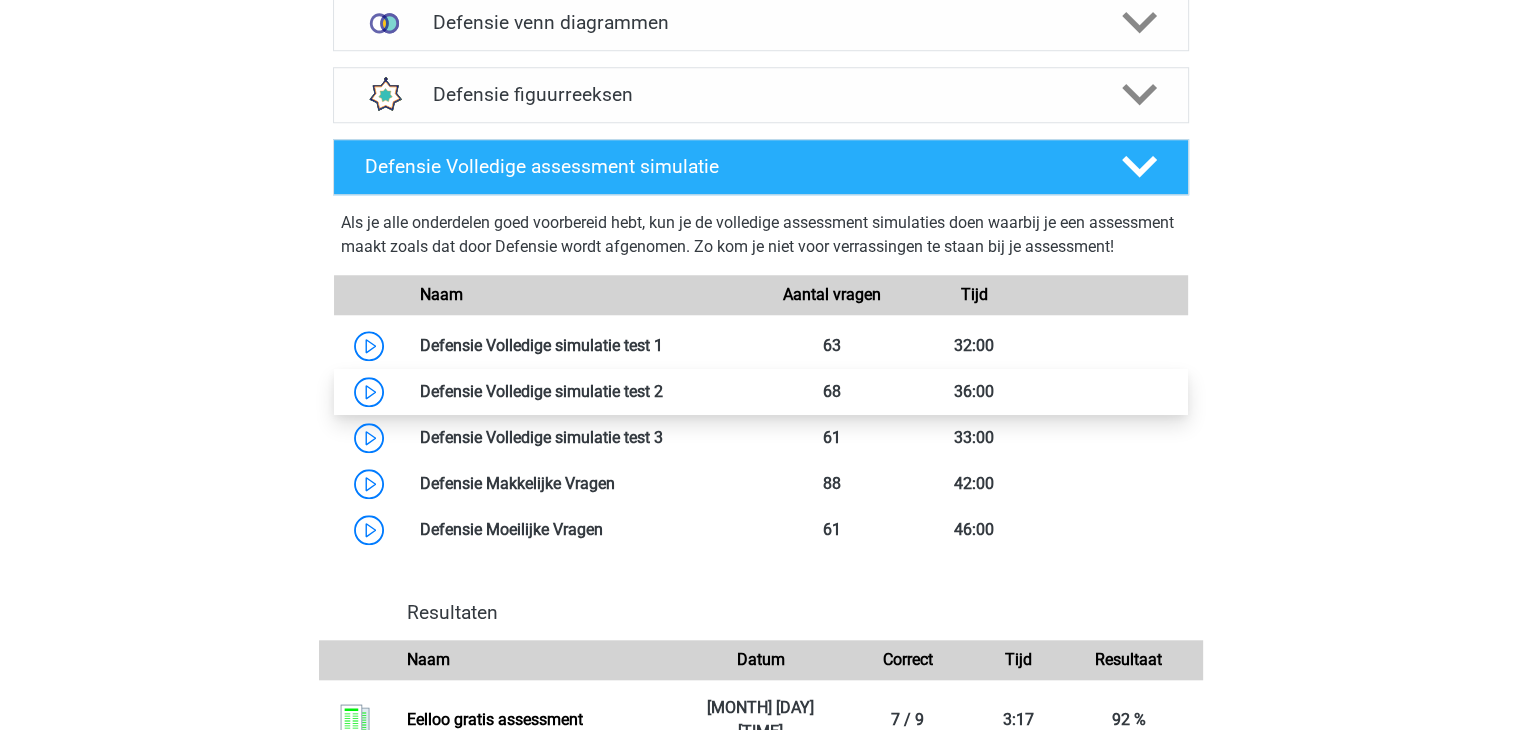 scroll, scrollTop: 1900, scrollLeft: 0, axis: vertical 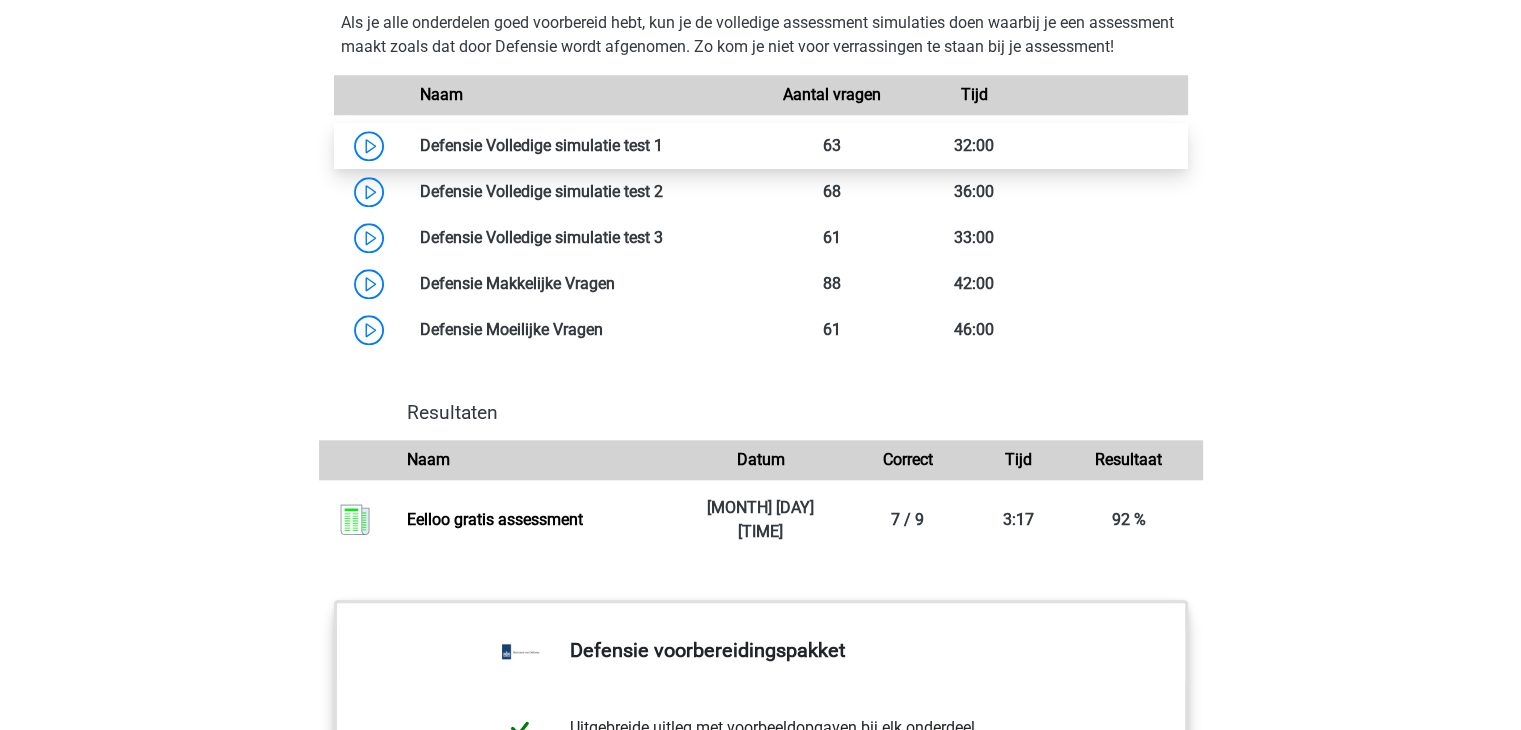 click at bounding box center (663, 145) 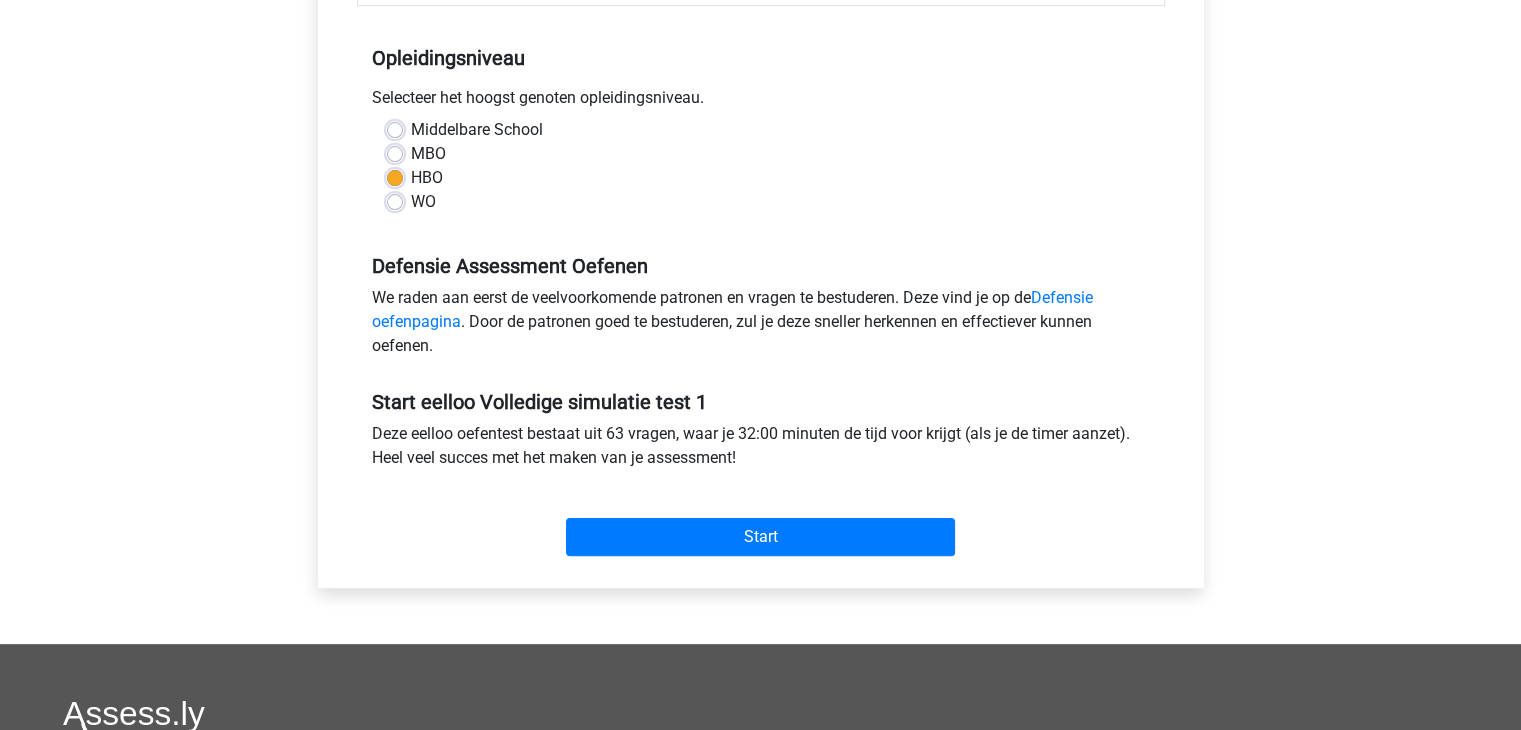 scroll, scrollTop: 500, scrollLeft: 0, axis: vertical 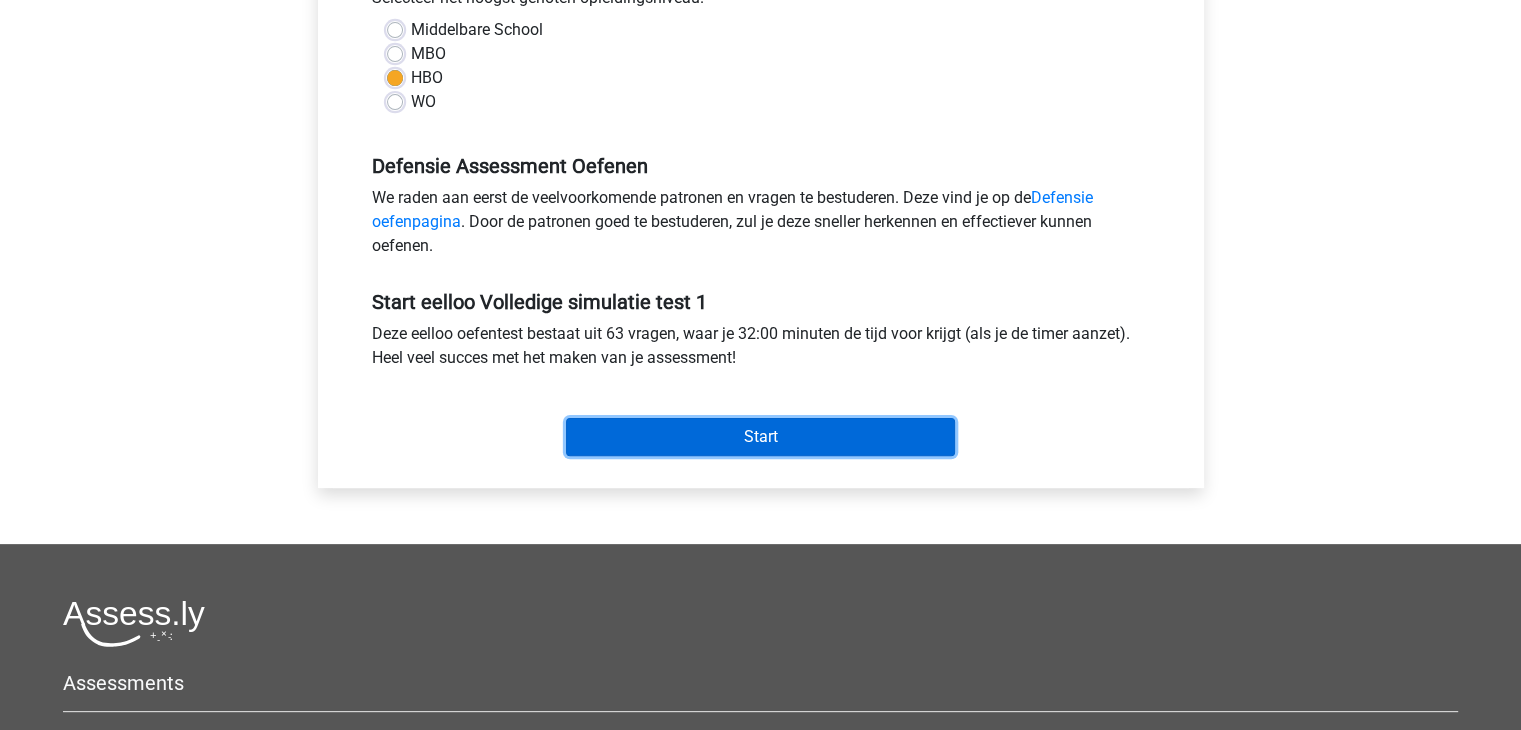 click on "Start" at bounding box center (760, 437) 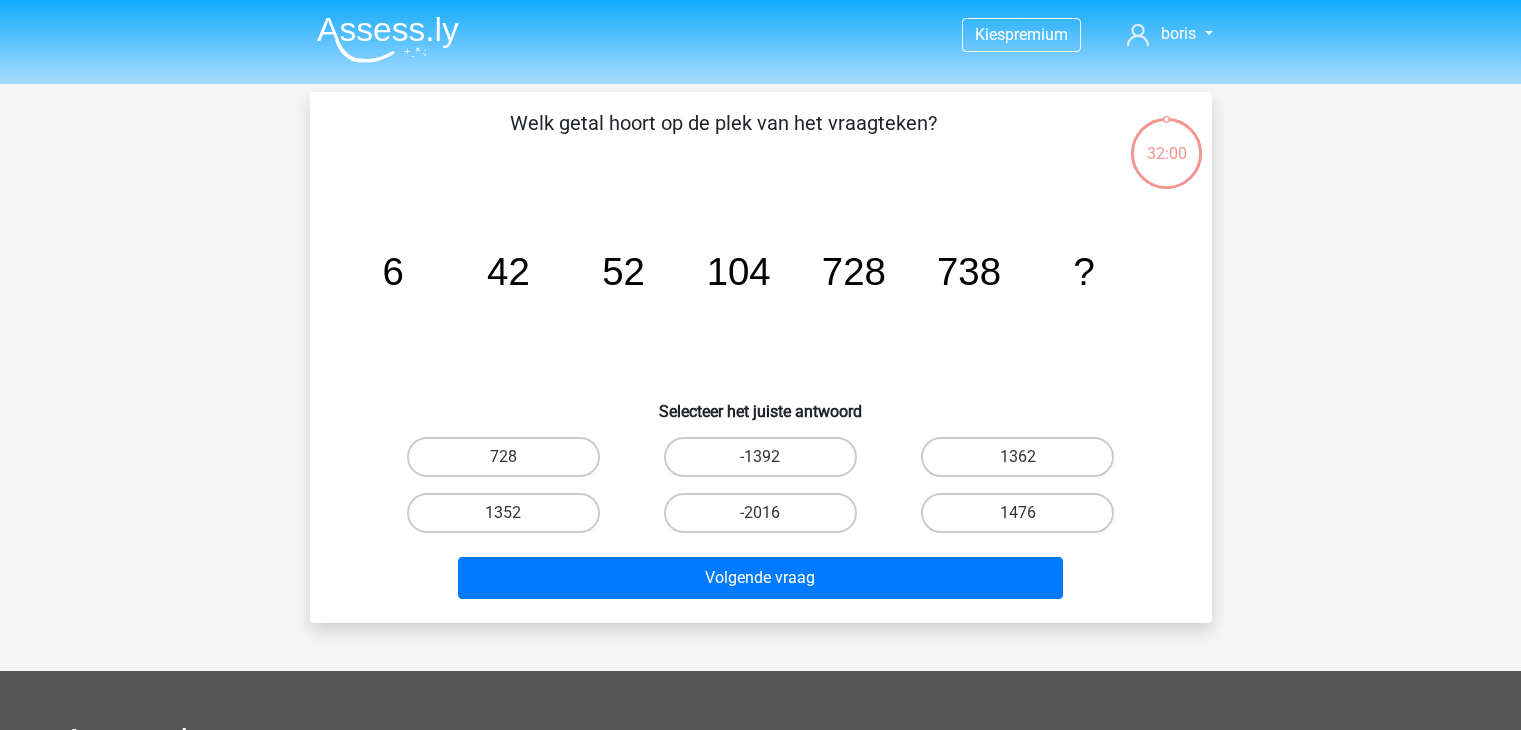 scroll, scrollTop: 0, scrollLeft: 0, axis: both 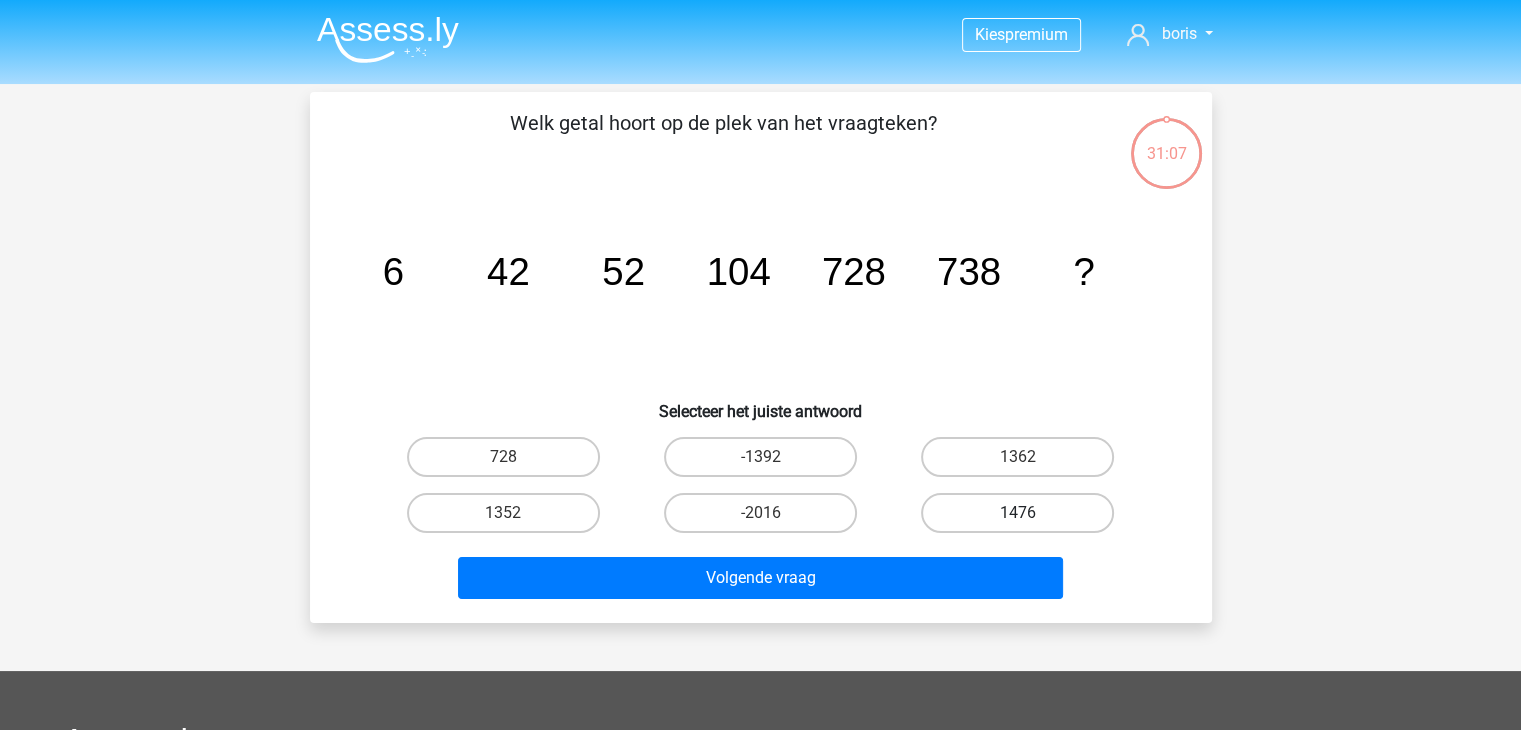 click on "1476" at bounding box center [1017, 513] 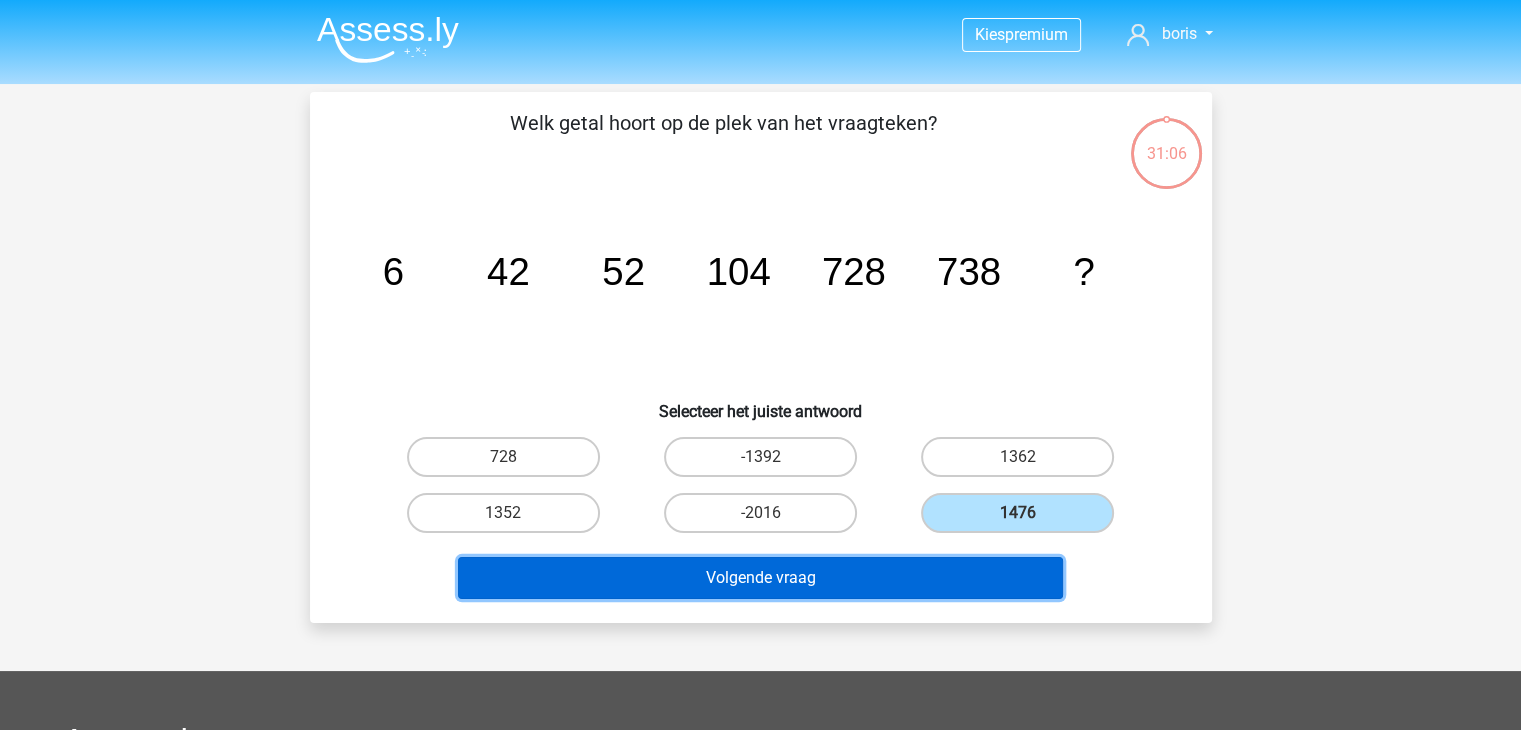 click on "Volgende vraag" at bounding box center (760, 578) 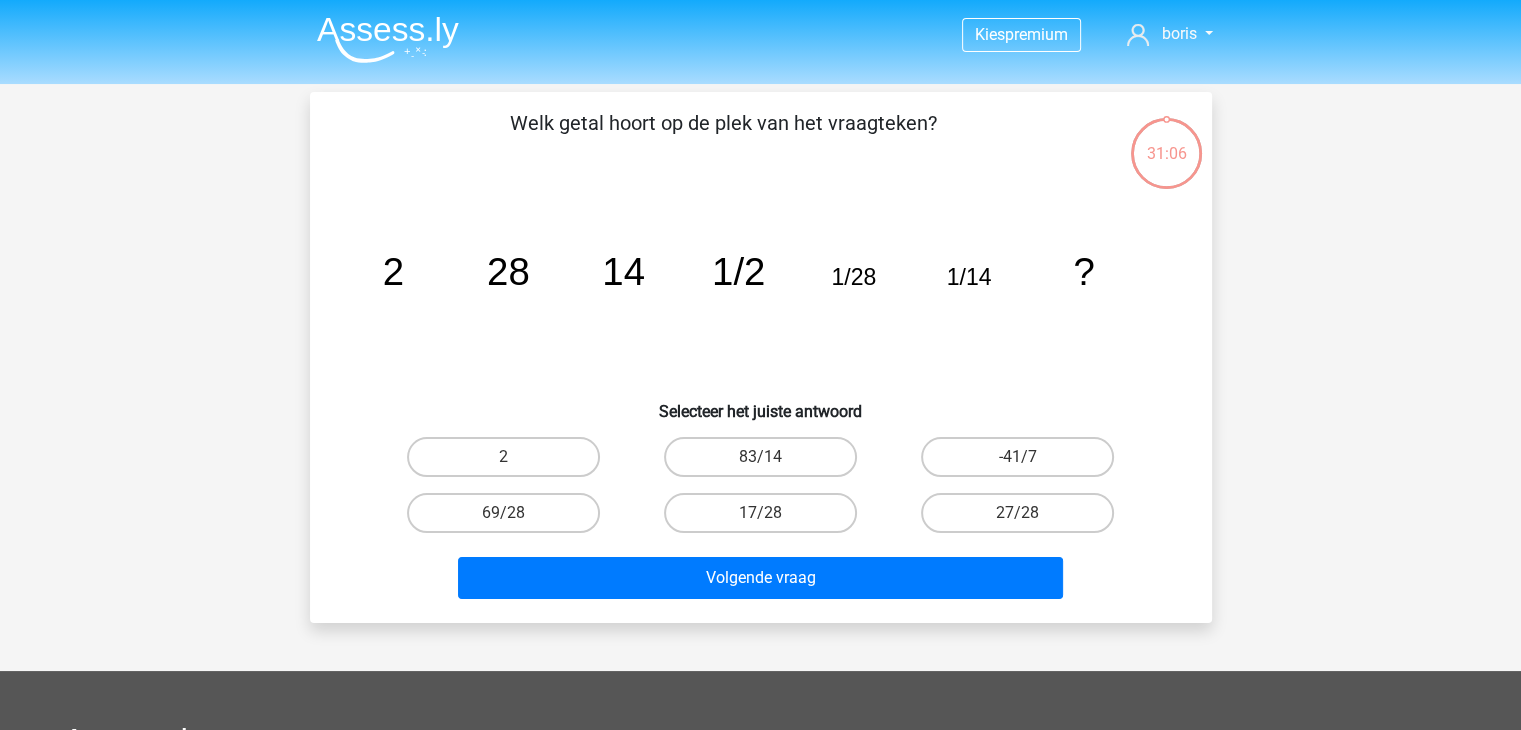 scroll, scrollTop: 92, scrollLeft: 0, axis: vertical 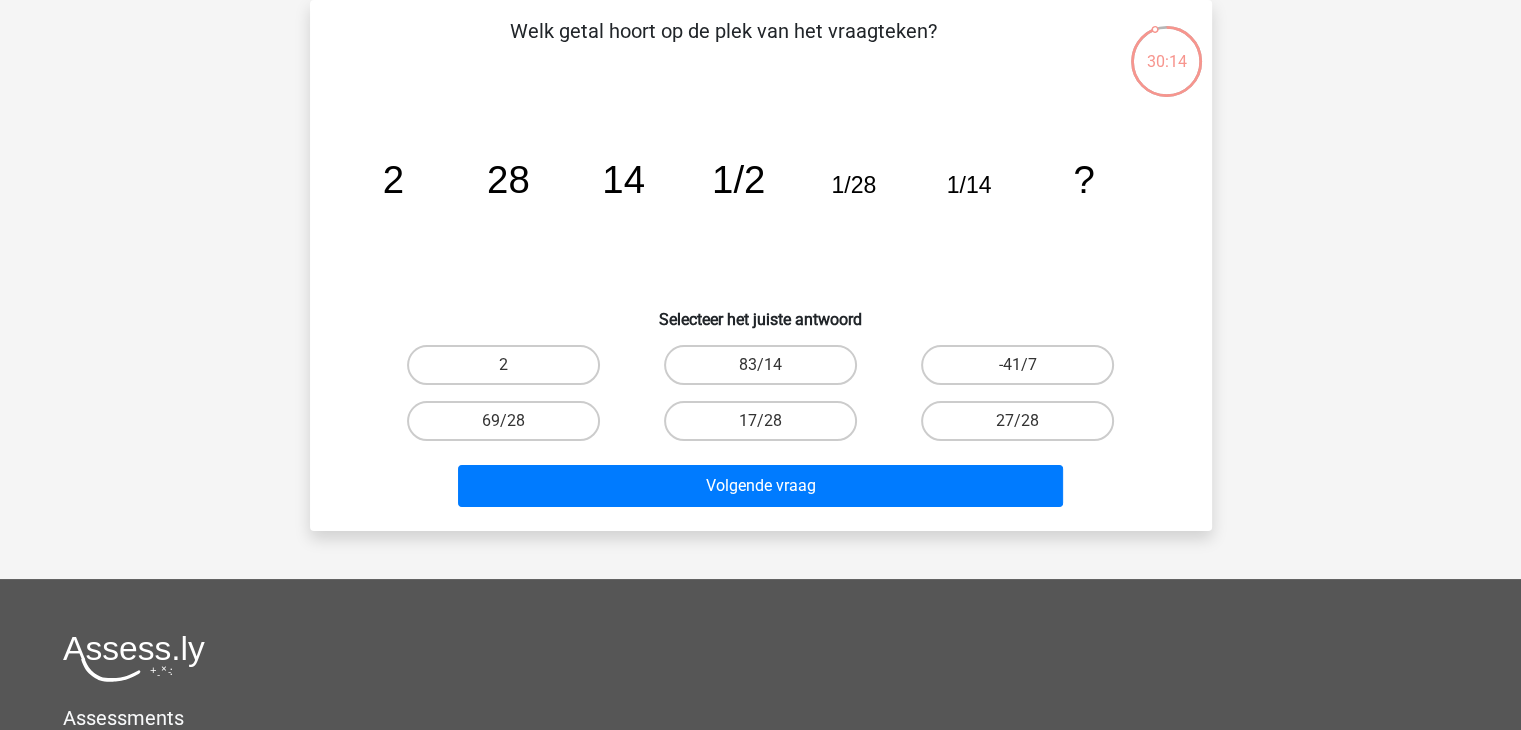 click on "27/28" at bounding box center (1024, 427) 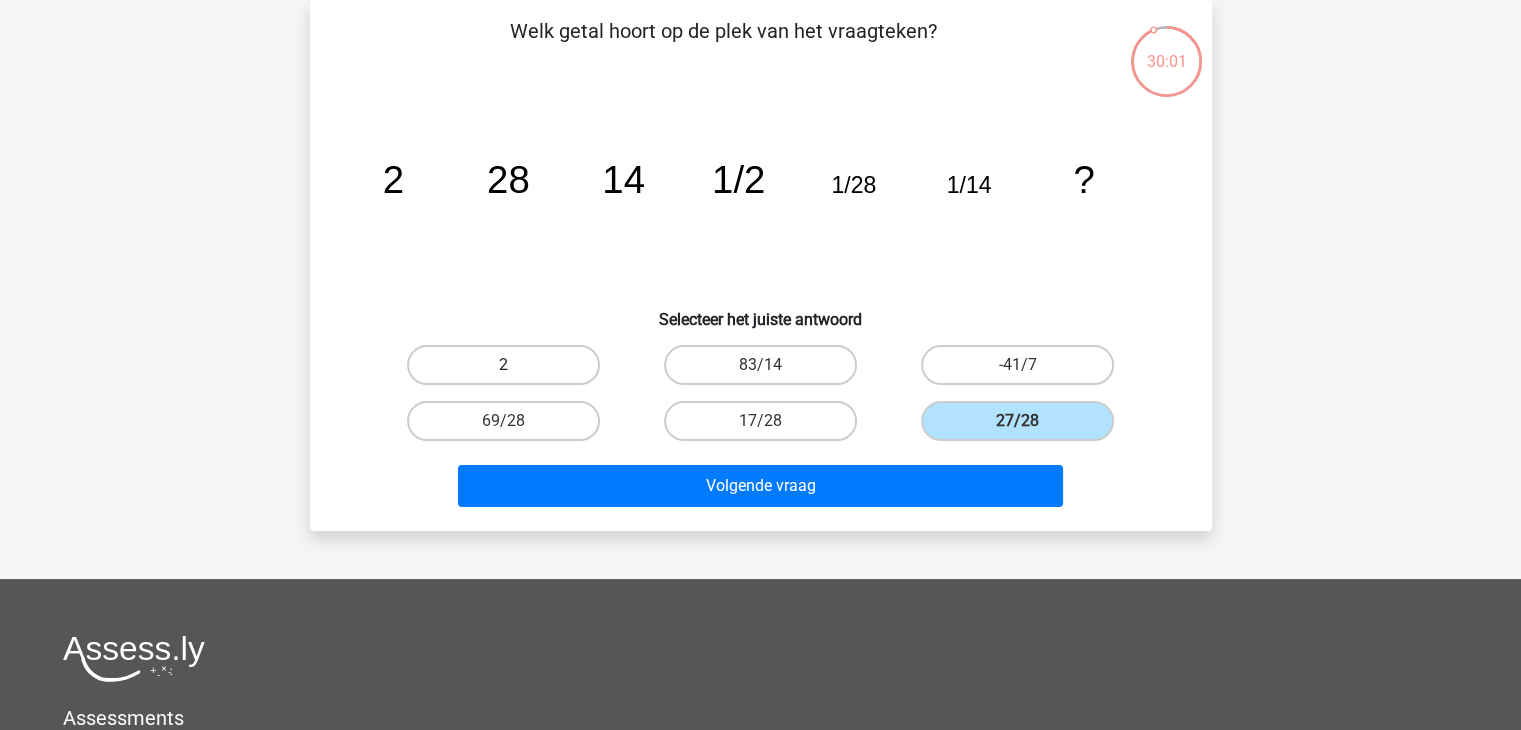 click on "2" at bounding box center (503, 365) 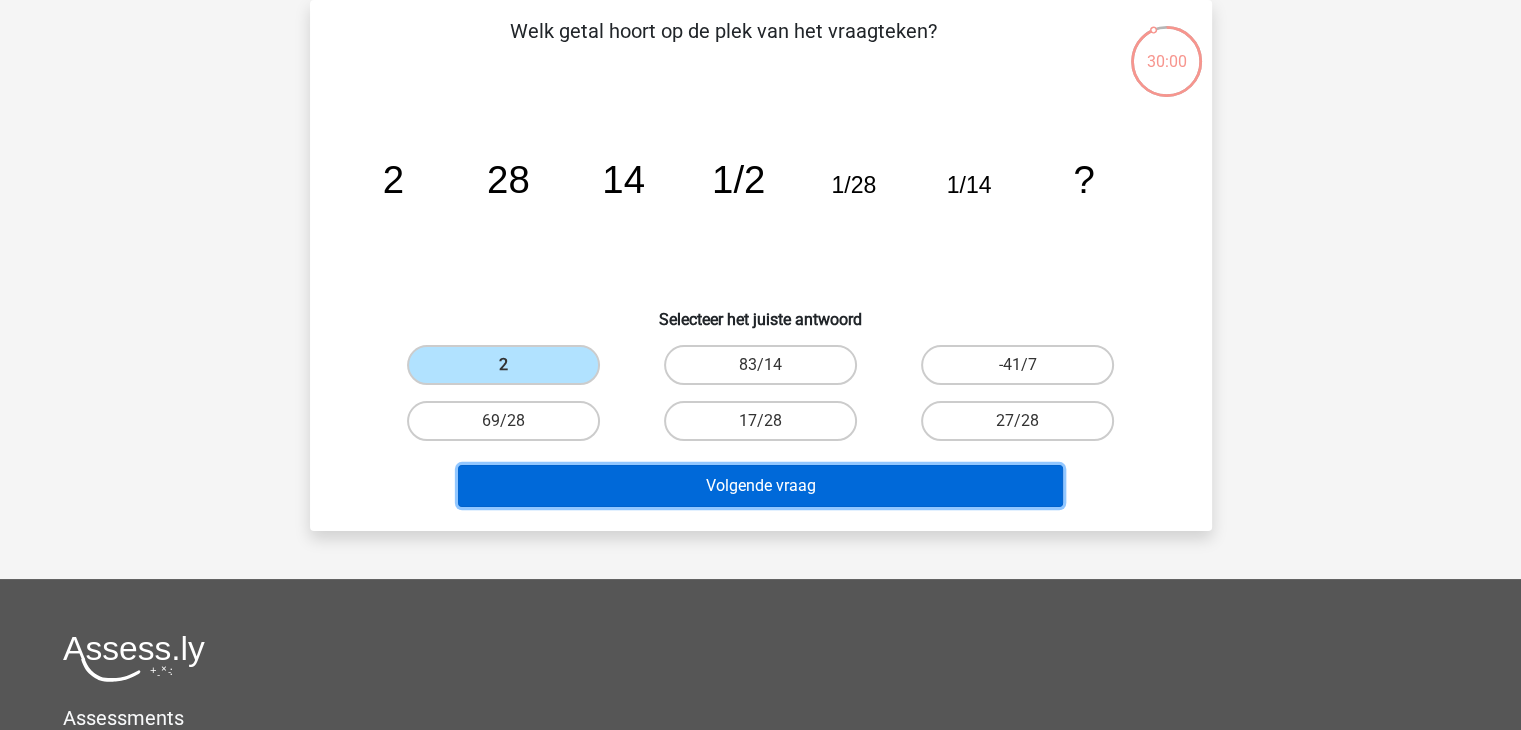 click on "Volgende vraag" at bounding box center (760, 486) 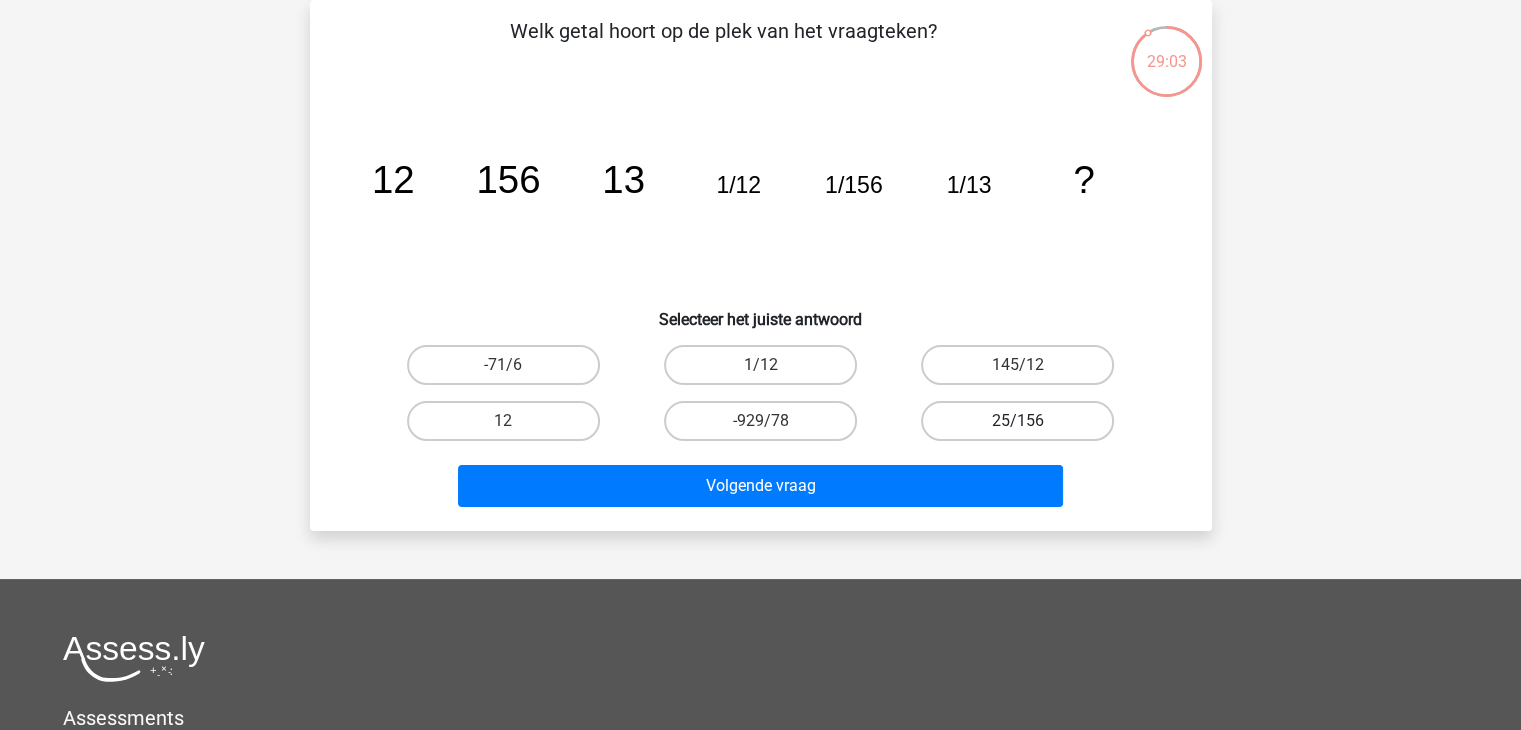 click on "25/156" at bounding box center [1017, 421] 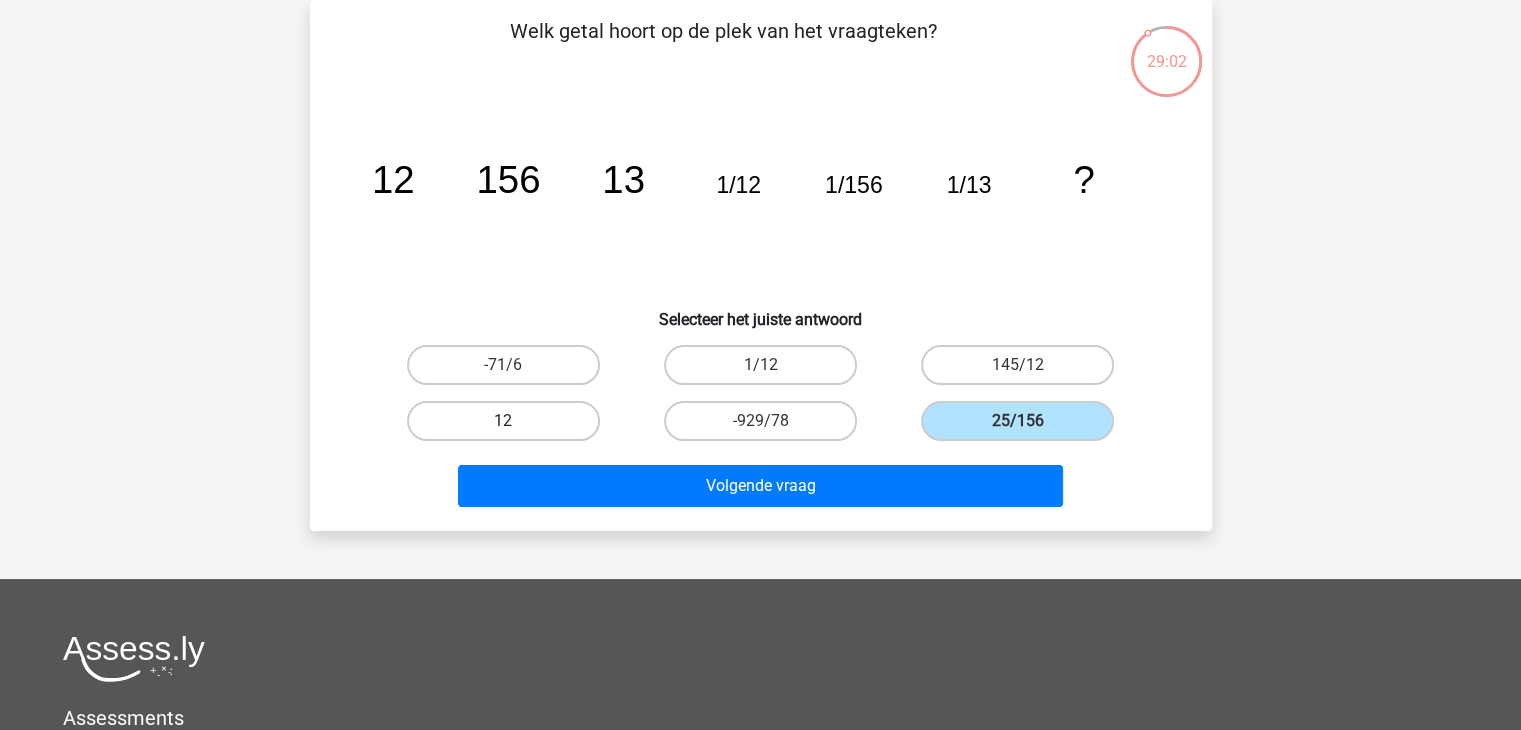click on "12" at bounding box center [503, 421] 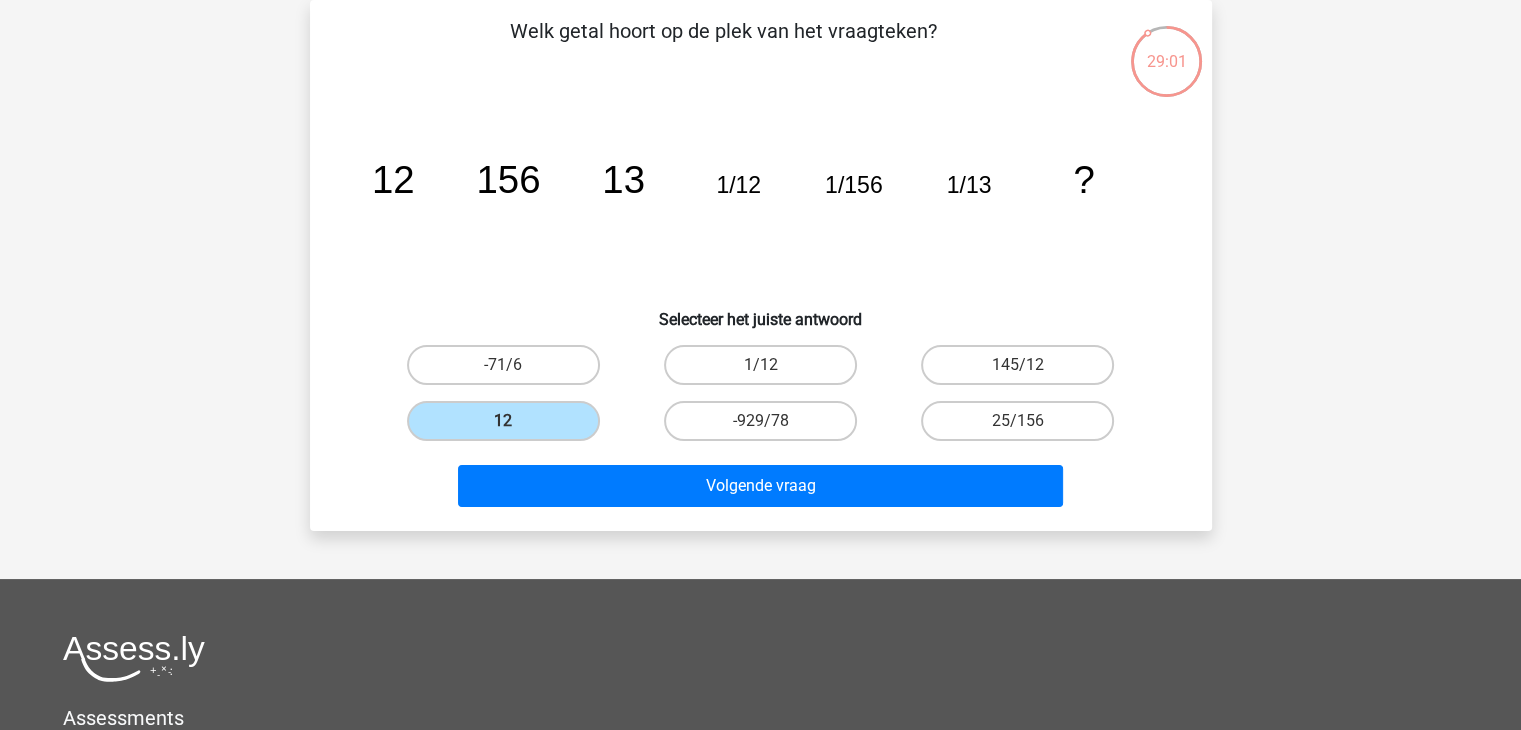 click on "Volgende vraag" at bounding box center (761, 490) 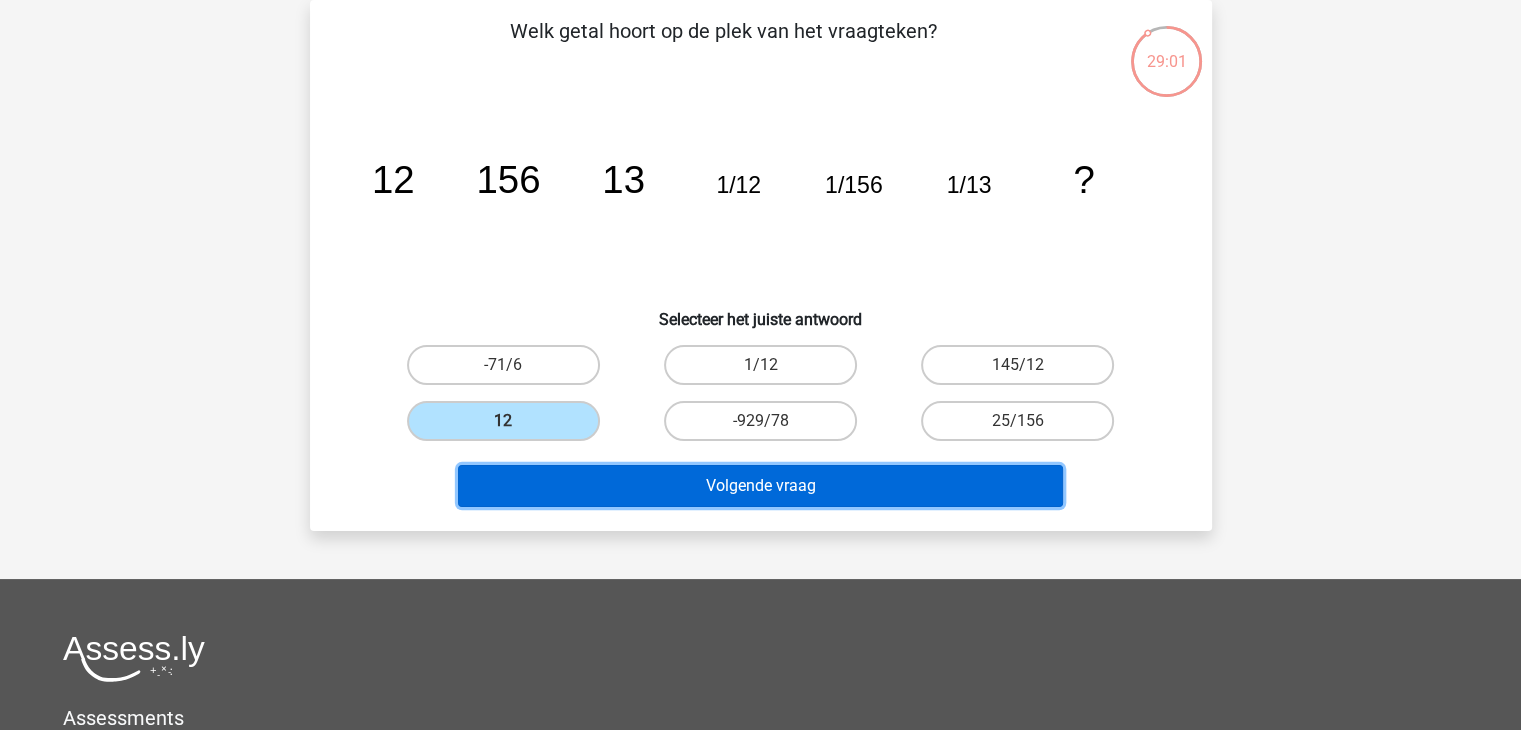 click on "Volgende vraag" at bounding box center [760, 486] 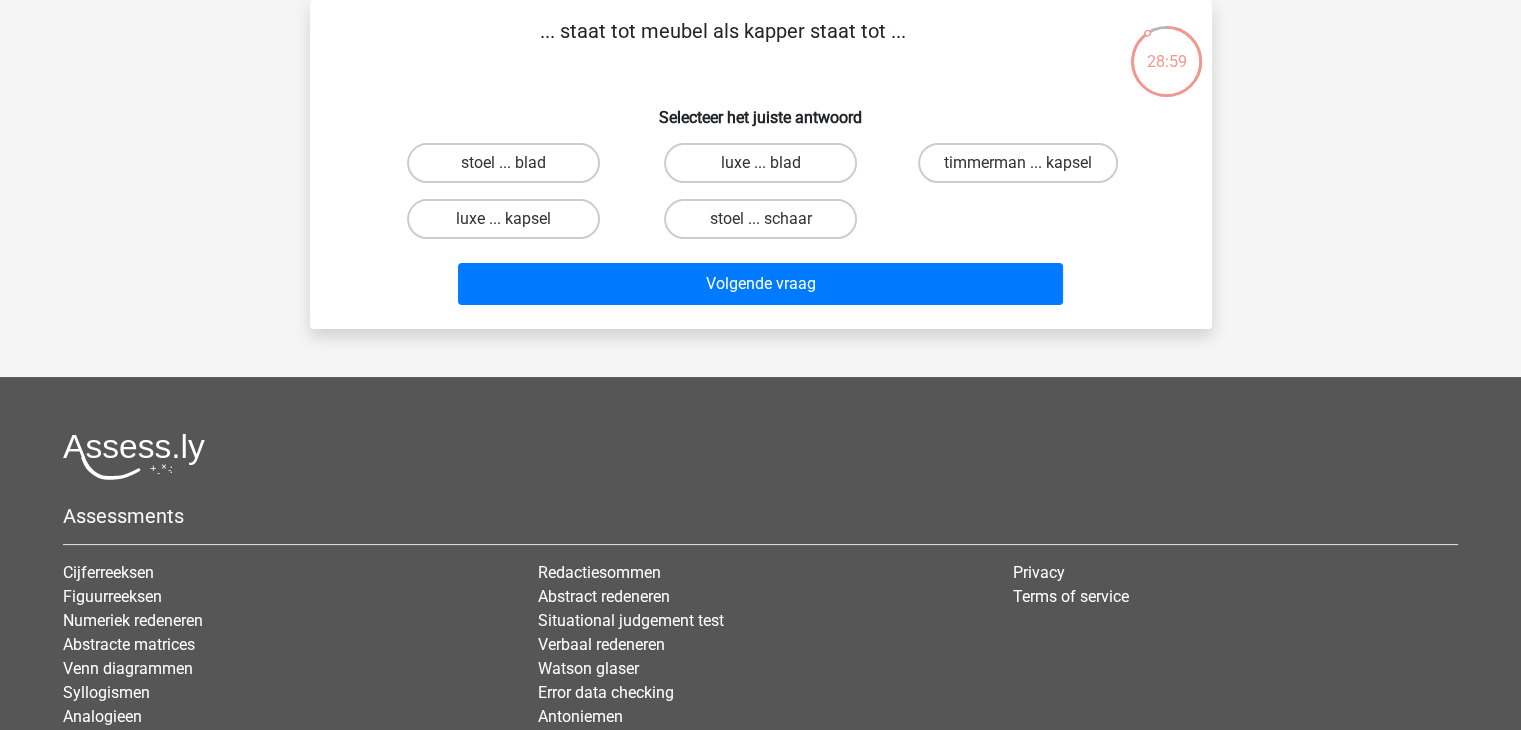 scroll, scrollTop: 0, scrollLeft: 0, axis: both 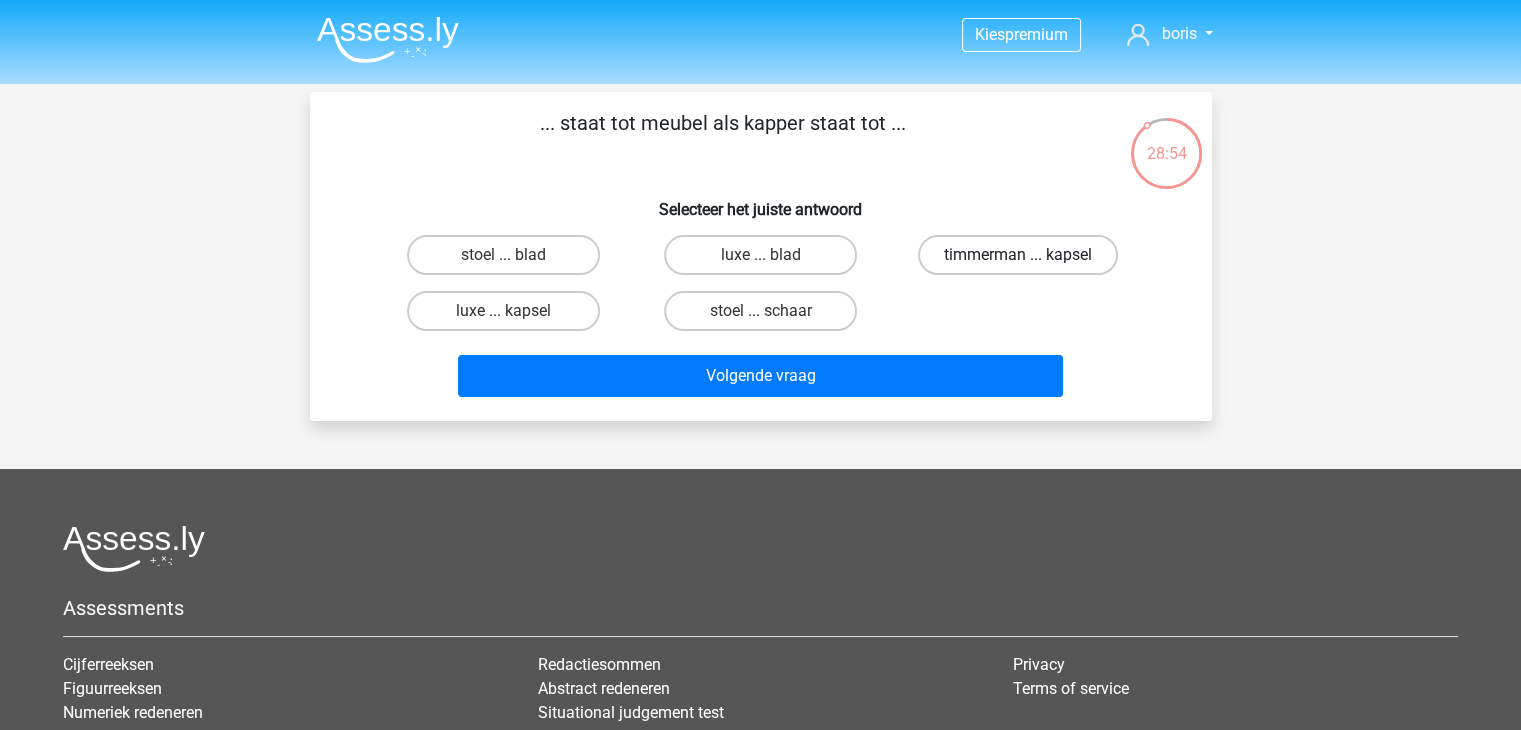 click on "timmerman ... kapsel" at bounding box center [1018, 255] 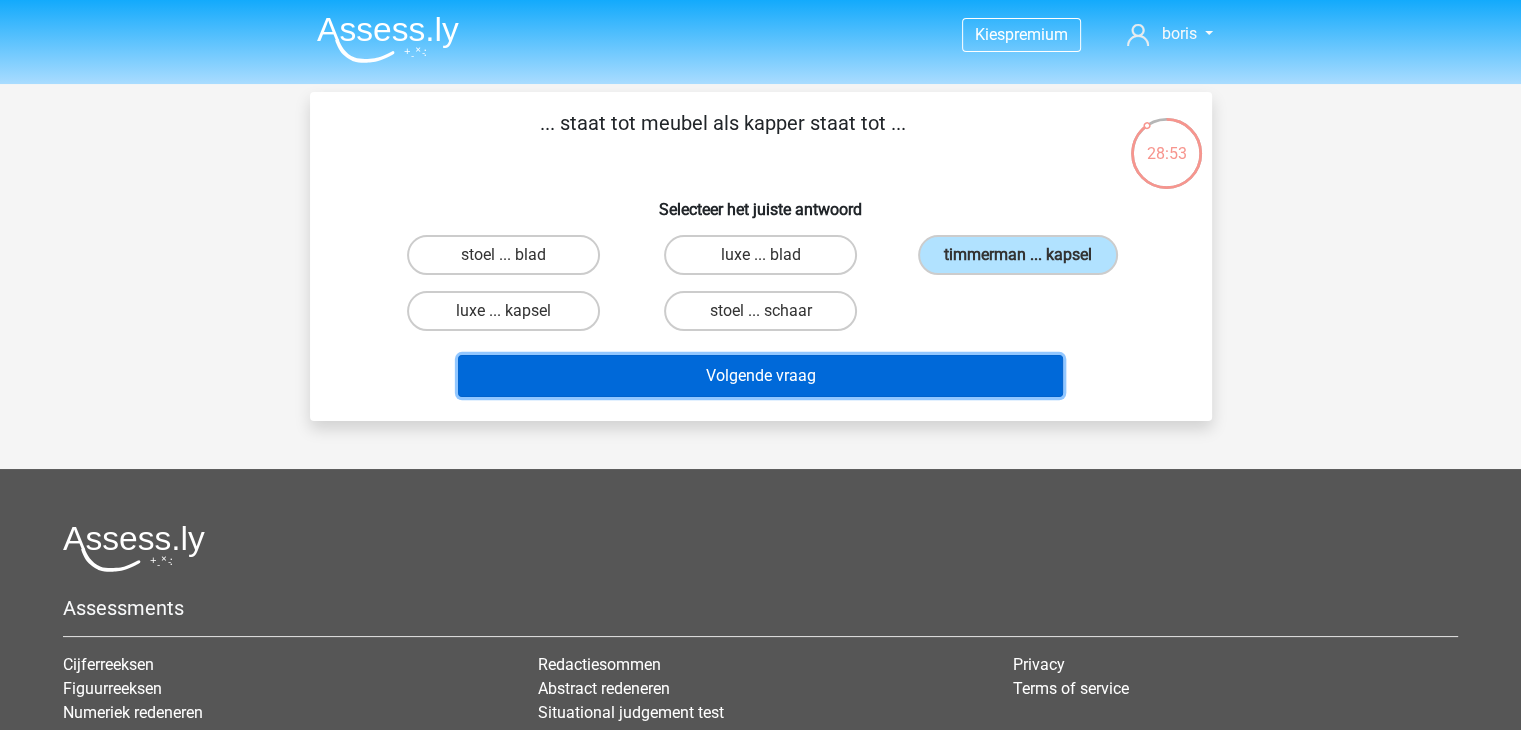 click on "Volgende vraag" at bounding box center (760, 376) 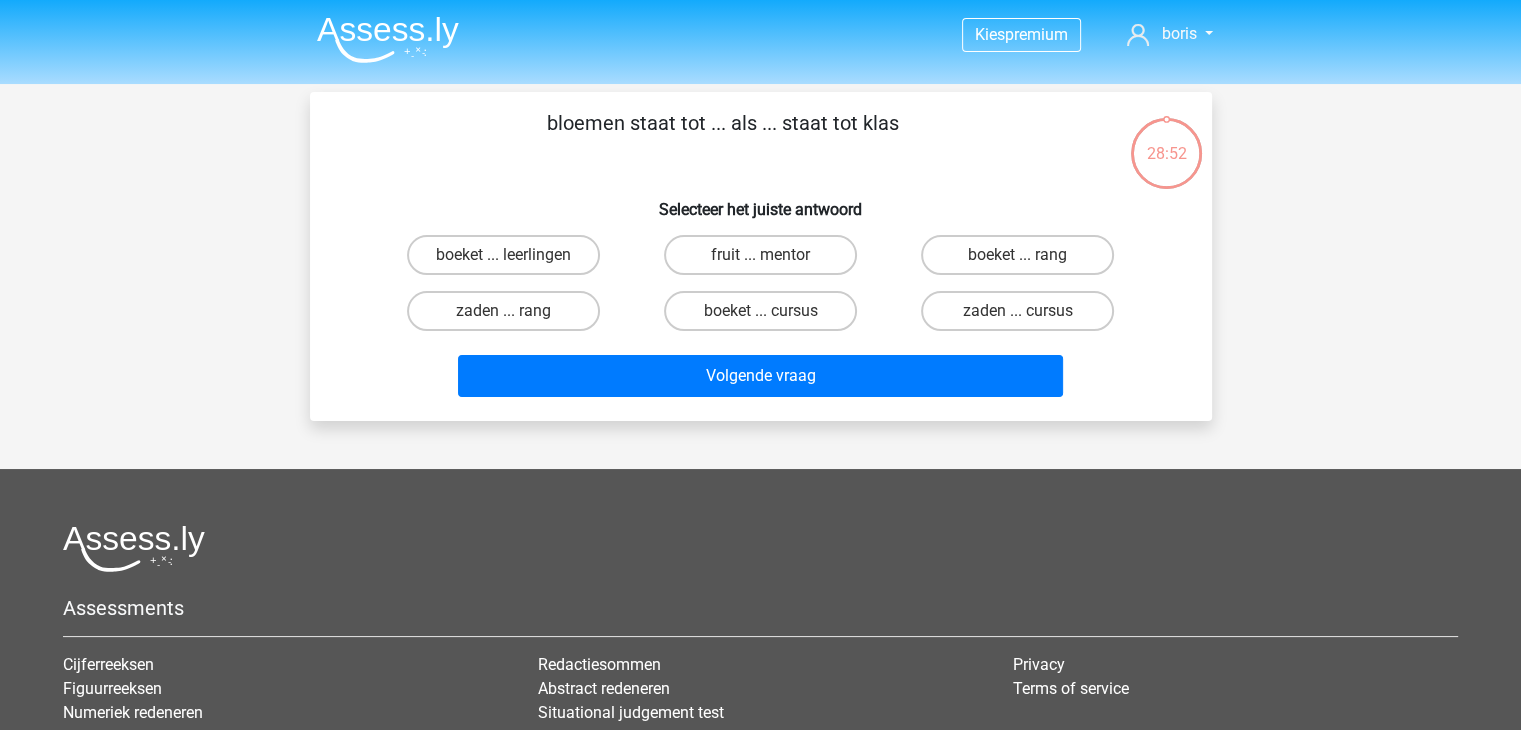 scroll, scrollTop: 92, scrollLeft: 0, axis: vertical 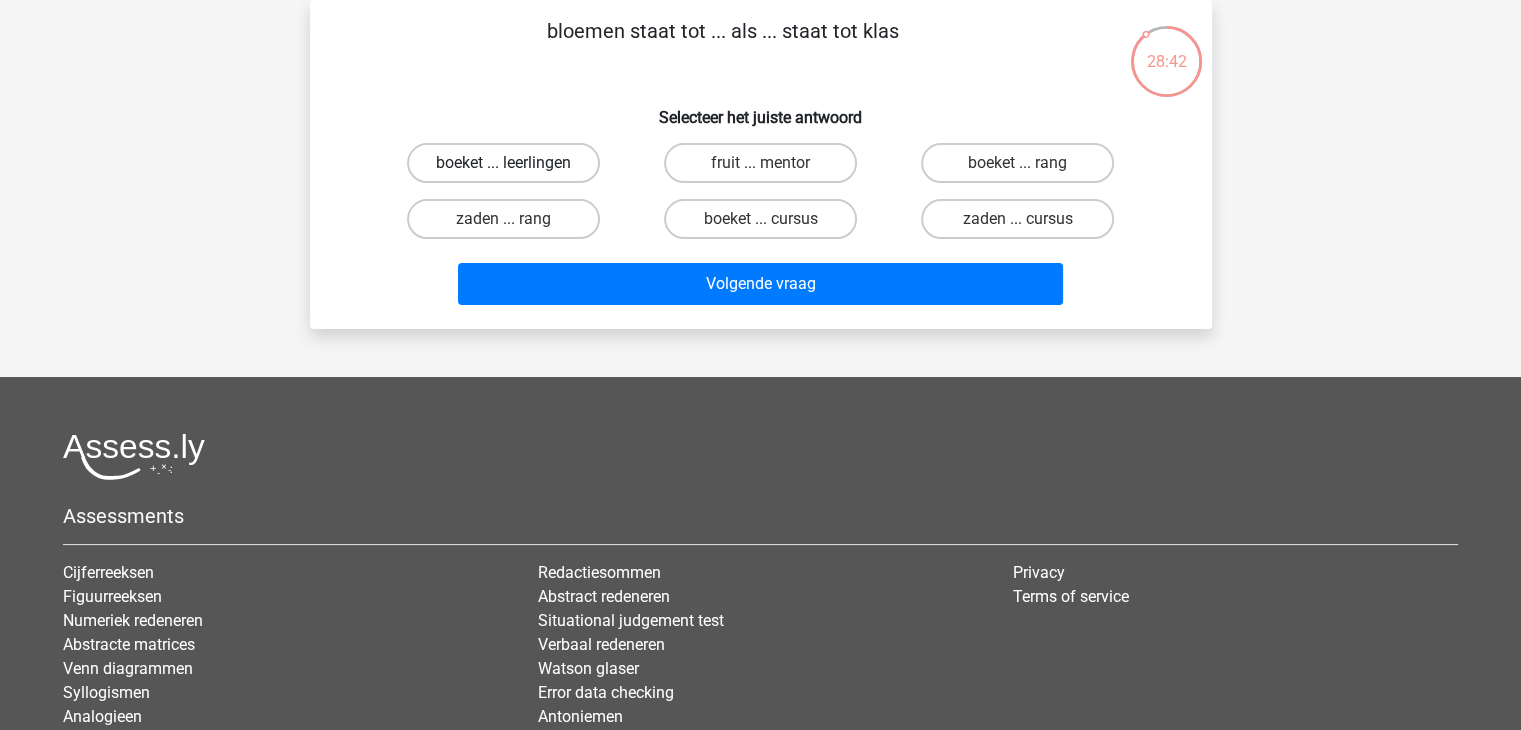 click on "boeket ... leerlingen" at bounding box center [503, 163] 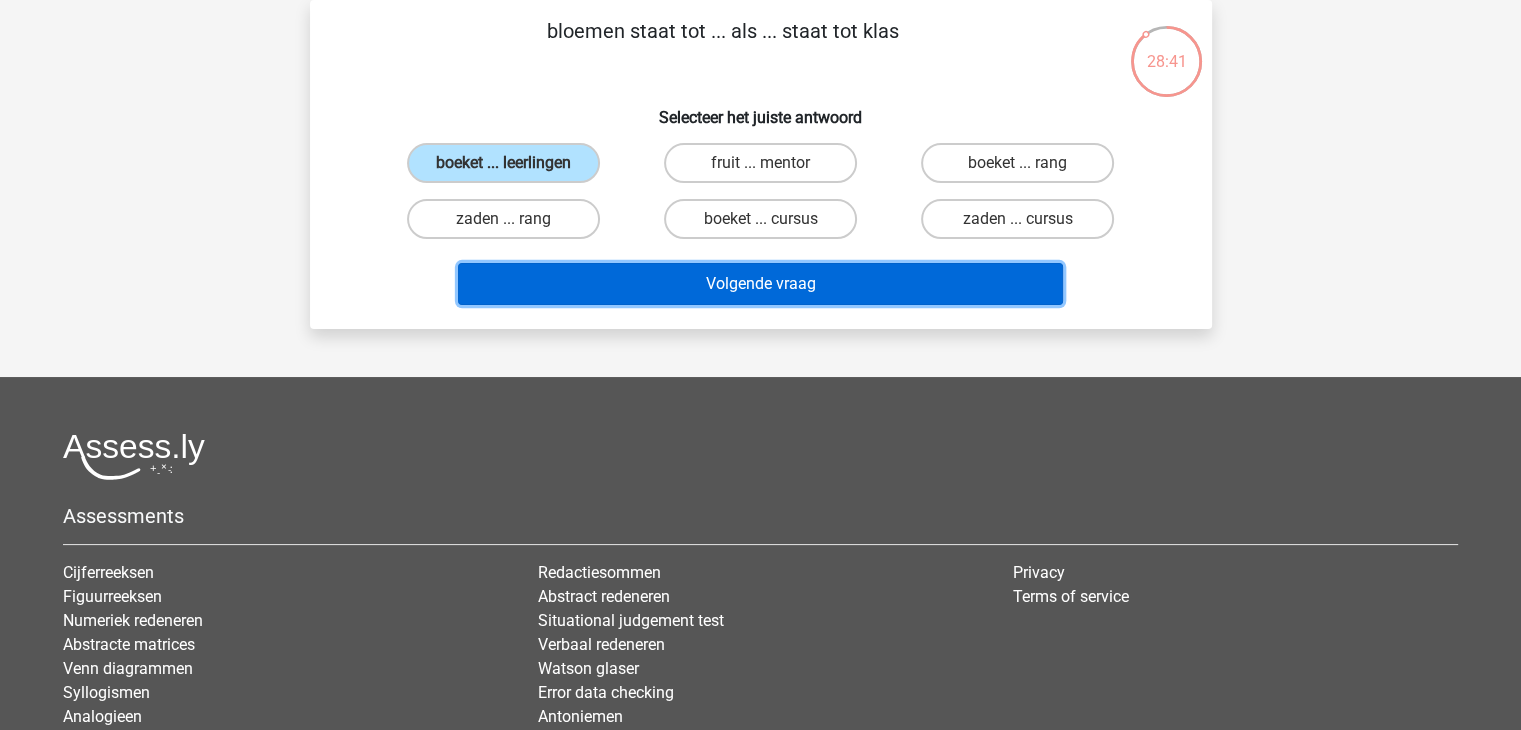 click on "Volgende vraag" at bounding box center [760, 284] 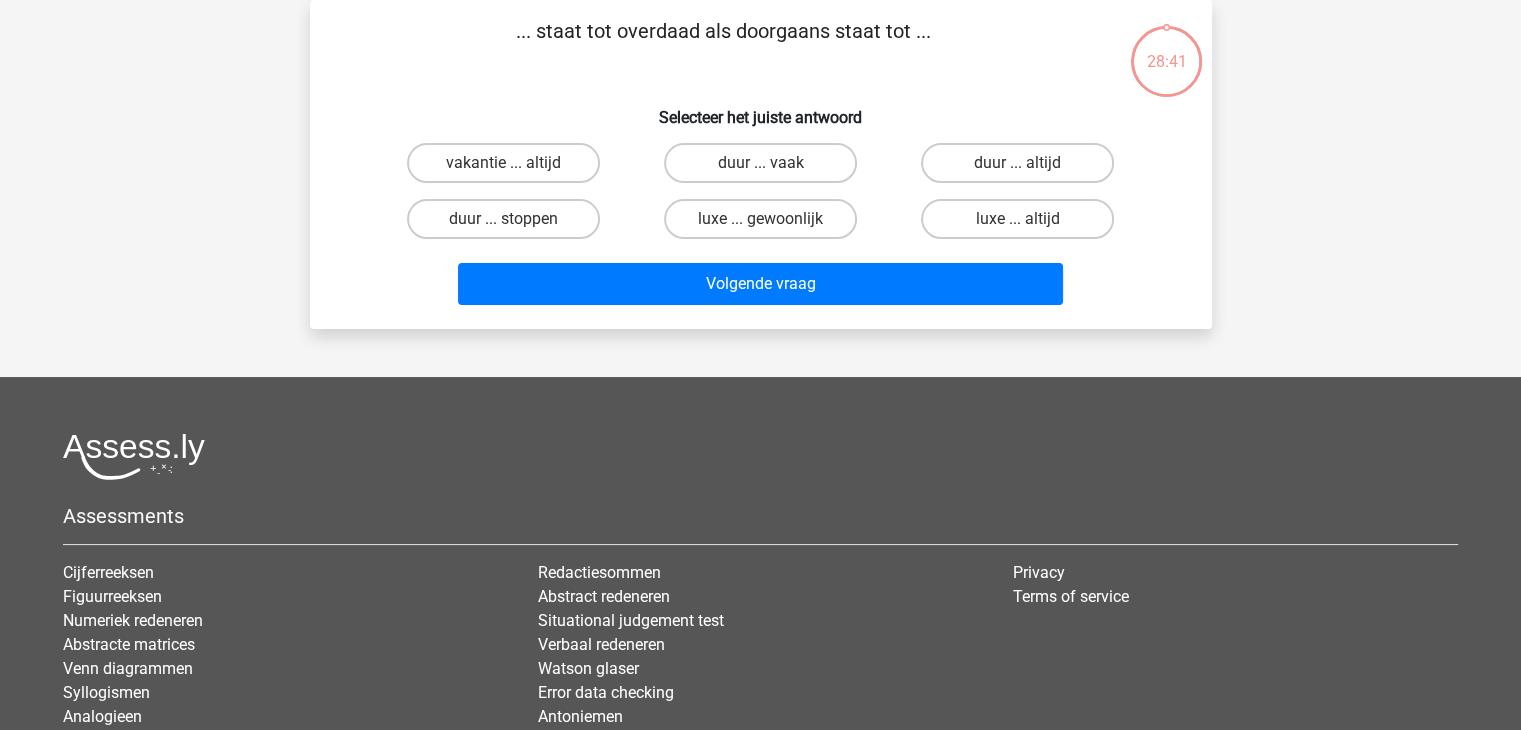 scroll, scrollTop: 0, scrollLeft: 0, axis: both 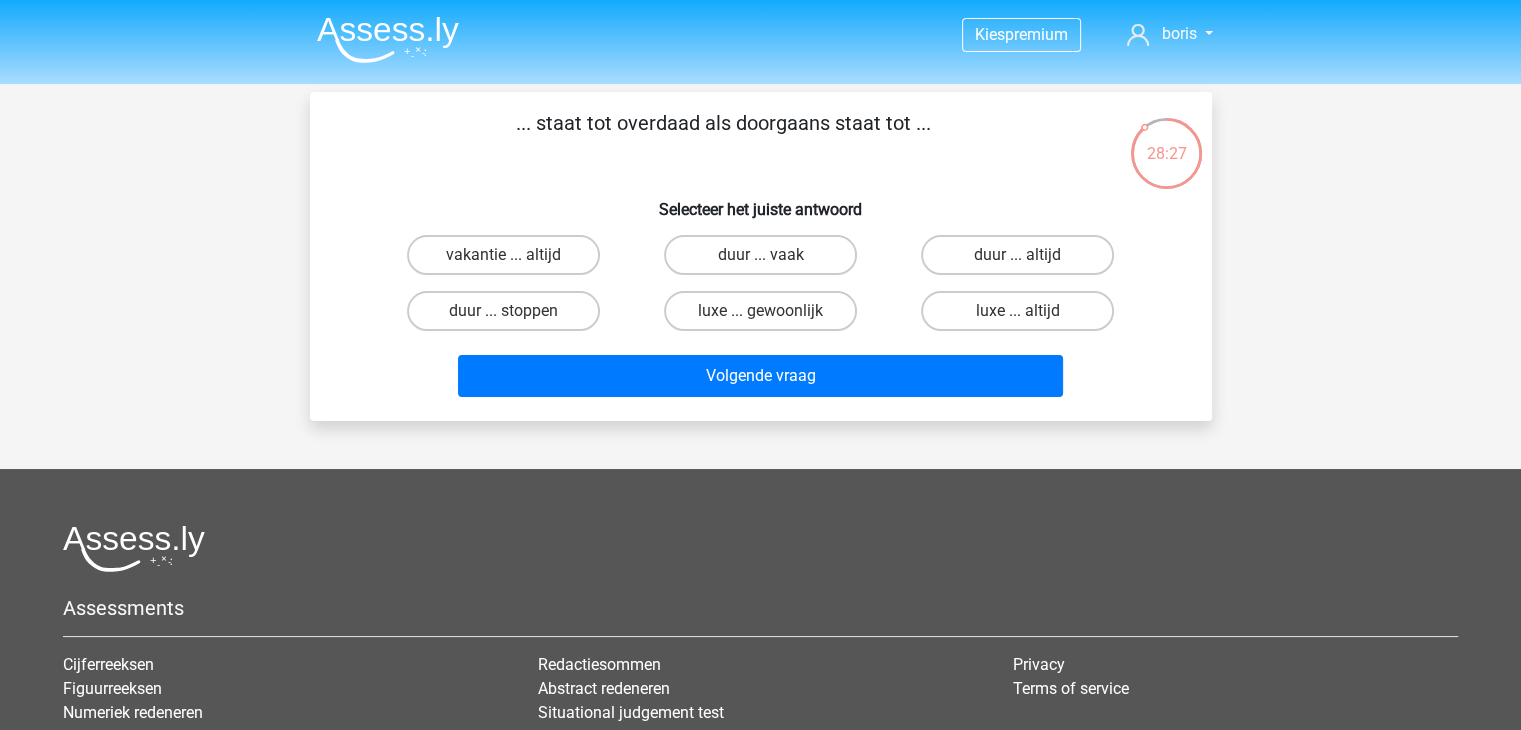 click on "luxe ... gewoonlijk" at bounding box center (766, 317) 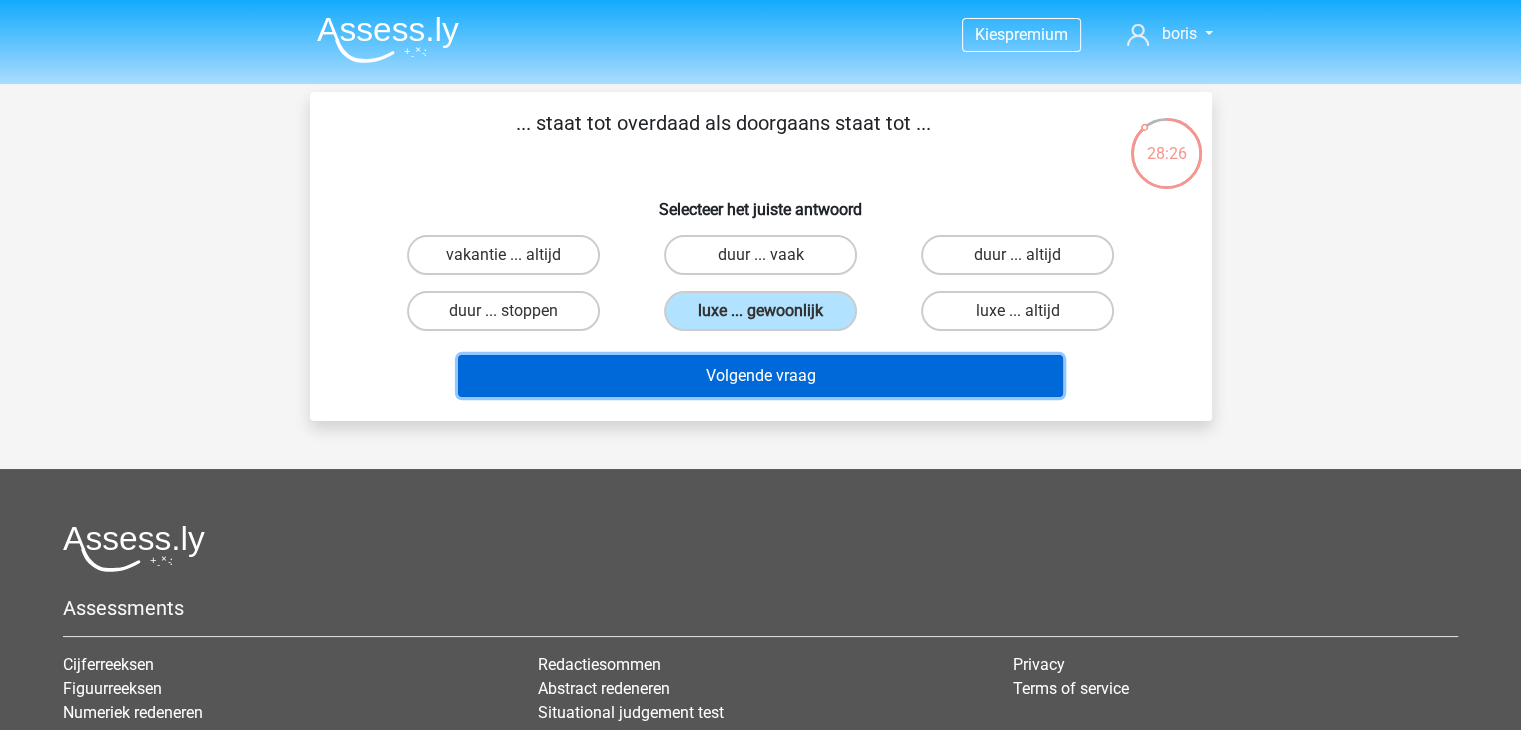 click on "Volgende vraag" at bounding box center [760, 376] 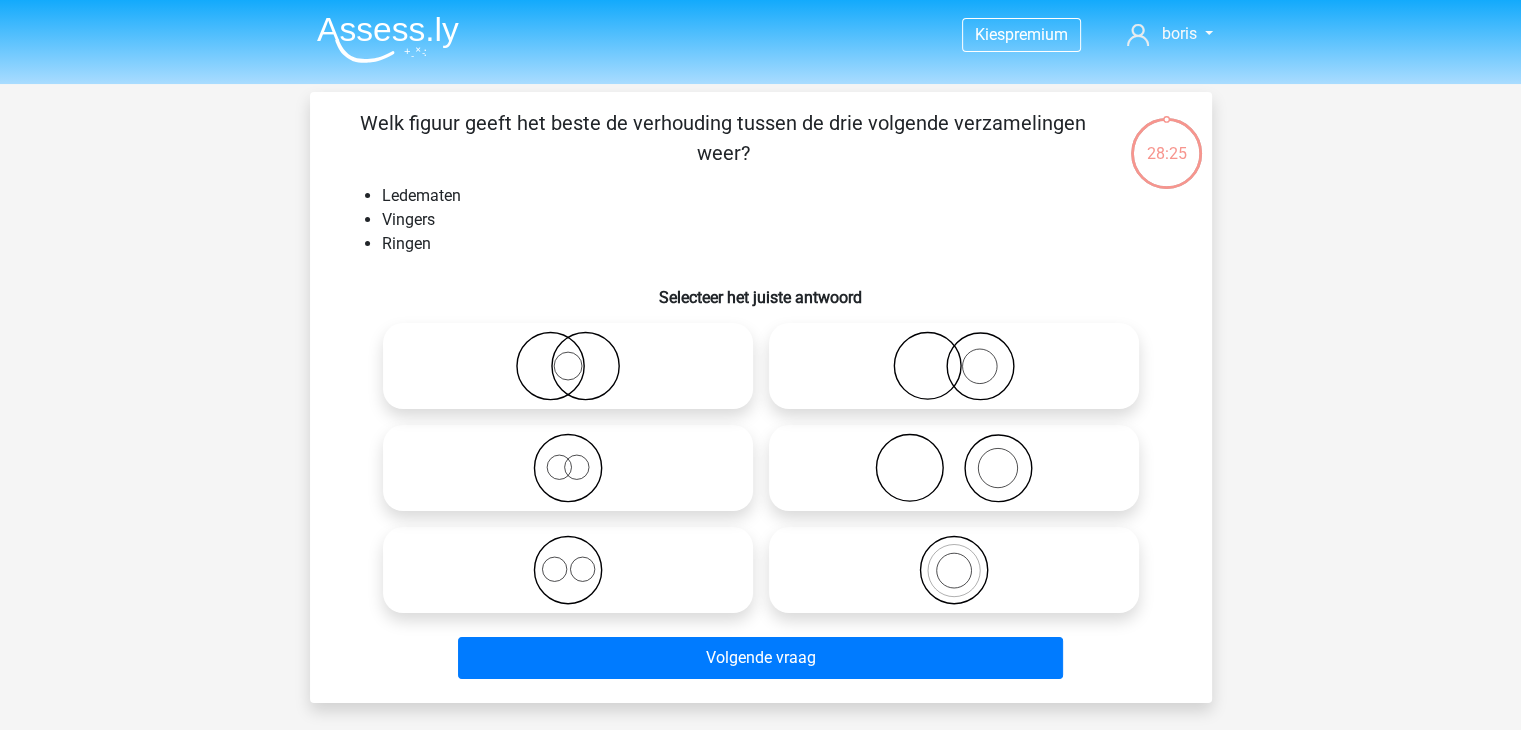 scroll, scrollTop: 92, scrollLeft: 0, axis: vertical 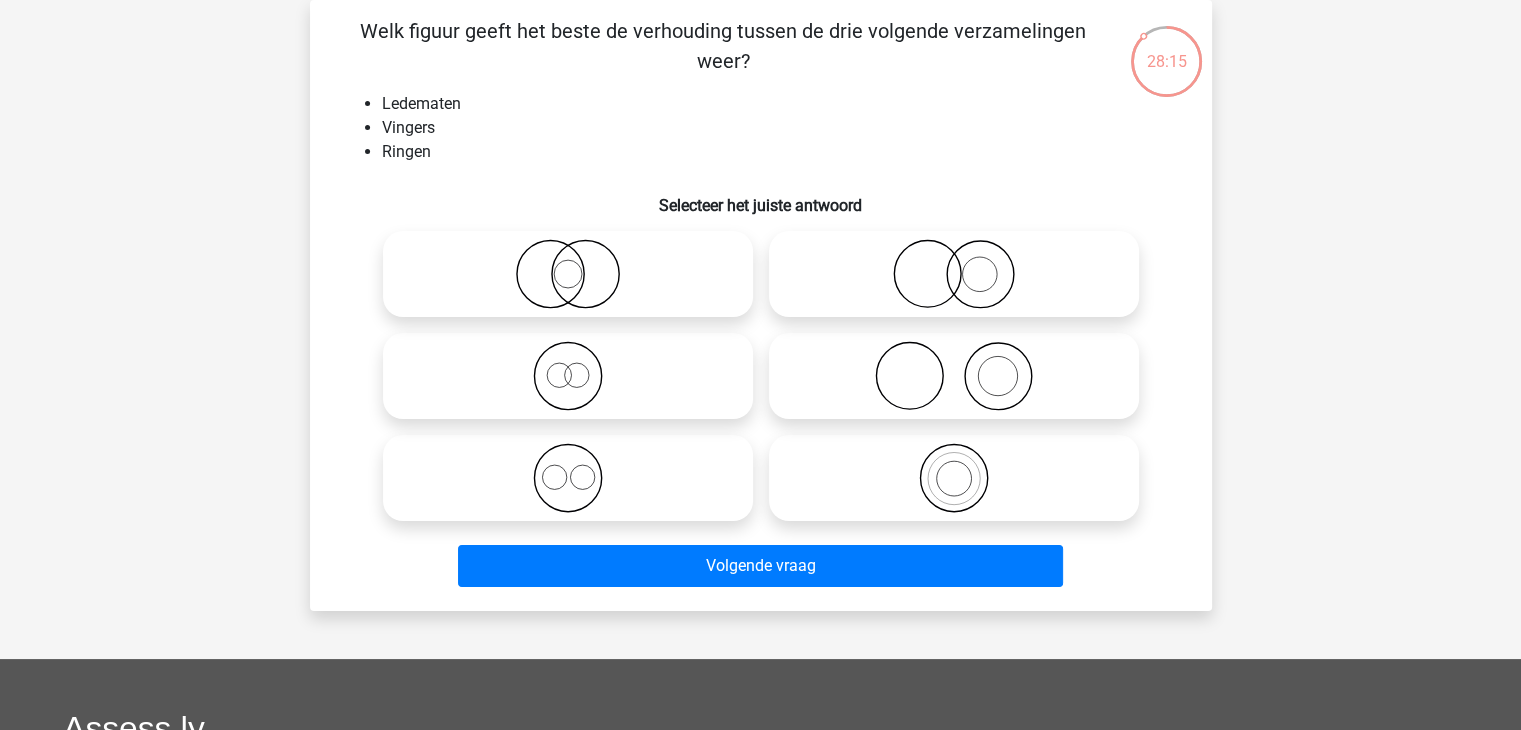 click 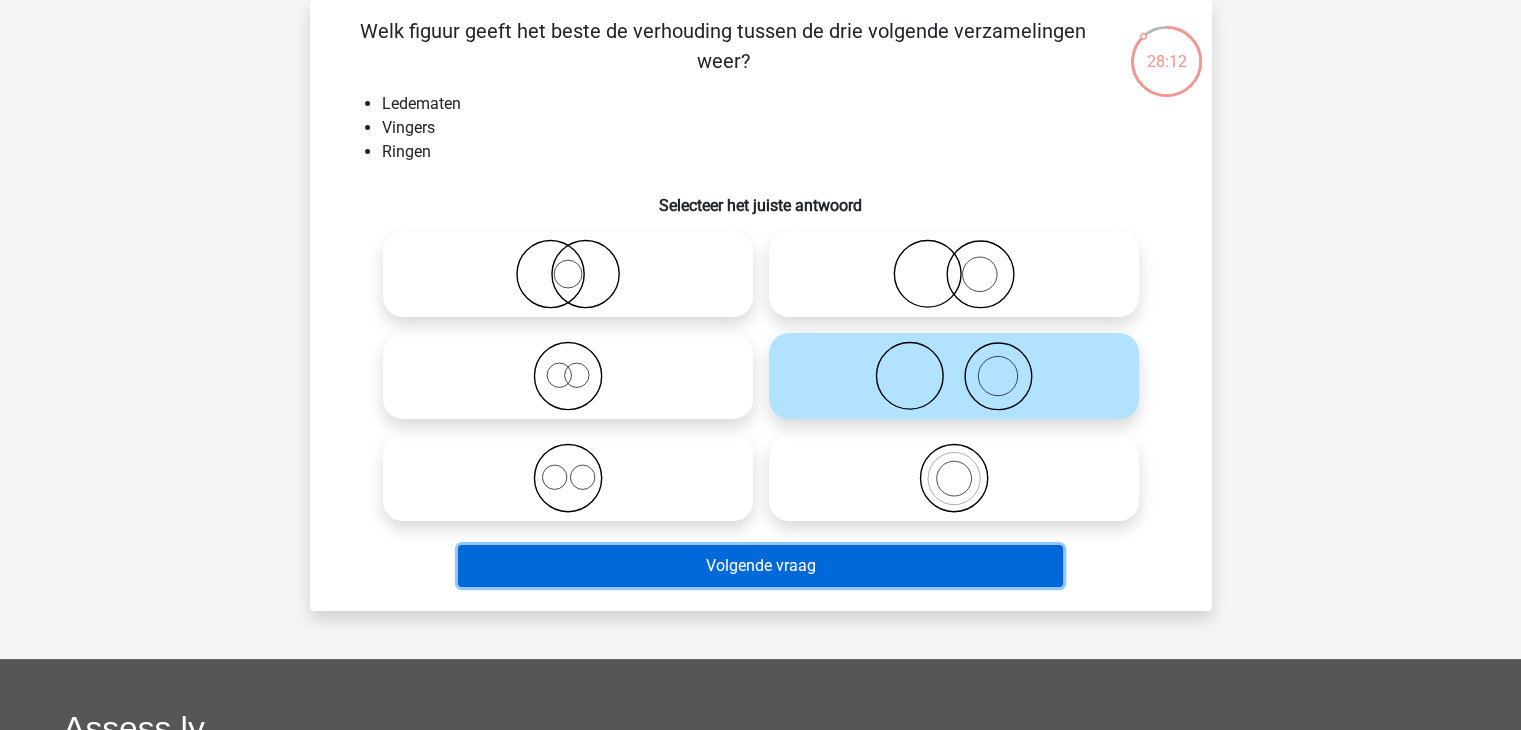 click on "Volgende vraag" at bounding box center [760, 566] 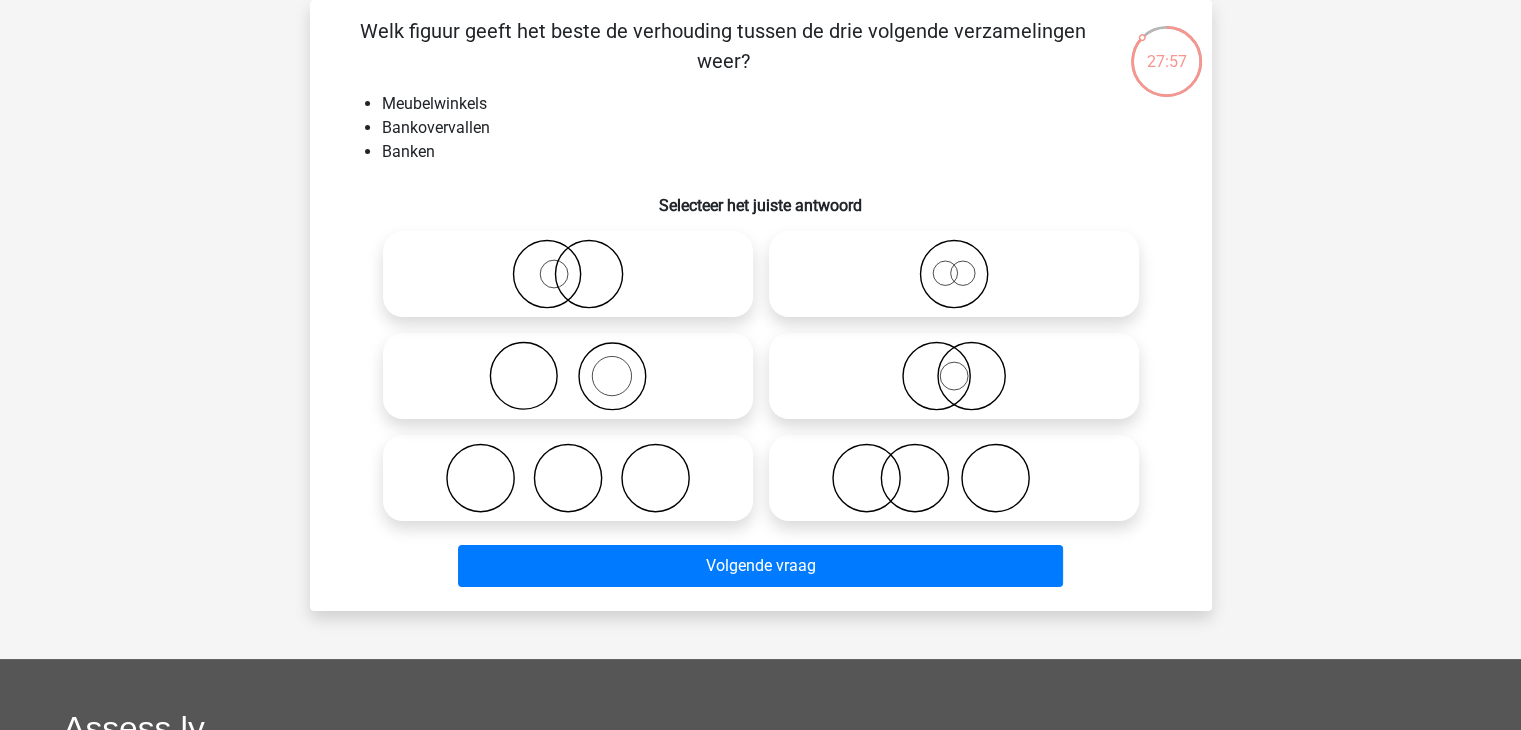 drag, startPoint x: 598, startPoint y: 483, endPoint x: 608, endPoint y: 492, distance: 13.453624 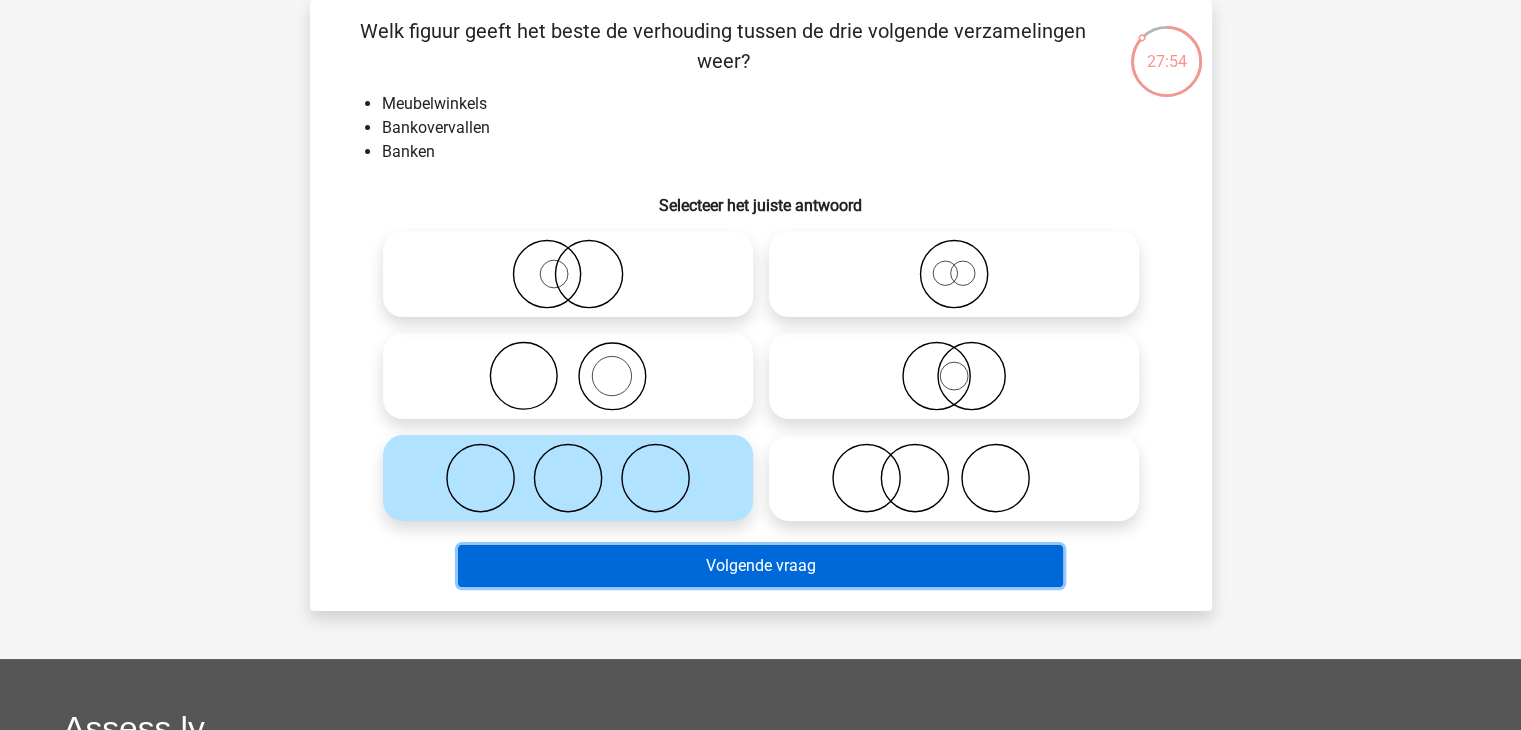 click on "Volgende vraag" at bounding box center (760, 566) 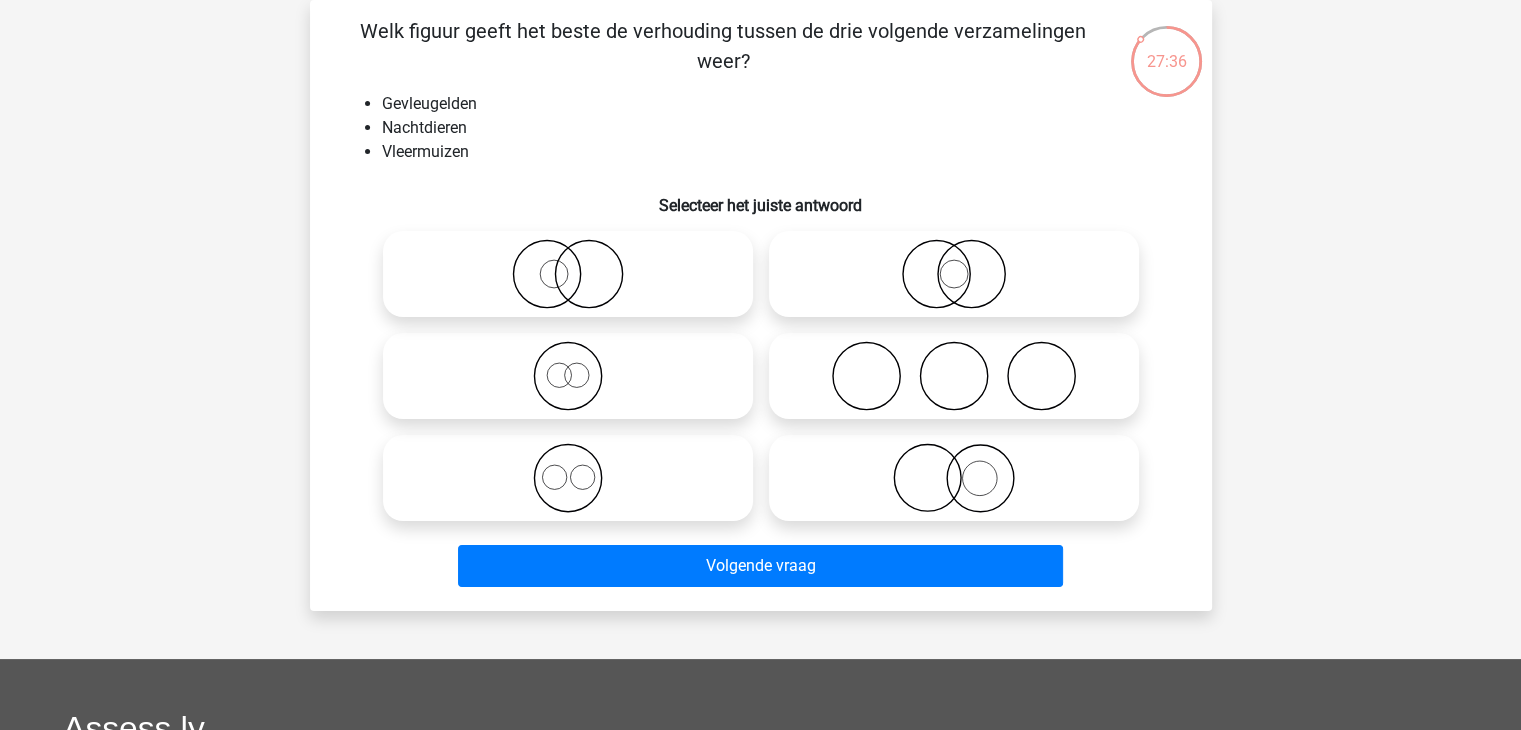 click 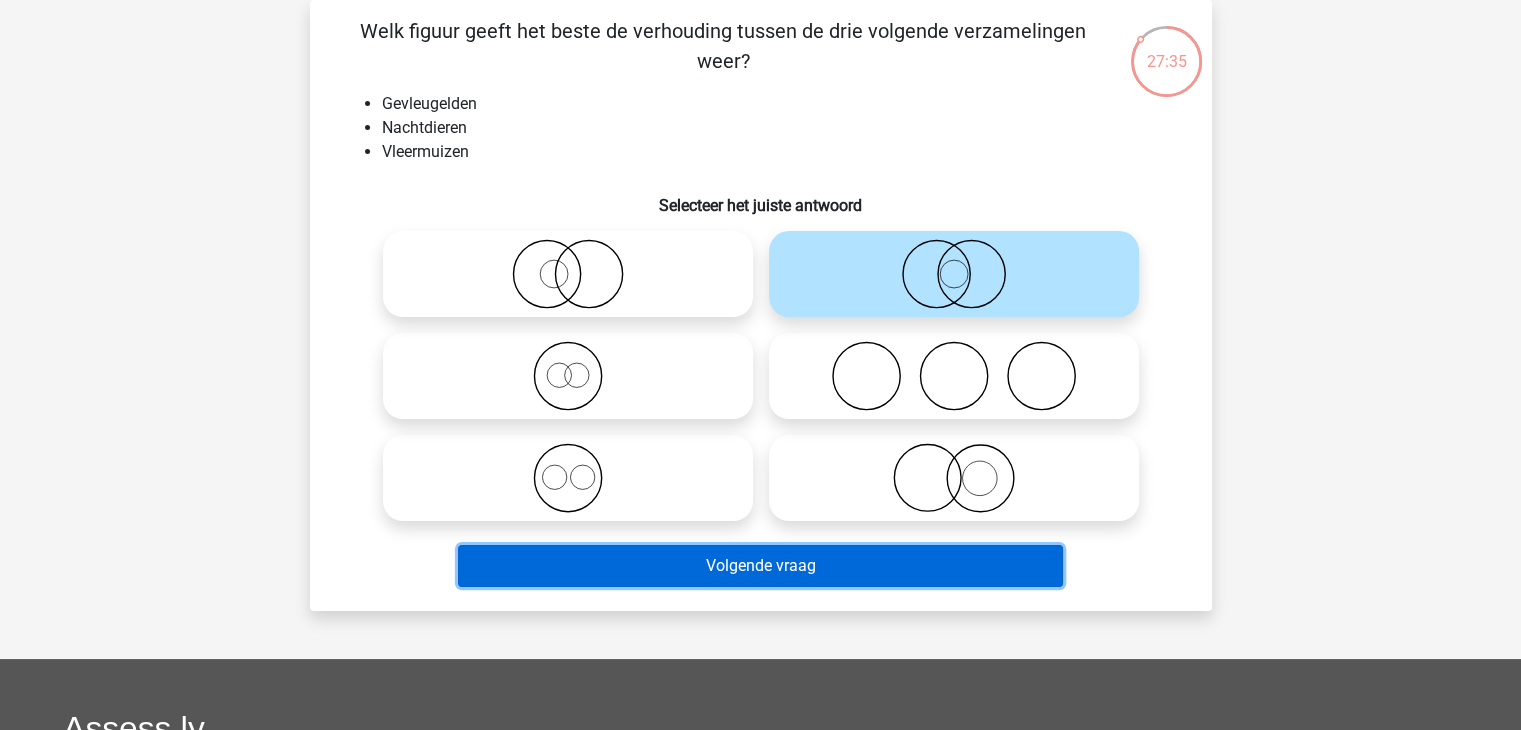 click on "Volgende vraag" at bounding box center [760, 566] 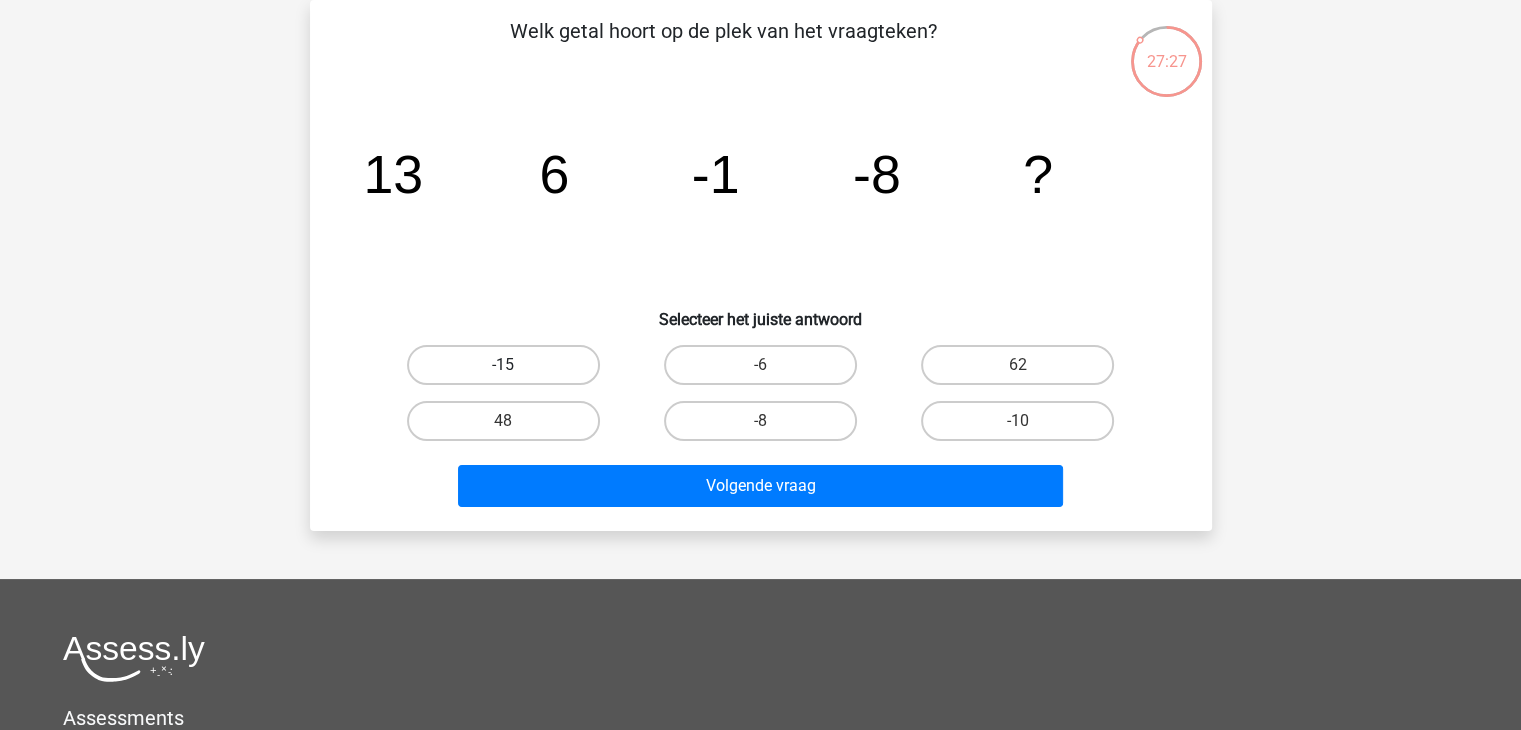 click on "-15" at bounding box center (503, 365) 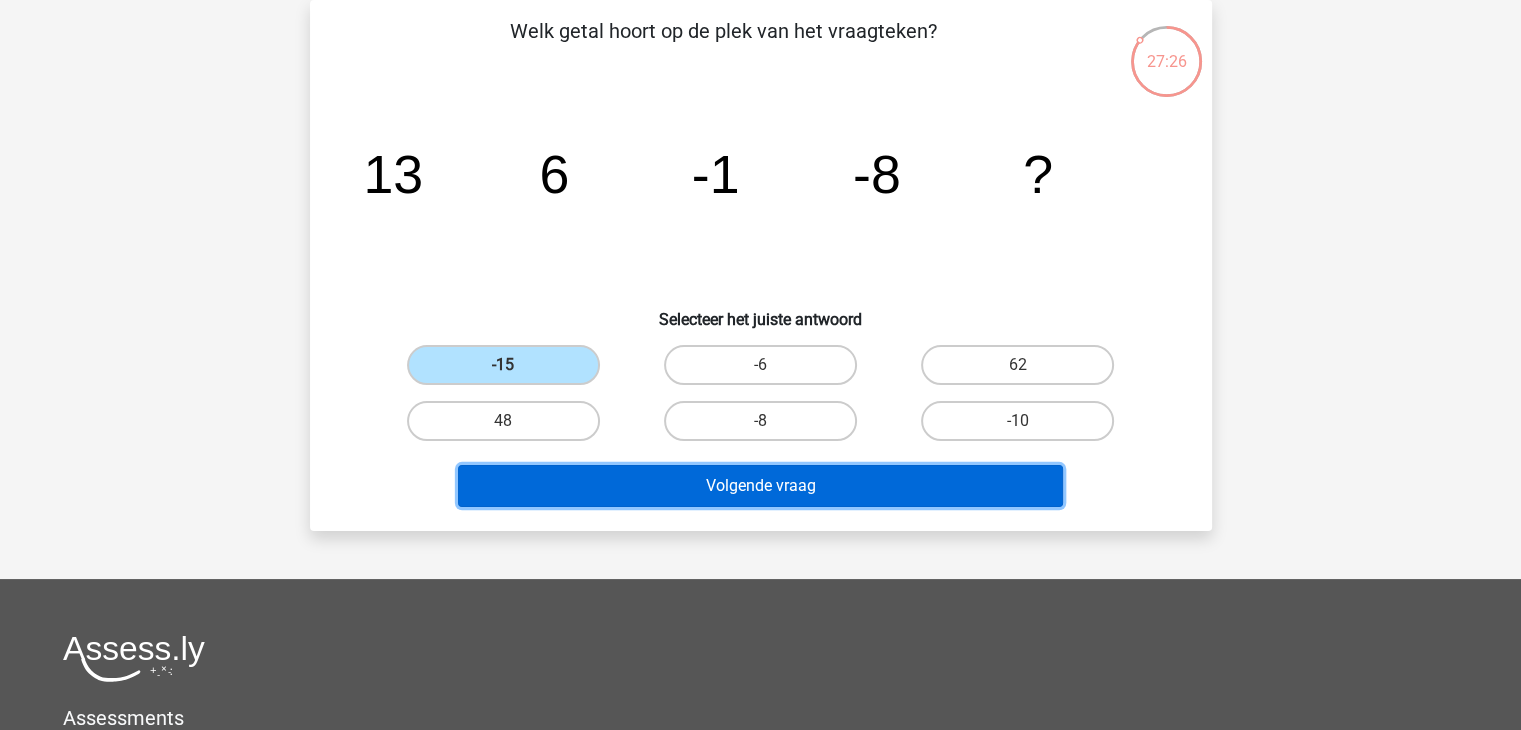click on "Volgende vraag" at bounding box center [760, 486] 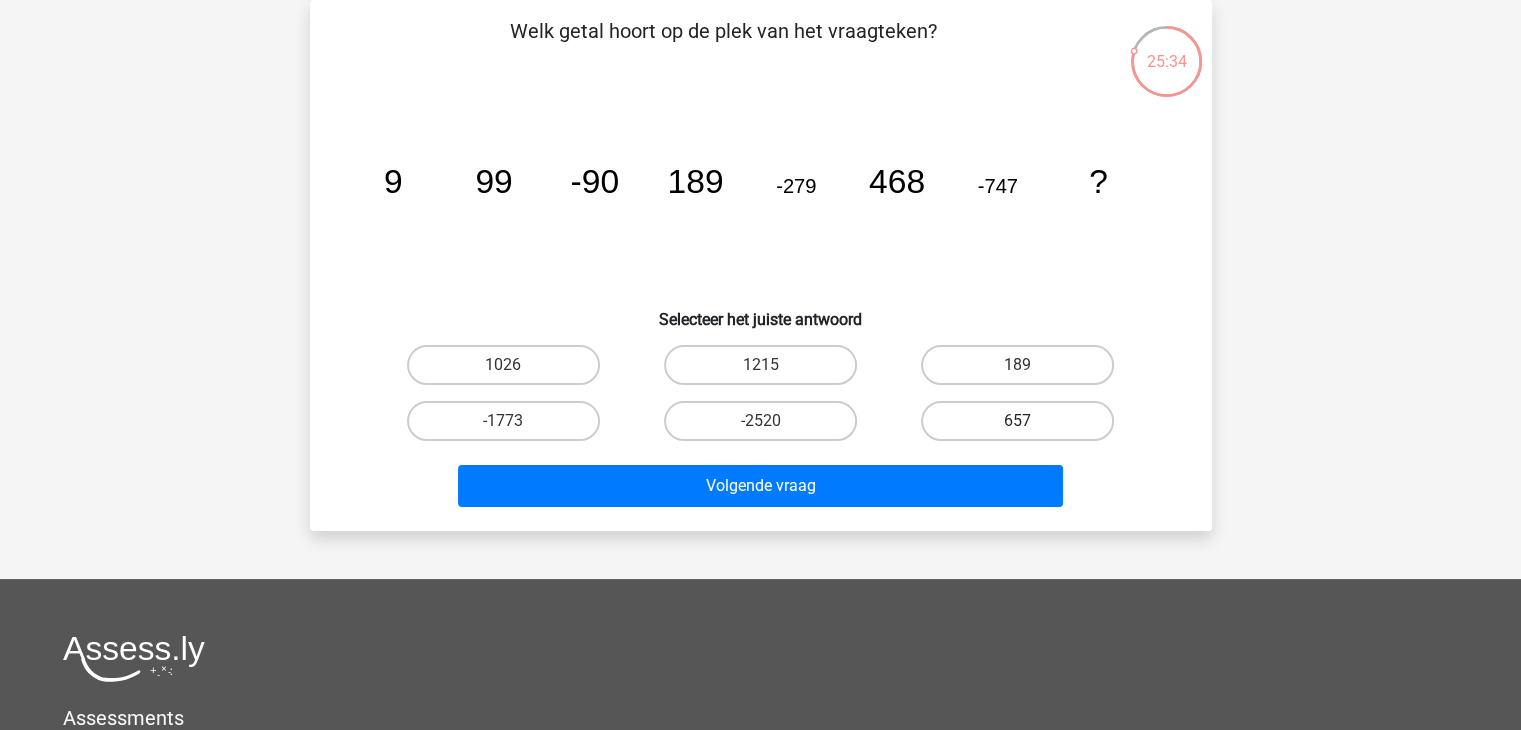 click on "657" at bounding box center (1017, 421) 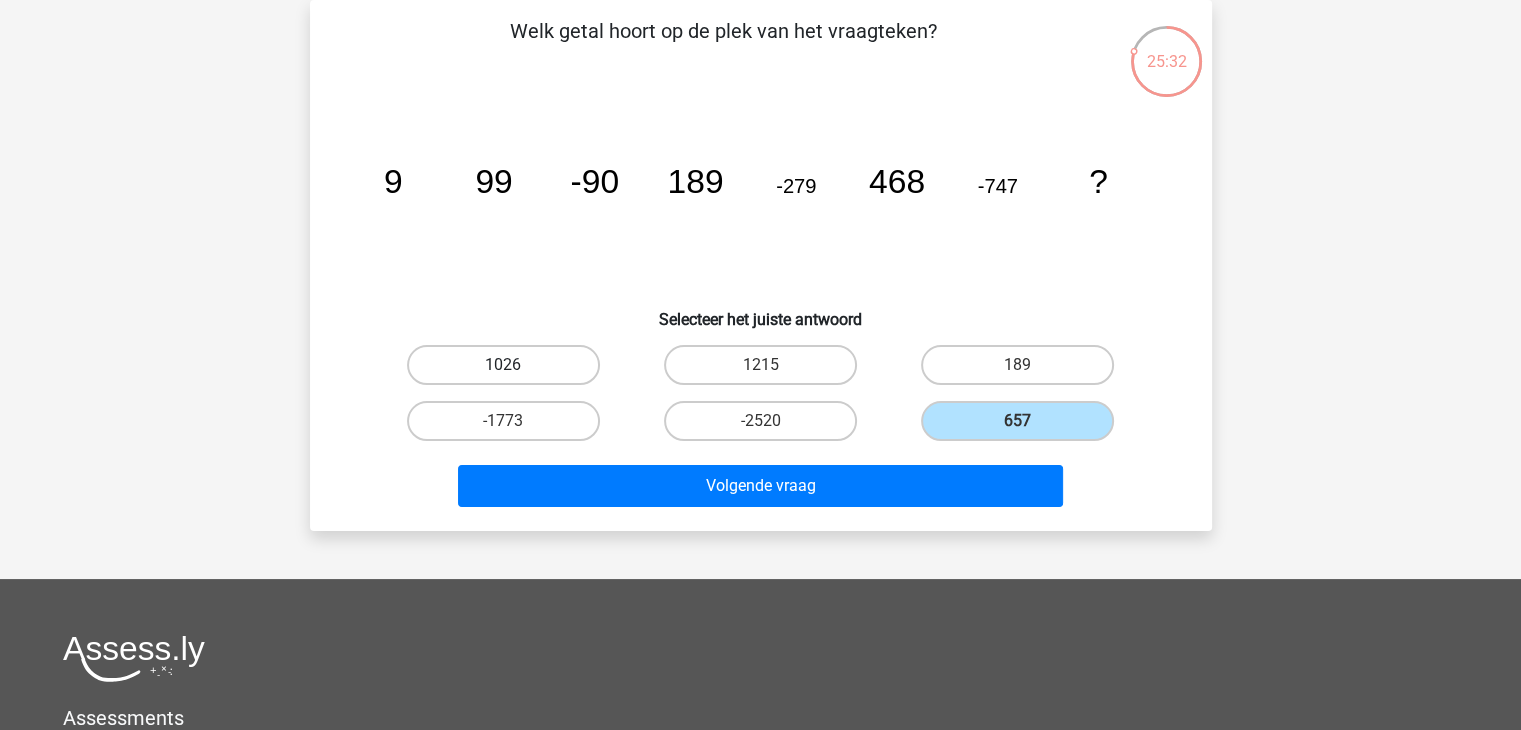 click on "1026" at bounding box center [503, 365] 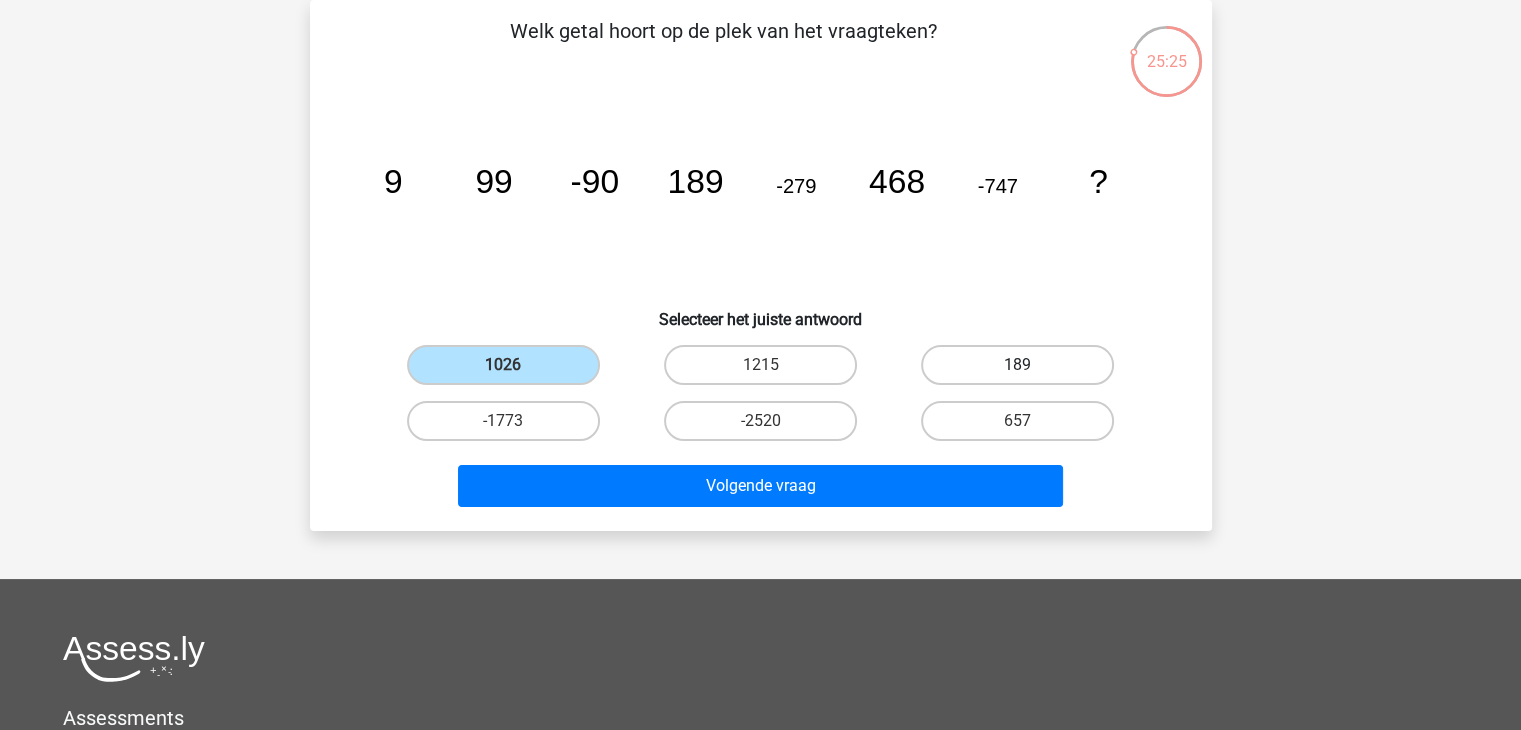 drag, startPoint x: 1024, startPoint y: 360, endPoint x: 1005, endPoint y: 362, distance: 19.104973 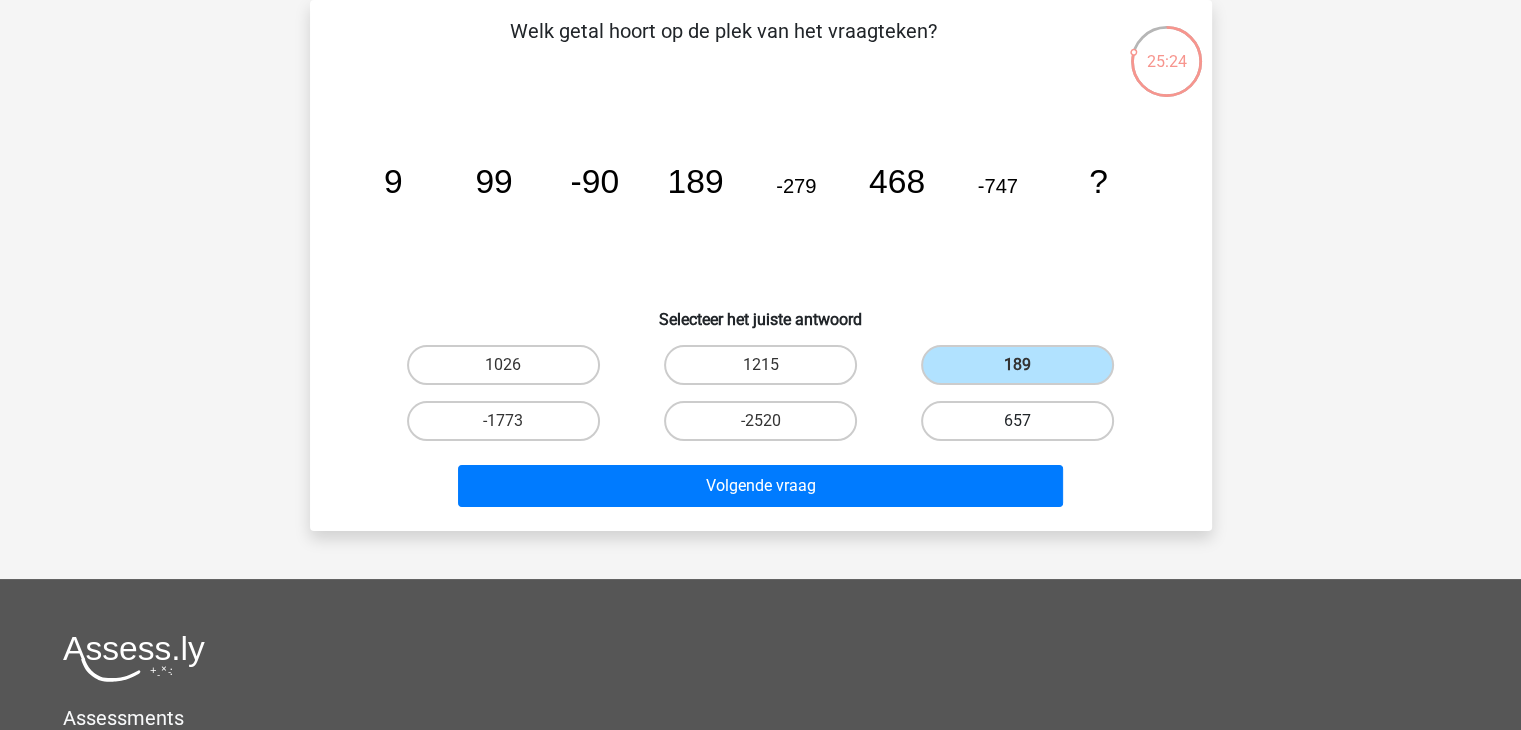 click on "657" at bounding box center (1017, 421) 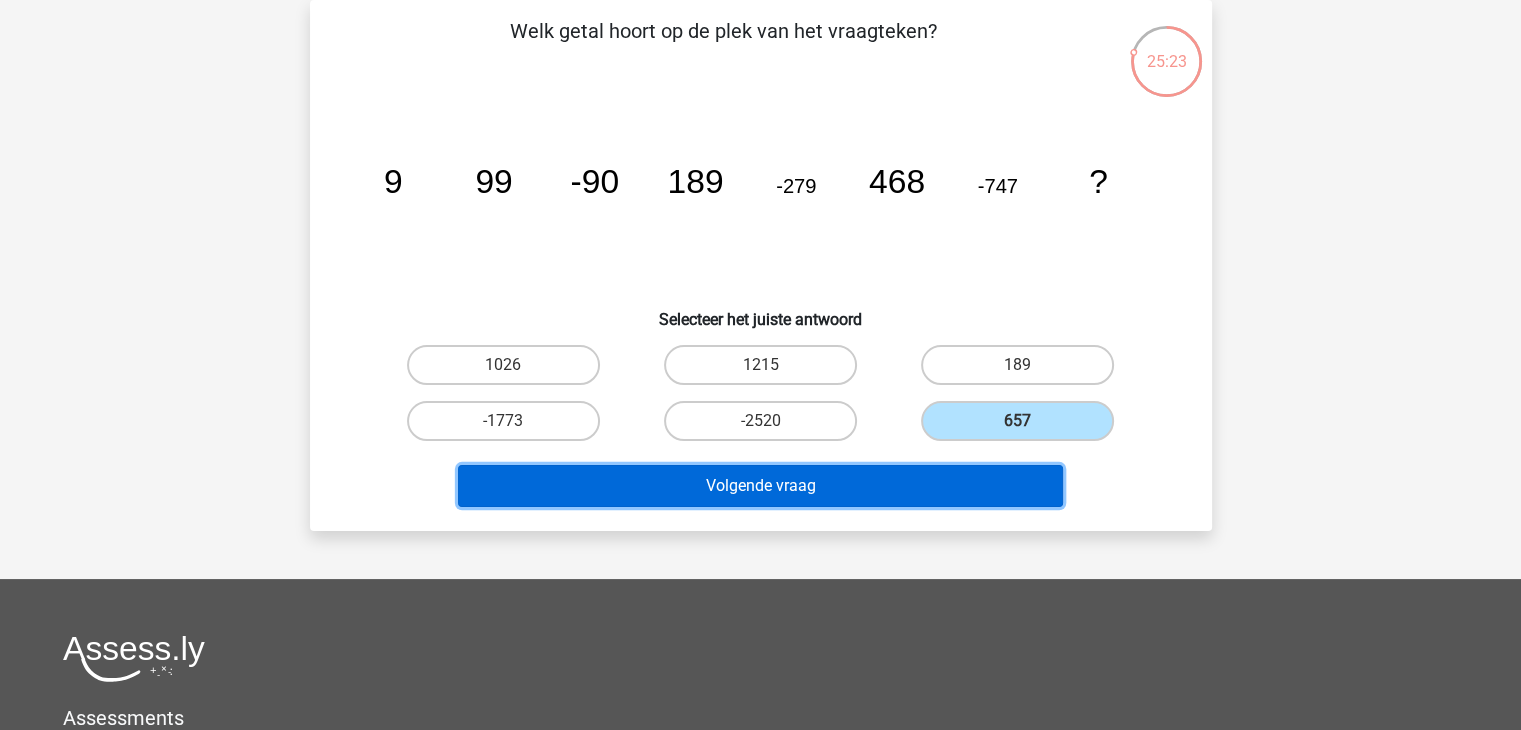 click on "Volgende vraag" at bounding box center (760, 486) 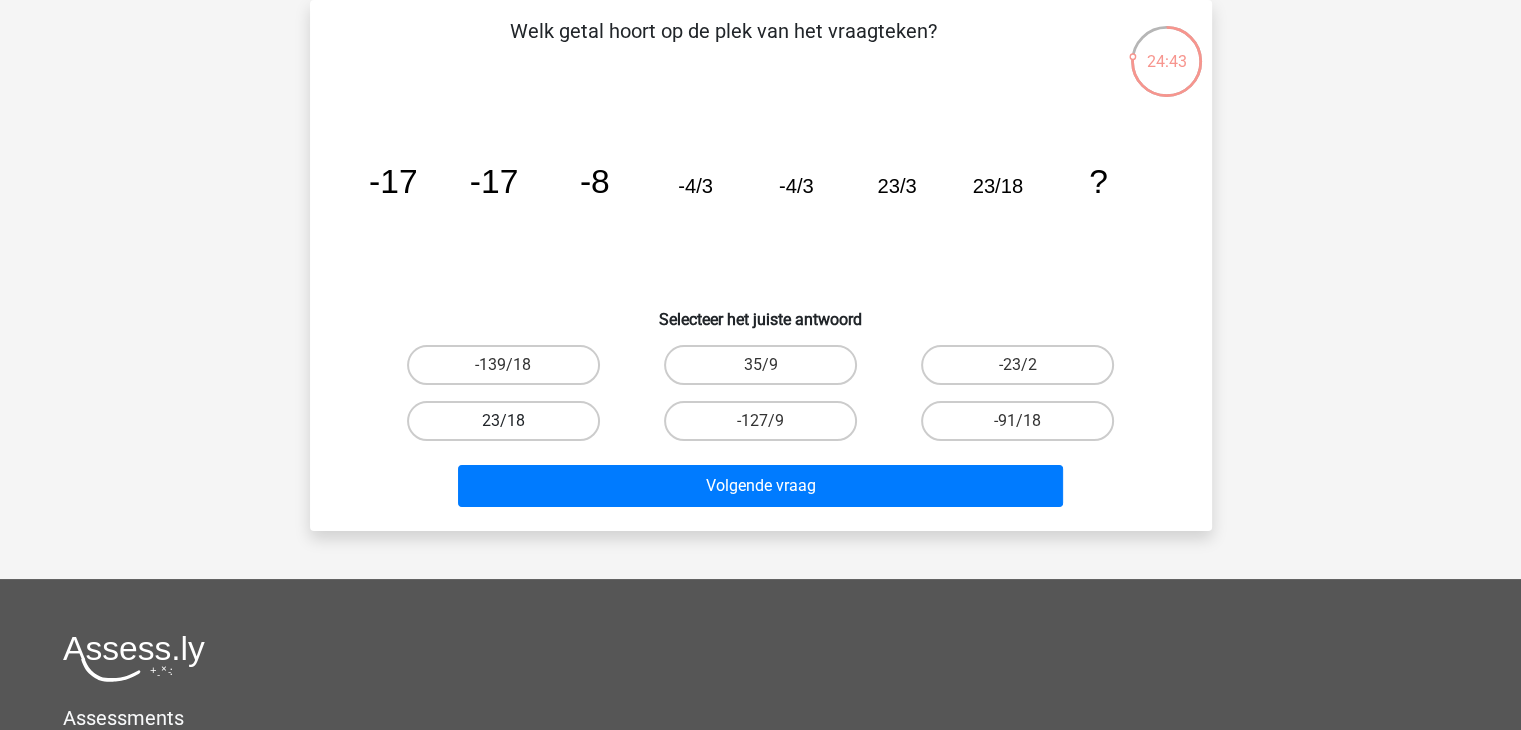 click on "23/18" at bounding box center (503, 421) 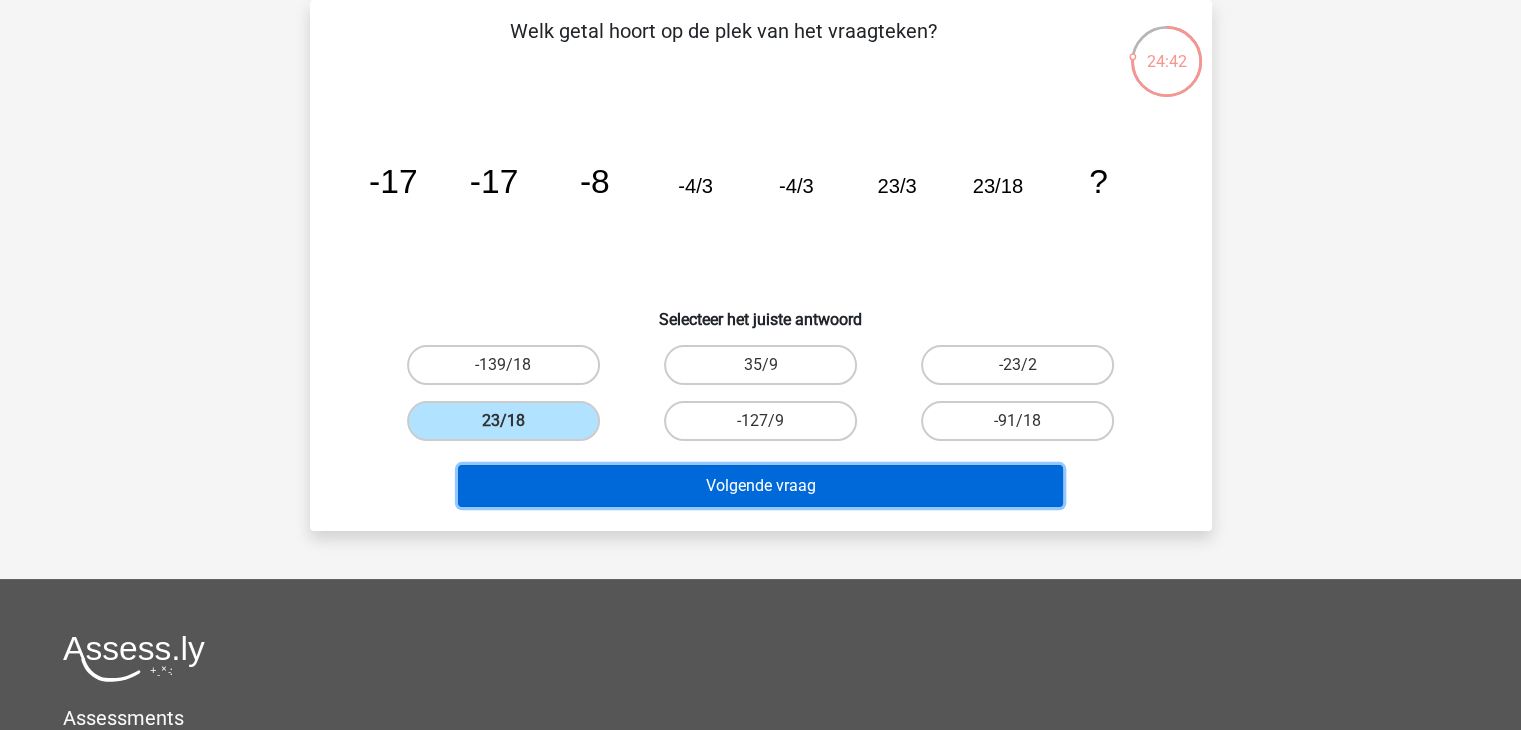 click on "Volgende vraag" at bounding box center (760, 486) 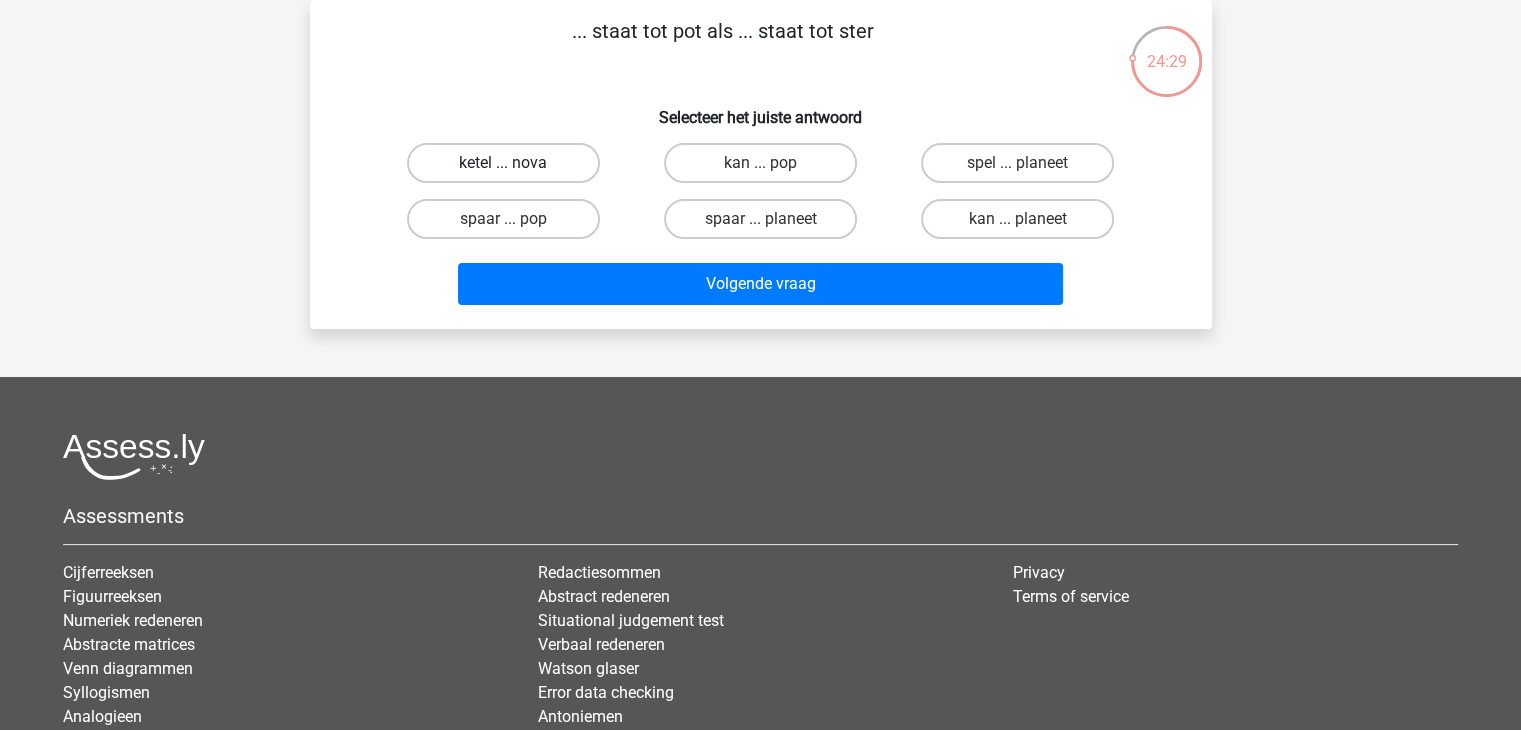 click on "ketel ... nova" at bounding box center (503, 163) 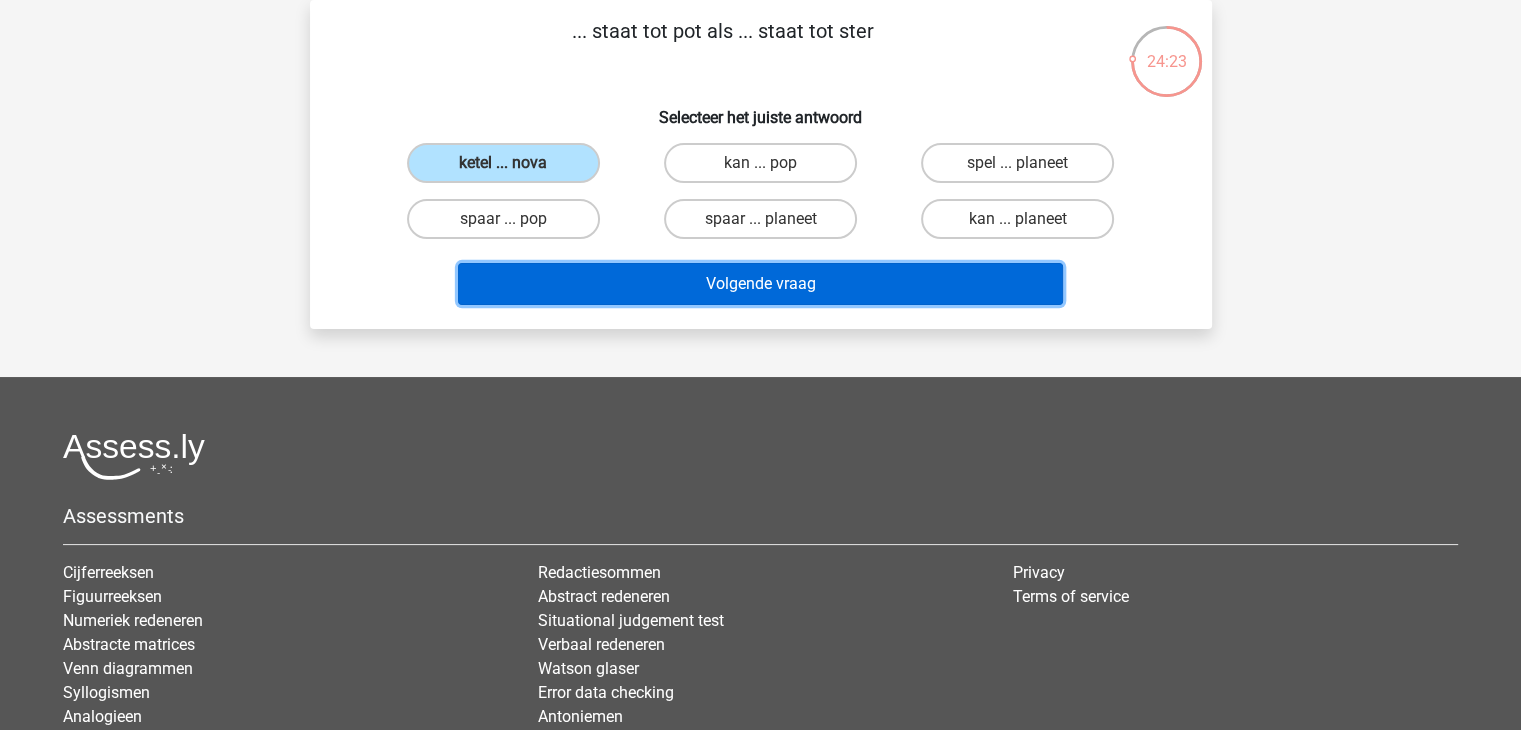 click on "Volgende vraag" at bounding box center (760, 284) 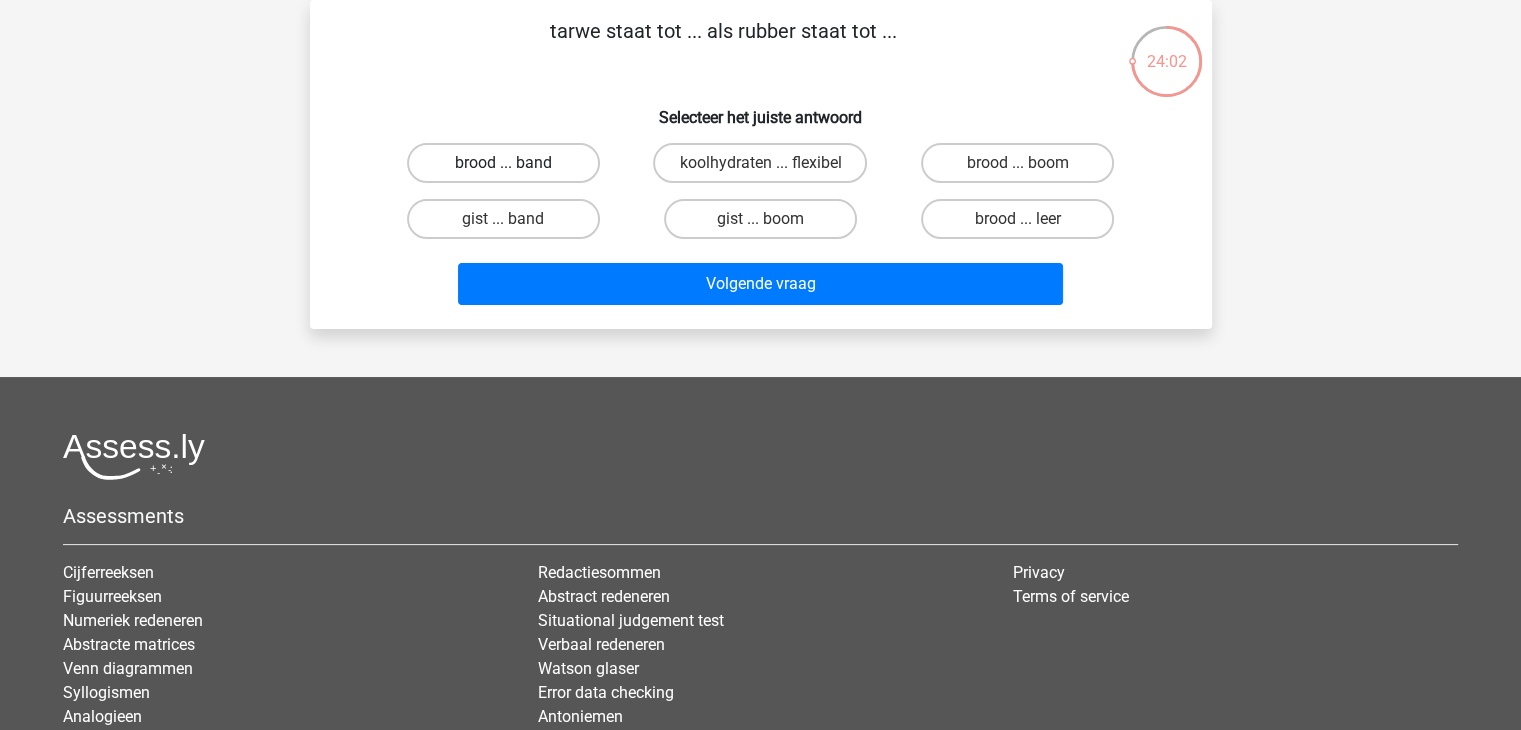click on "brood ... band" at bounding box center [503, 163] 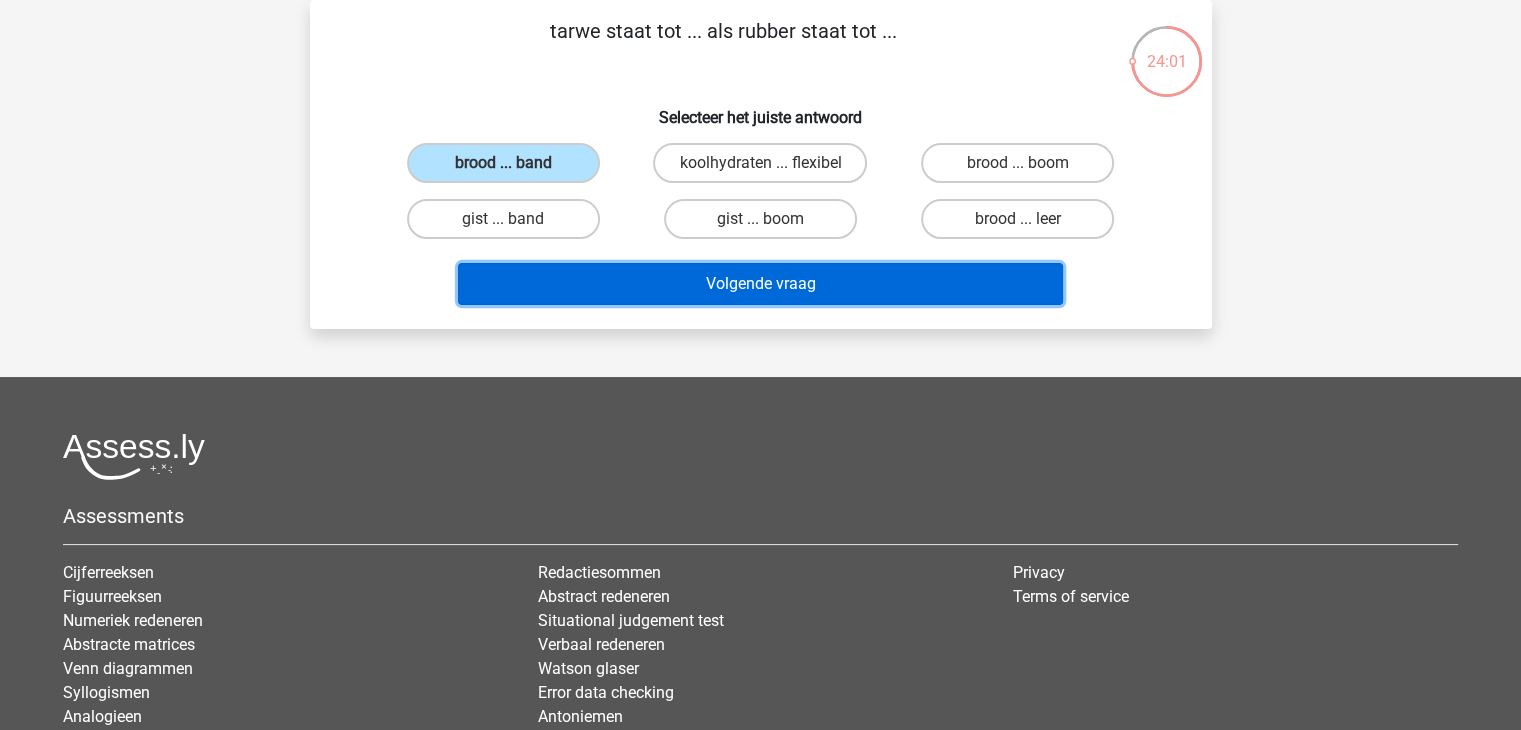 click on "Volgende vraag" at bounding box center [760, 284] 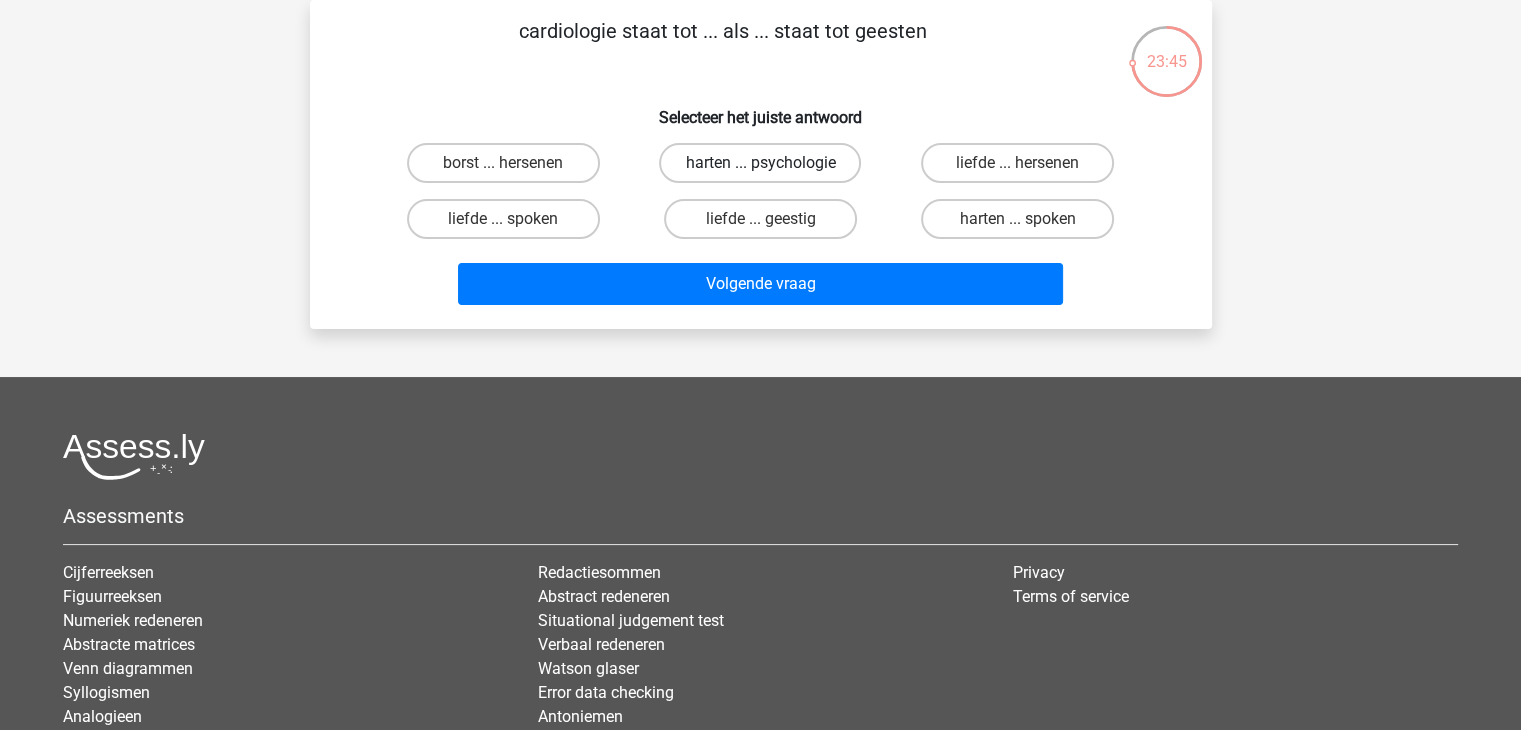 click on "harten ... psychologie" at bounding box center [760, 163] 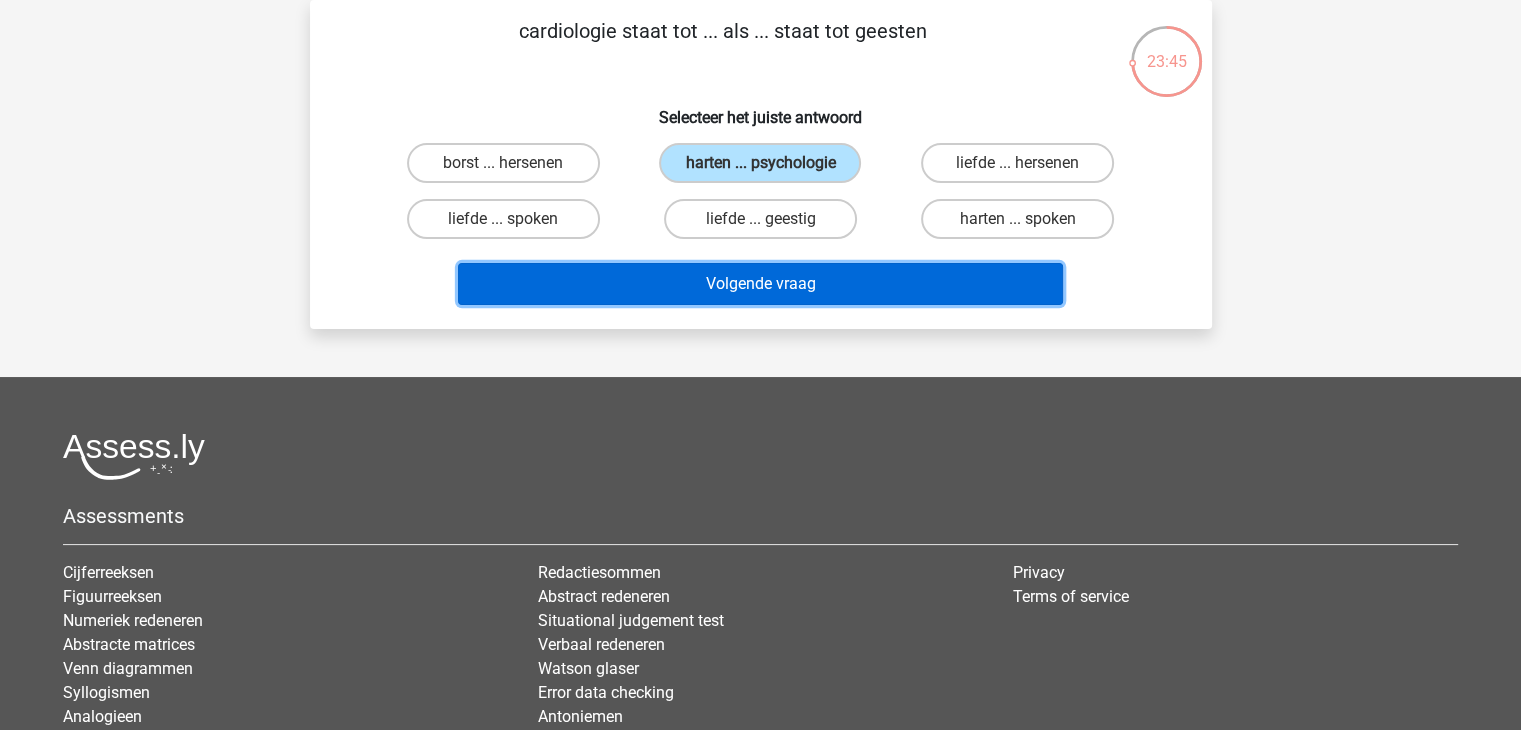 click on "Volgende vraag" at bounding box center (760, 284) 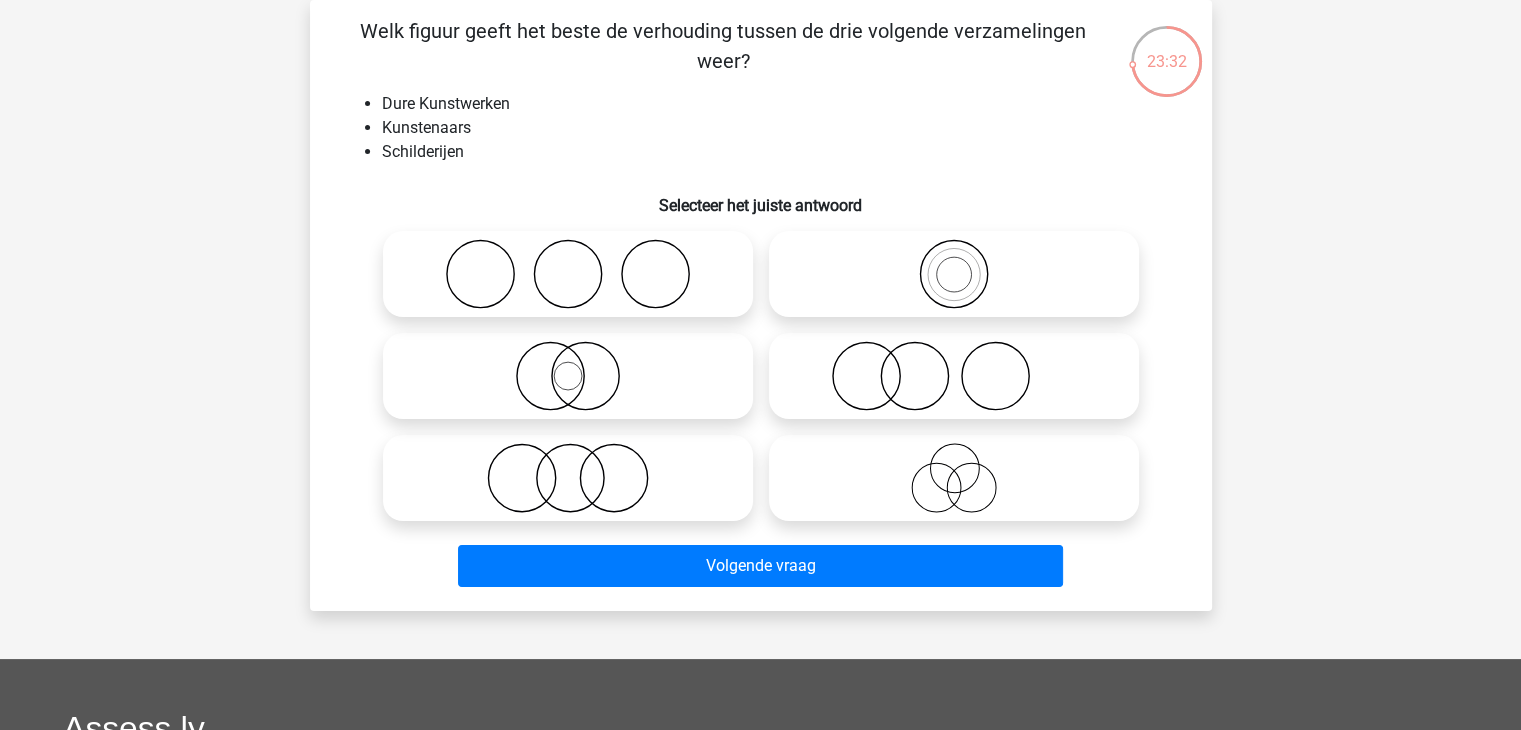 click 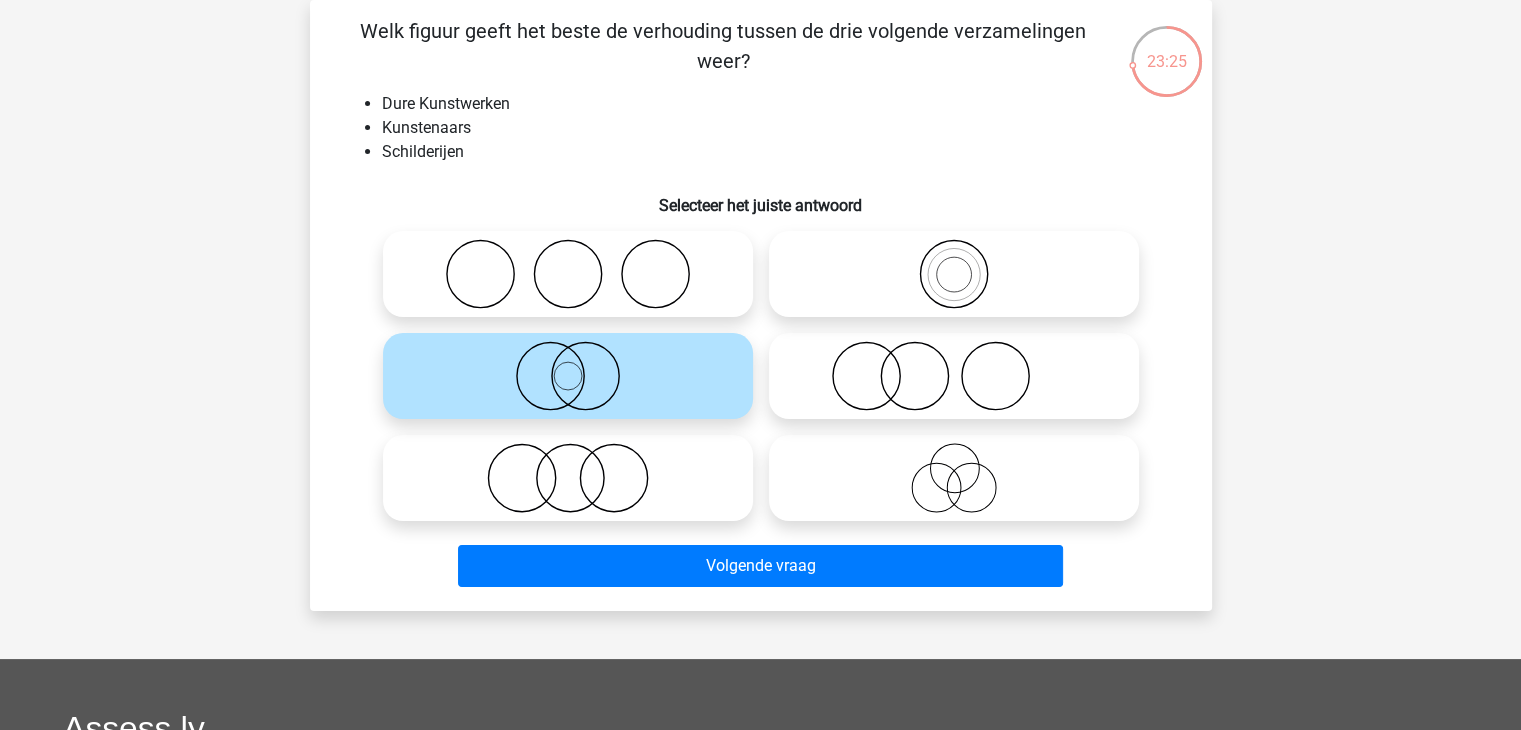 click 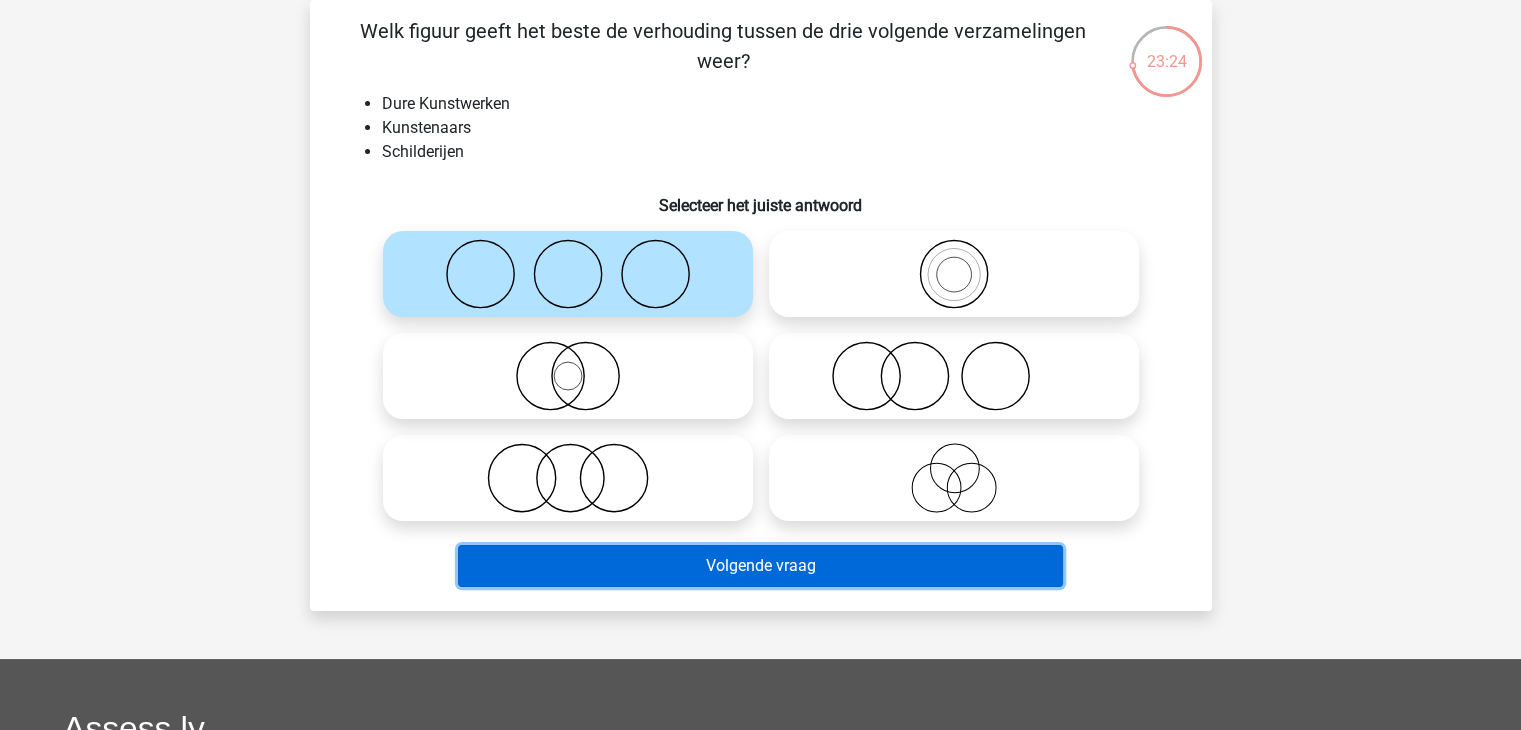 click on "Volgende vraag" at bounding box center (760, 566) 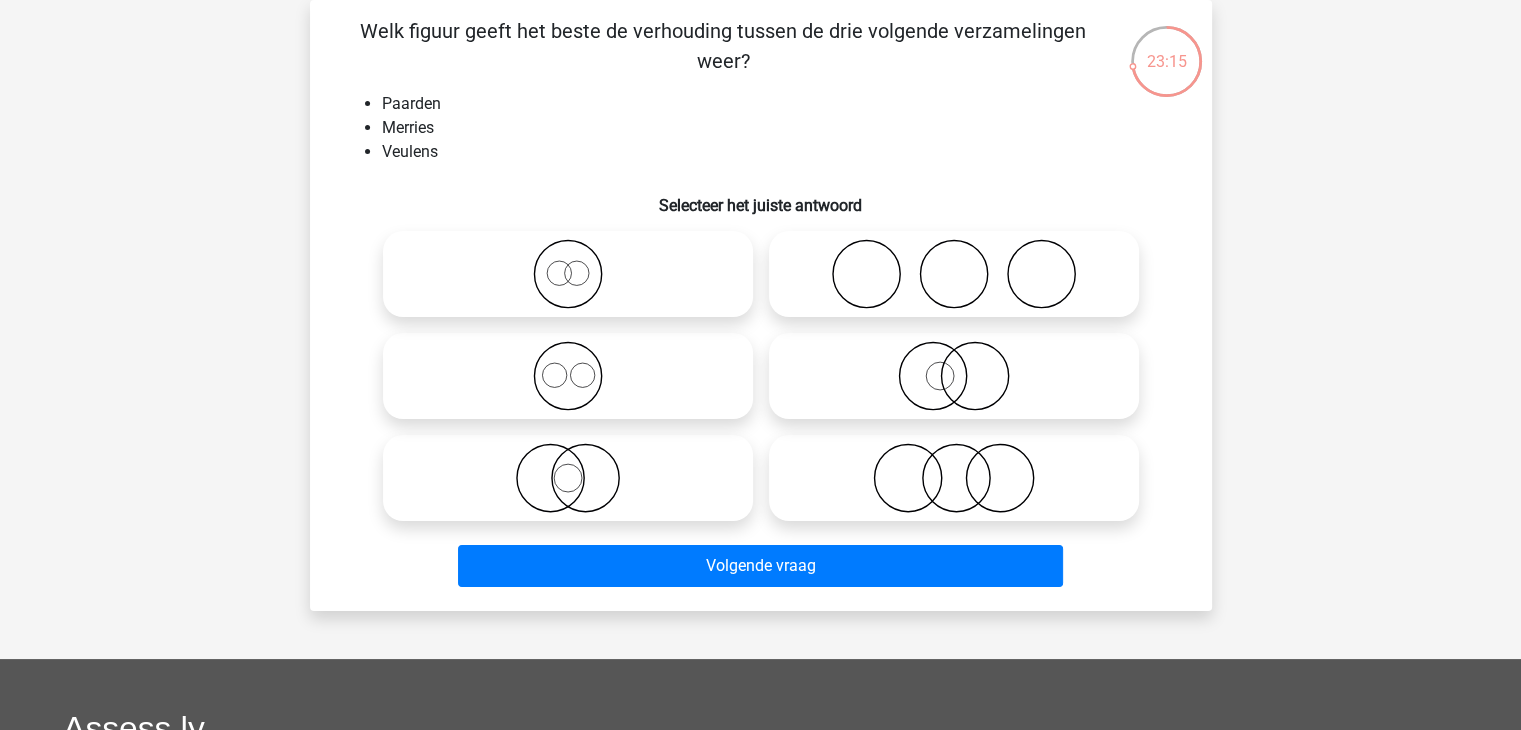 click 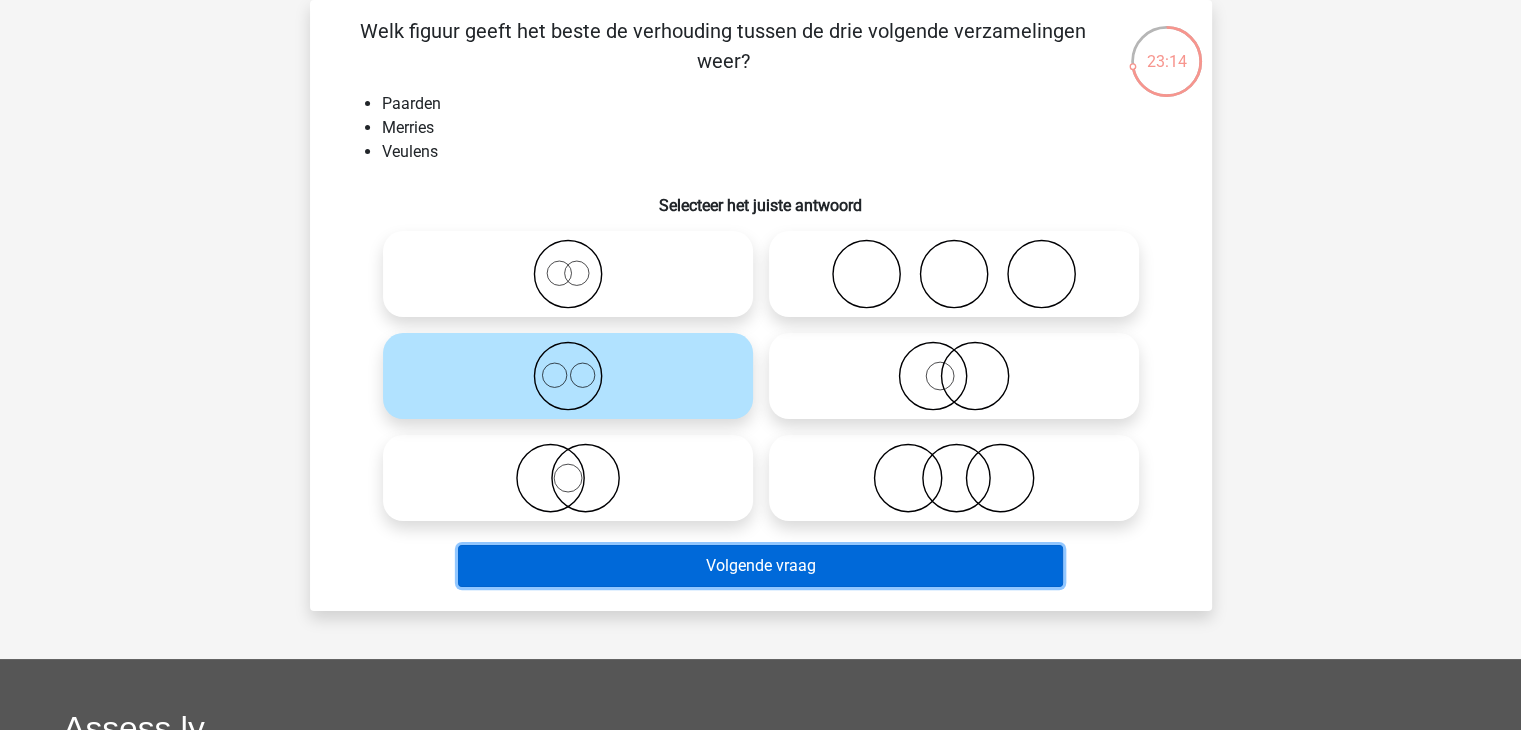 click on "Volgende vraag" at bounding box center [760, 566] 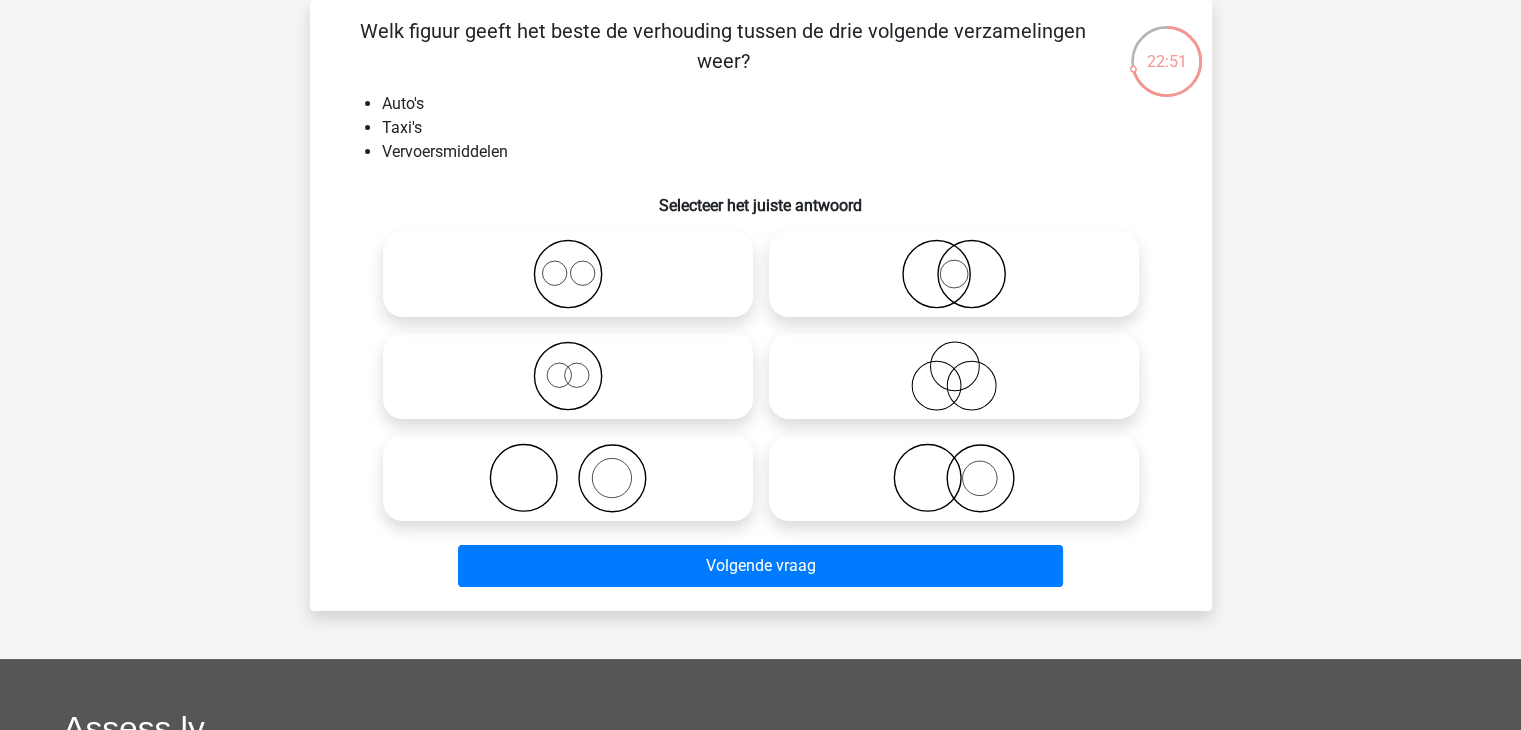 click 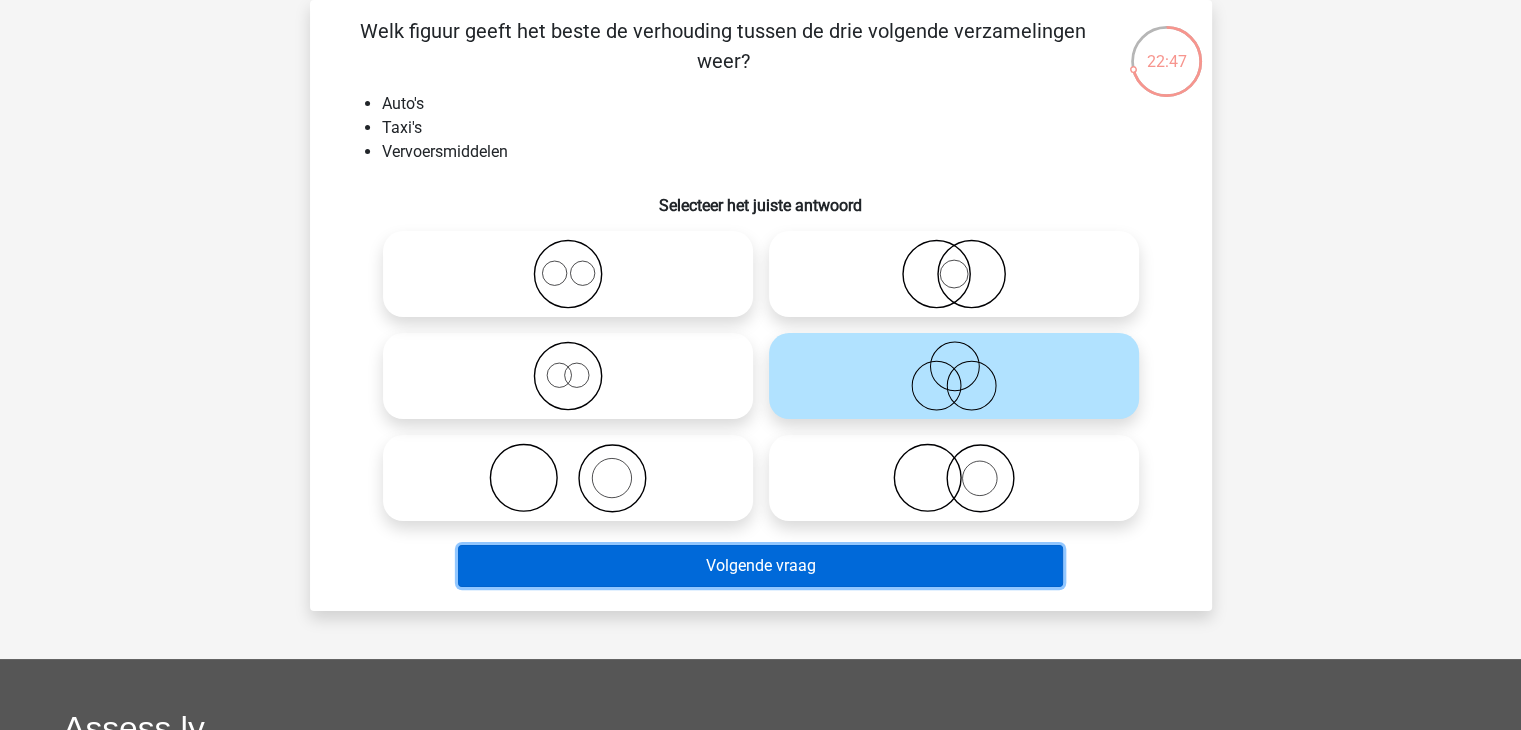 click on "Volgende vraag" at bounding box center [760, 566] 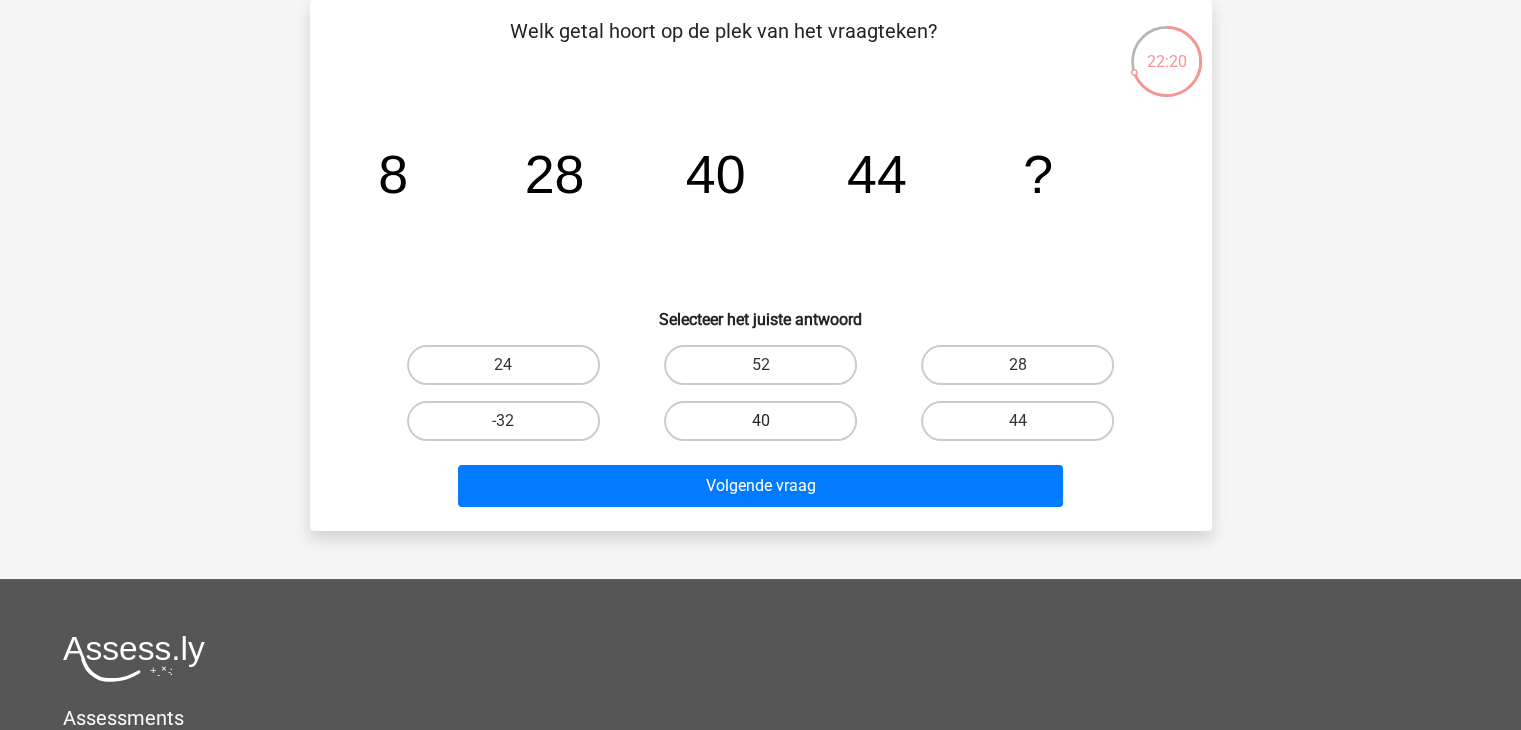 click on "40" at bounding box center [760, 421] 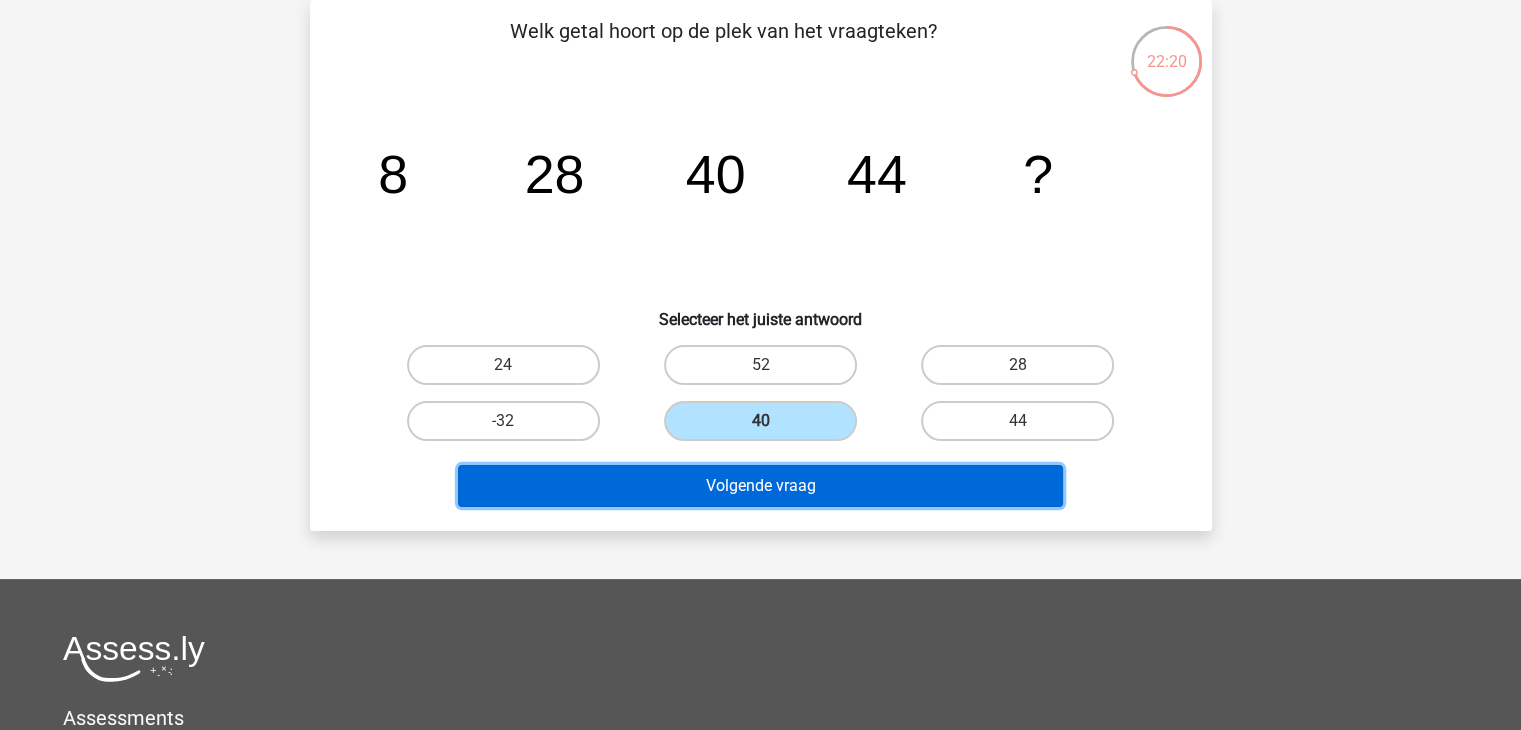 click on "Volgende vraag" at bounding box center [760, 486] 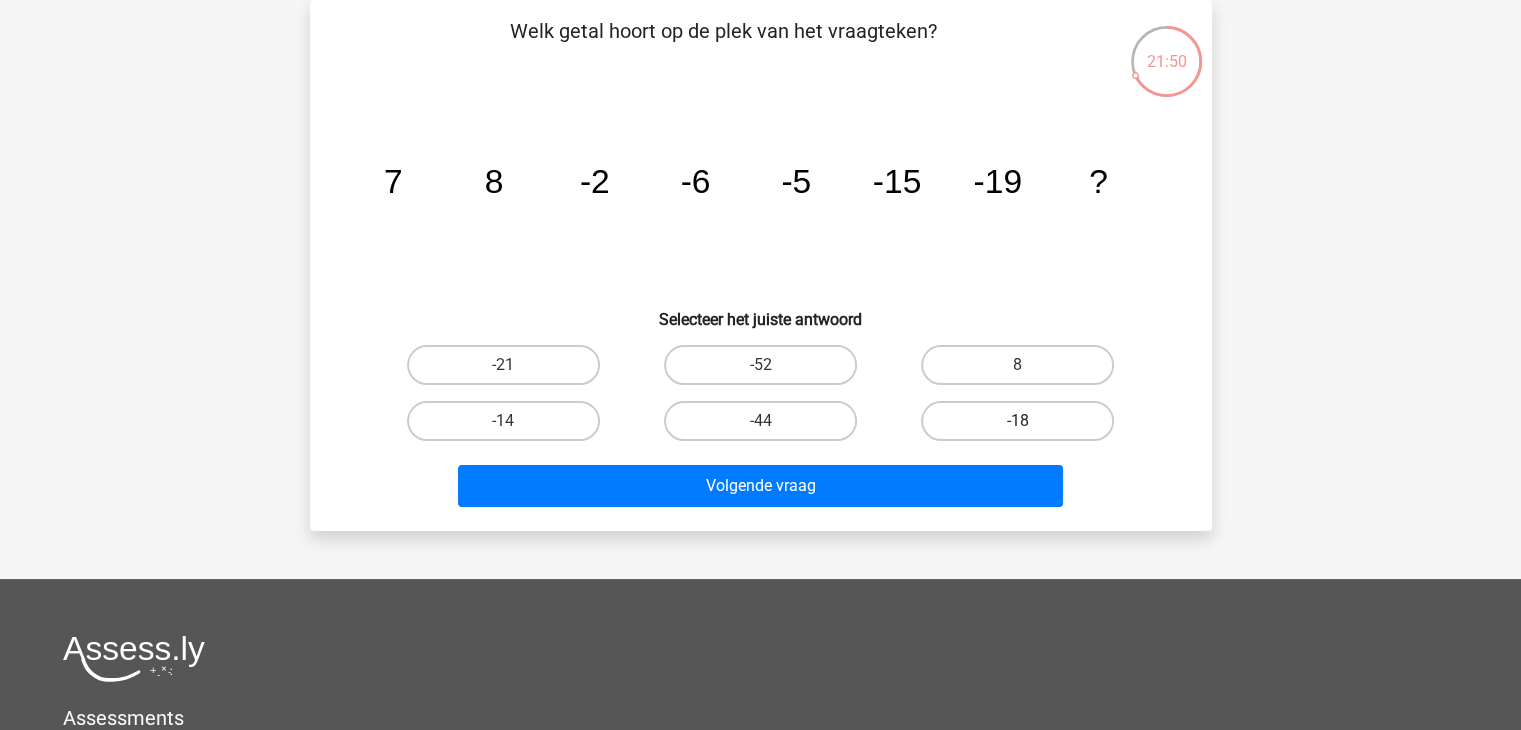 click on "-18" at bounding box center (1017, 421) 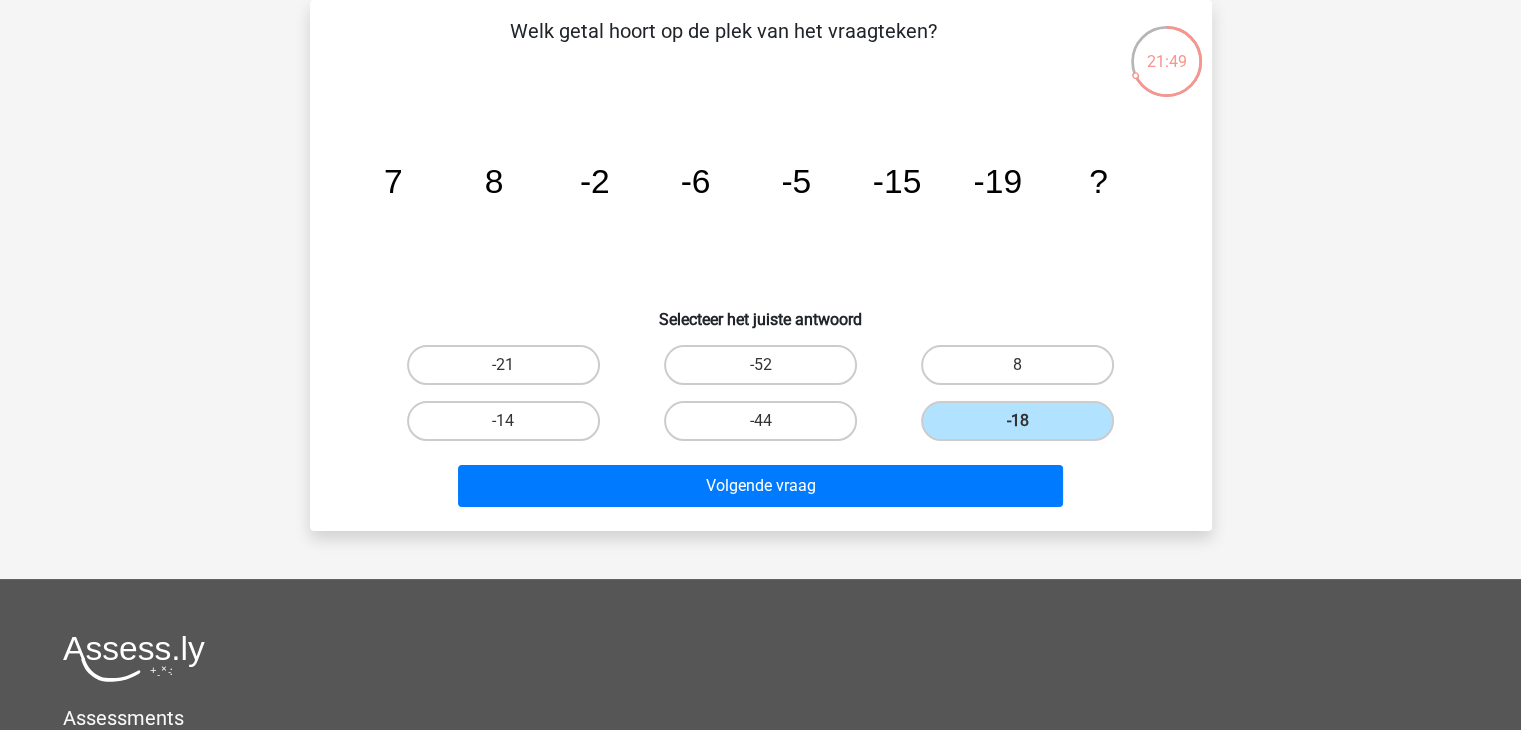 click on "Volgende vraag" at bounding box center [761, 482] 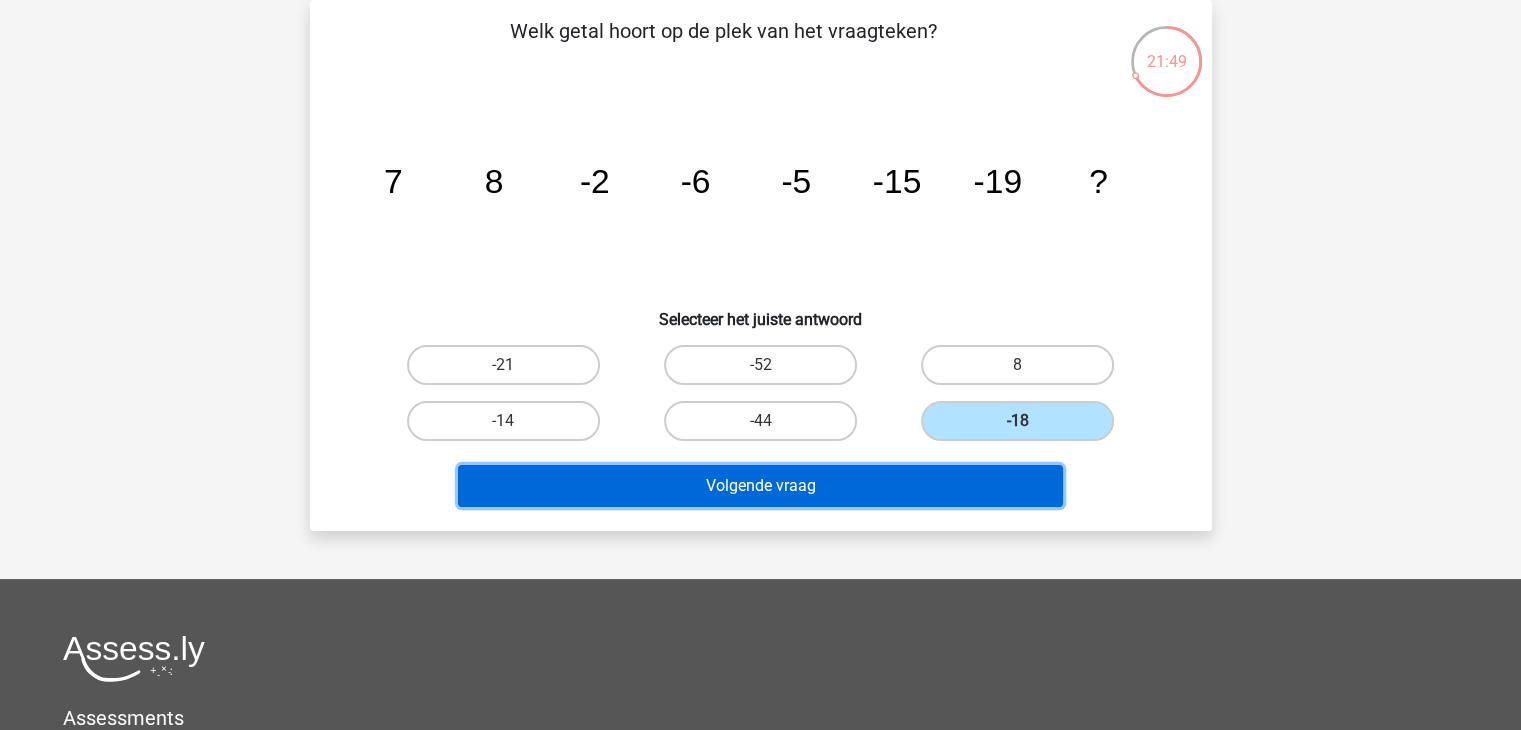 click on "Volgende vraag" at bounding box center [760, 486] 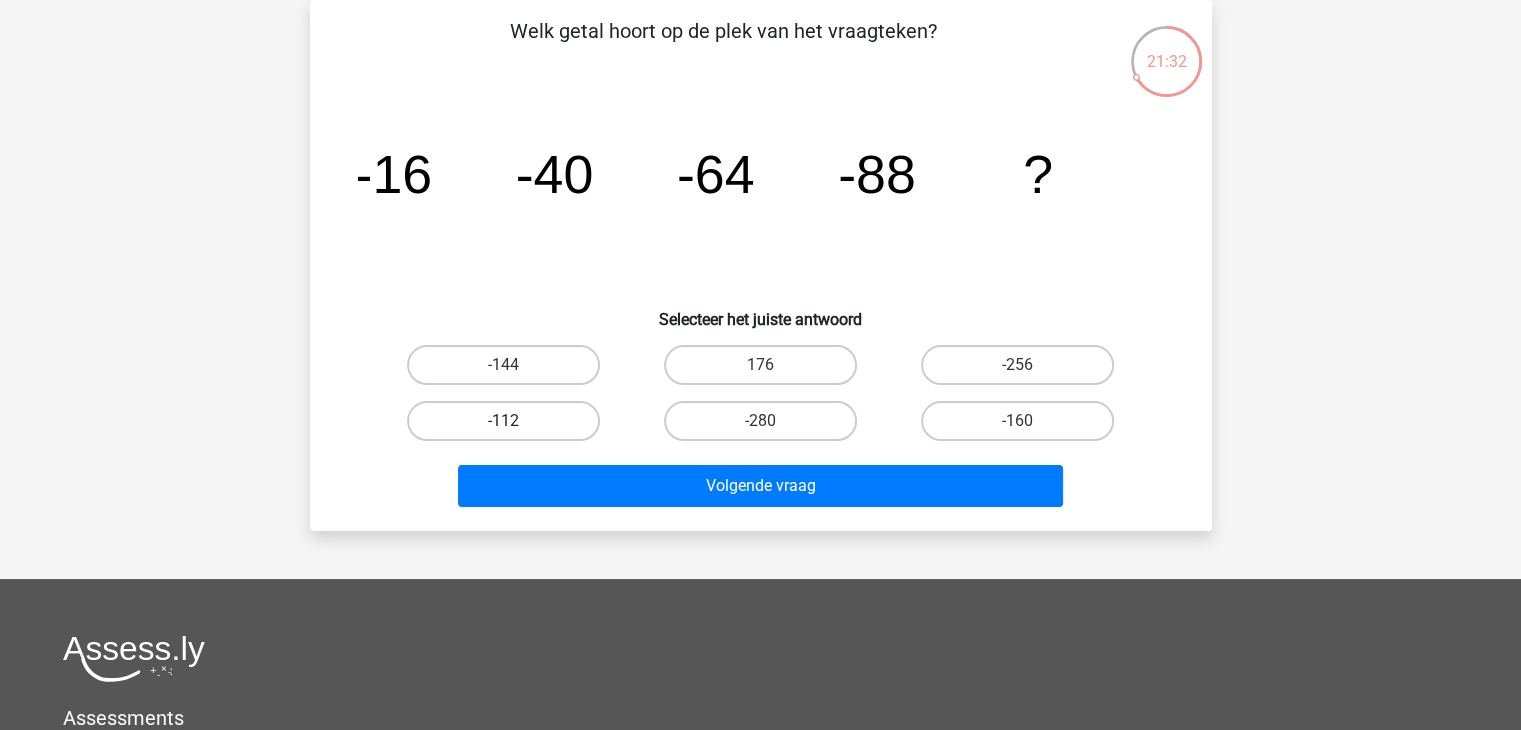 click on "-112" at bounding box center (503, 421) 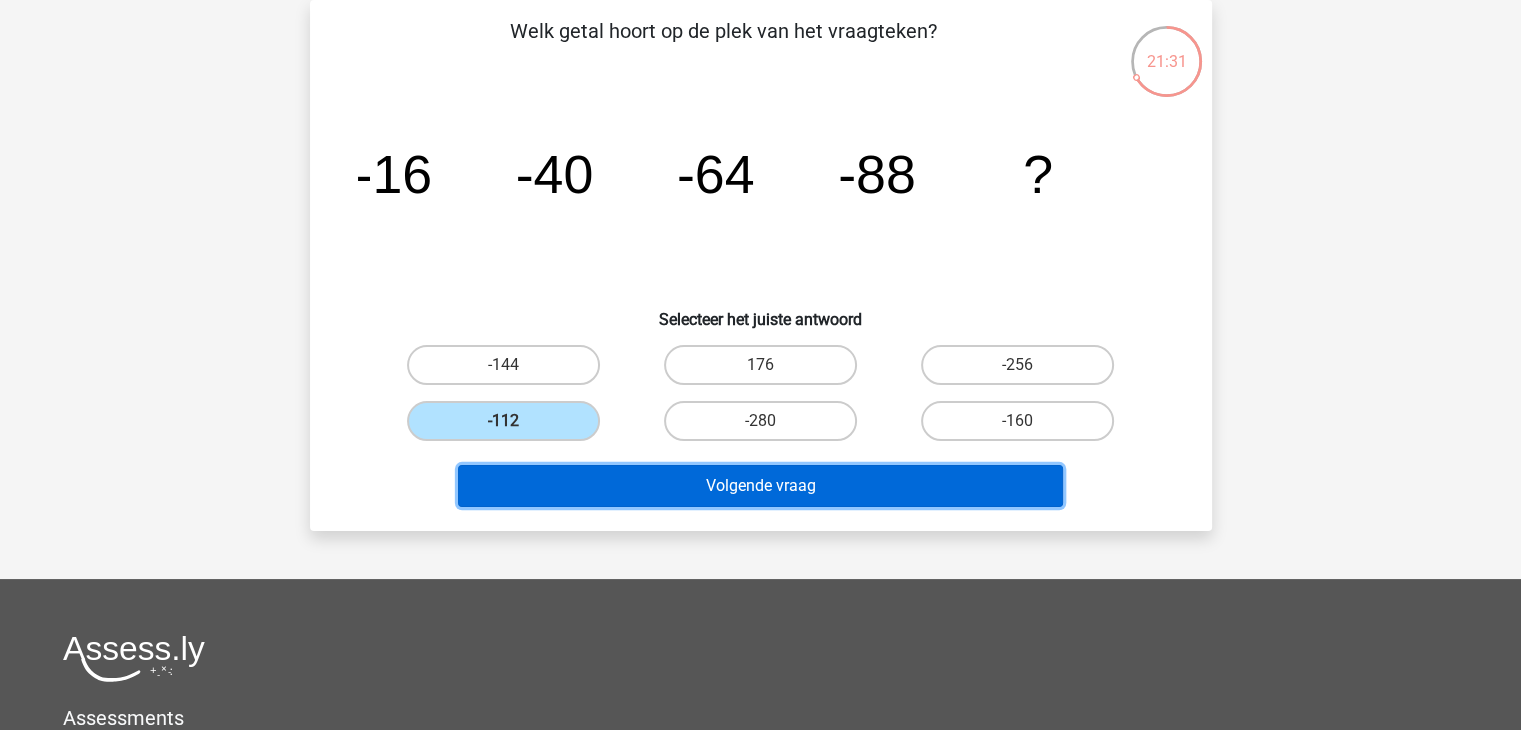 click on "Volgende vraag" at bounding box center (760, 486) 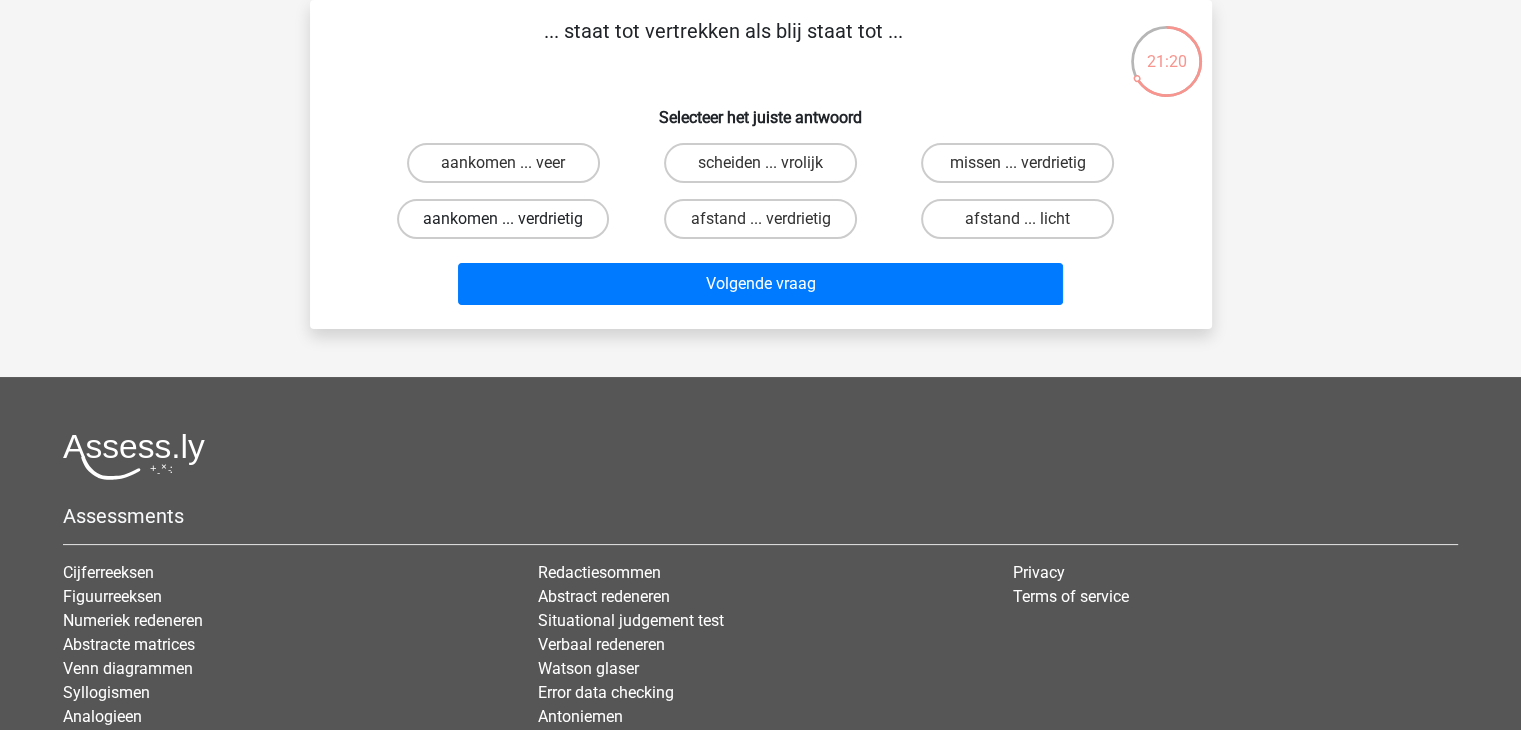 click on "aankomen ... verdrietig" at bounding box center [503, 219] 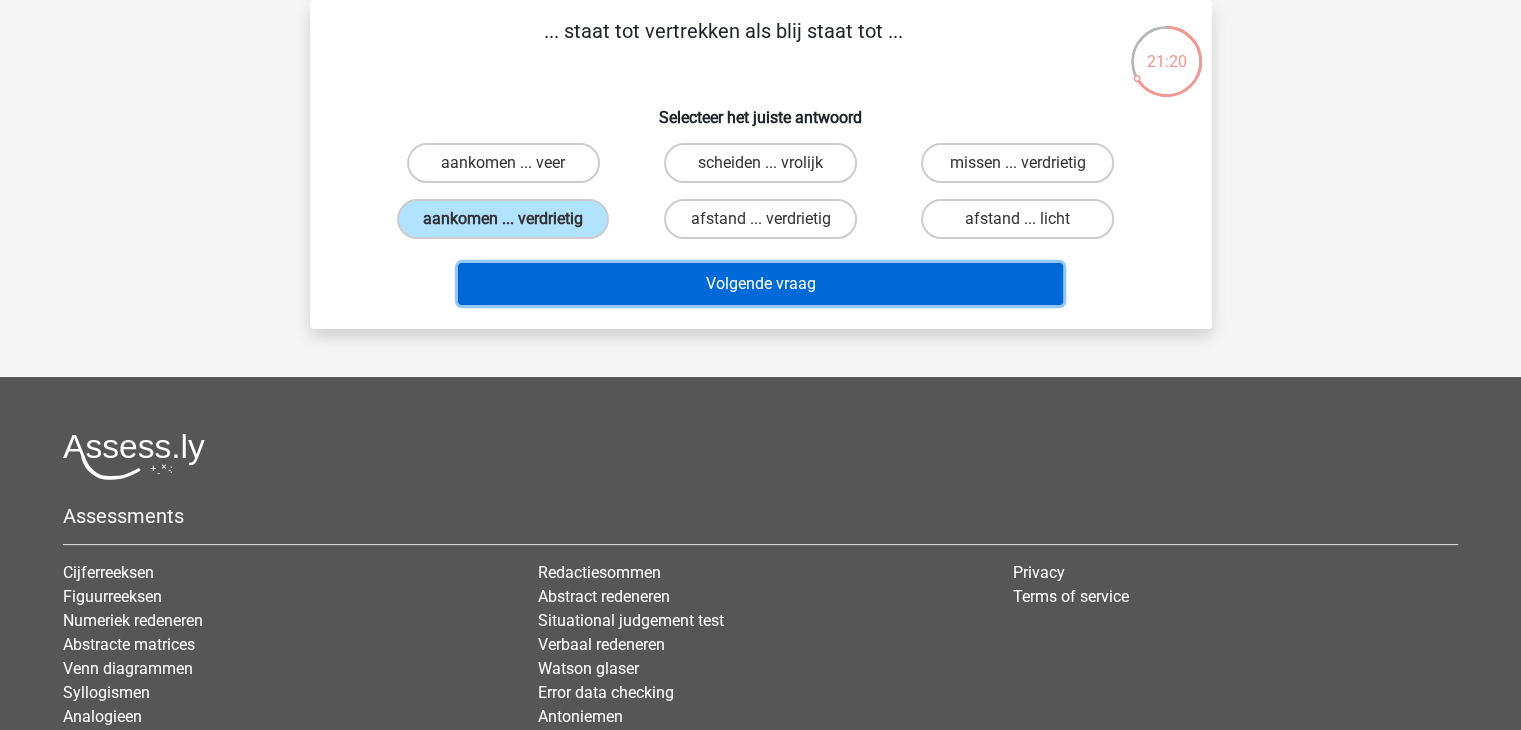 click on "Volgende vraag" at bounding box center [760, 284] 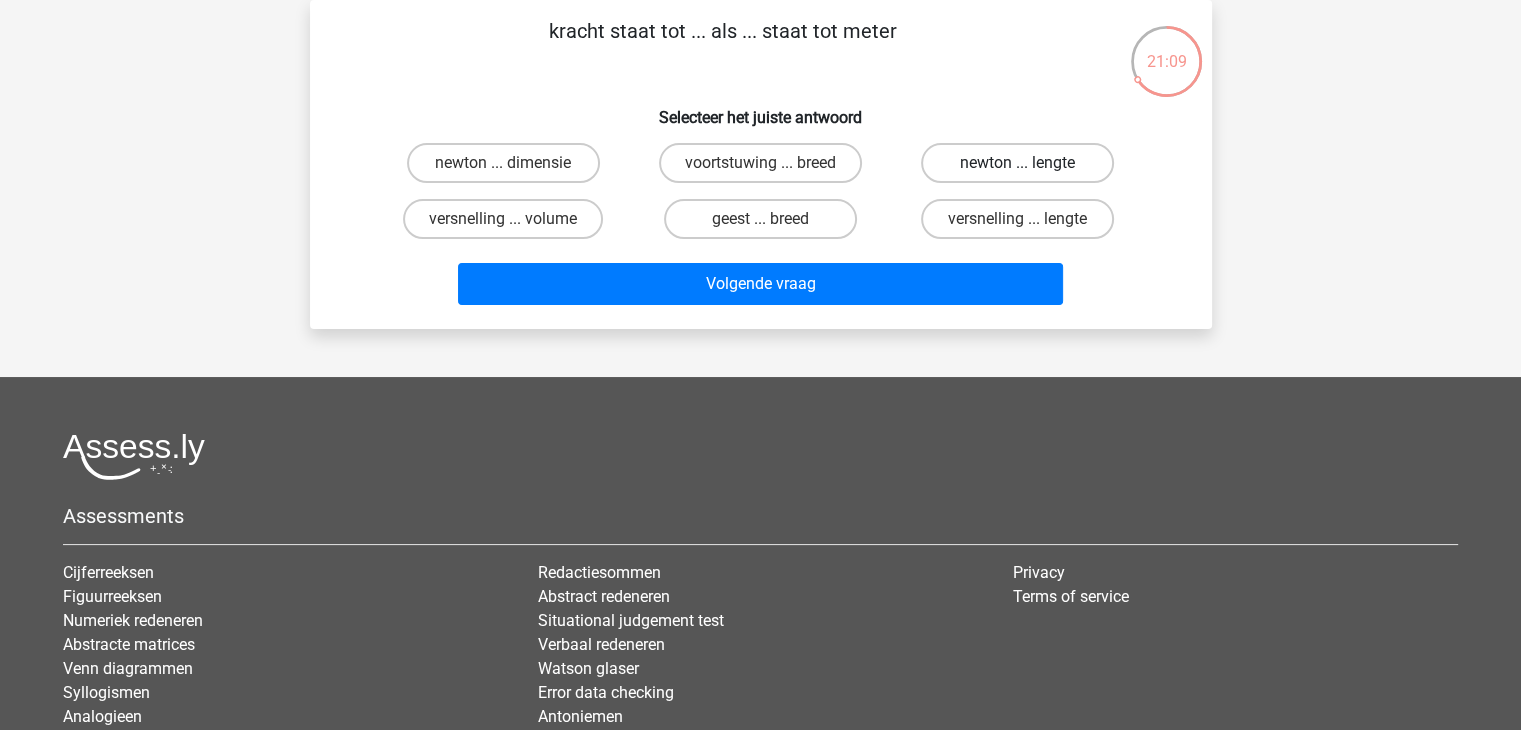 click on "newton ... lengte" at bounding box center (1017, 163) 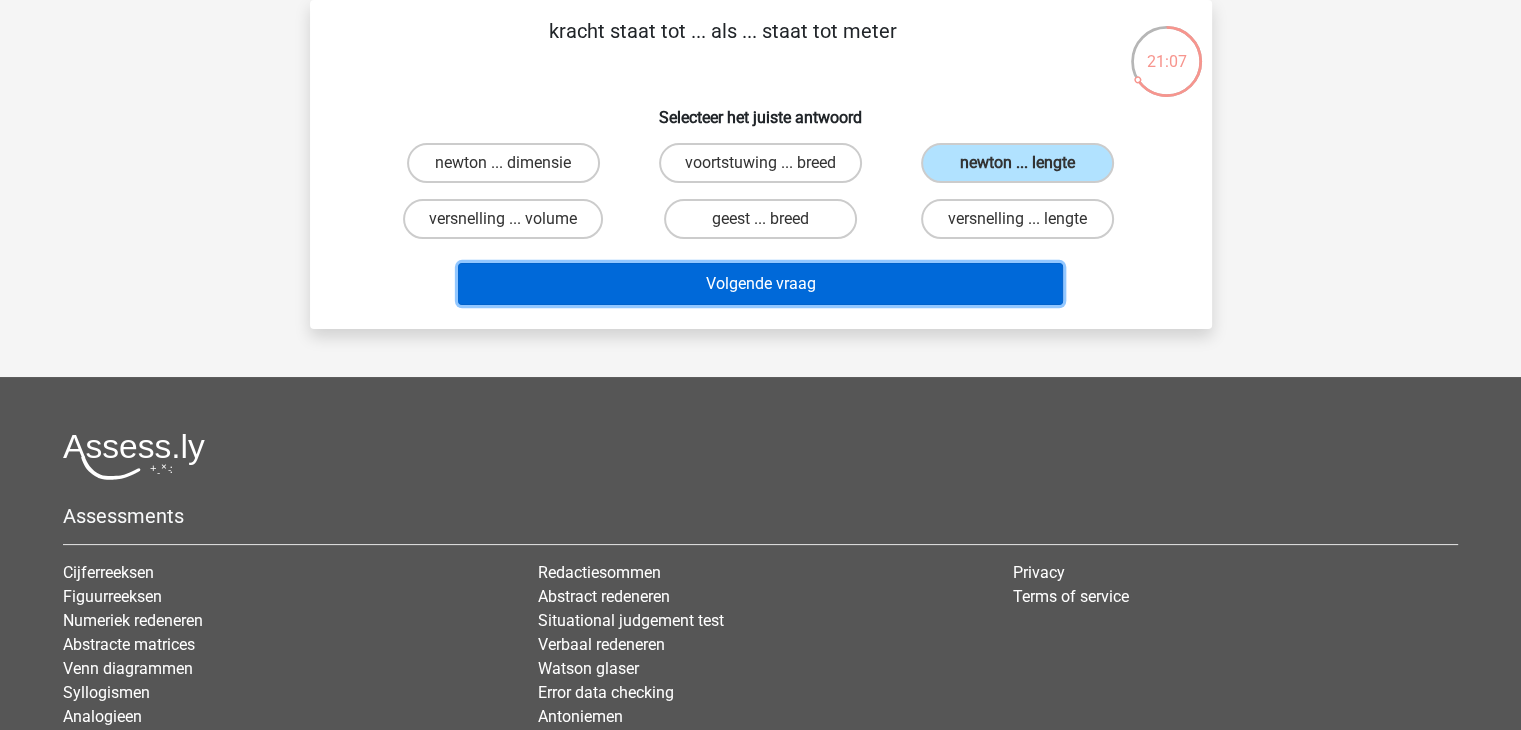 click on "Volgende vraag" at bounding box center (760, 284) 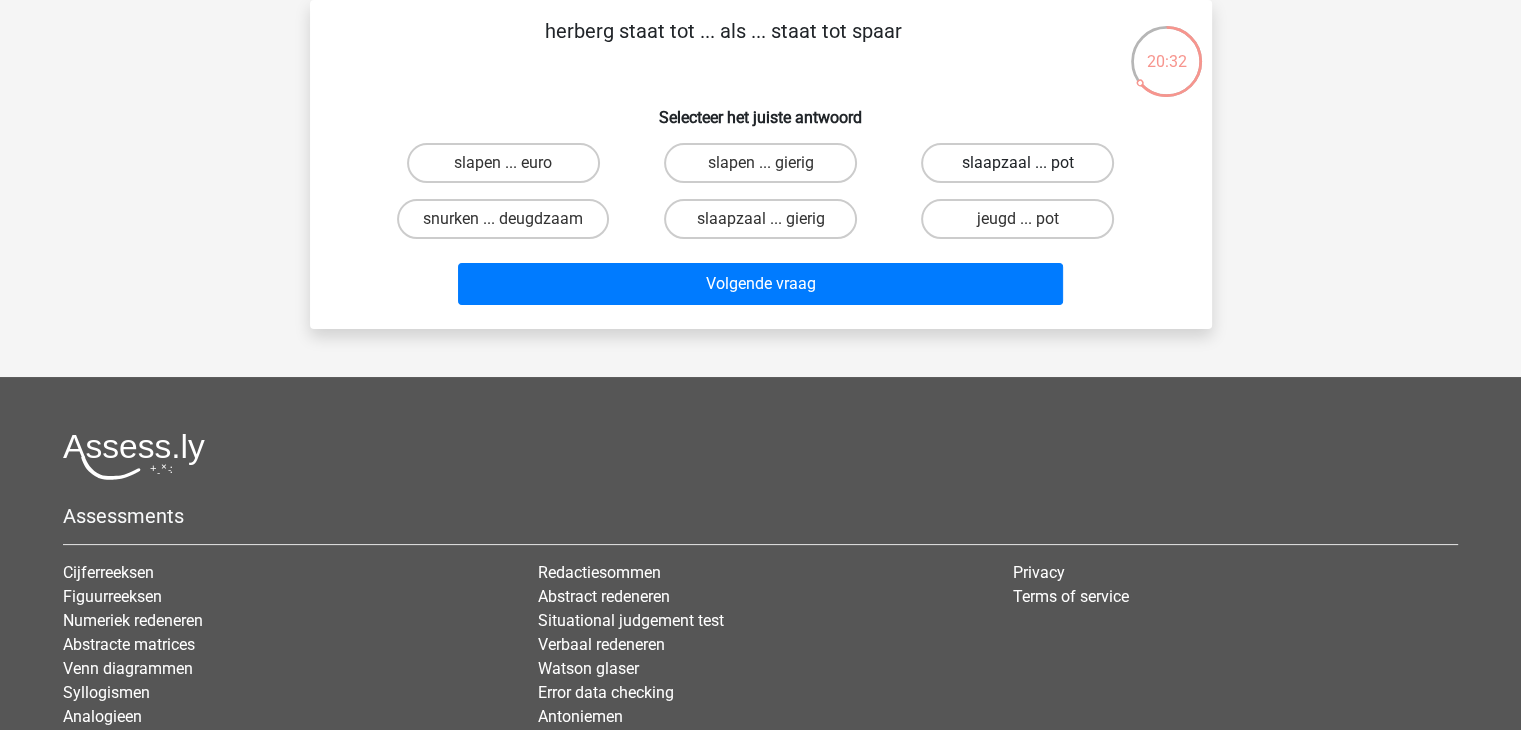 click on "slaapzaal ... pot" at bounding box center [1017, 163] 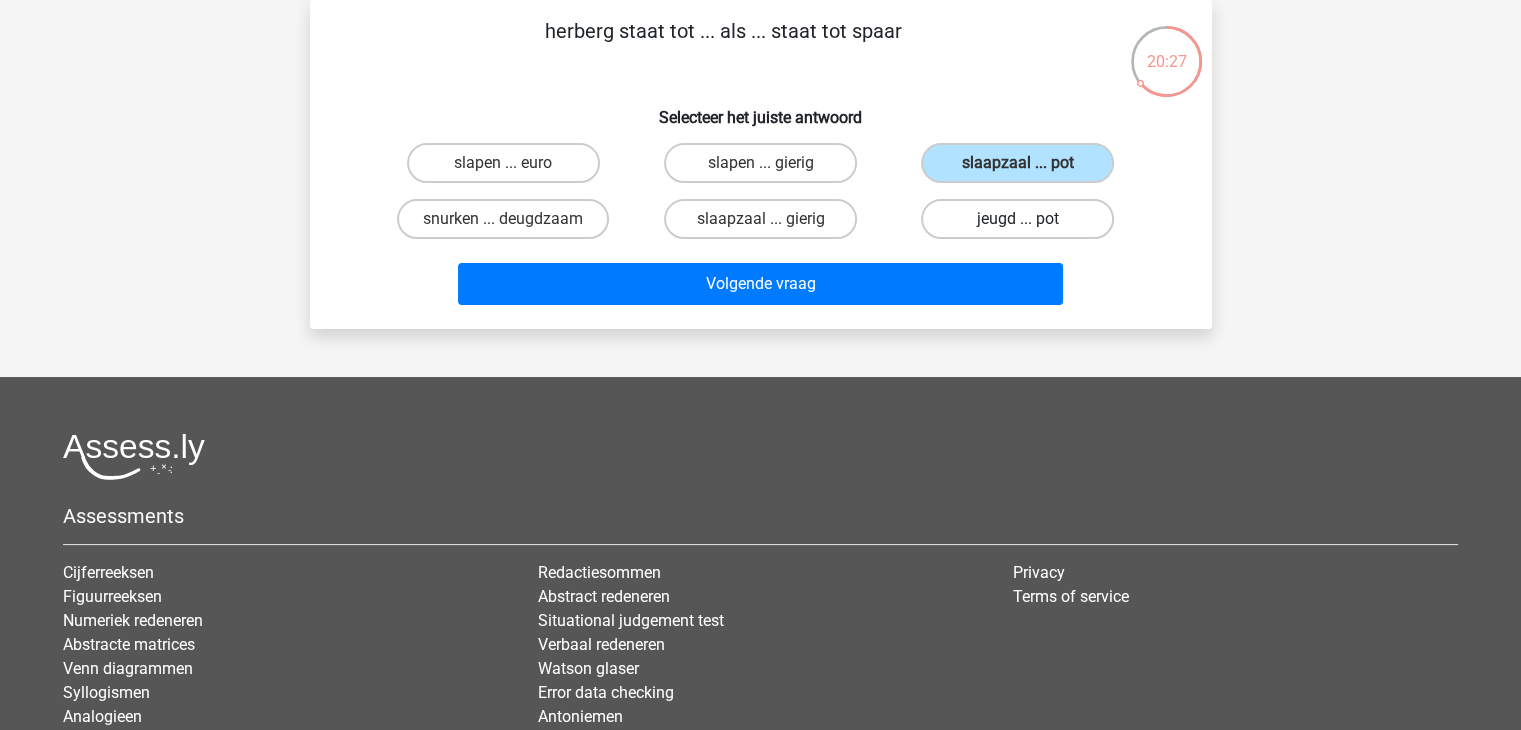 click on "jeugd ... pot" at bounding box center [1017, 219] 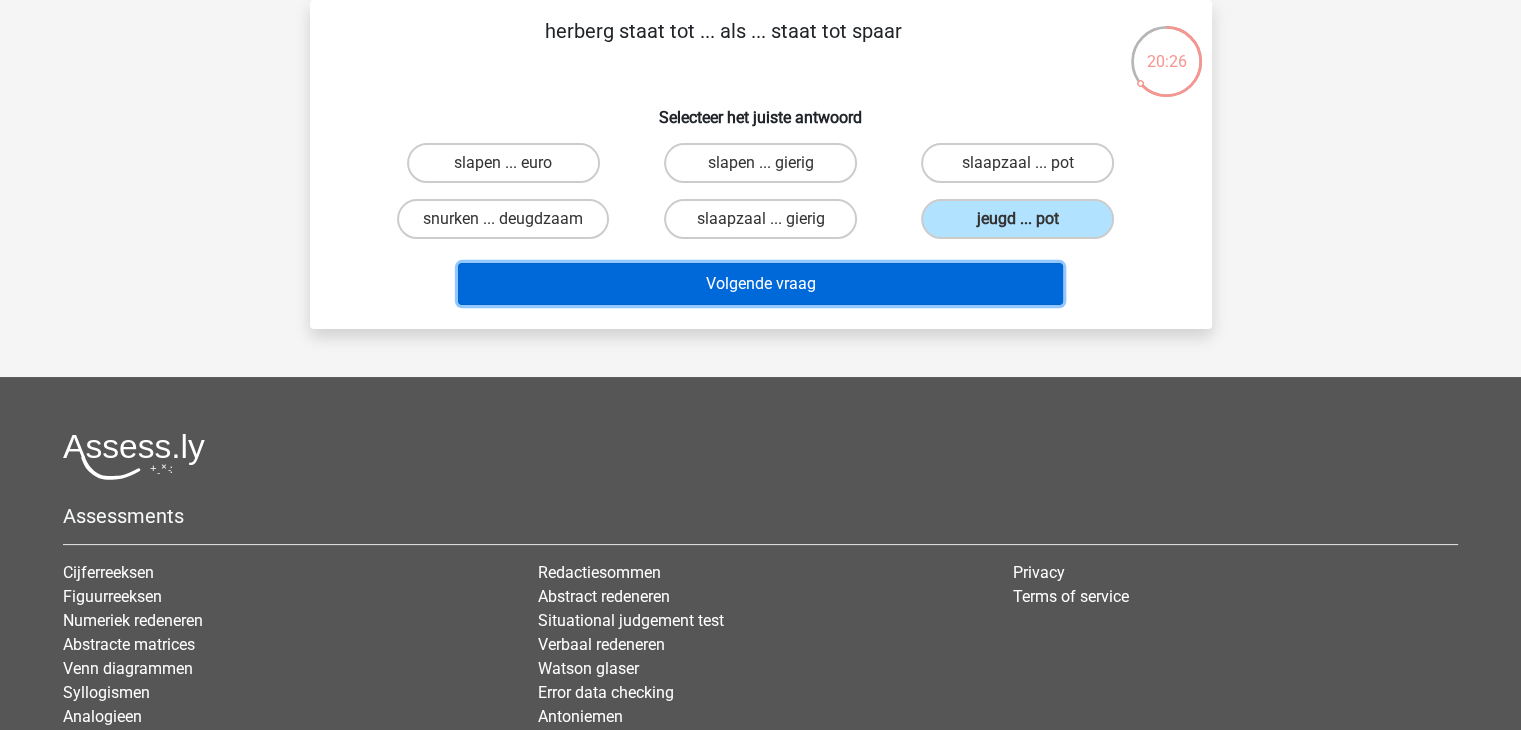 click on "Volgende vraag" at bounding box center (760, 284) 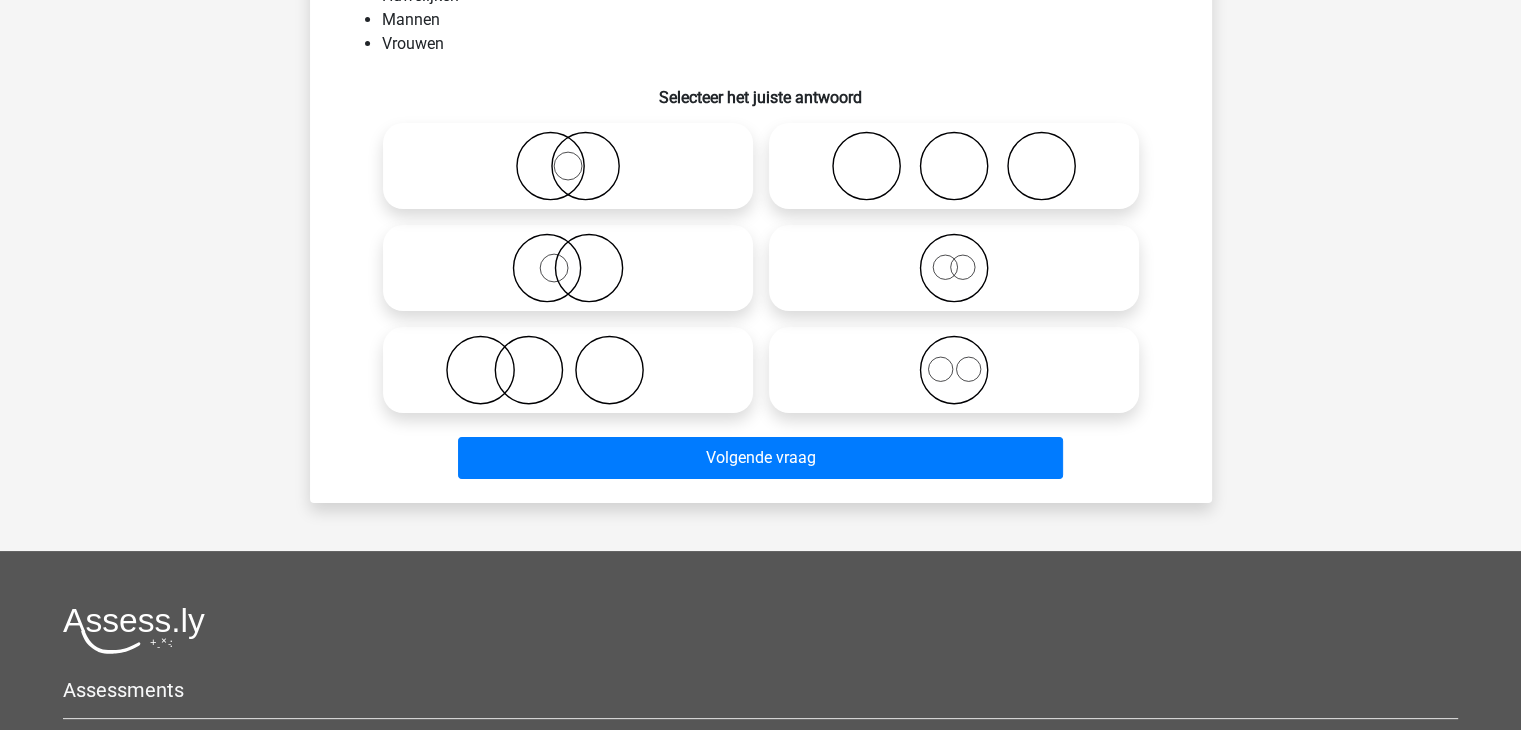 scroll, scrollTop: 100, scrollLeft: 0, axis: vertical 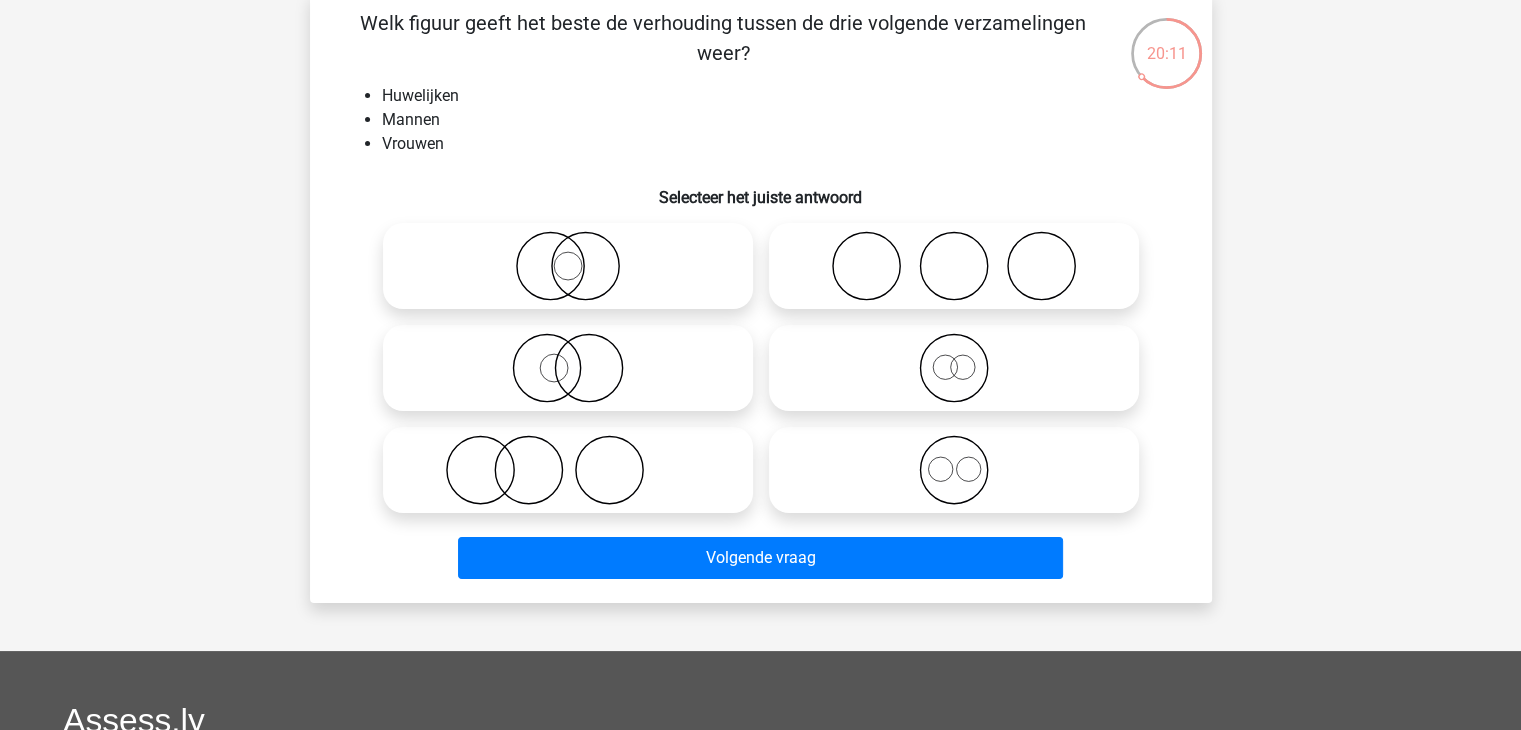 click at bounding box center [954, 266] 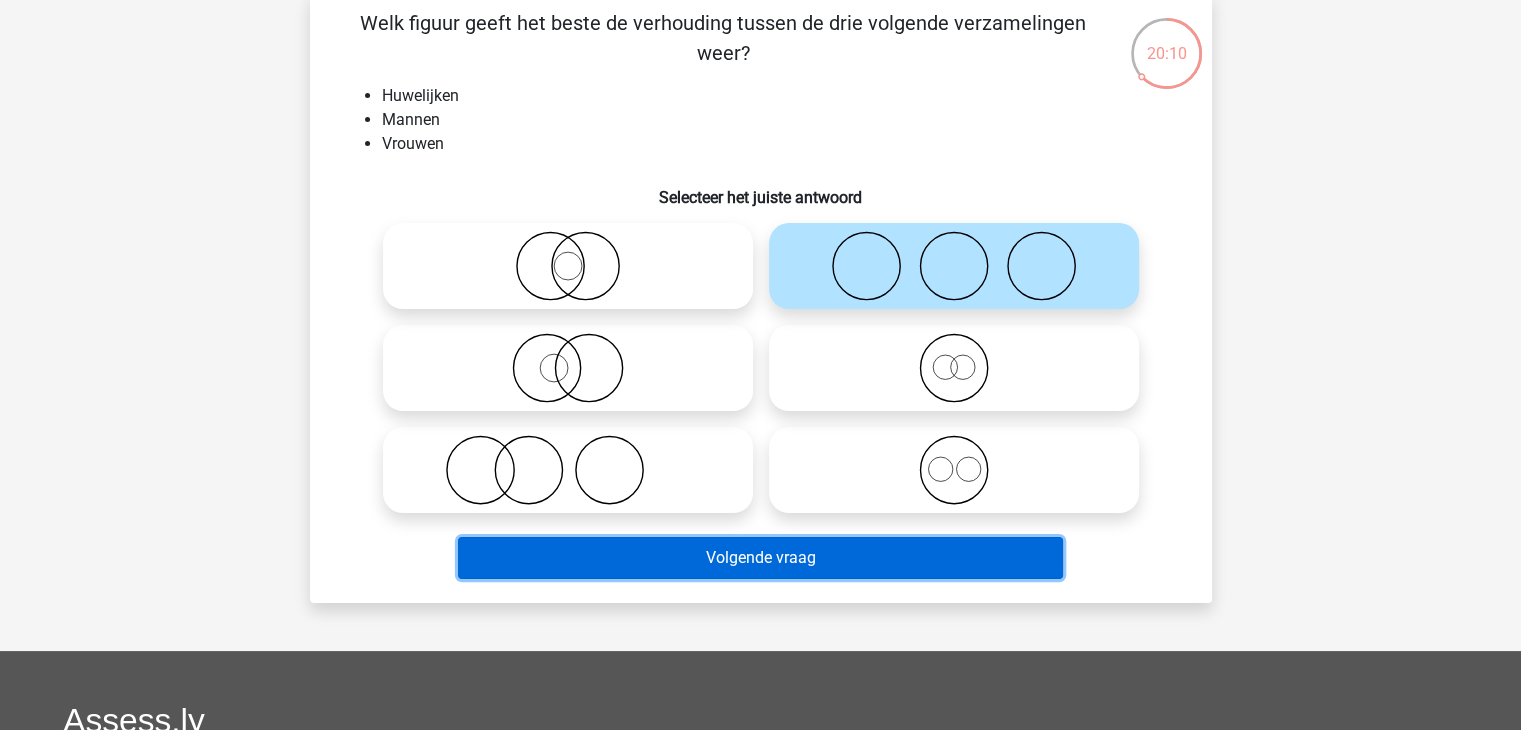 click on "Volgende vraag" at bounding box center (760, 558) 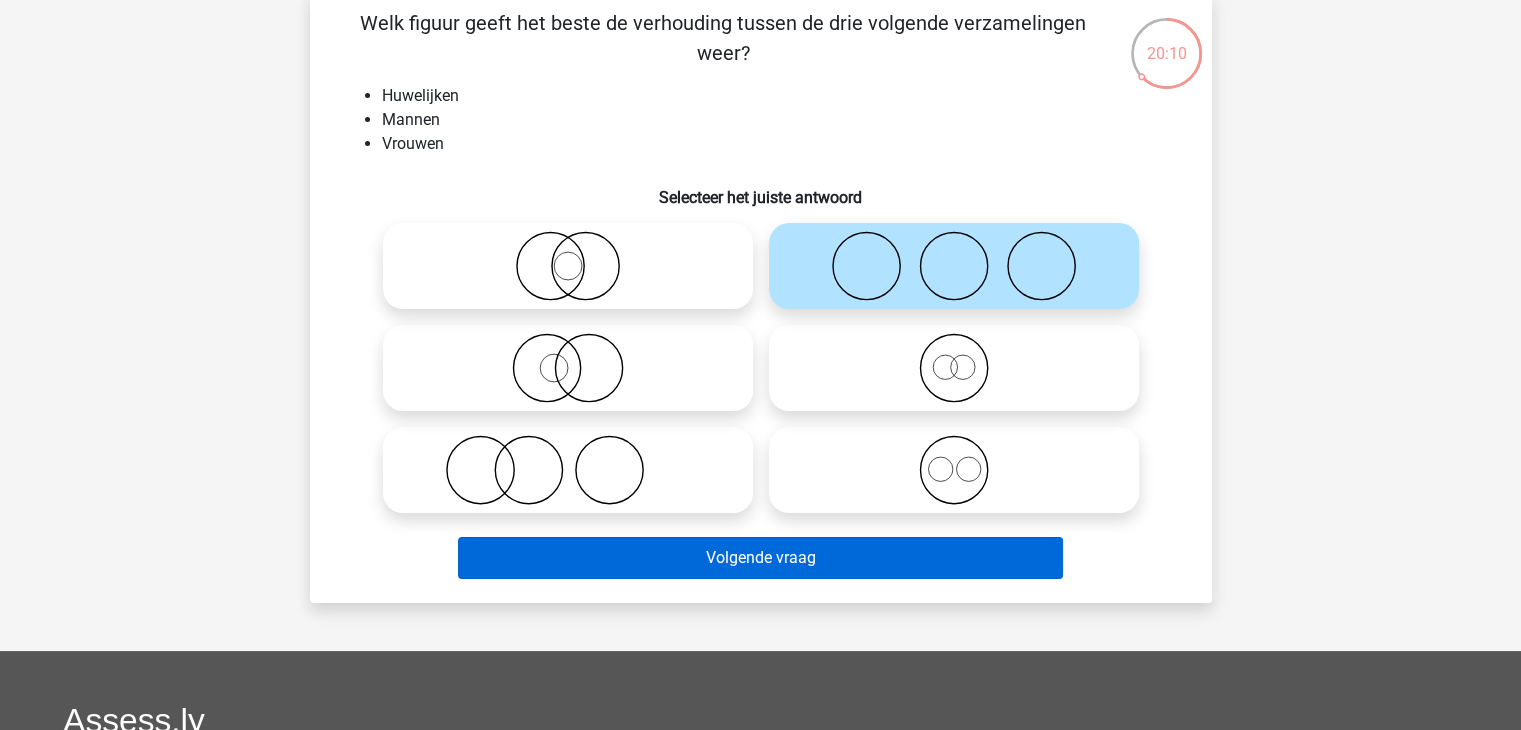 scroll, scrollTop: 92, scrollLeft: 0, axis: vertical 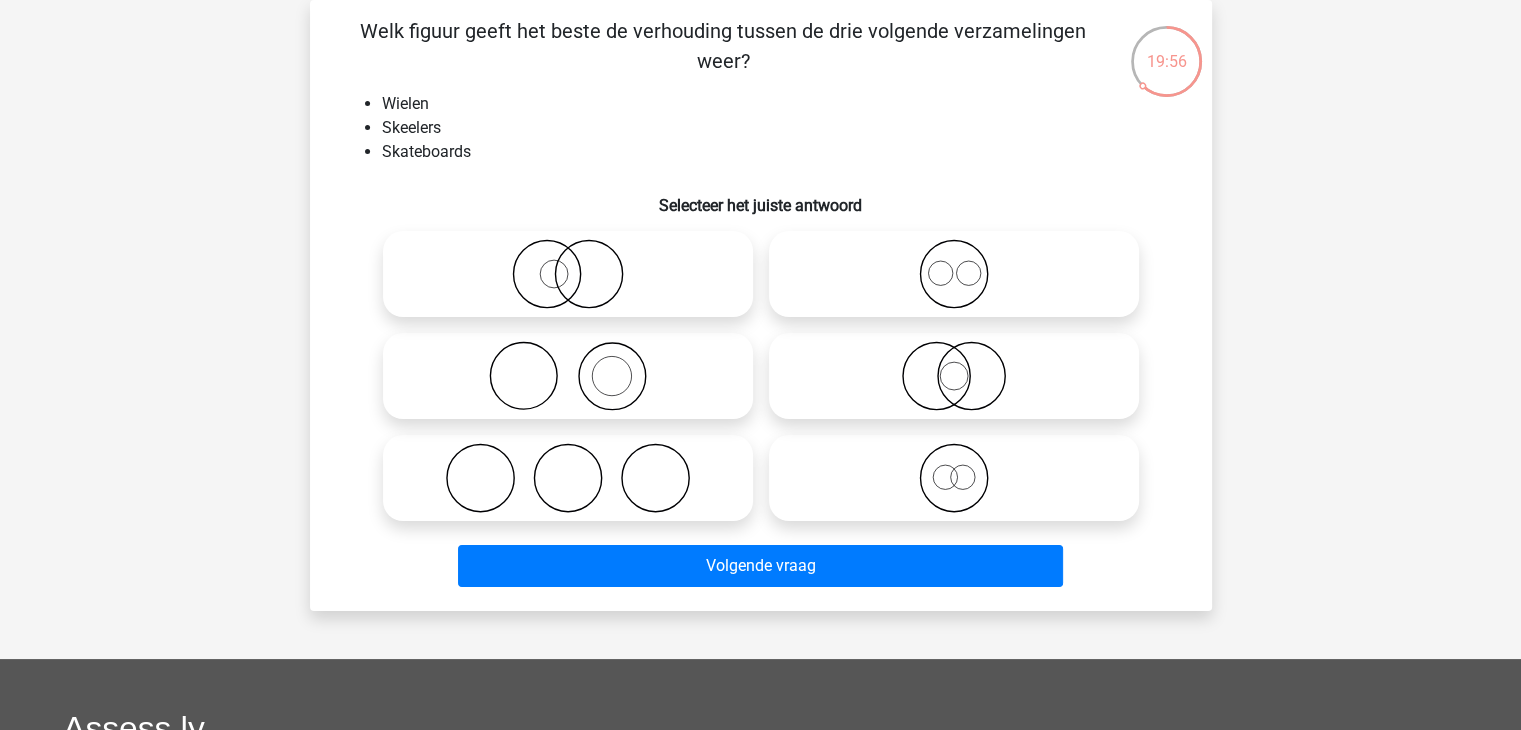 click 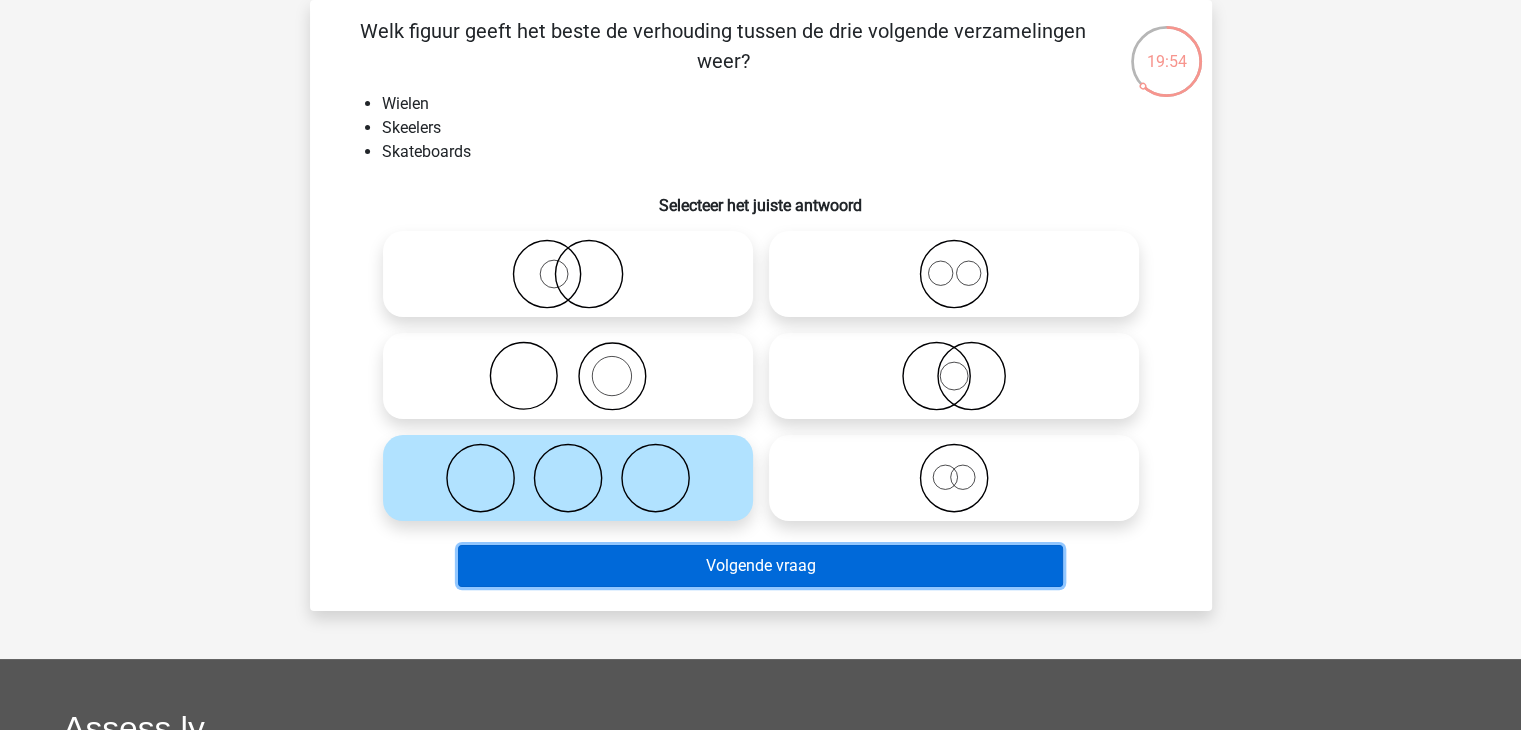 click on "Volgende vraag" at bounding box center (760, 566) 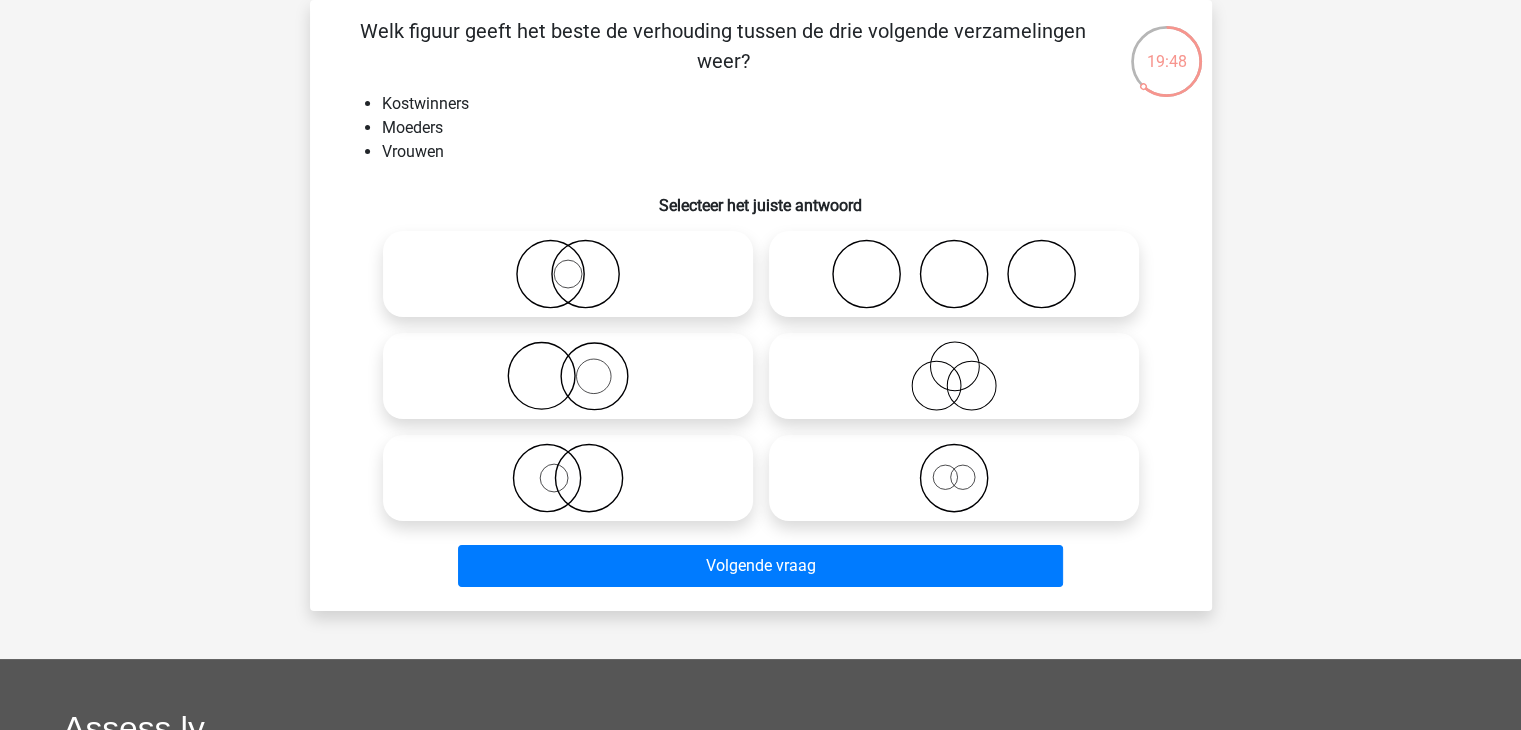 click at bounding box center (960, 359) 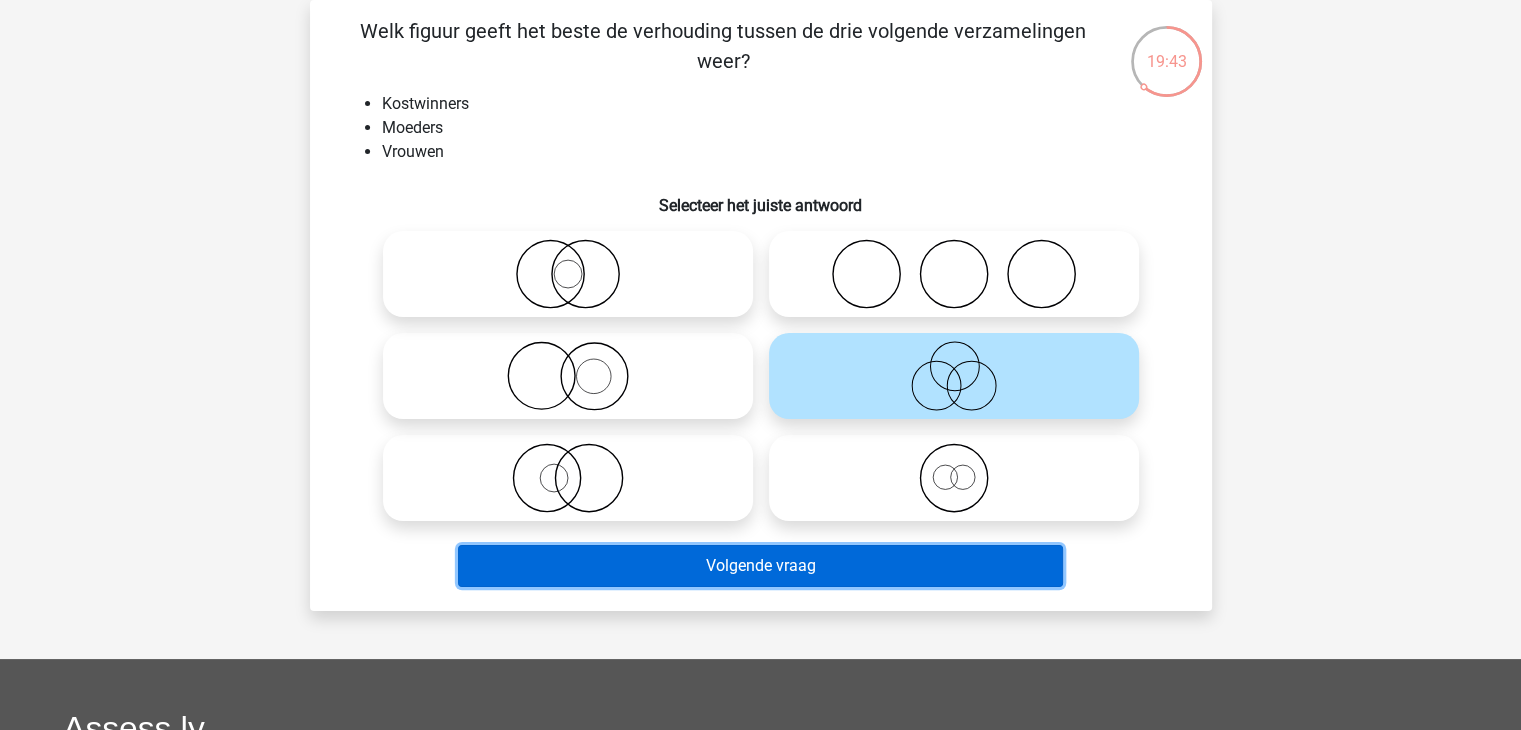 click on "Volgende vraag" at bounding box center [760, 566] 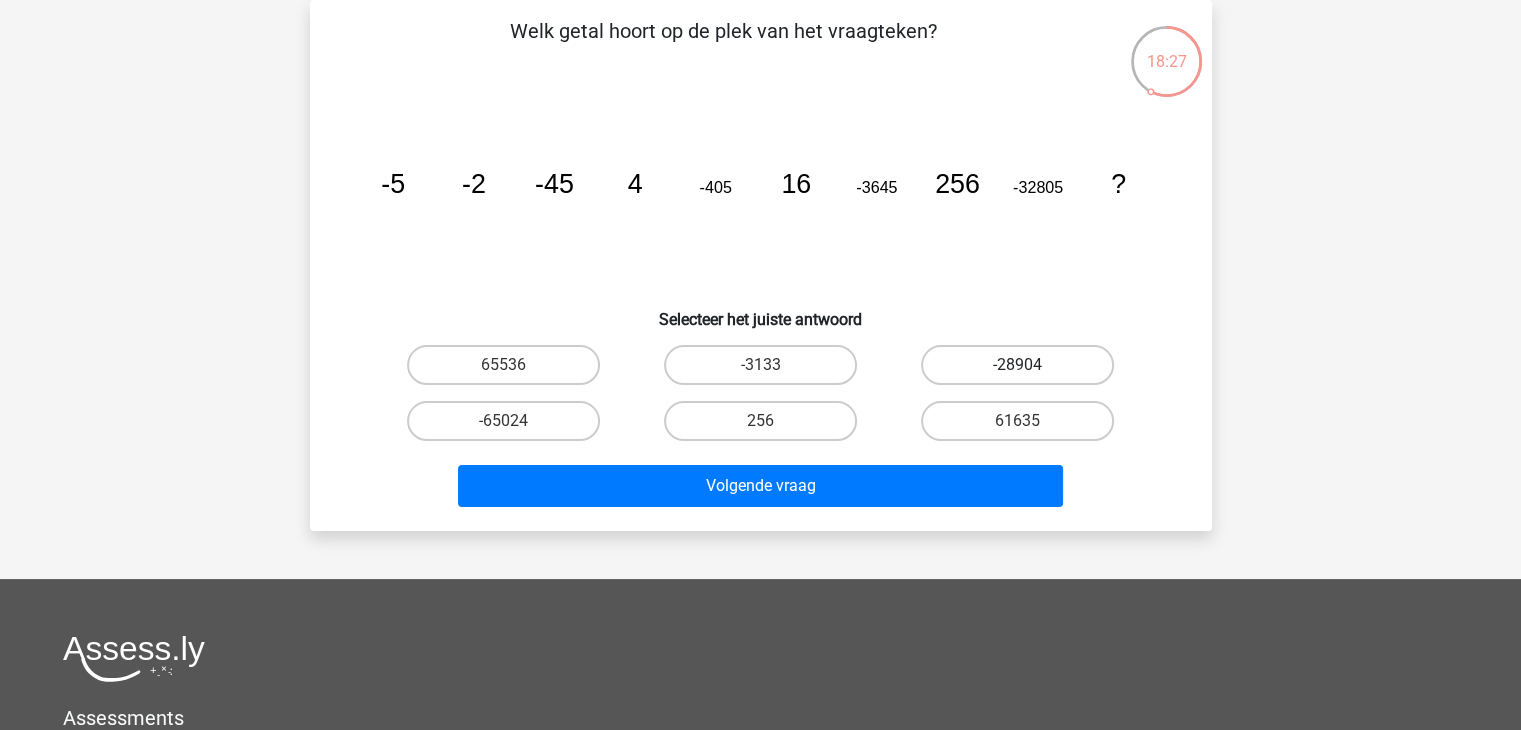 click on "-28904" at bounding box center [1017, 365] 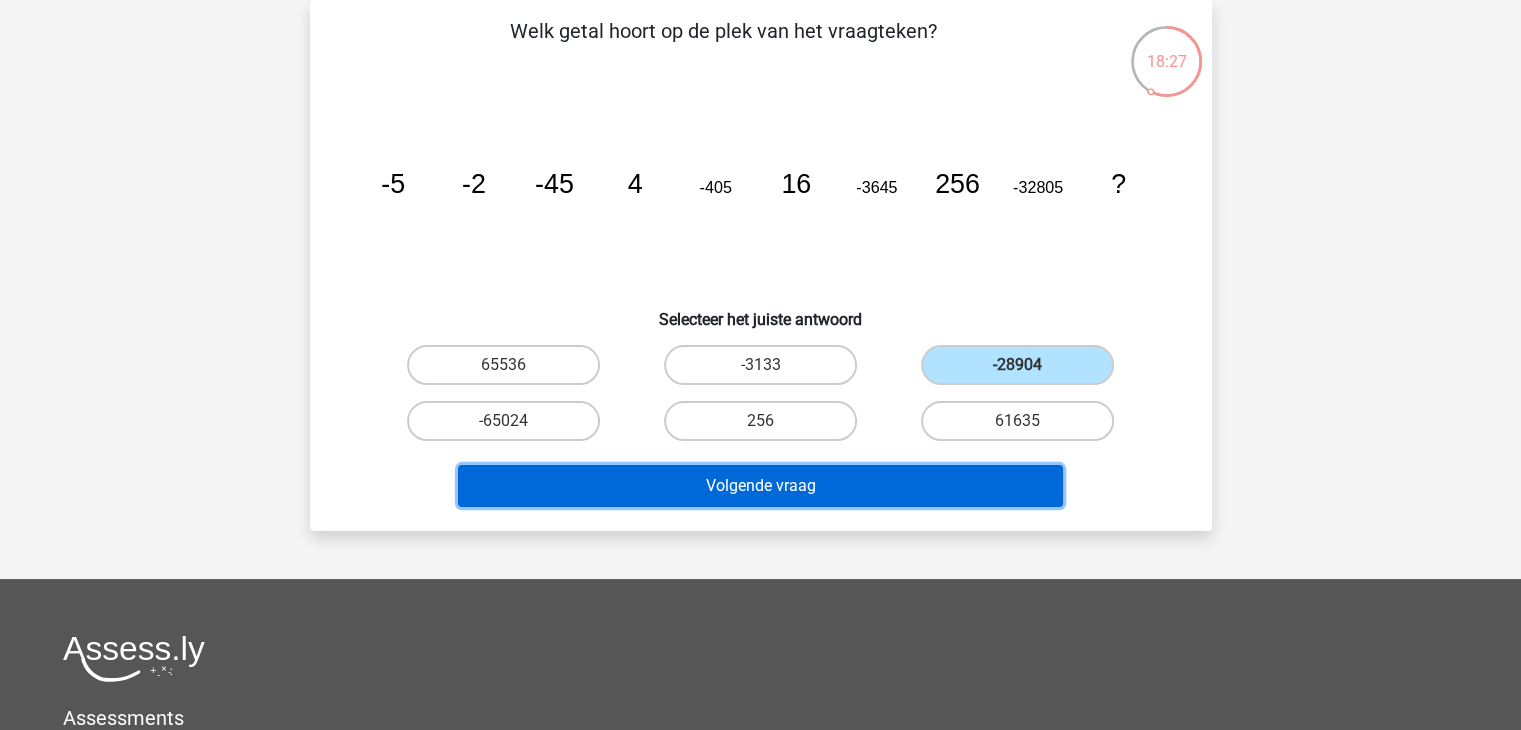 click on "Volgende vraag" at bounding box center (760, 486) 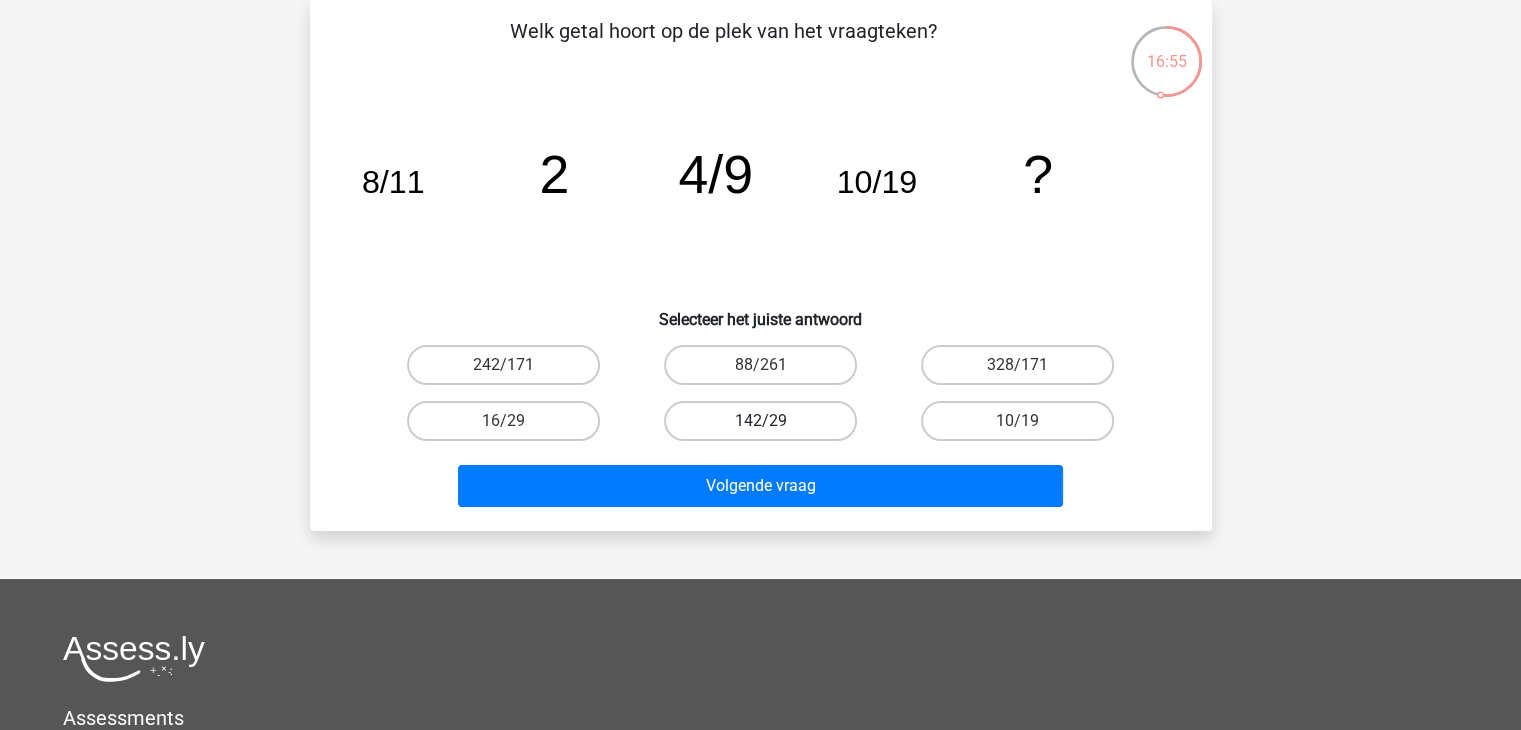 click on "142/29" at bounding box center (760, 421) 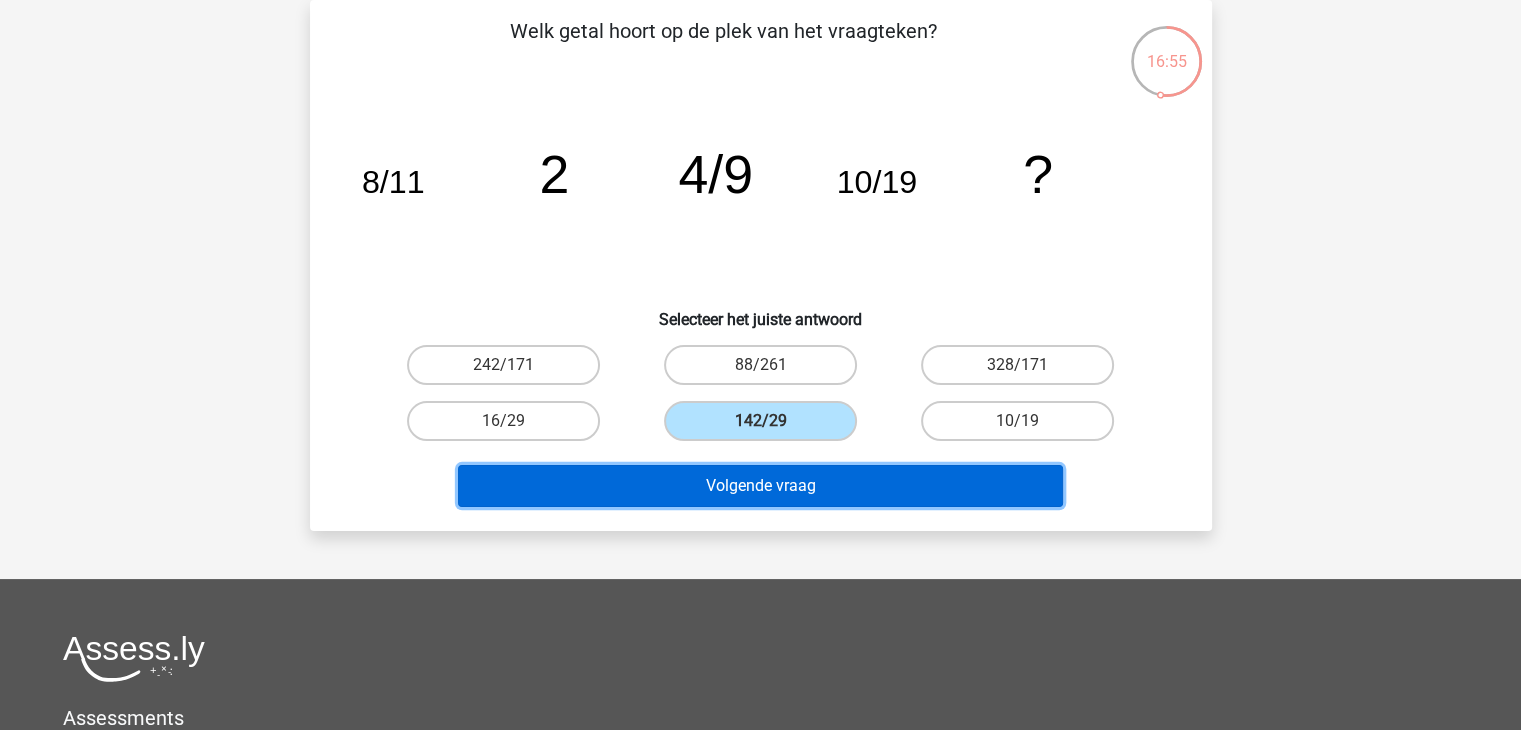 click on "Volgende vraag" at bounding box center [760, 486] 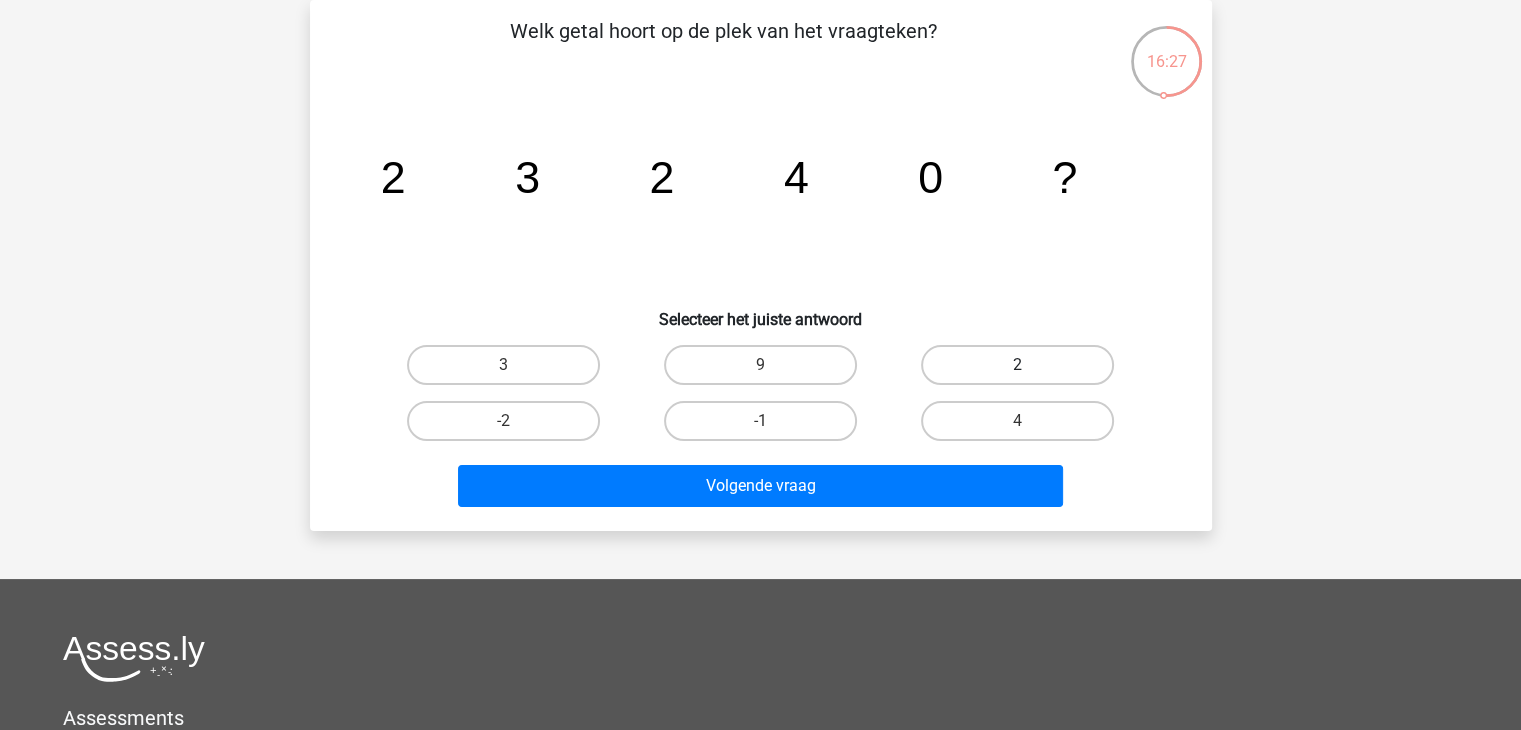 click on "2" at bounding box center (1017, 365) 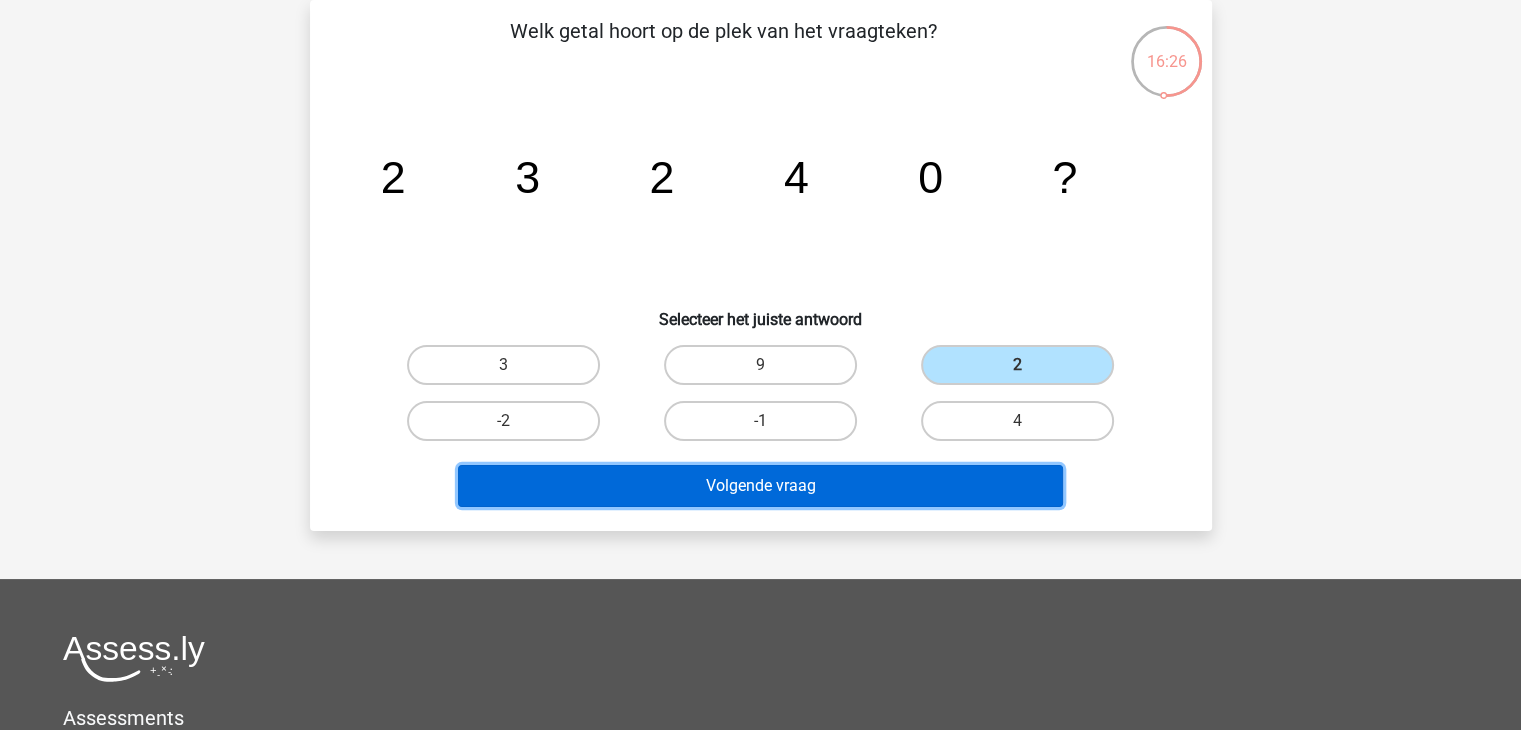 click on "Volgende vraag" at bounding box center [760, 486] 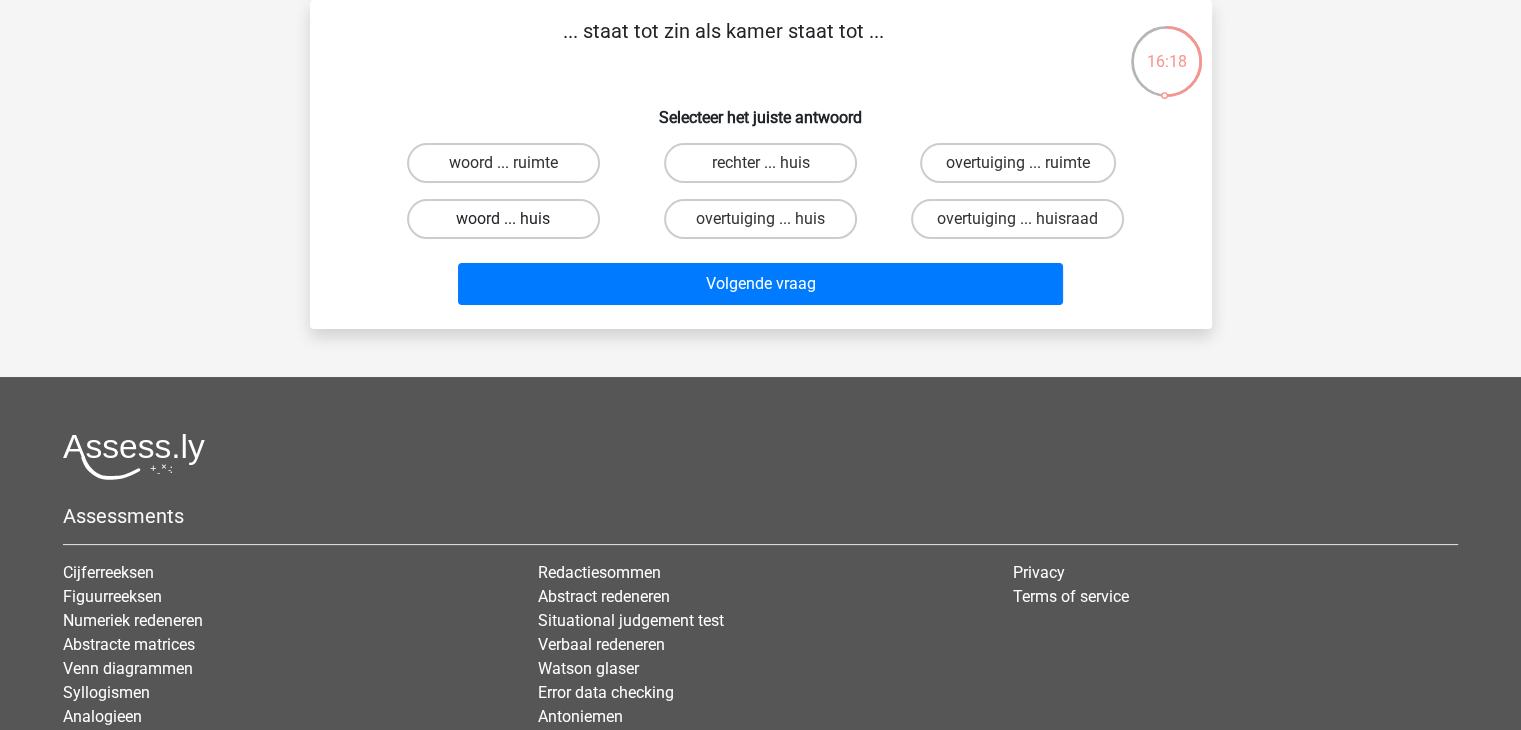 click on "woord ... huis" at bounding box center [503, 219] 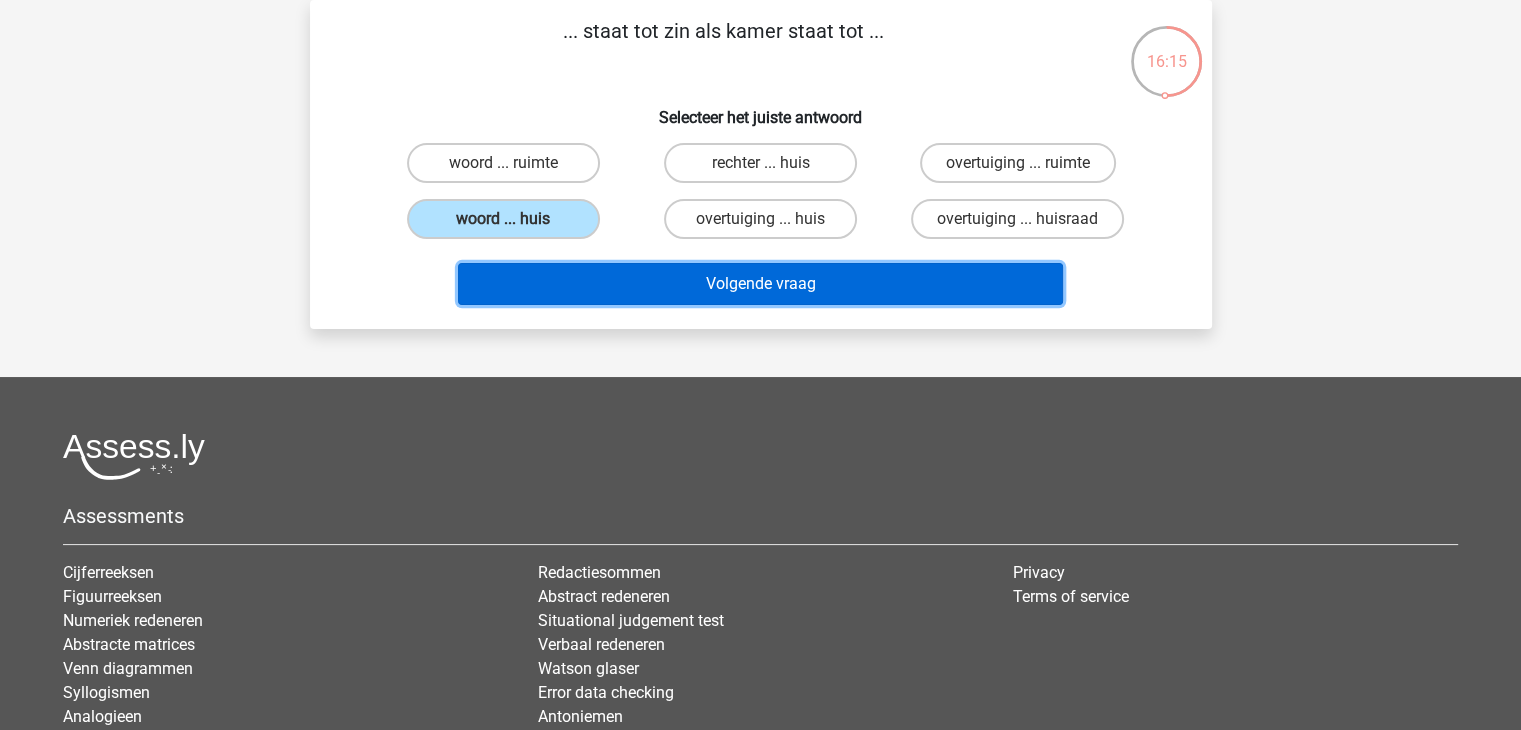 click on "Volgende vraag" at bounding box center [760, 284] 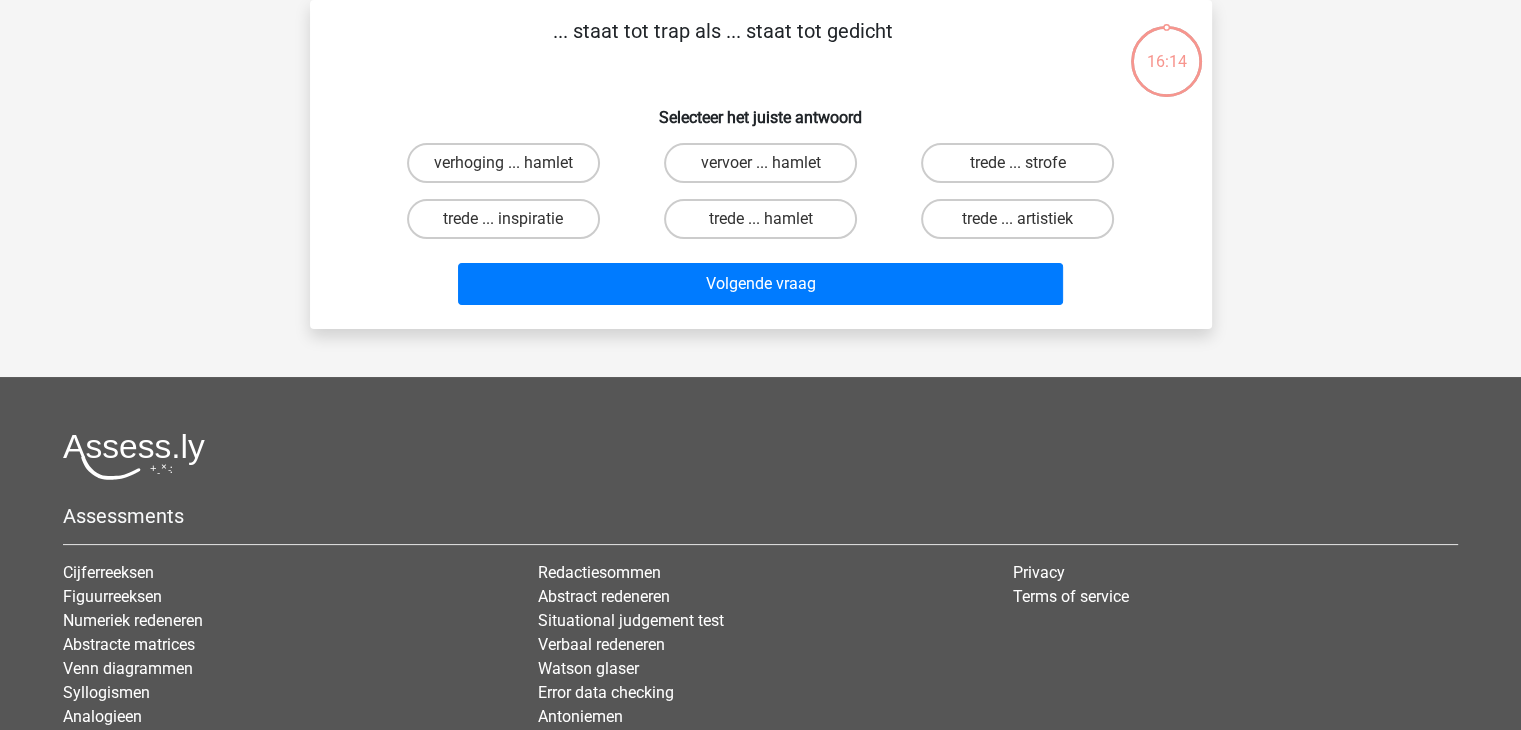 scroll, scrollTop: 0, scrollLeft: 0, axis: both 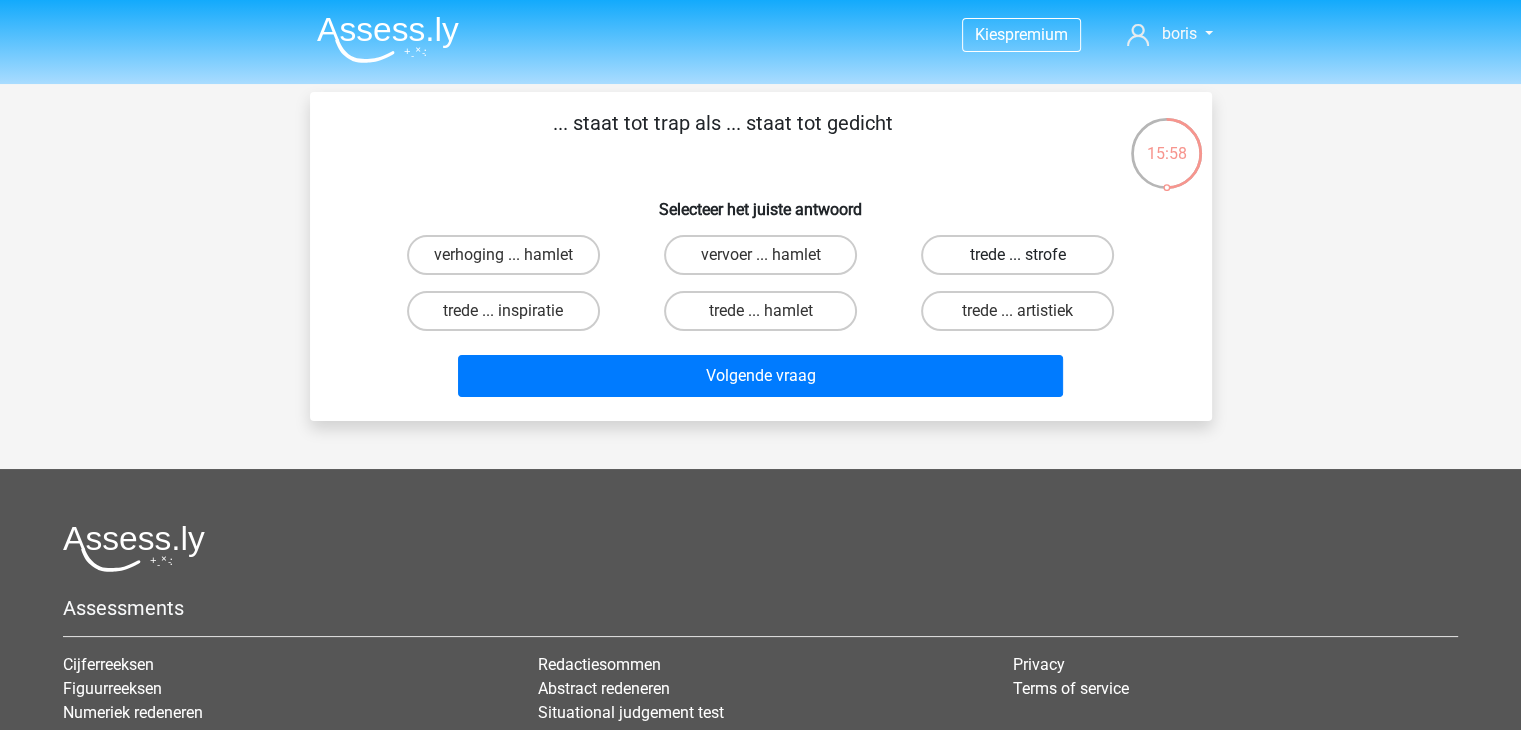 click on "trede ... strofe" at bounding box center (1017, 255) 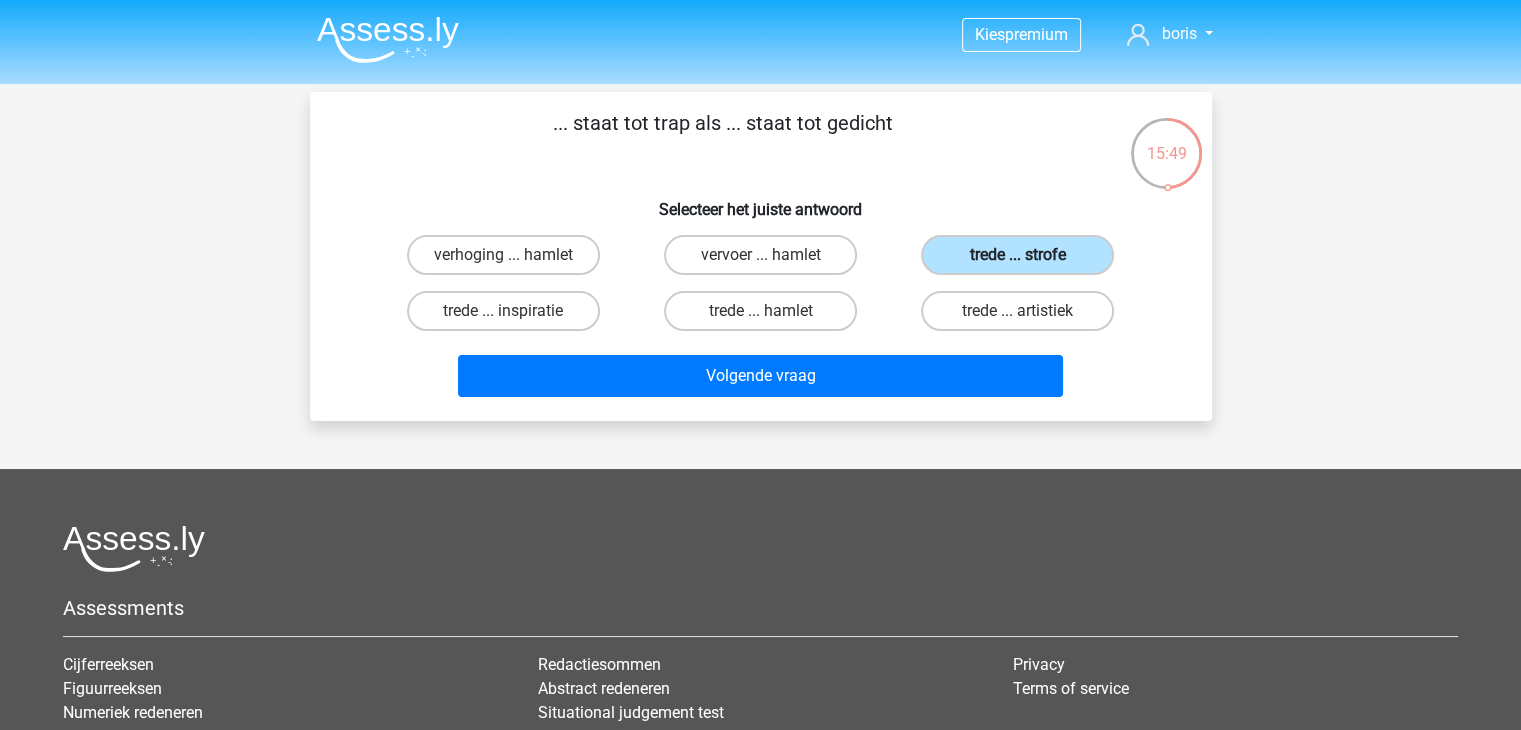 click on "trede ... strofe" at bounding box center (1017, 255) 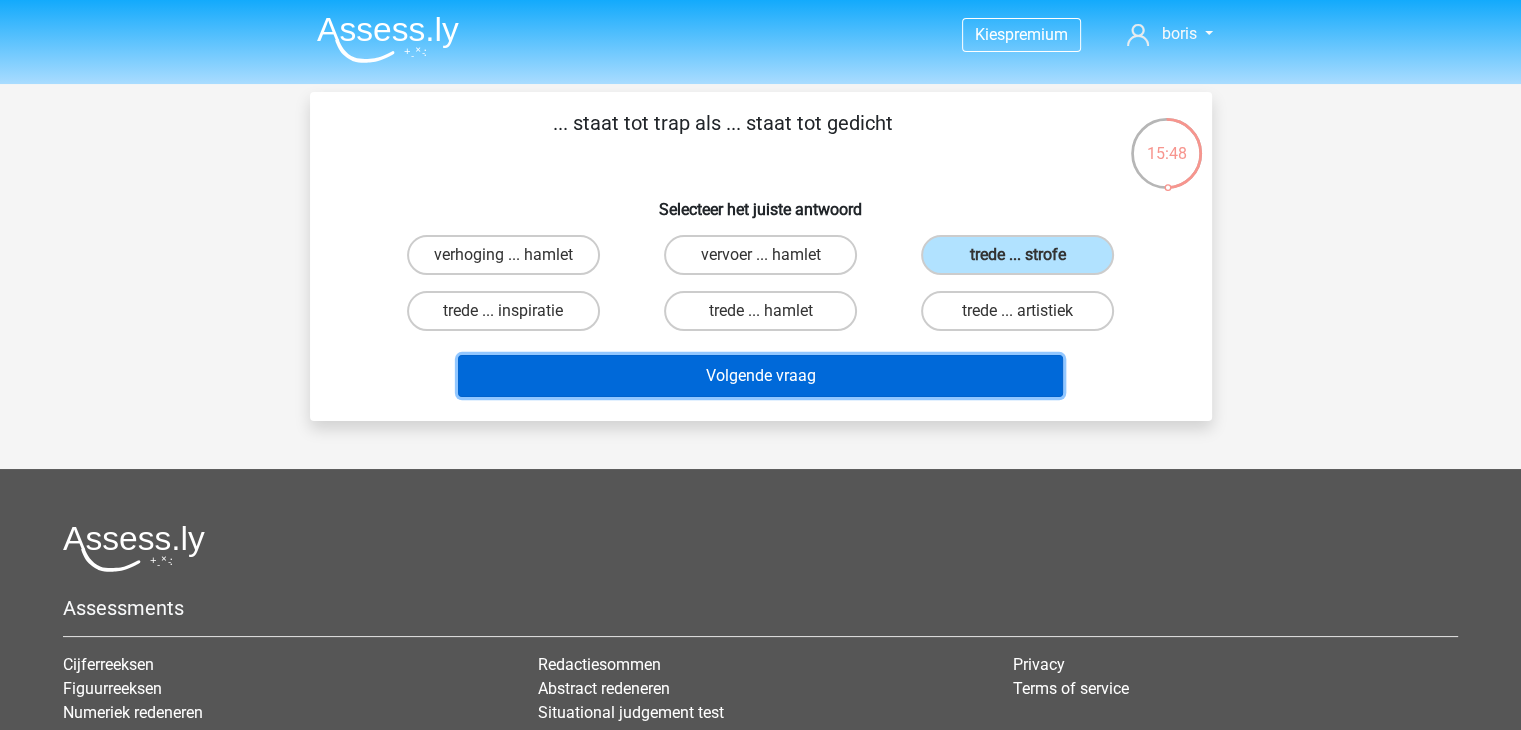 click on "Volgende vraag" at bounding box center (760, 376) 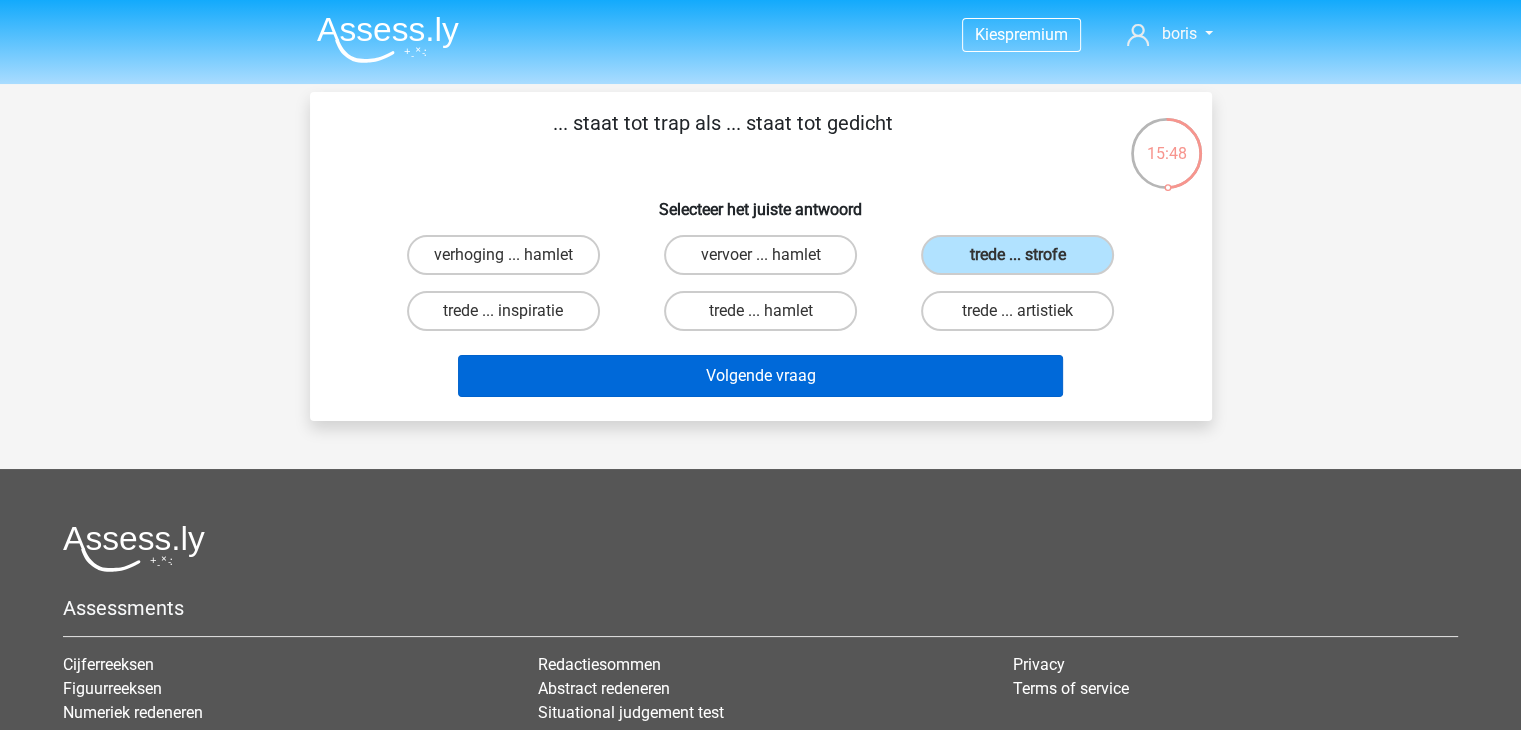 scroll, scrollTop: 92, scrollLeft: 0, axis: vertical 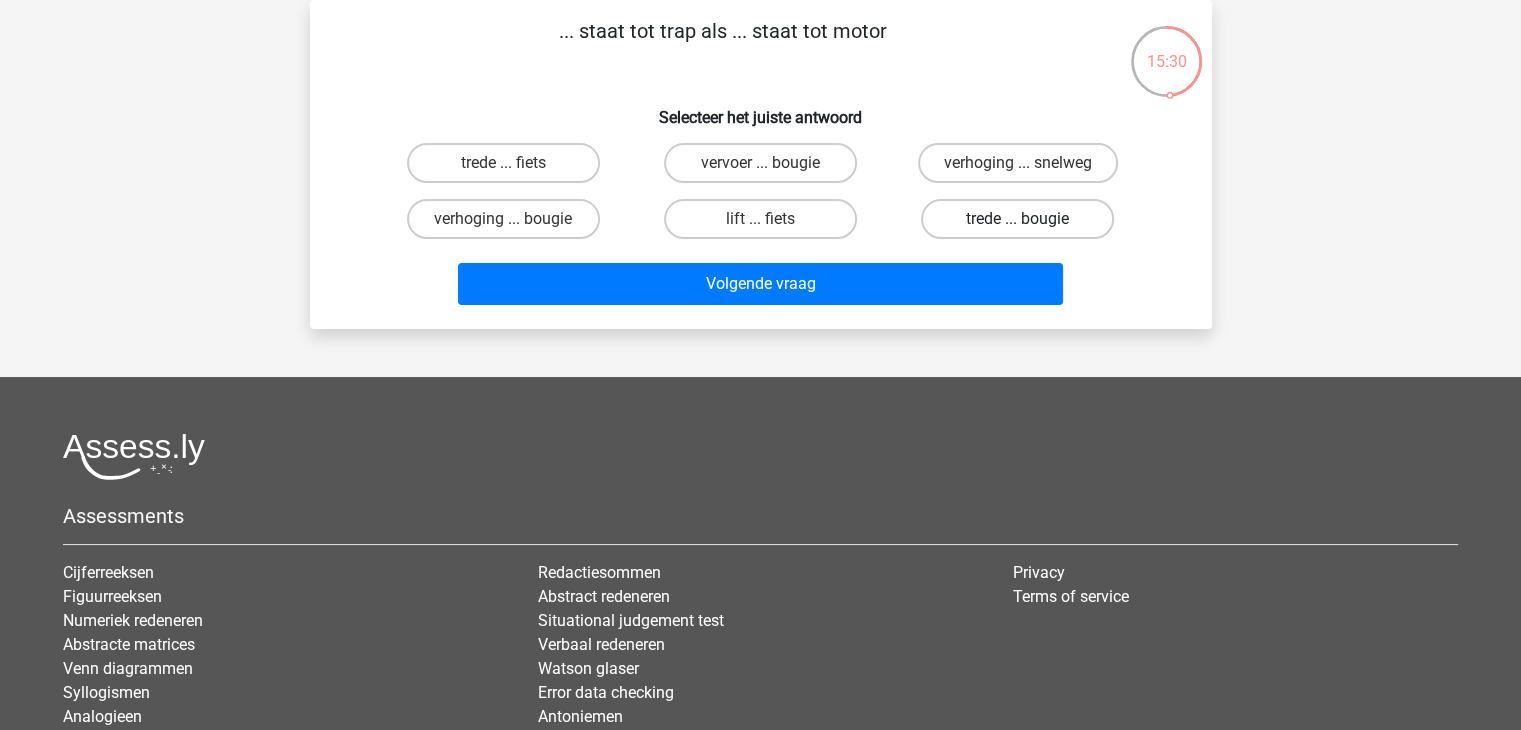 click on "trede ... bougie" at bounding box center (1017, 219) 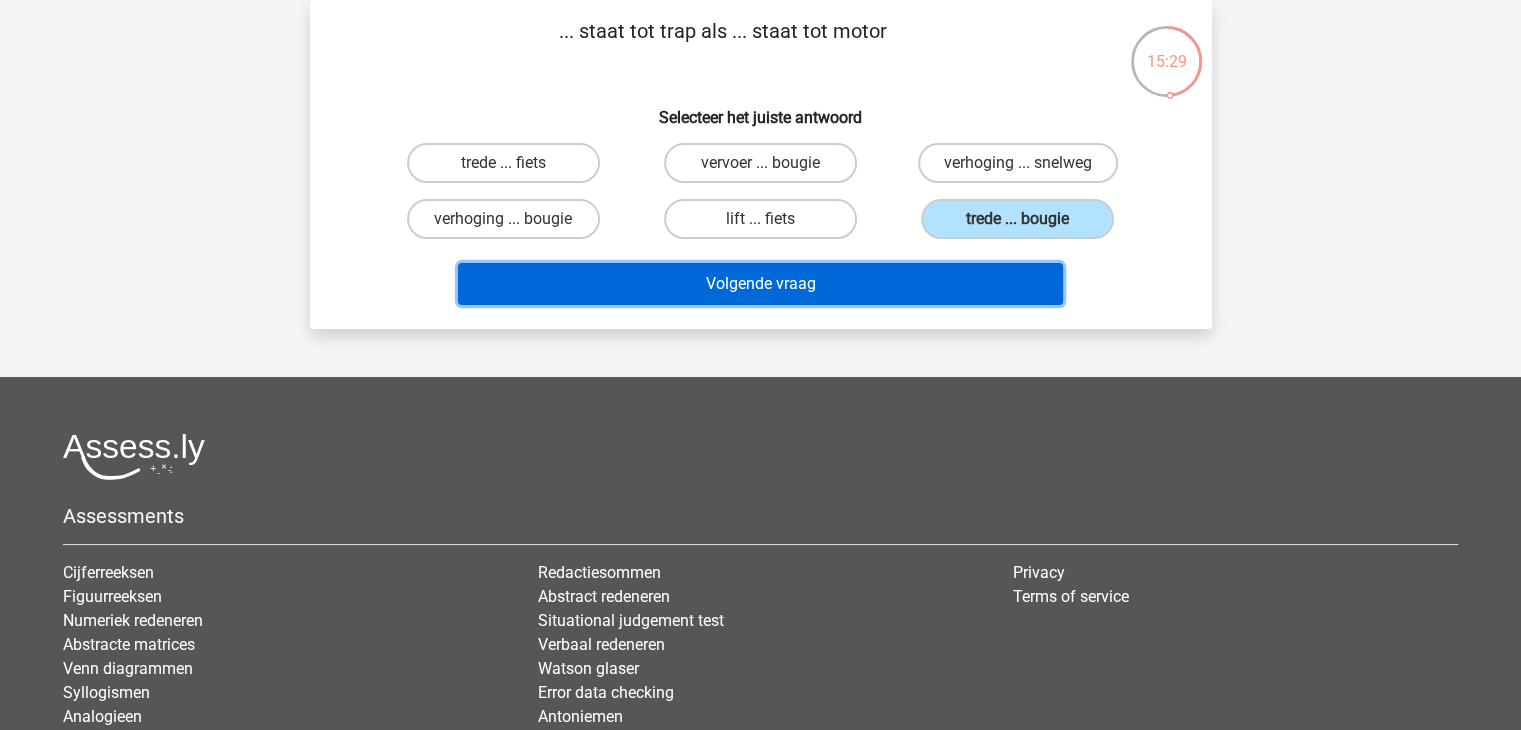 click on "Volgende vraag" at bounding box center [760, 284] 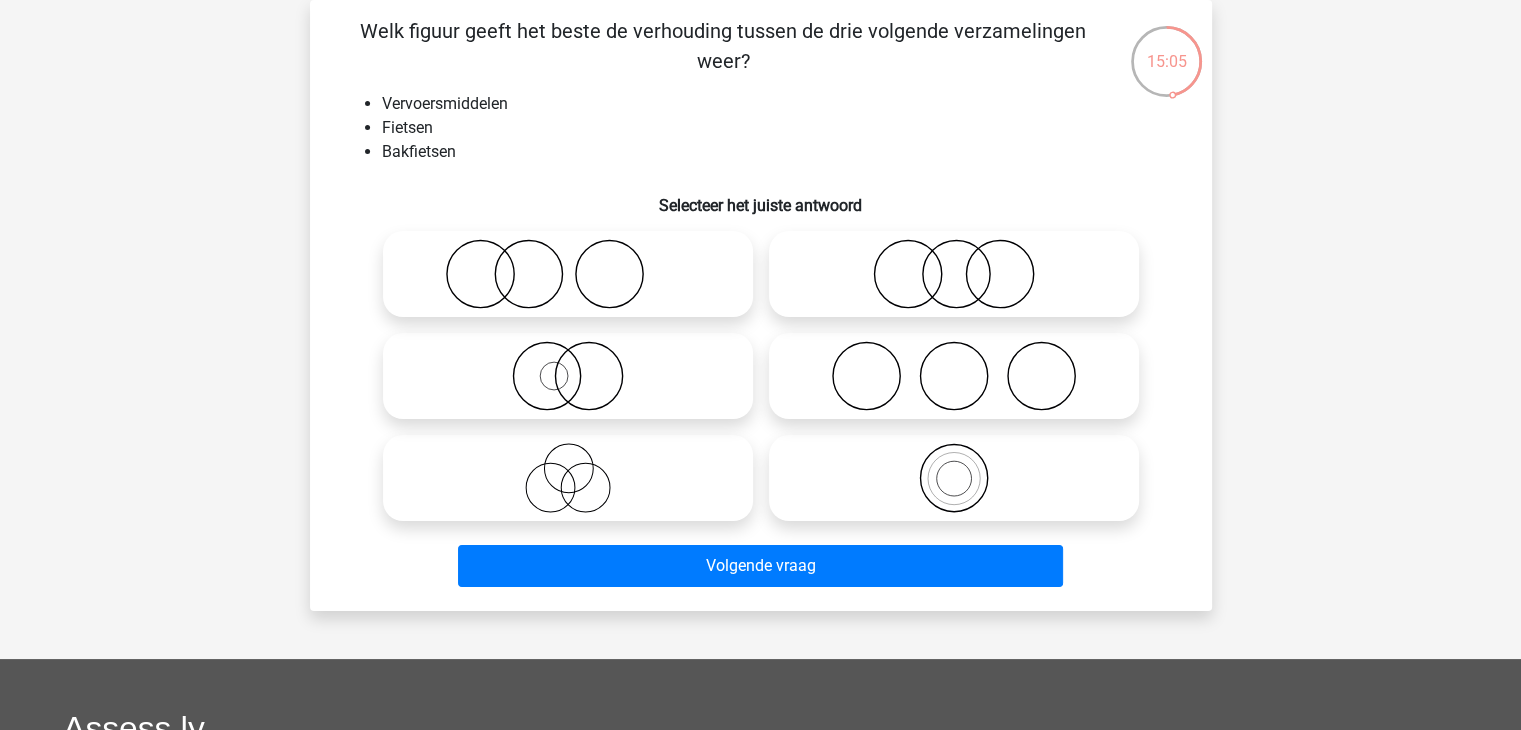 click 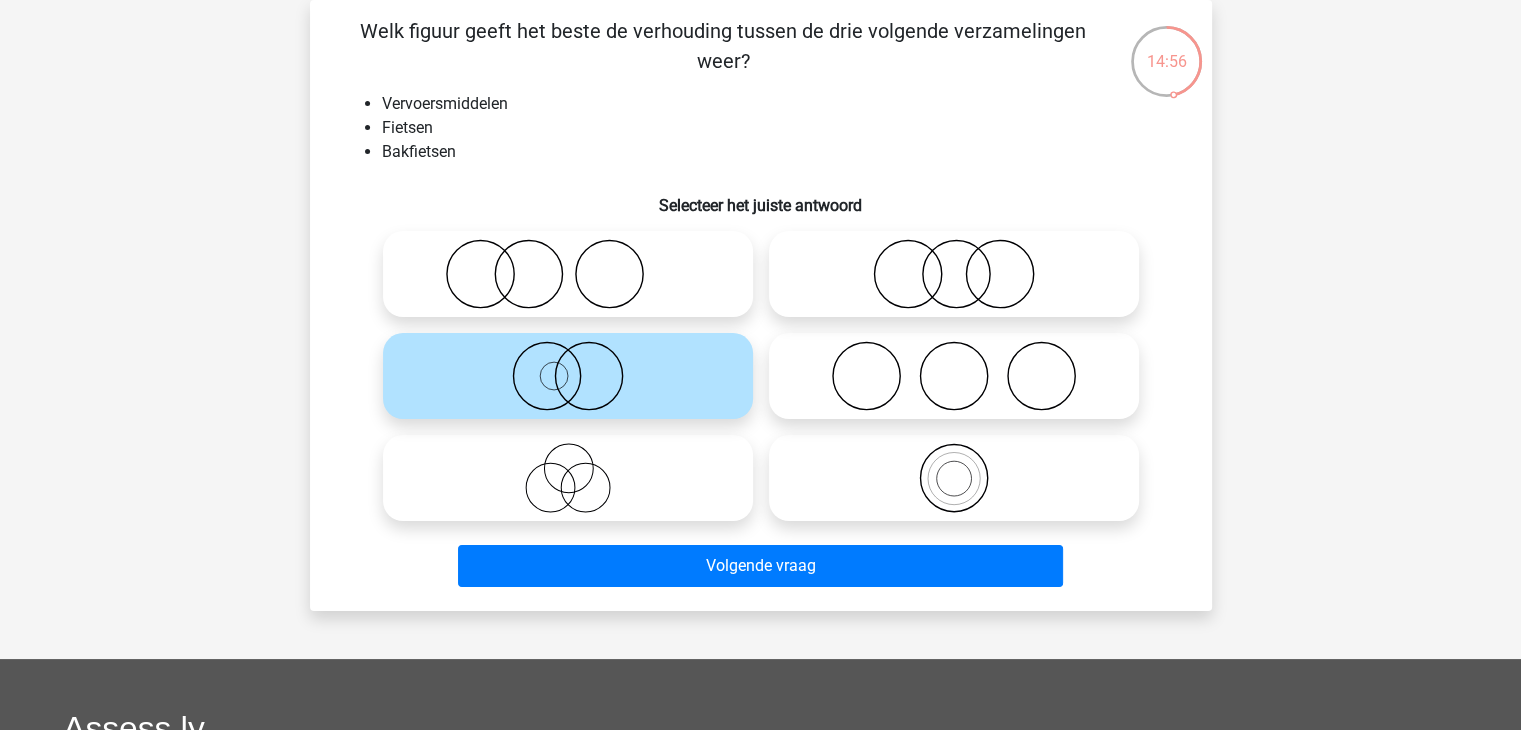 click 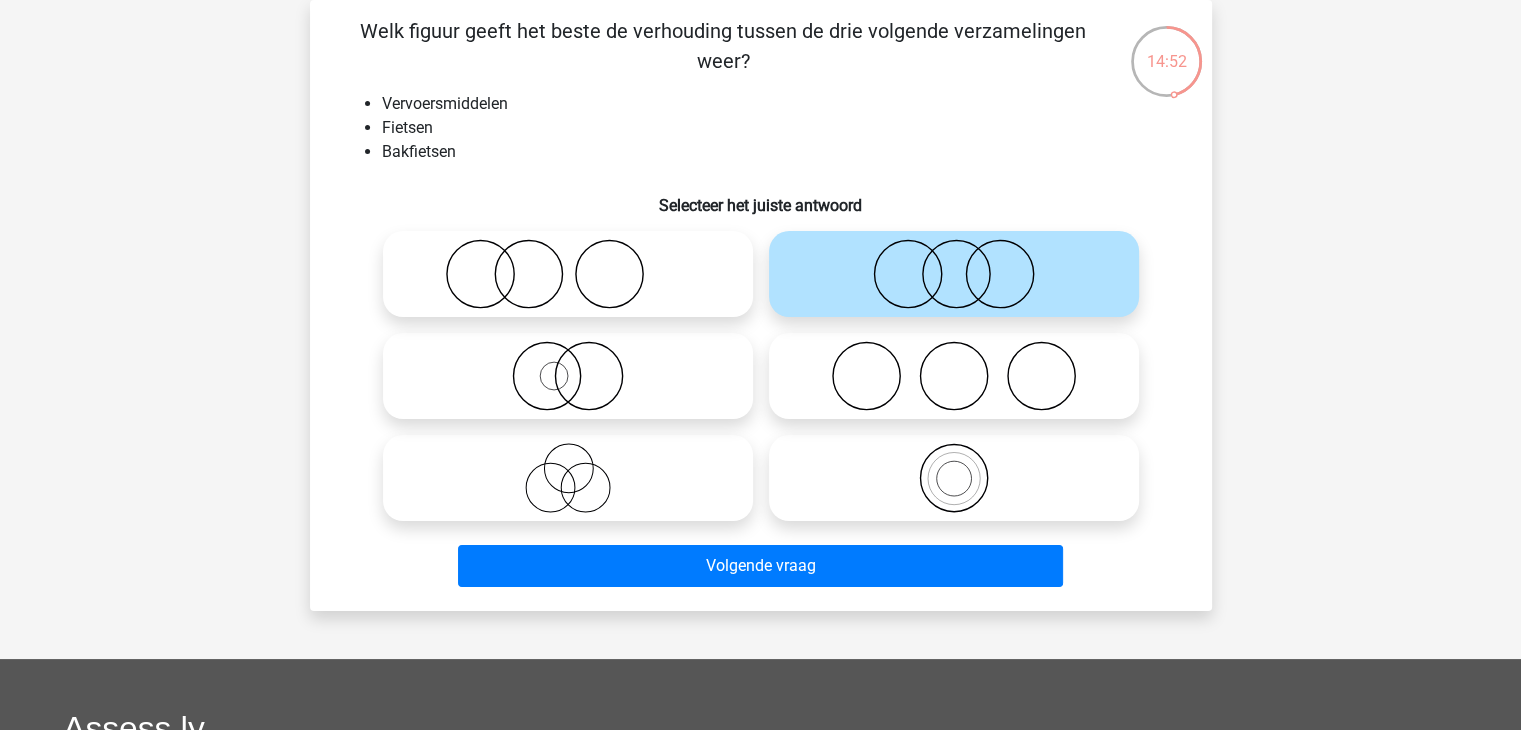 click 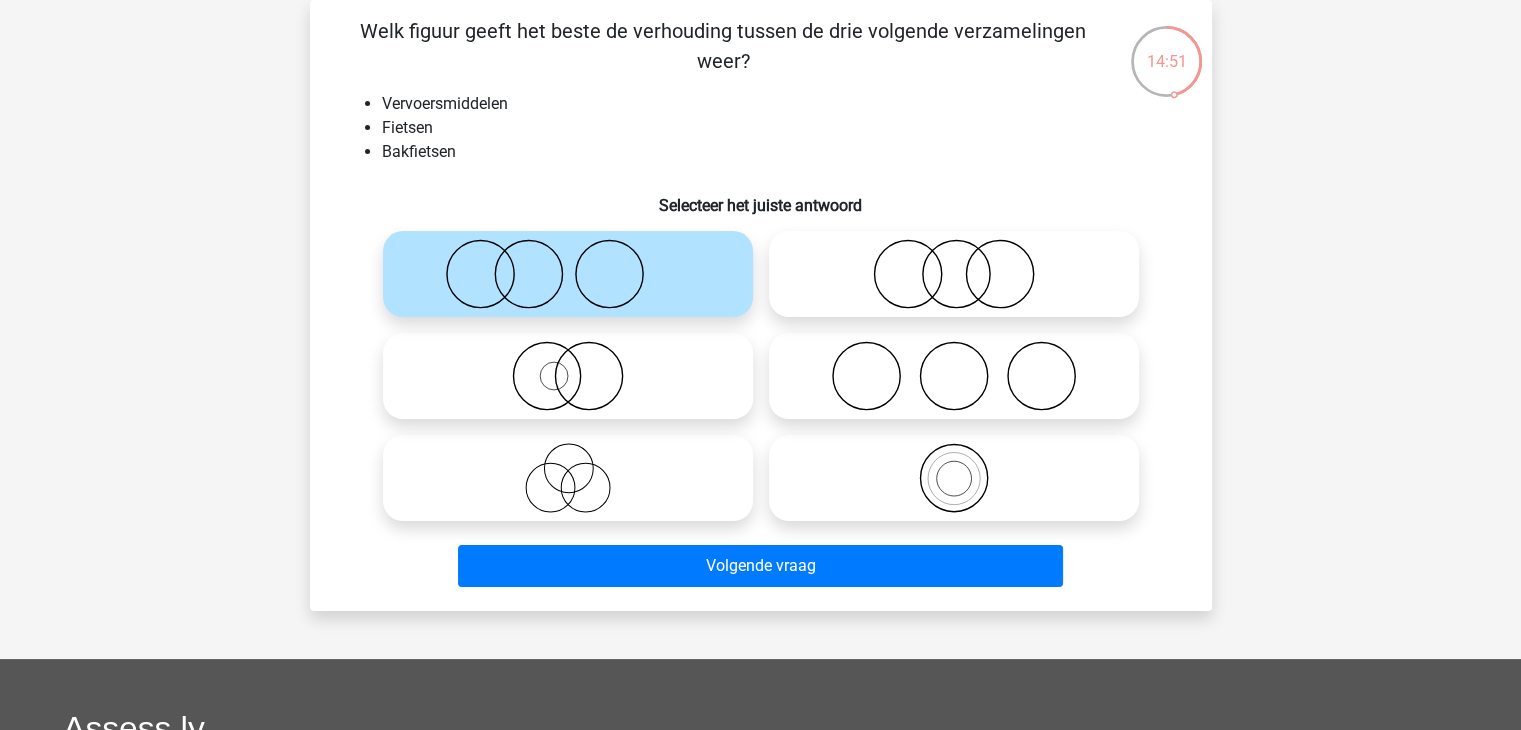 click at bounding box center [568, 376] 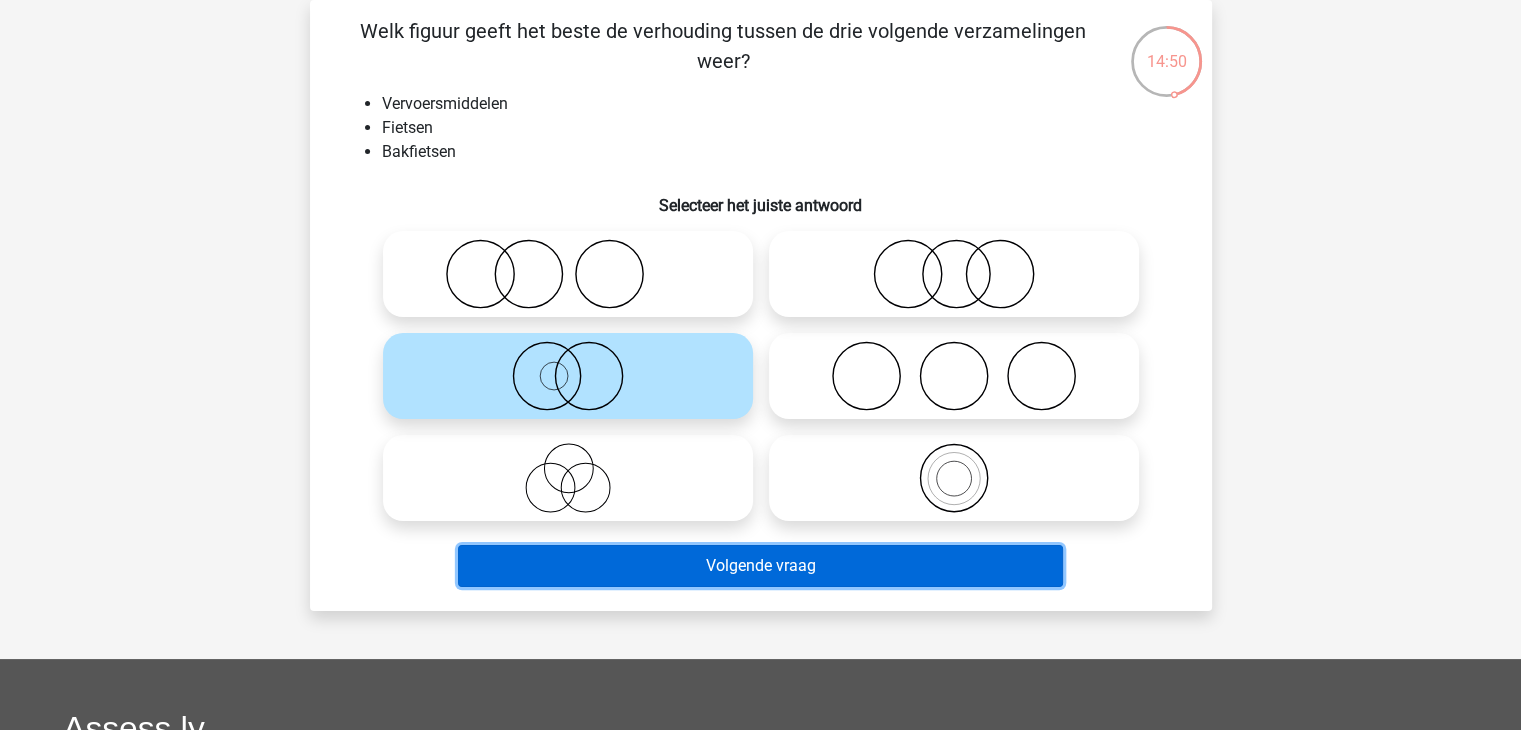 click on "Volgende vraag" at bounding box center [760, 566] 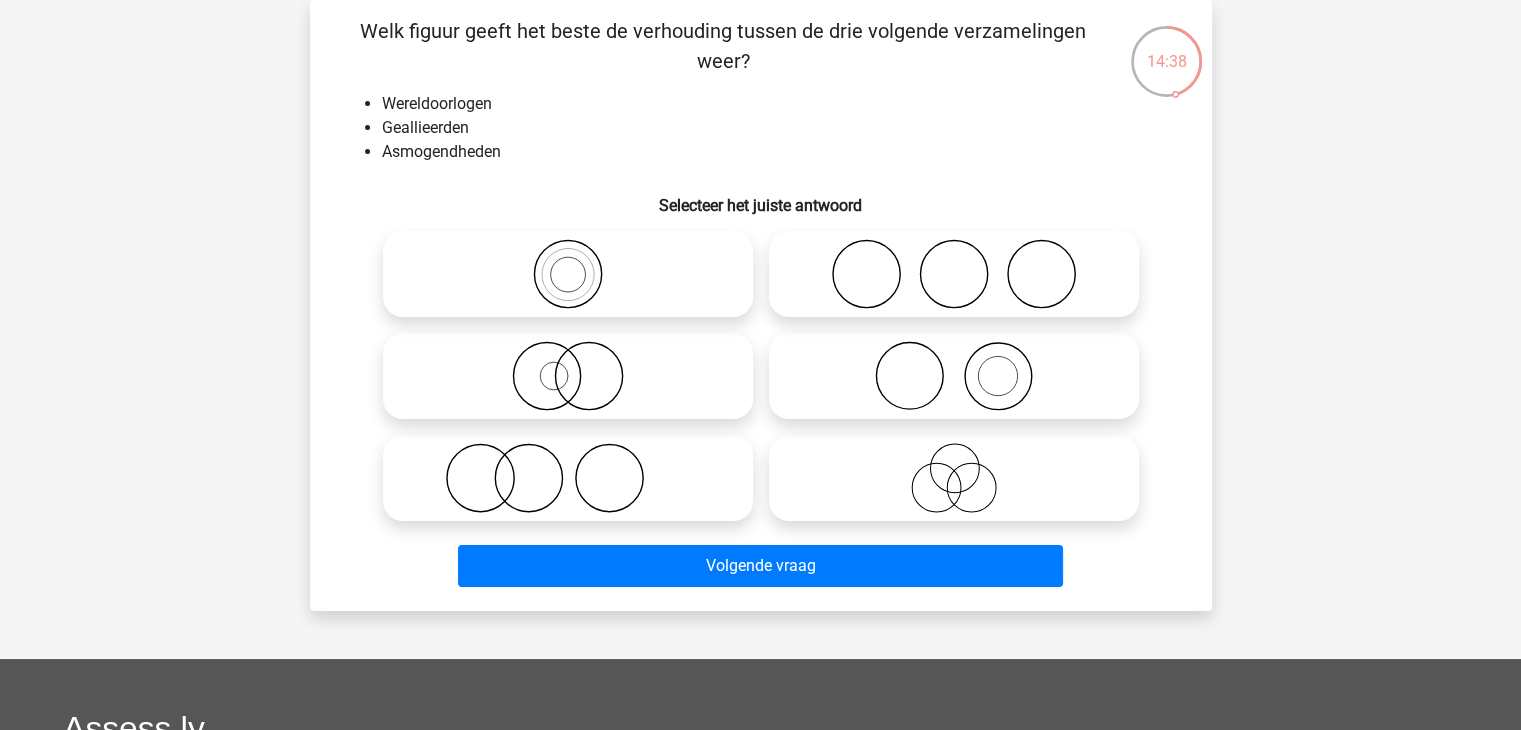 click 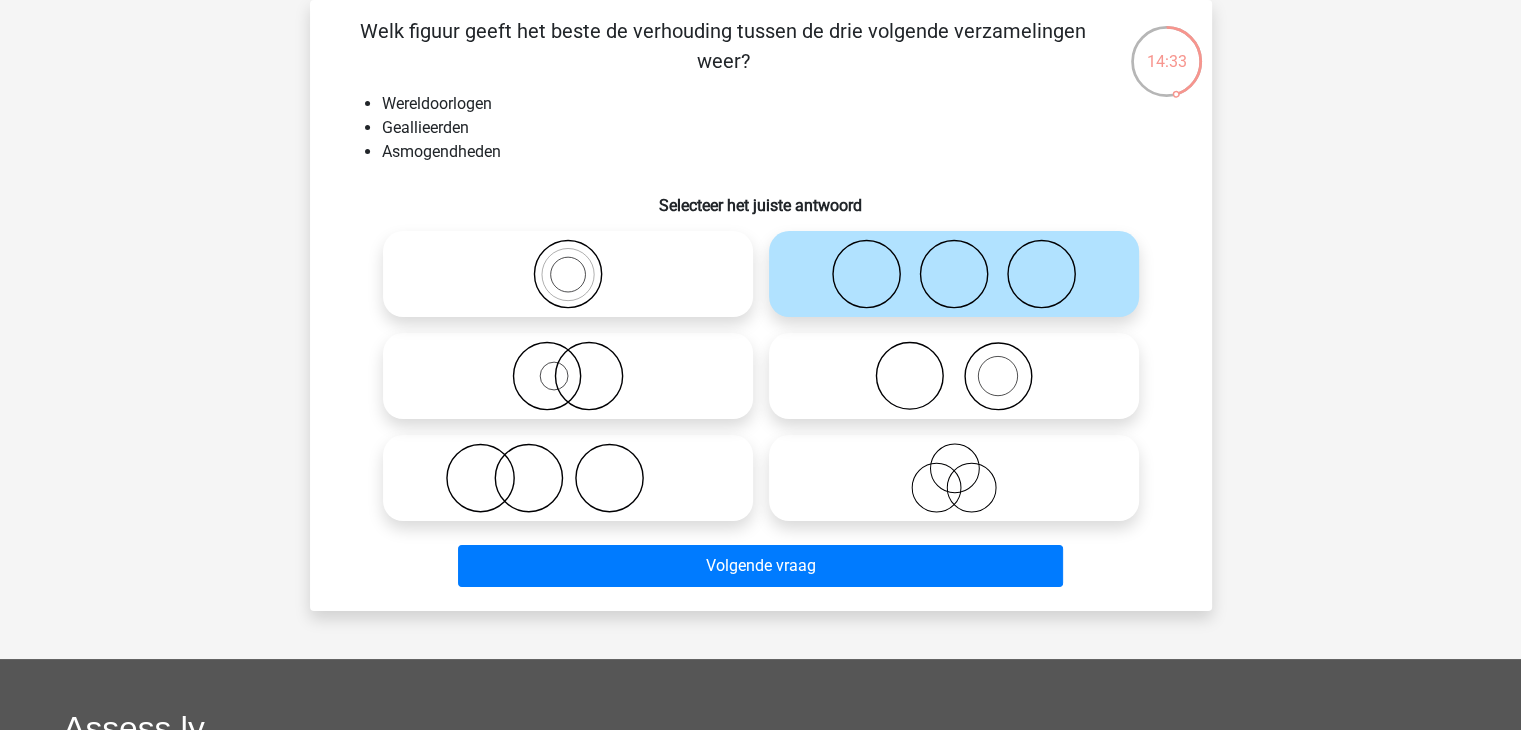 click on "Volgende vraag" at bounding box center [761, 570] 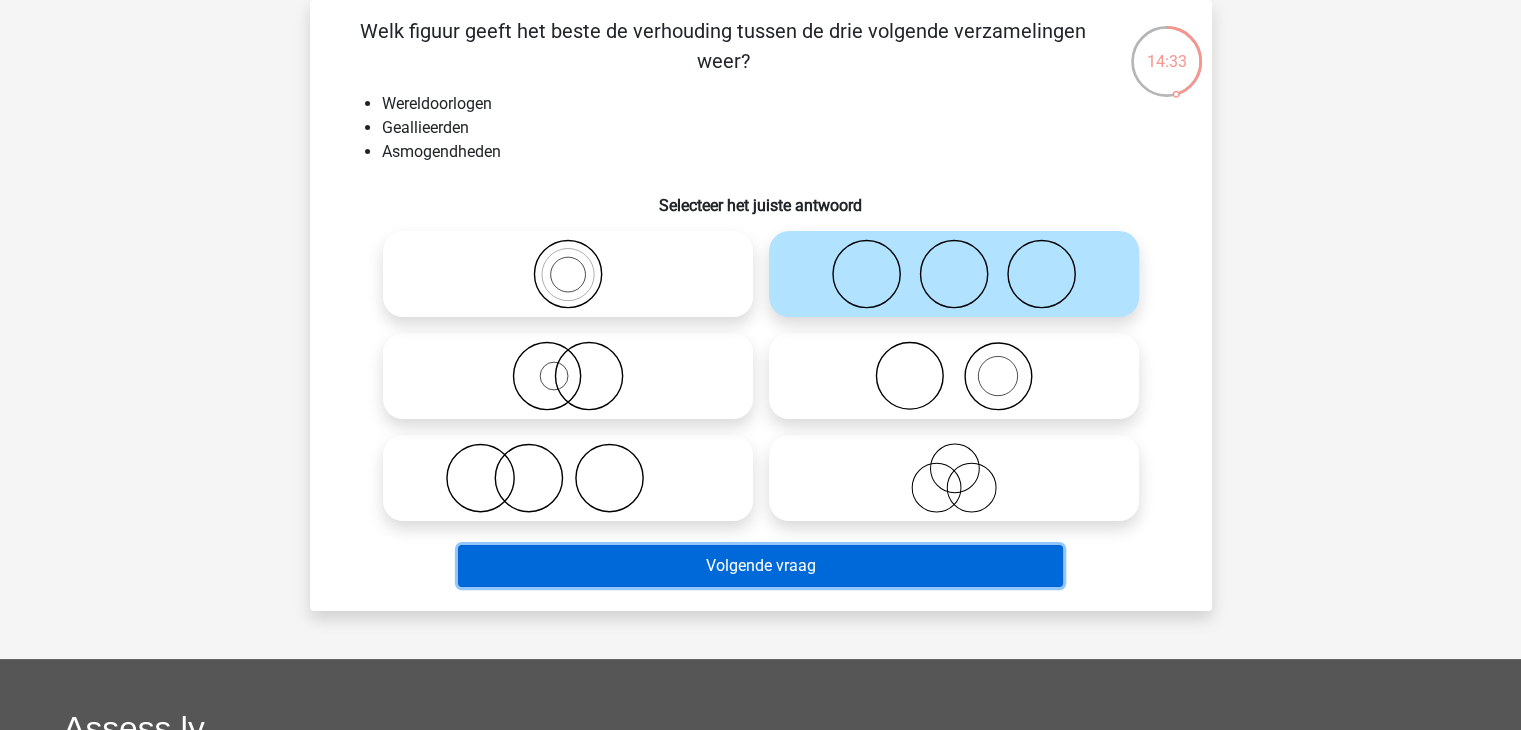 click on "Volgende vraag" at bounding box center [760, 566] 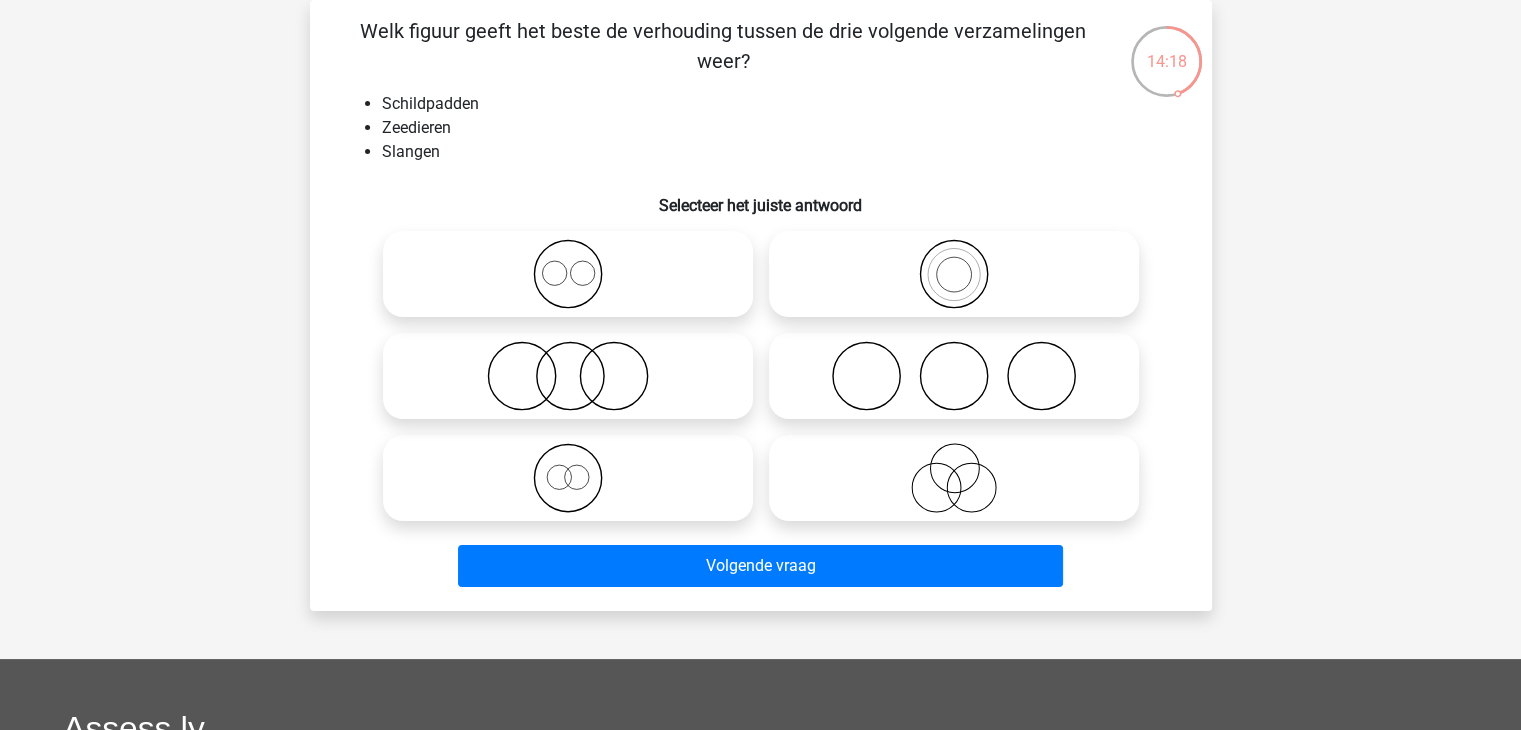 click 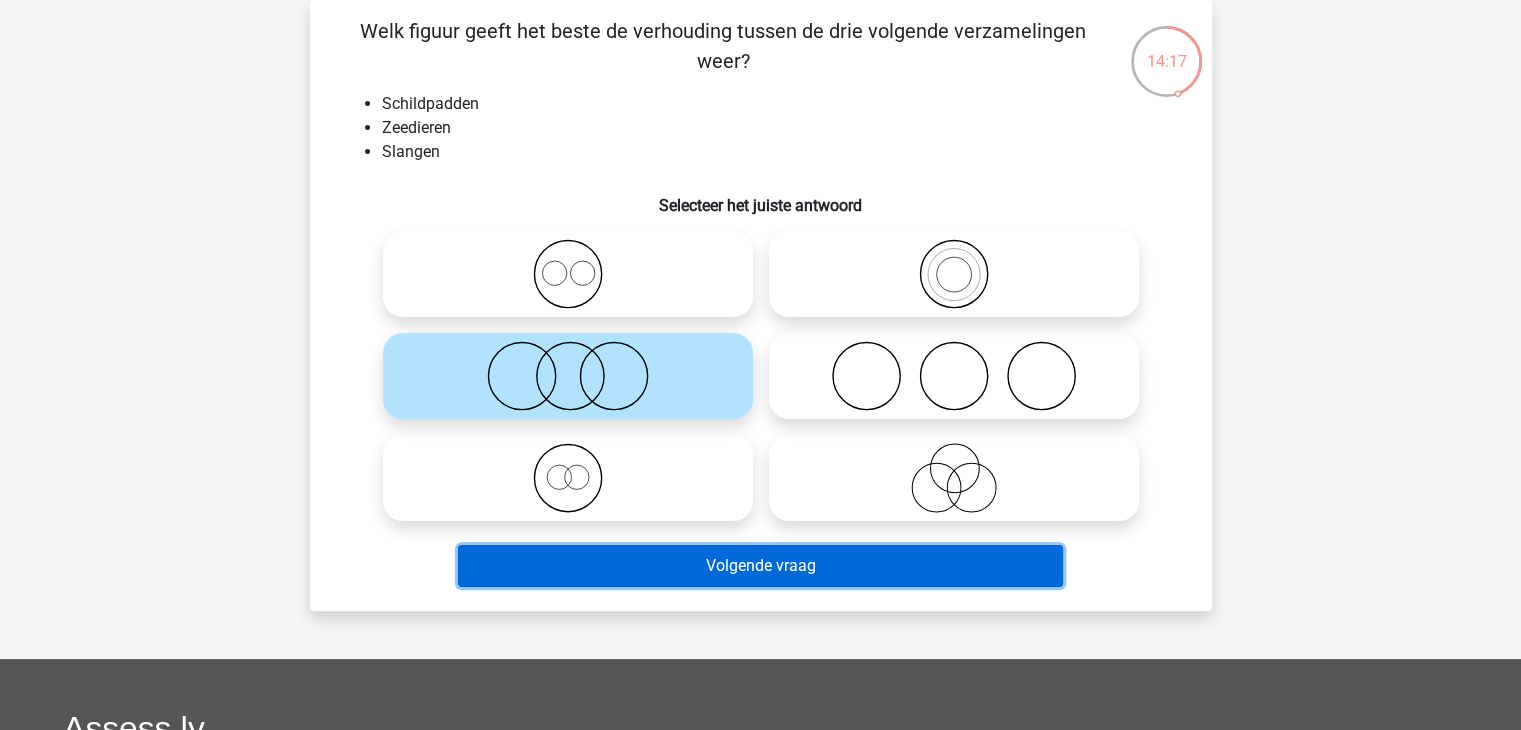 click on "Volgende vraag" at bounding box center (760, 566) 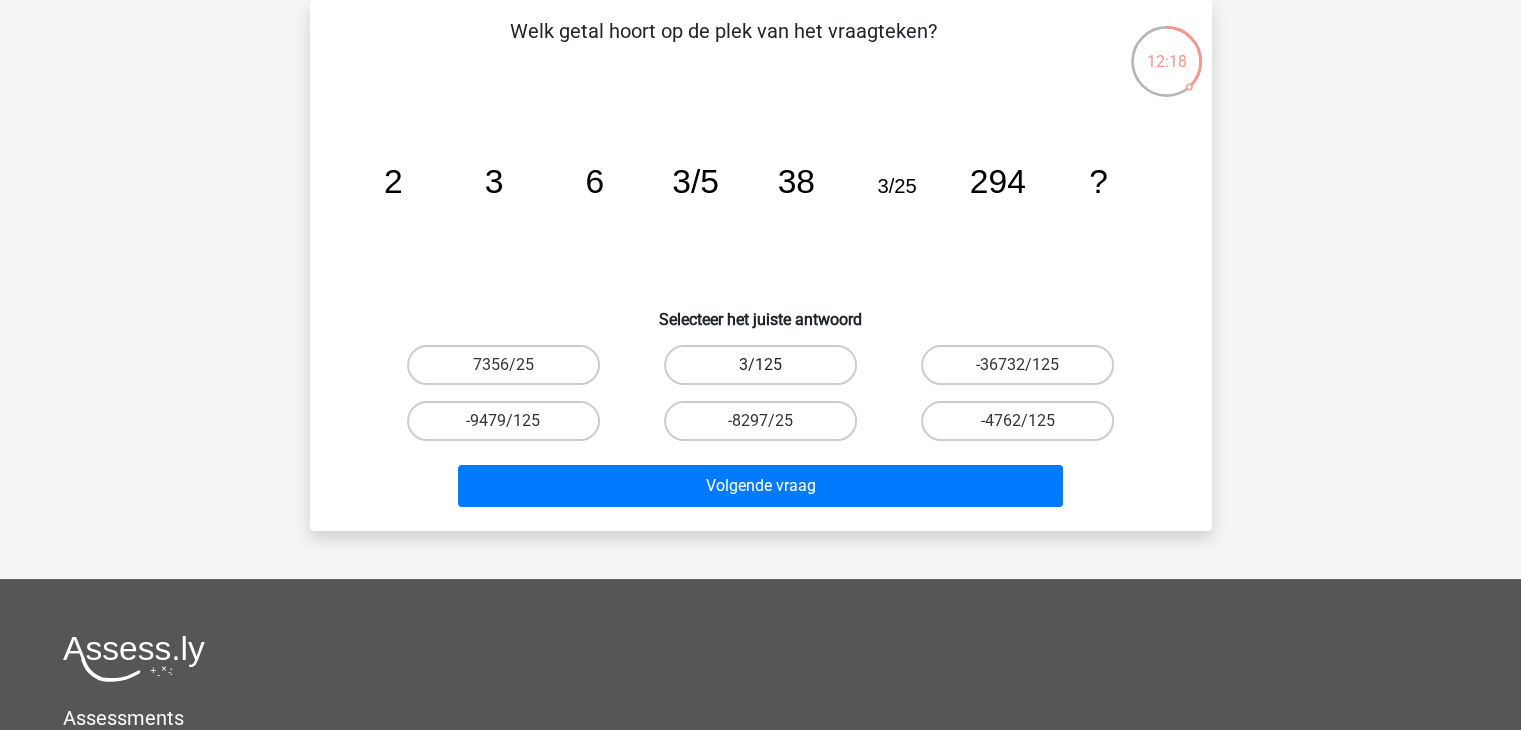 click on "3/125" at bounding box center [760, 365] 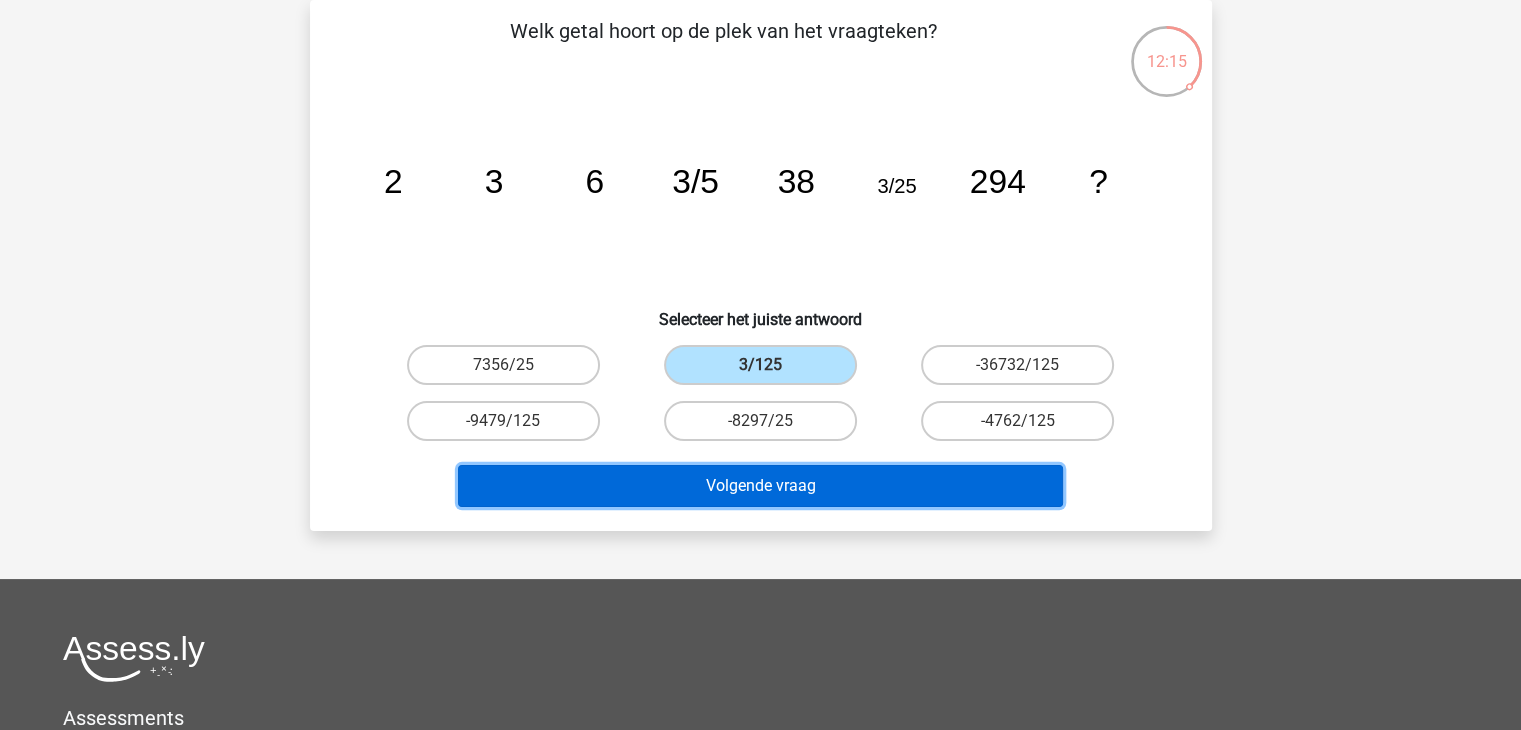 click on "Volgende vraag" at bounding box center (760, 486) 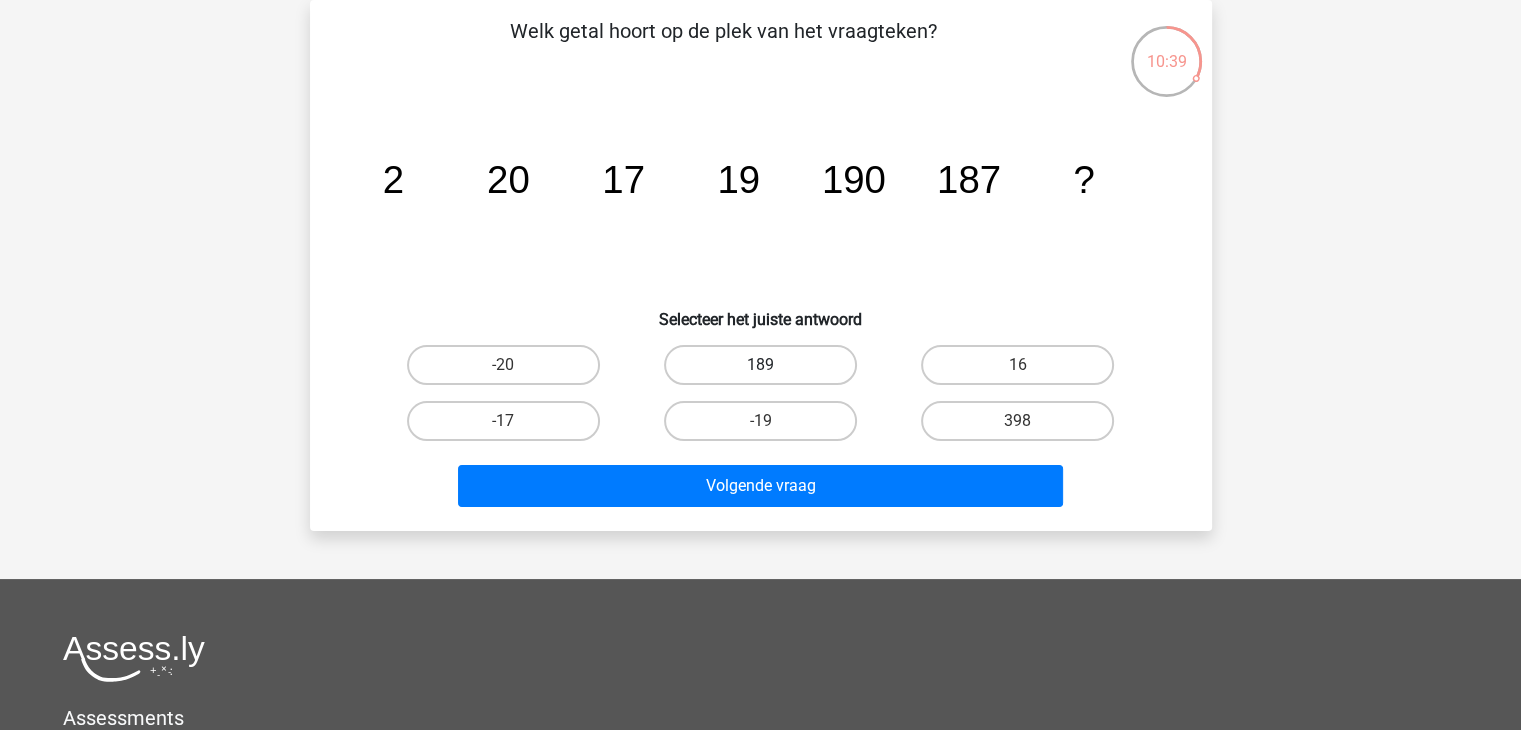 click on "189" at bounding box center [760, 365] 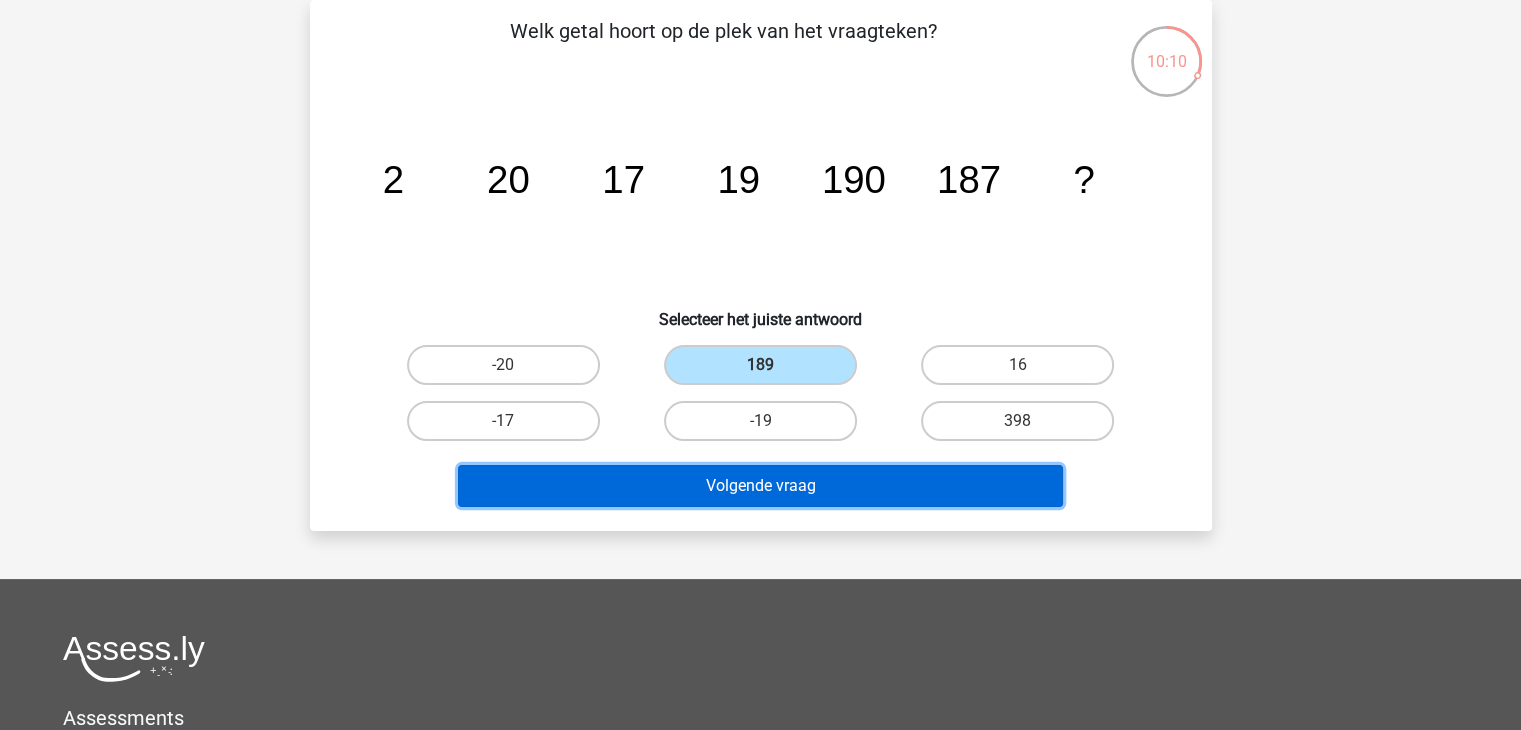 click on "Volgende vraag" at bounding box center [760, 486] 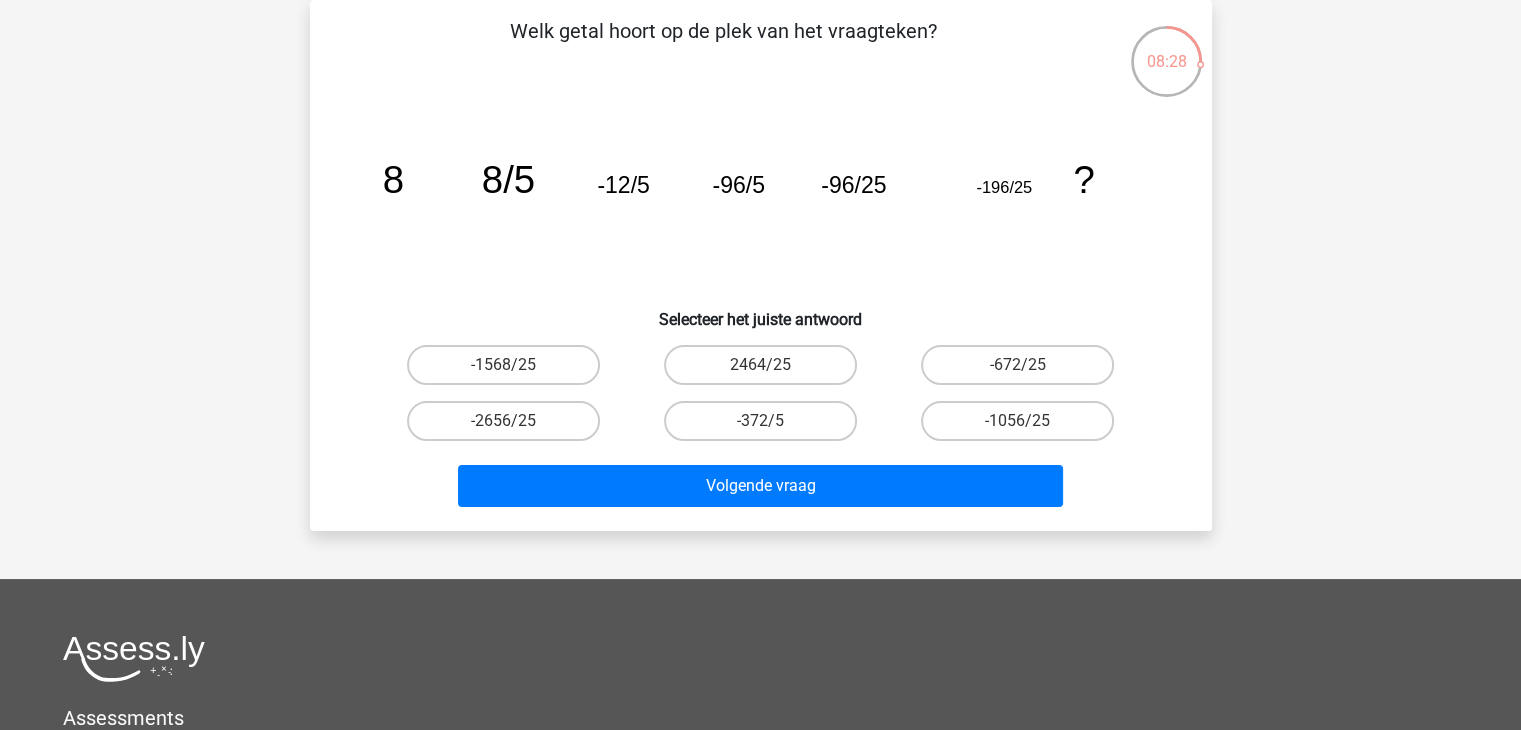 click on "-672/25" at bounding box center (1024, 371) 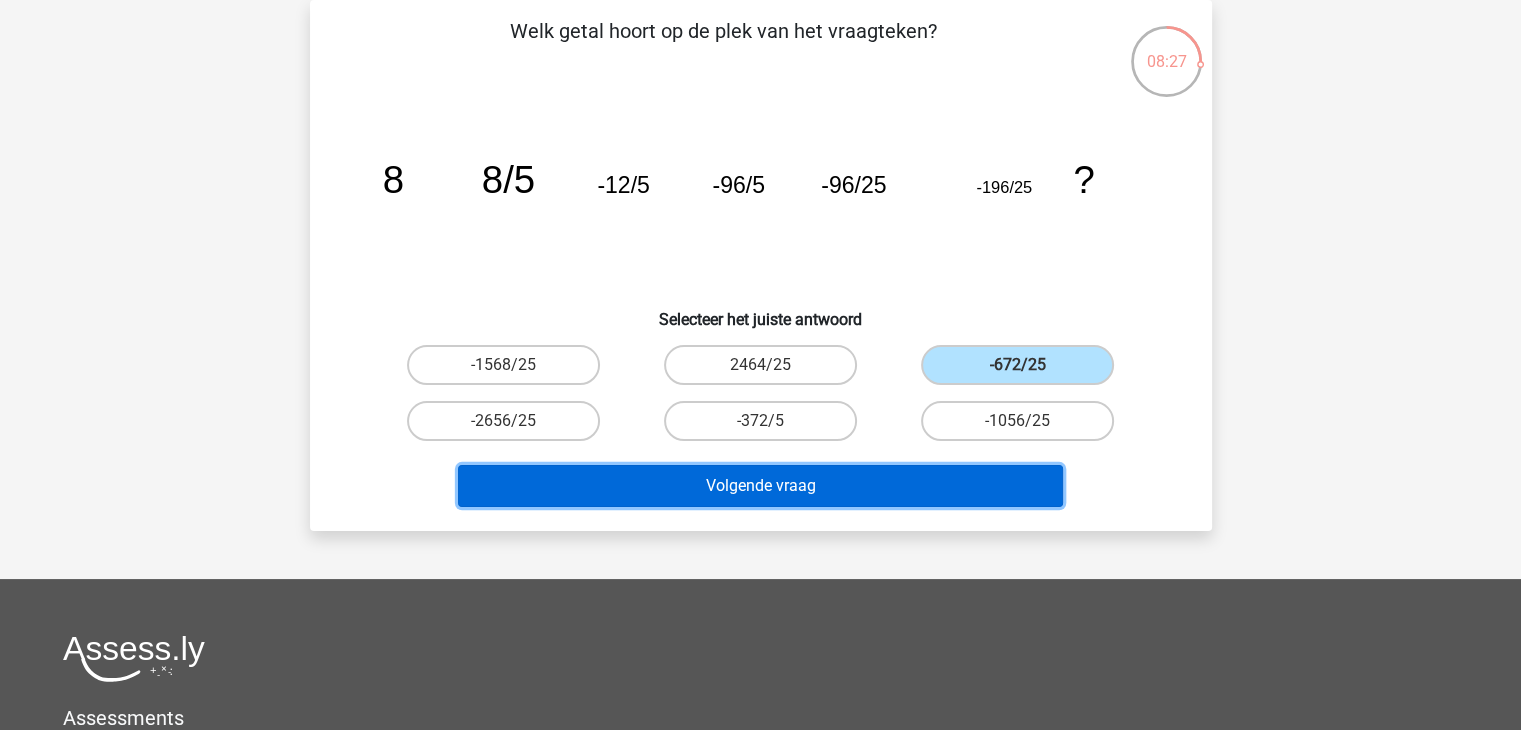 click on "Volgende vraag" at bounding box center [760, 486] 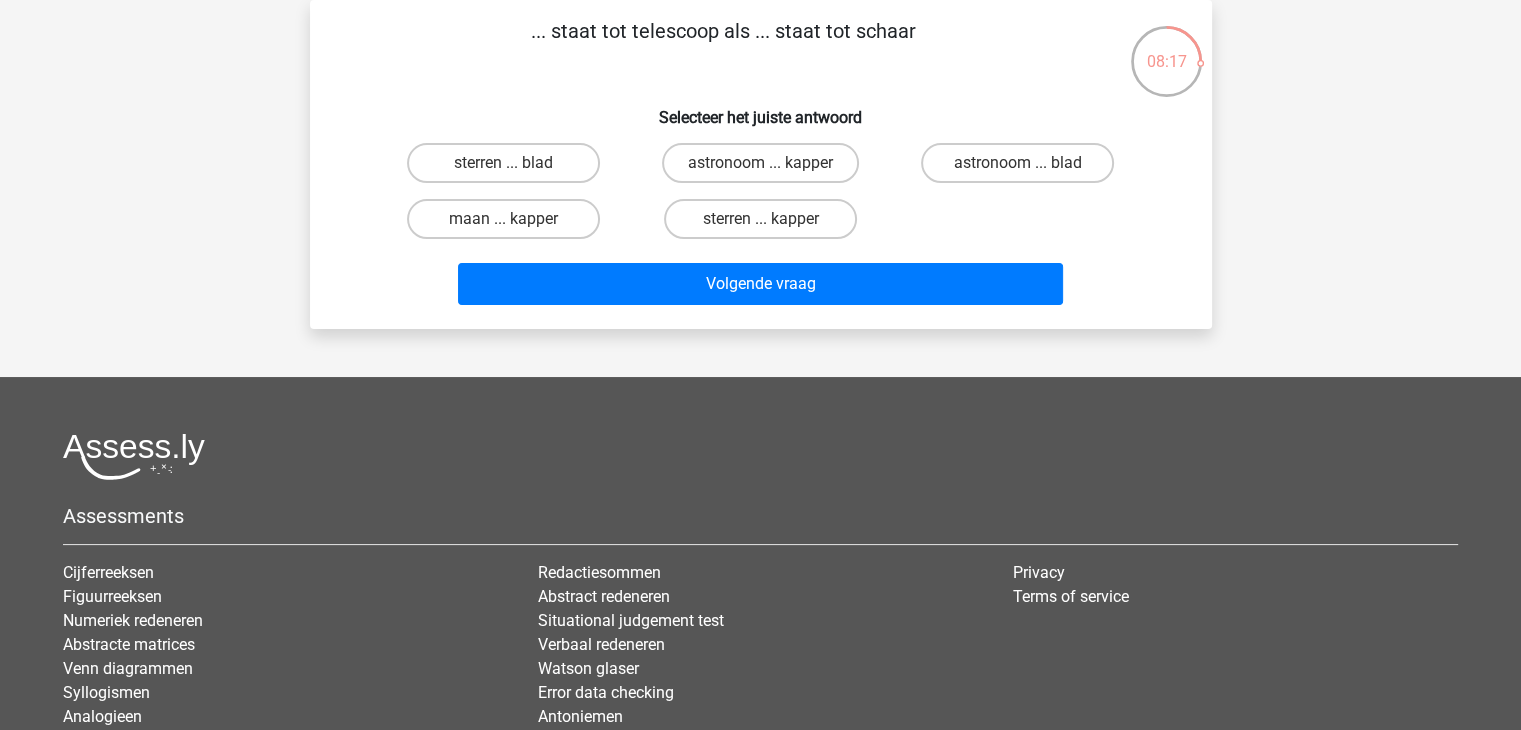 scroll, scrollTop: 0, scrollLeft: 0, axis: both 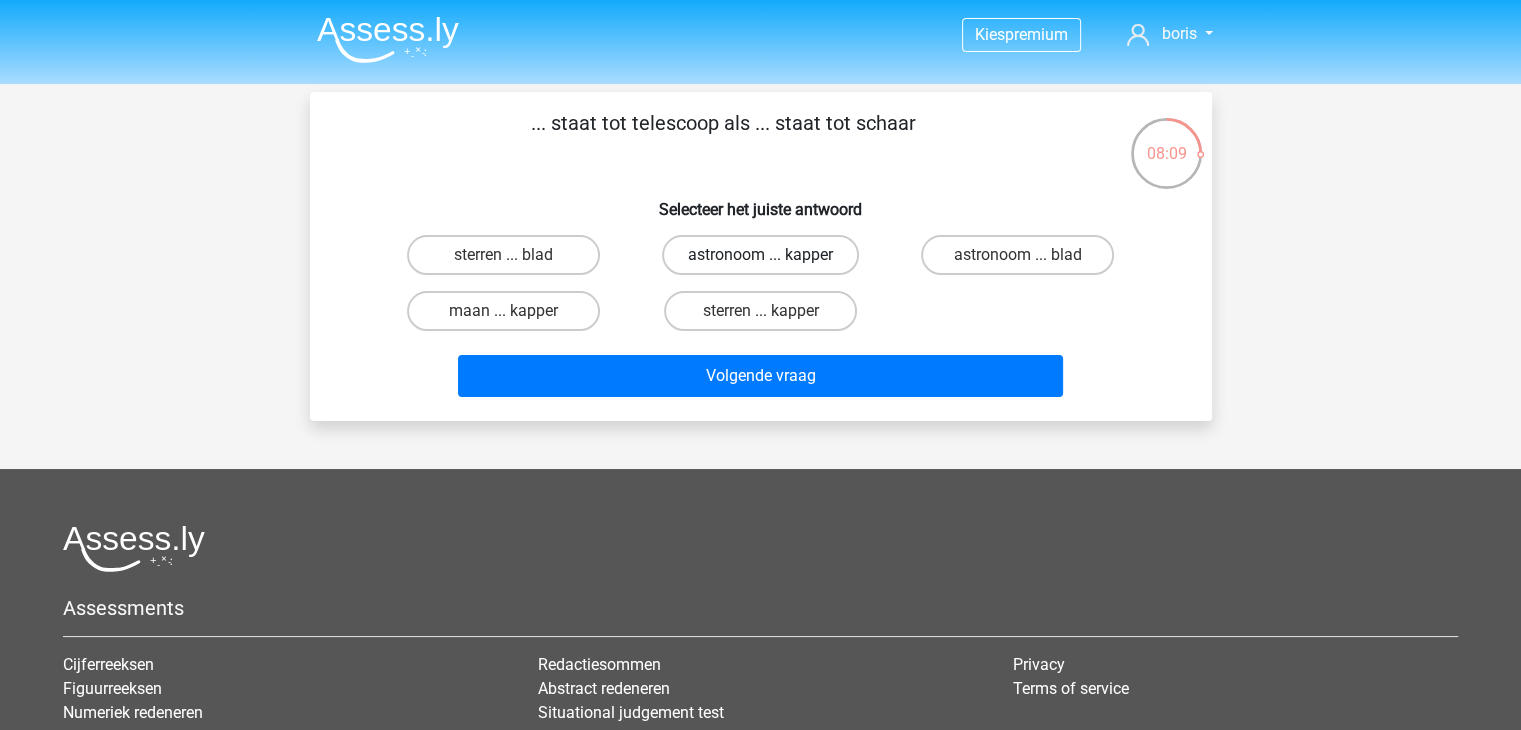 click on "astronoom ... kapper" at bounding box center (760, 255) 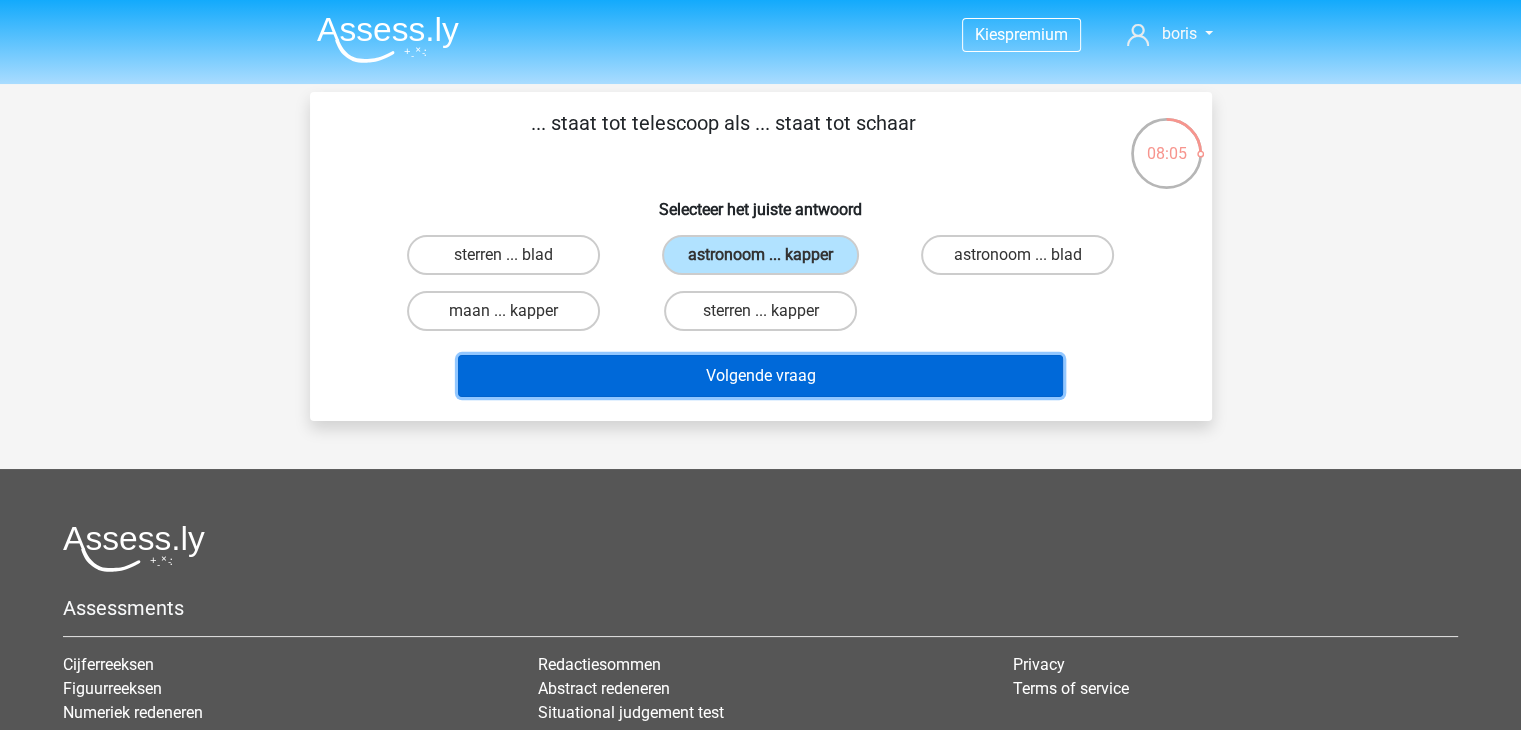 click on "Volgende vraag" at bounding box center [760, 376] 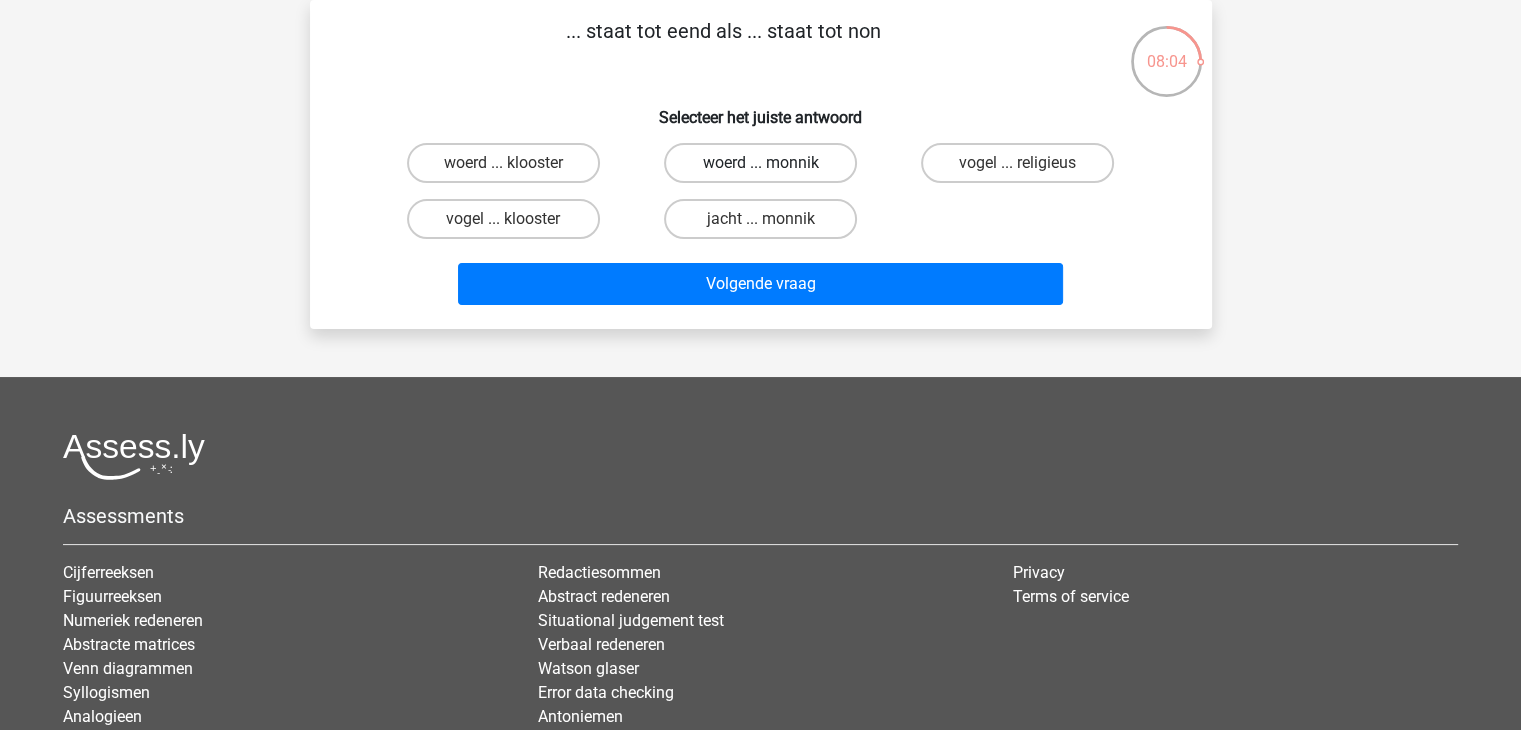 scroll, scrollTop: 0, scrollLeft: 0, axis: both 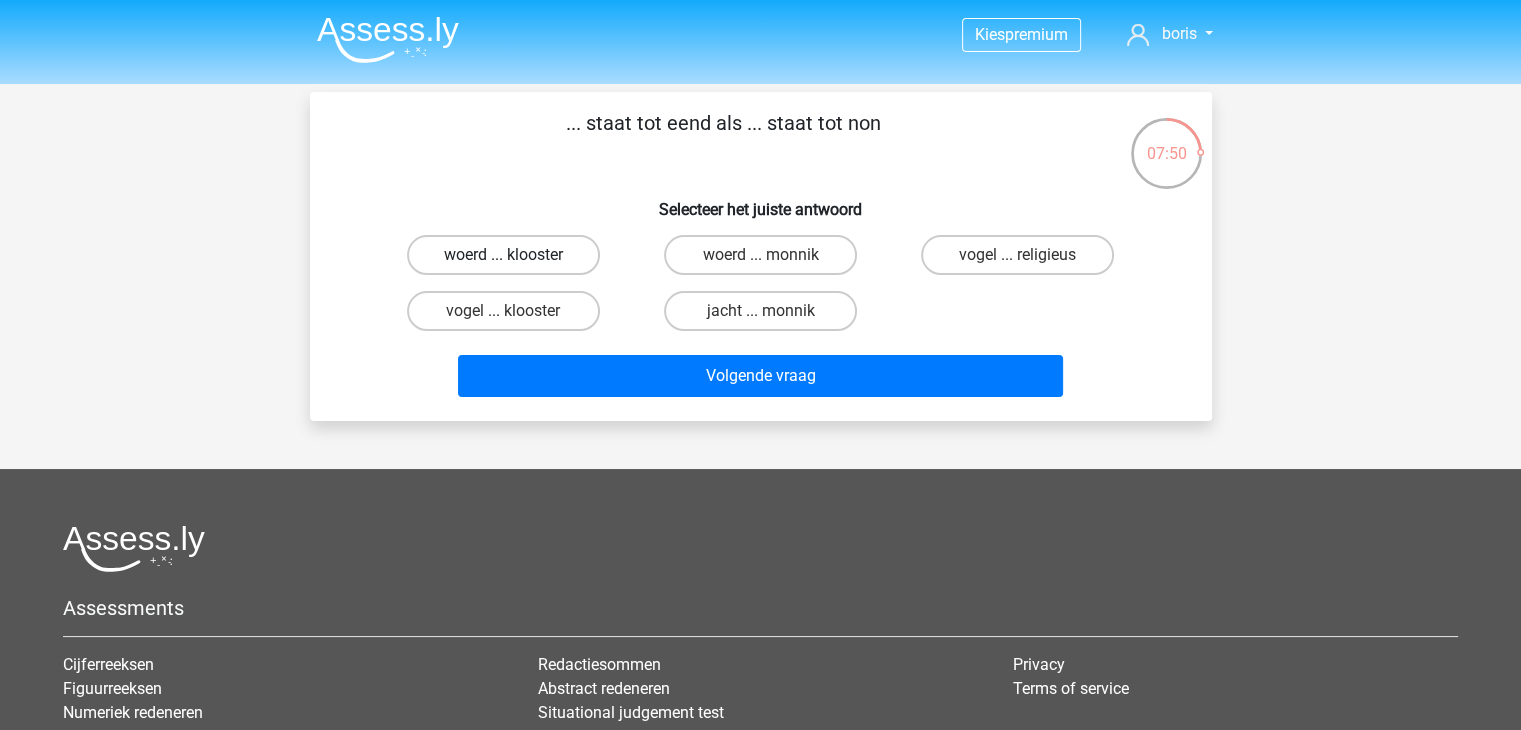 click on "woerd ... klooster" at bounding box center [503, 255] 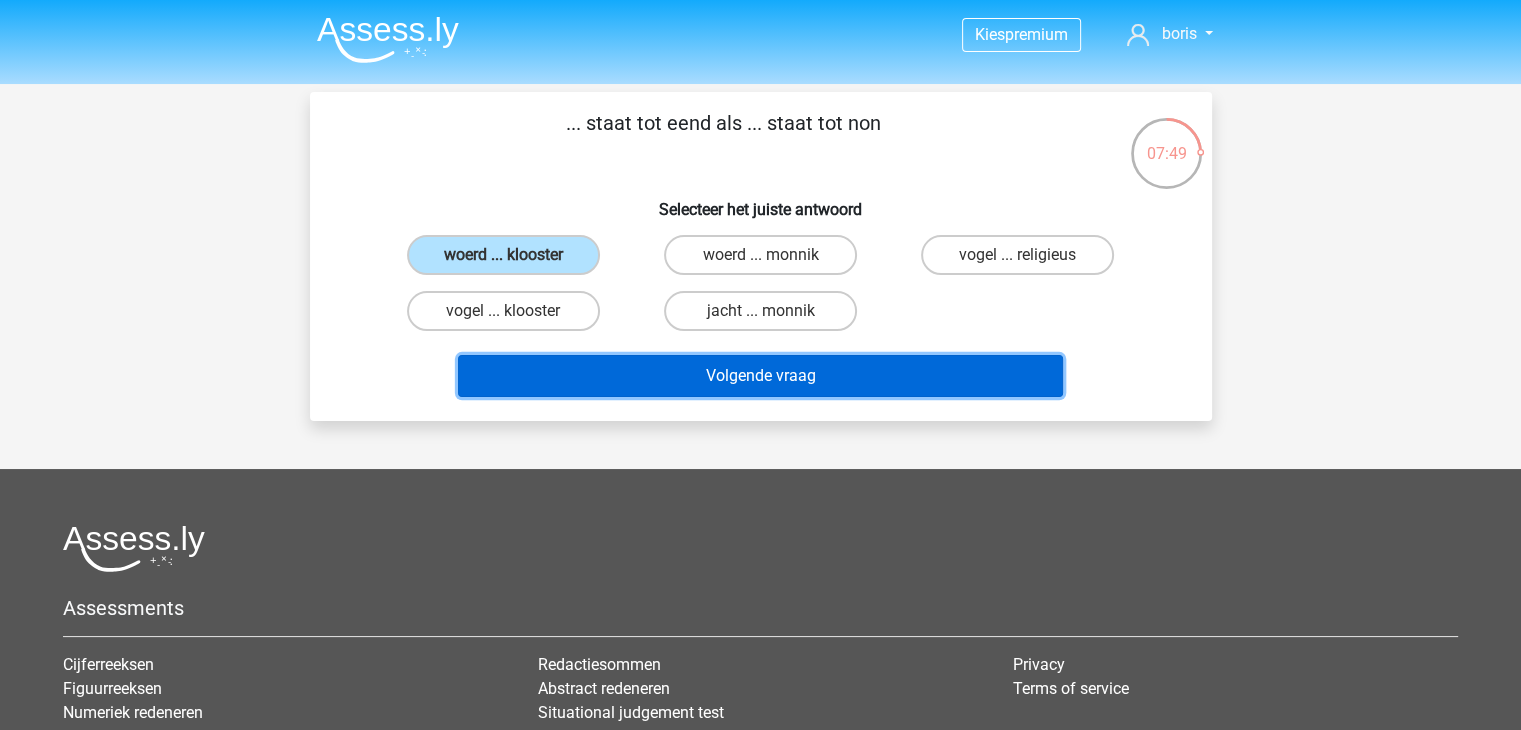click on "Volgende vraag" at bounding box center (760, 376) 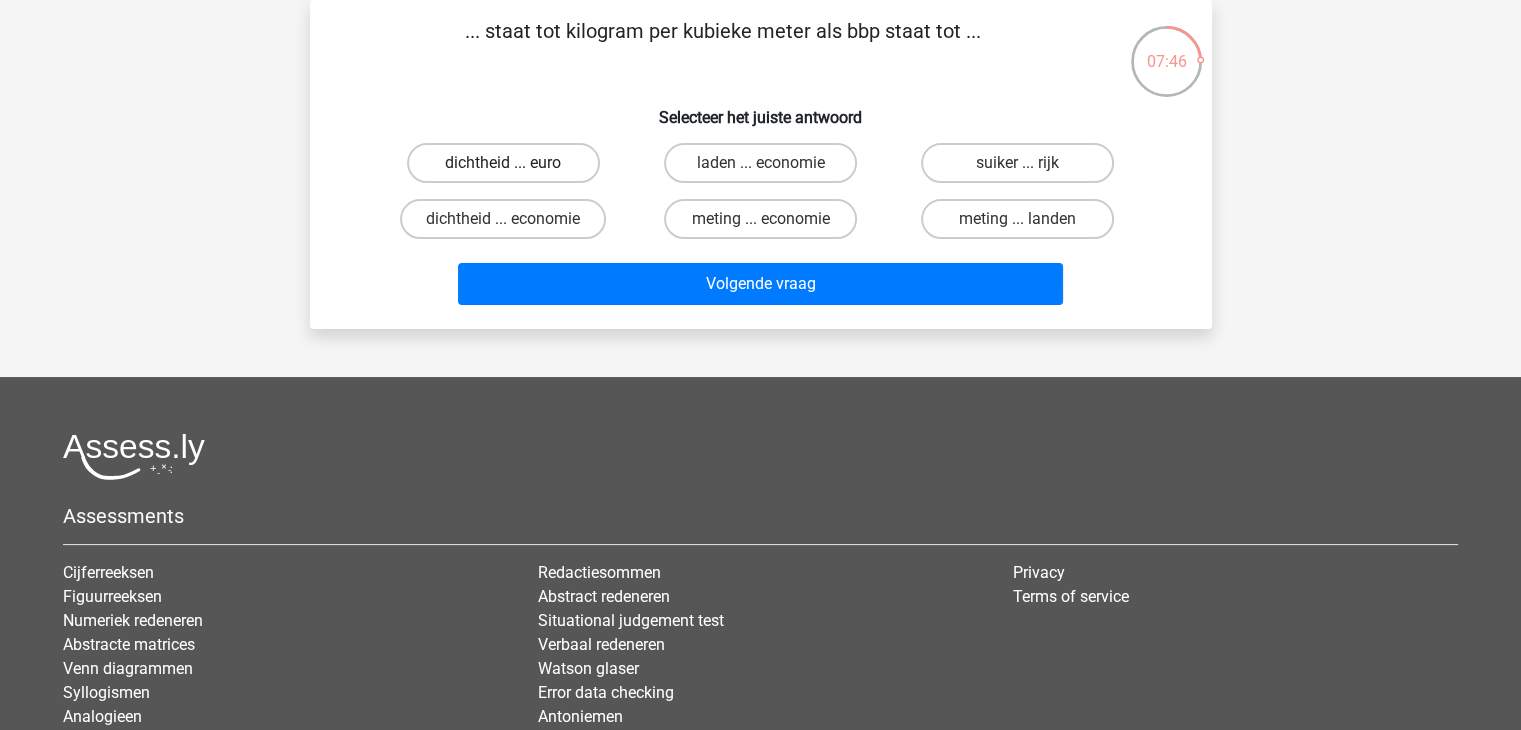 scroll, scrollTop: 0, scrollLeft: 0, axis: both 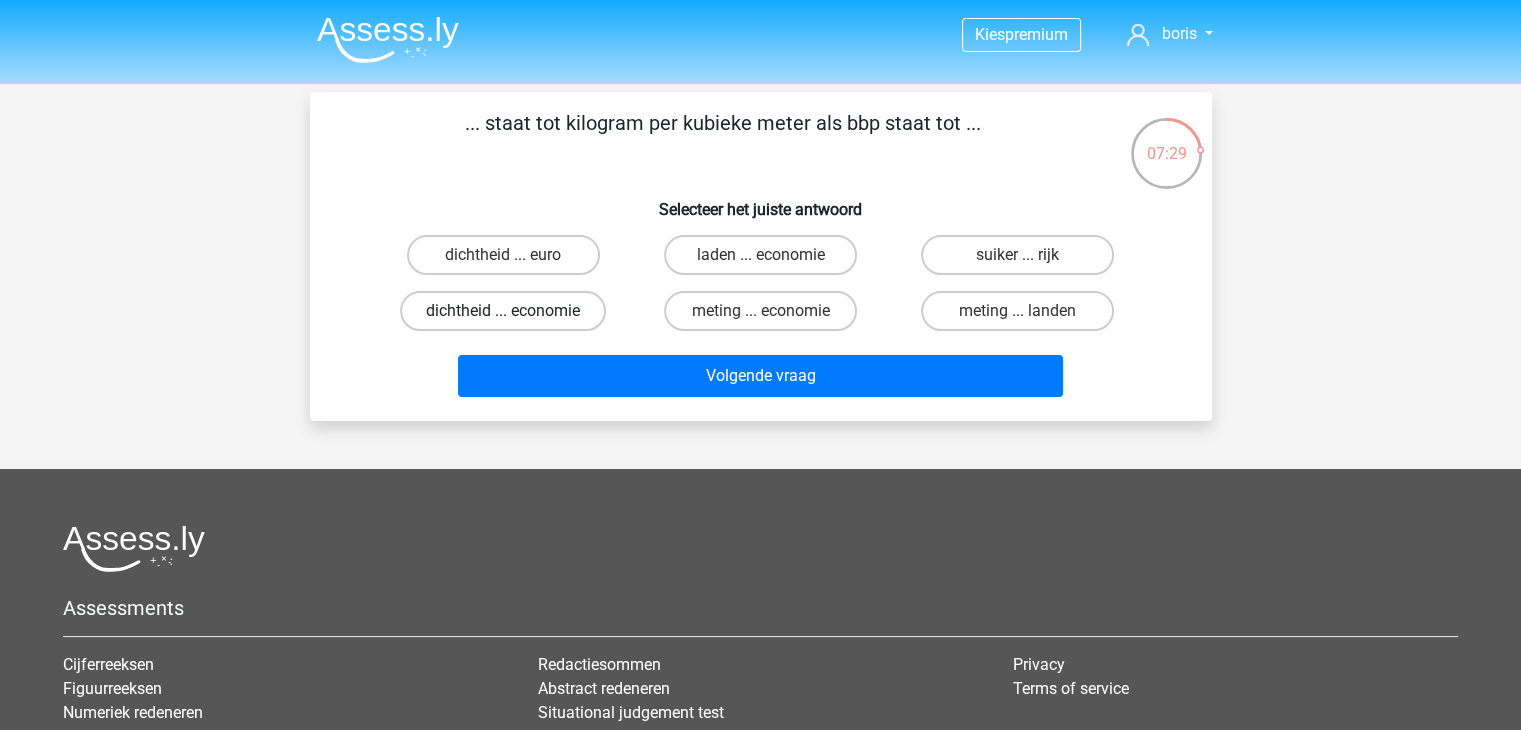 click on "dichtheid ... economie" at bounding box center (503, 311) 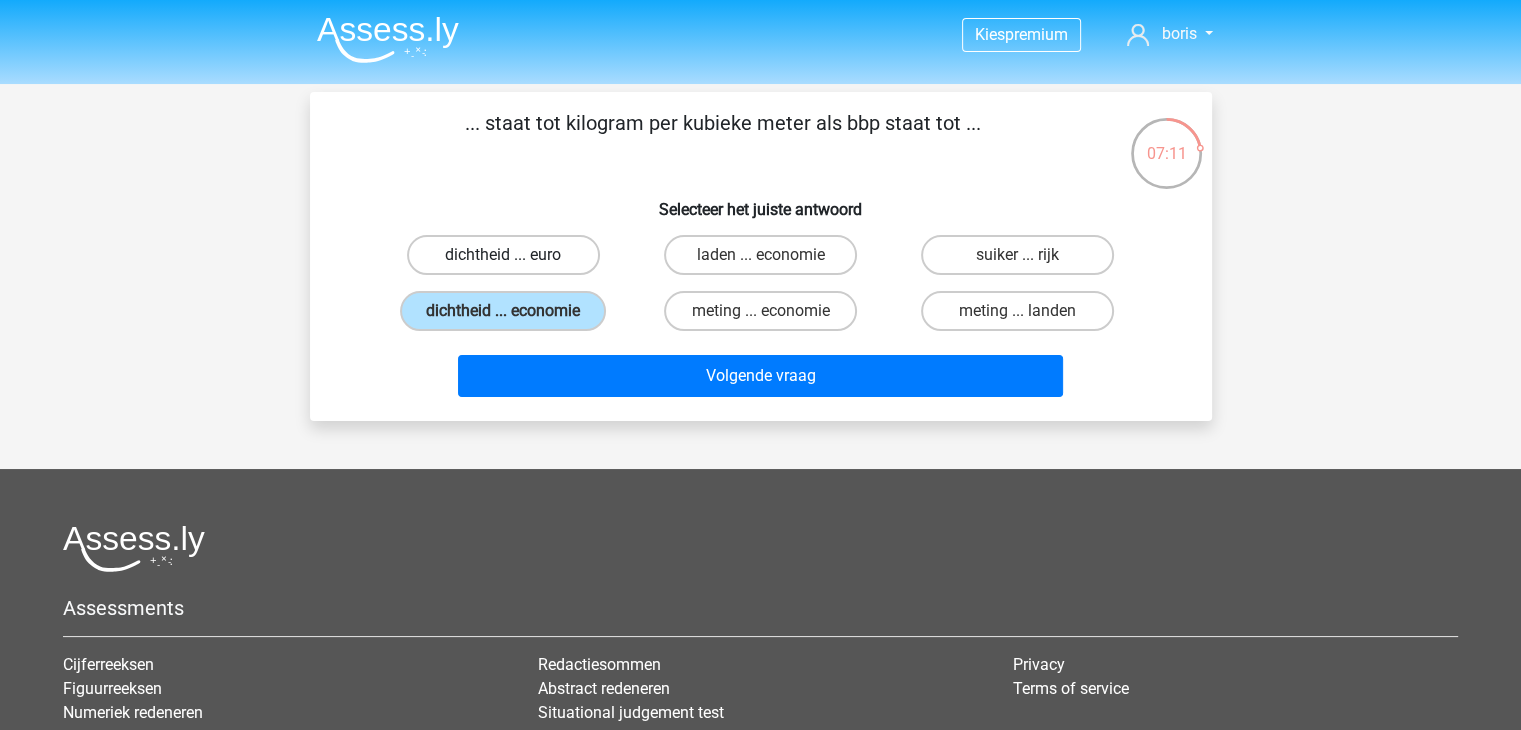 click on "dichtheid ... euro" at bounding box center [503, 255] 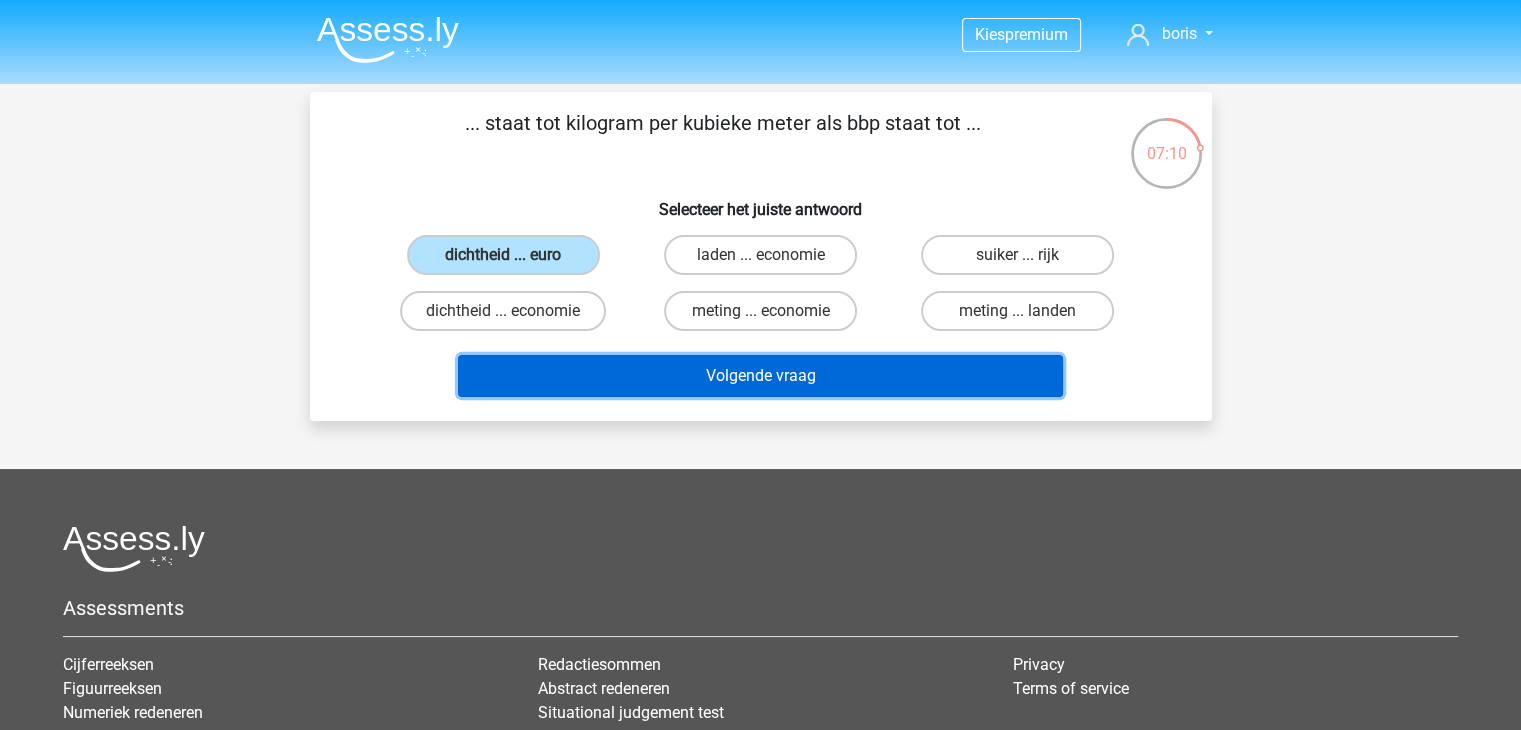 click on "Volgende vraag" at bounding box center (760, 376) 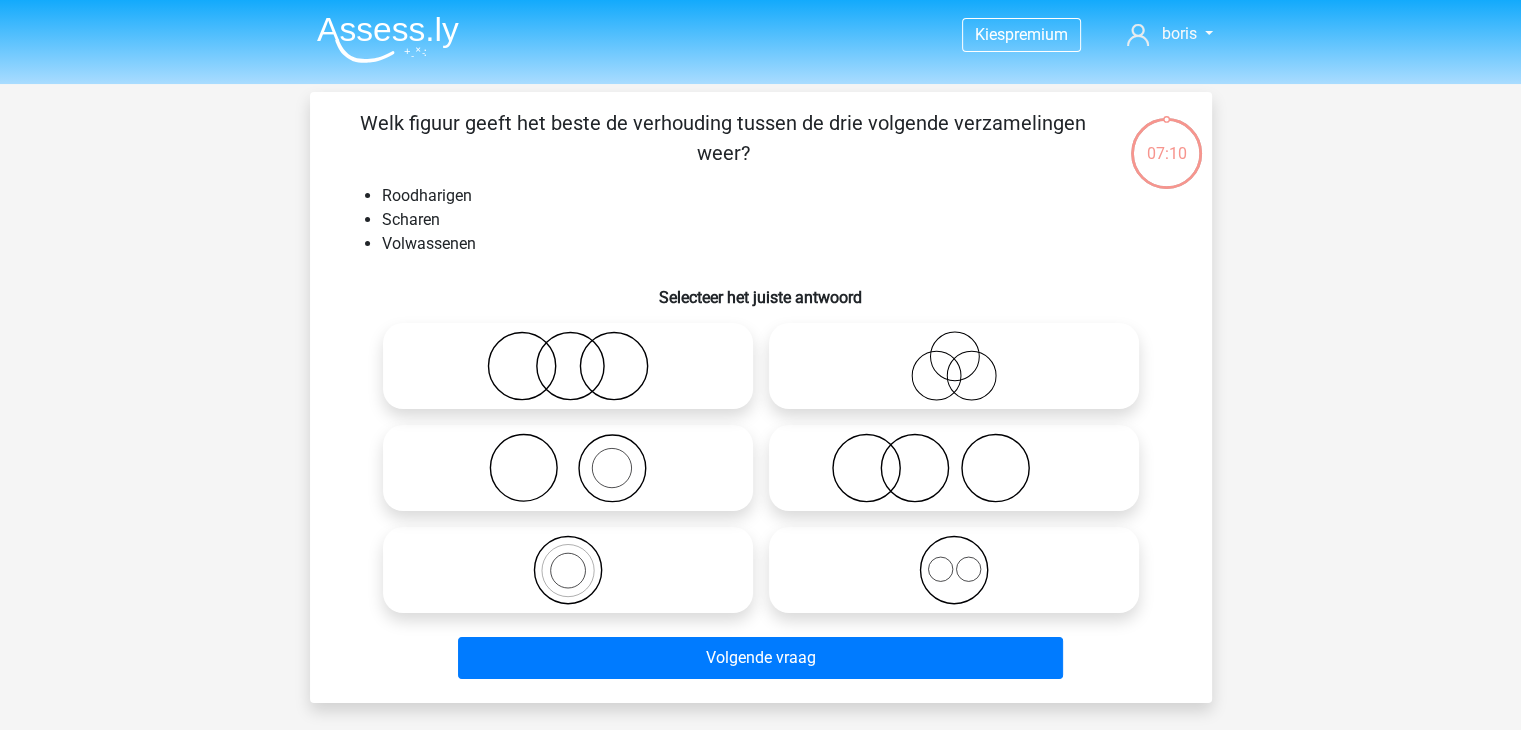 scroll, scrollTop: 92, scrollLeft: 0, axis: vertical 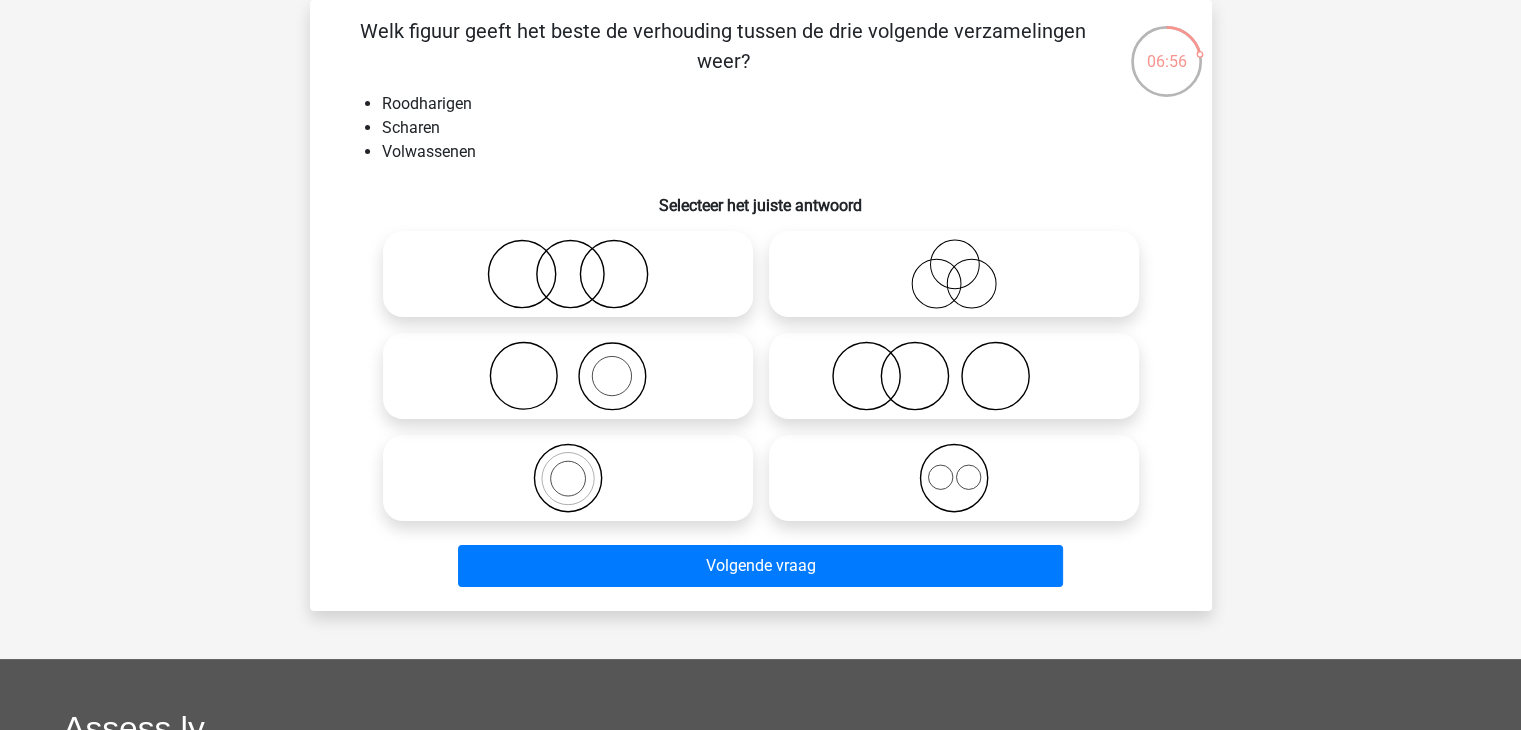 click 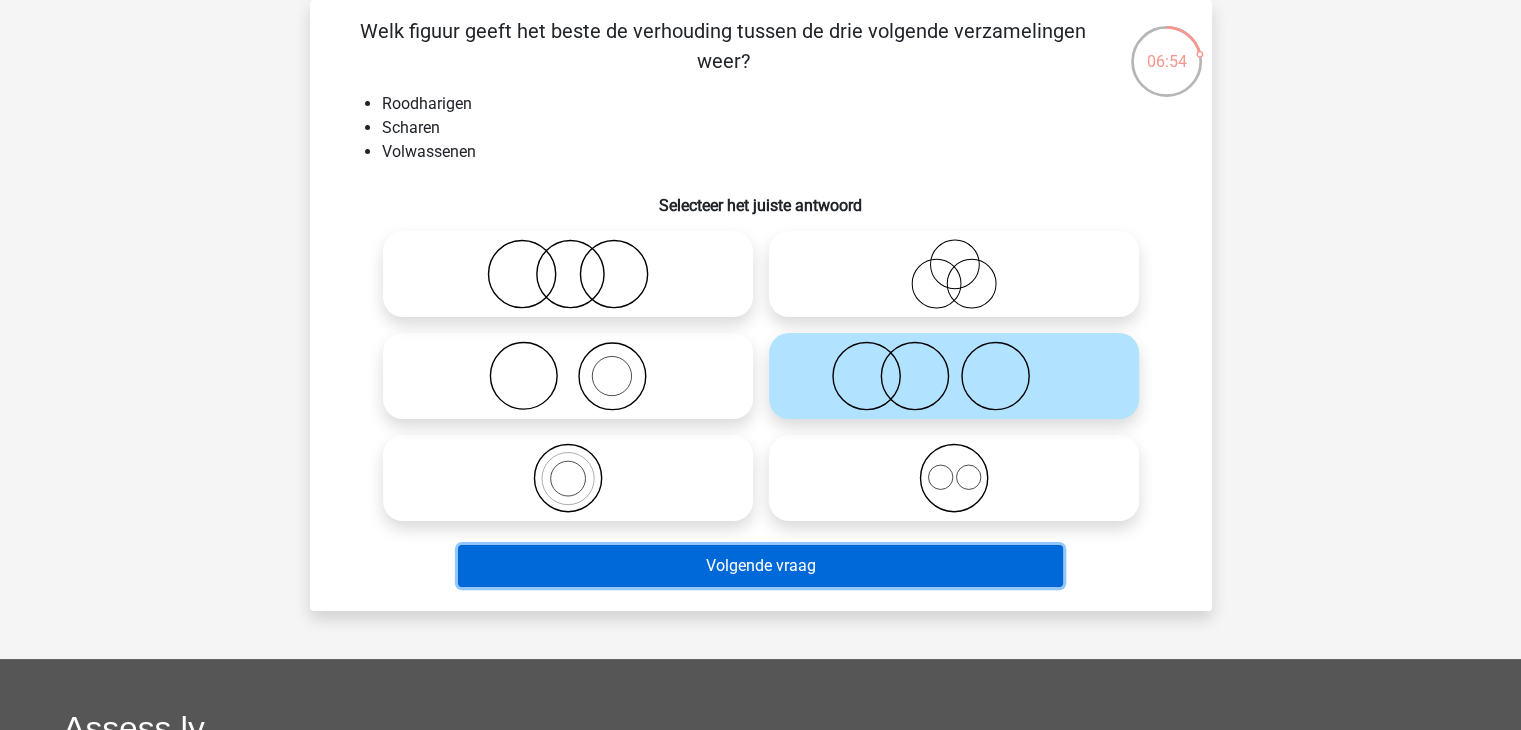click on "Volgende vraag" at bounding box center (760, 566) 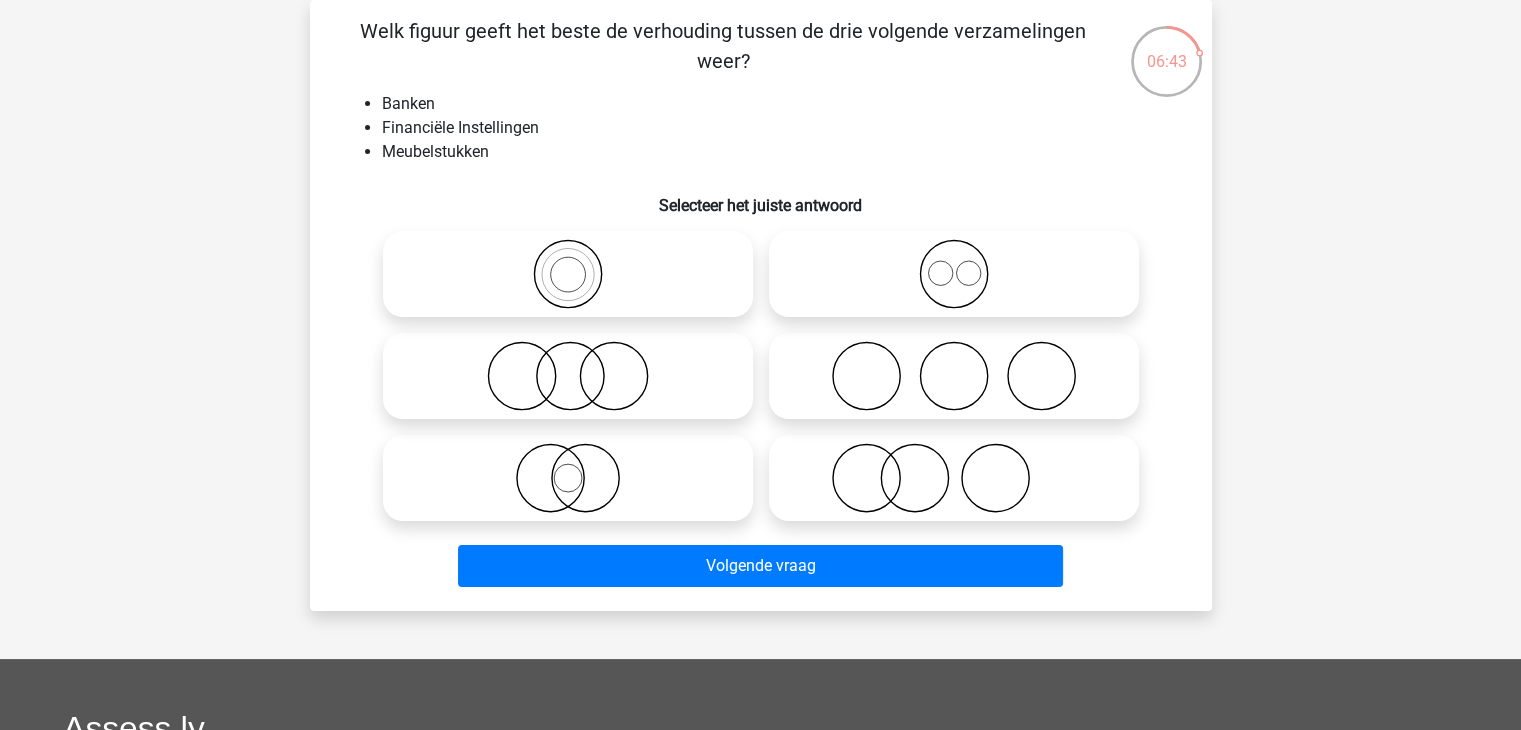 click 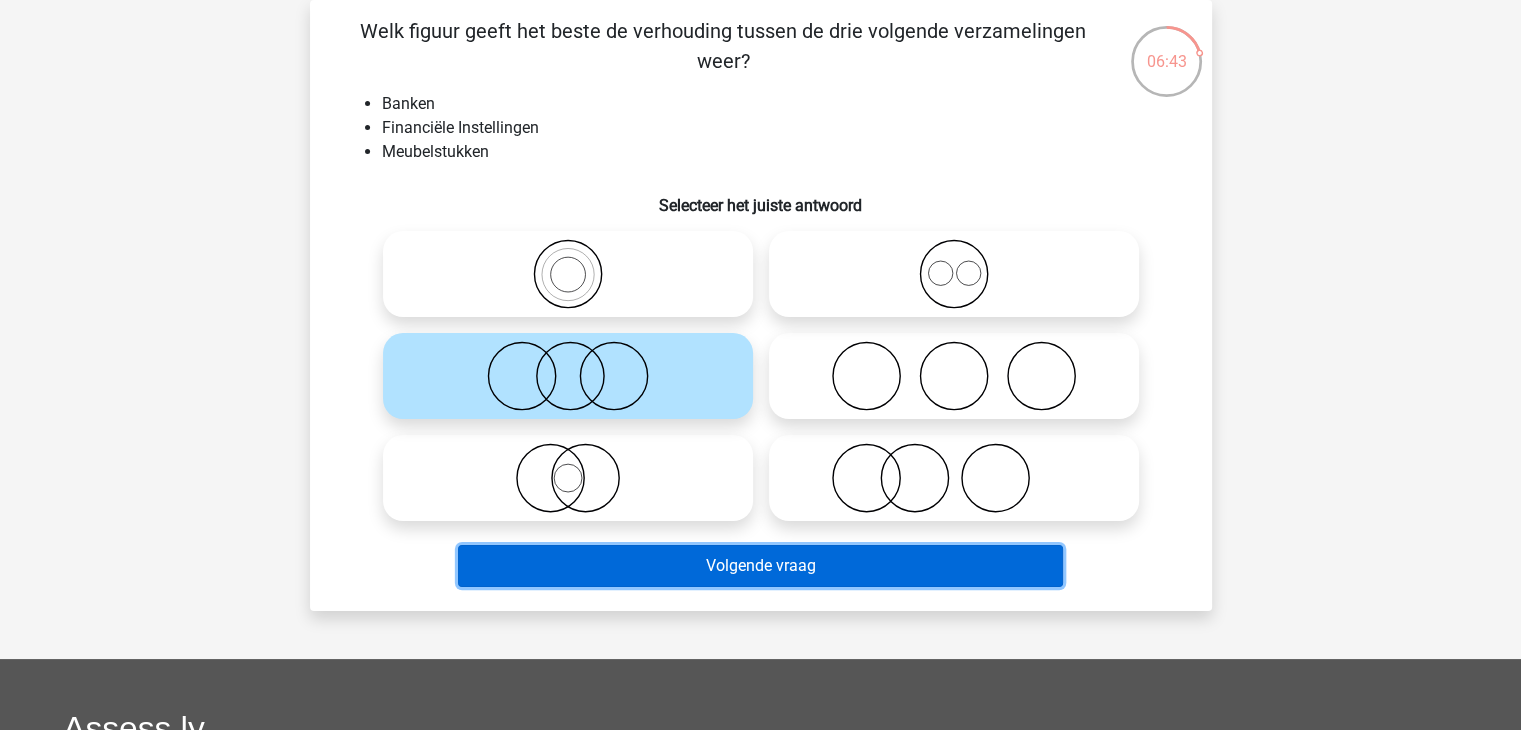 click on "Volgende vraag" at bounding box center [760, 566] 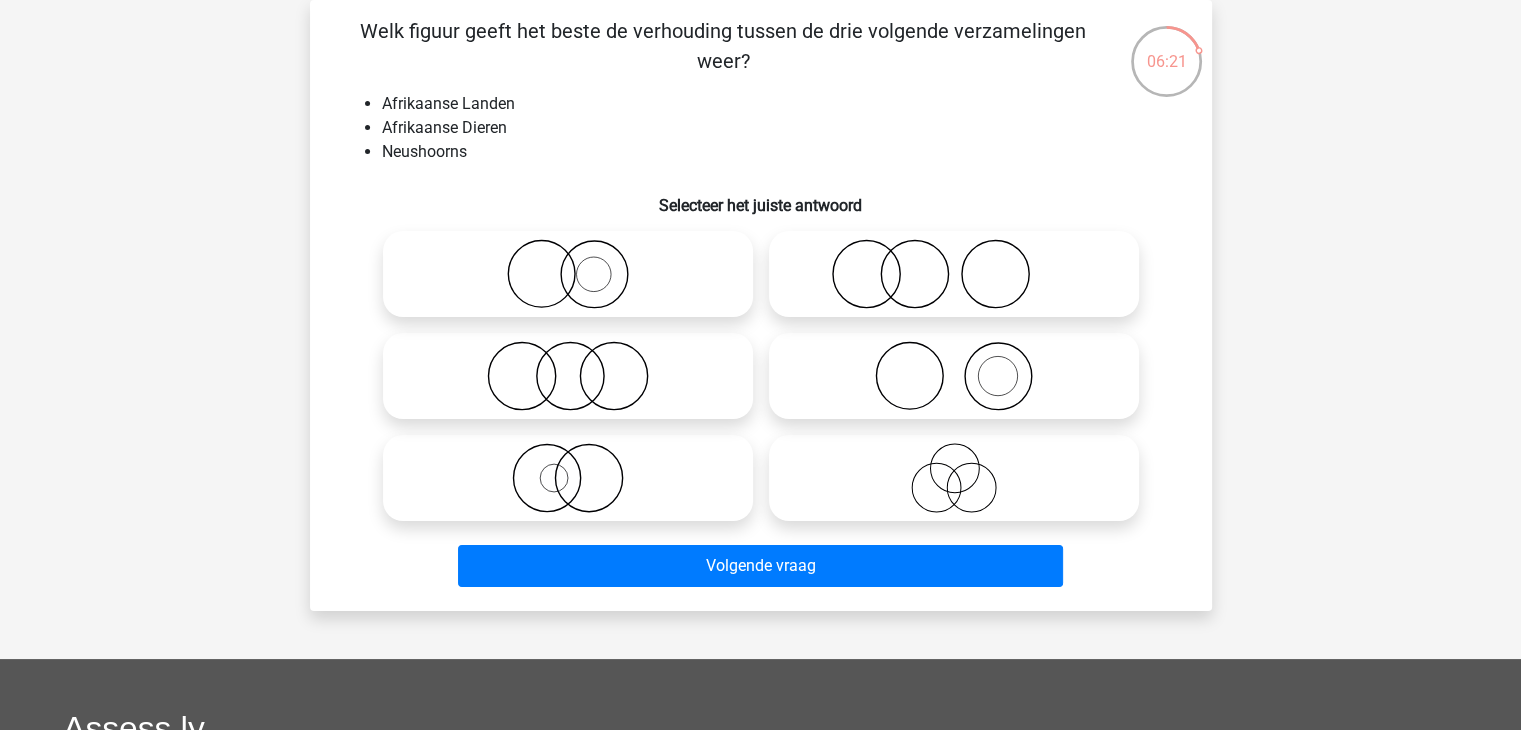 click 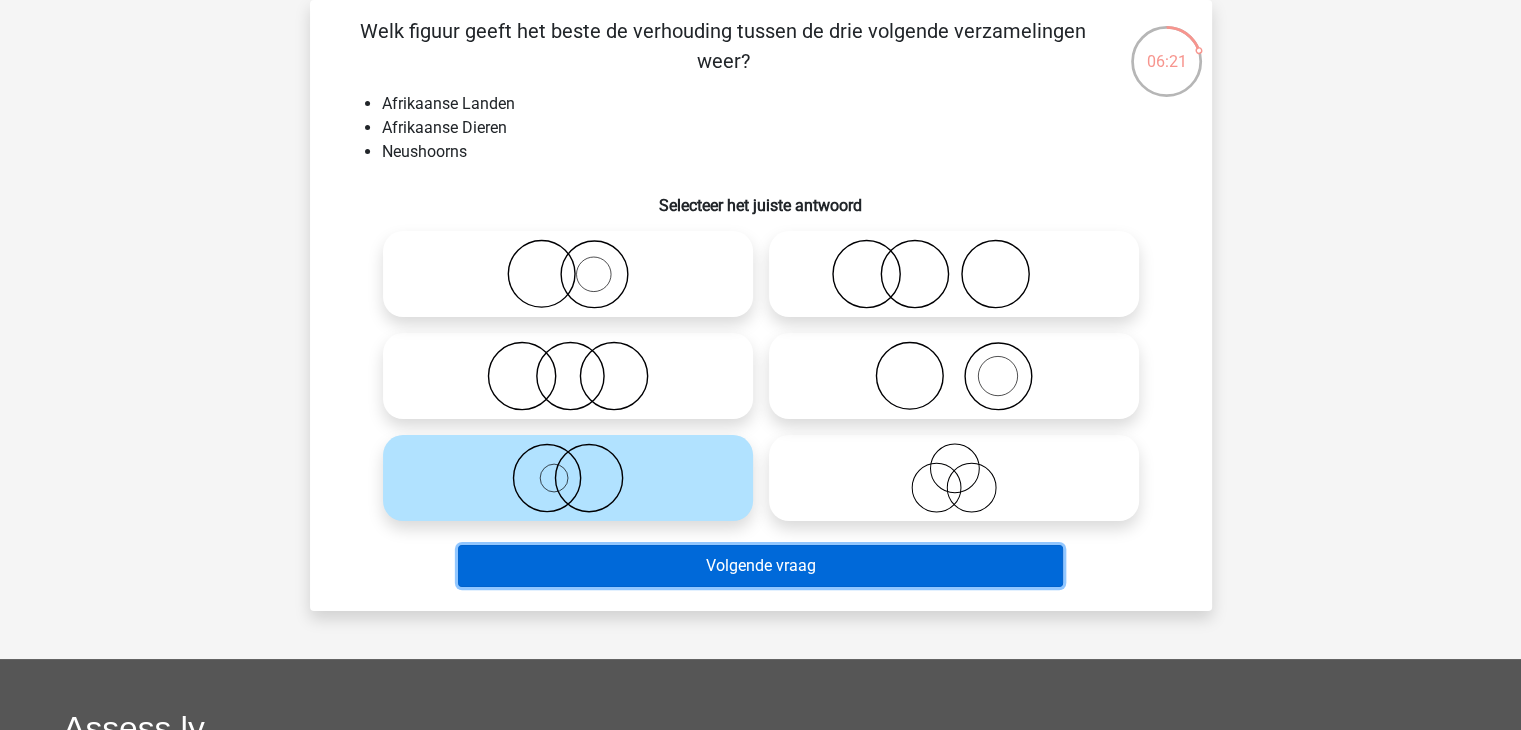 click on "Volgende vraag" at bounding box center [760, 566] 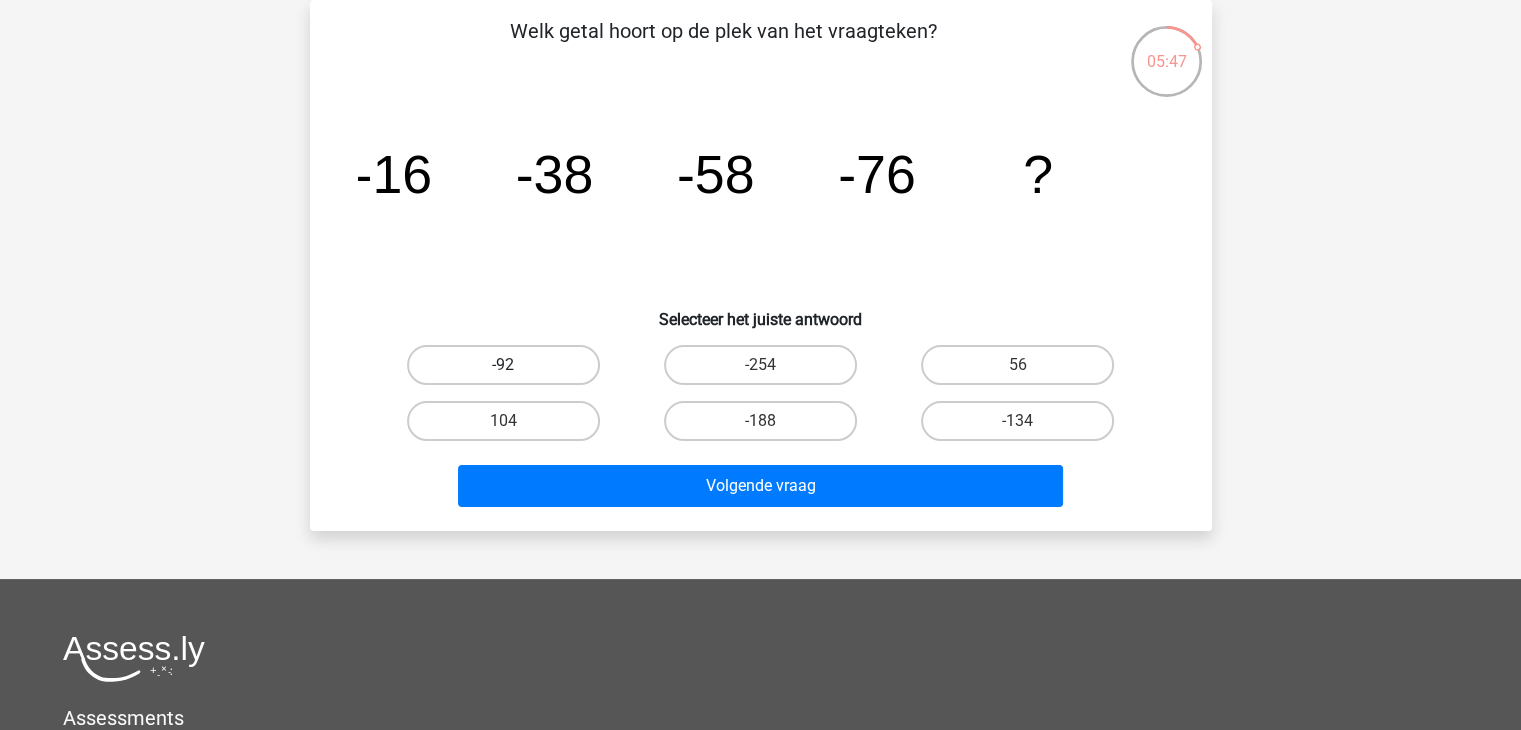click on "-92" at bounding box center (503, 365) 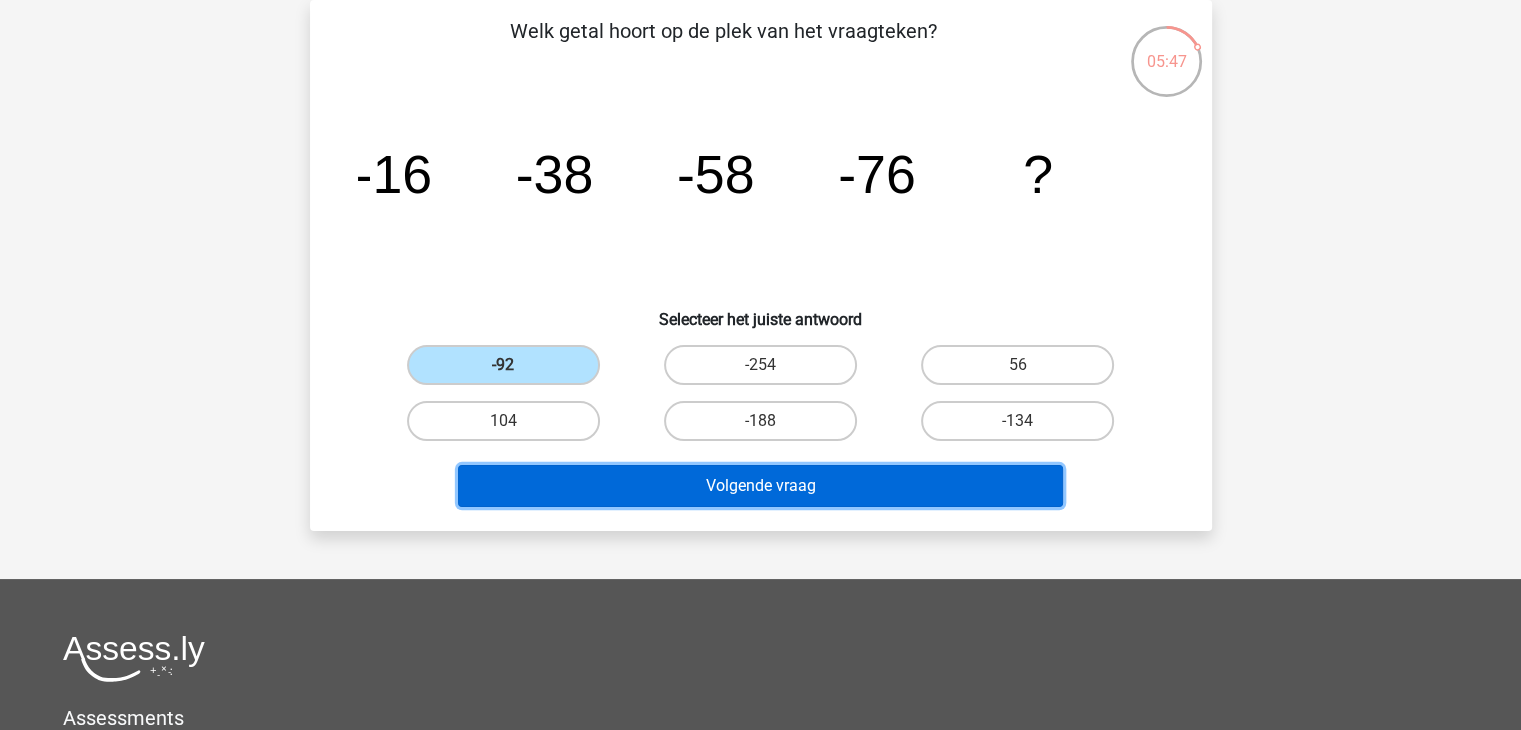 click on "Volgende vraag" at bounding box center (760, 486) 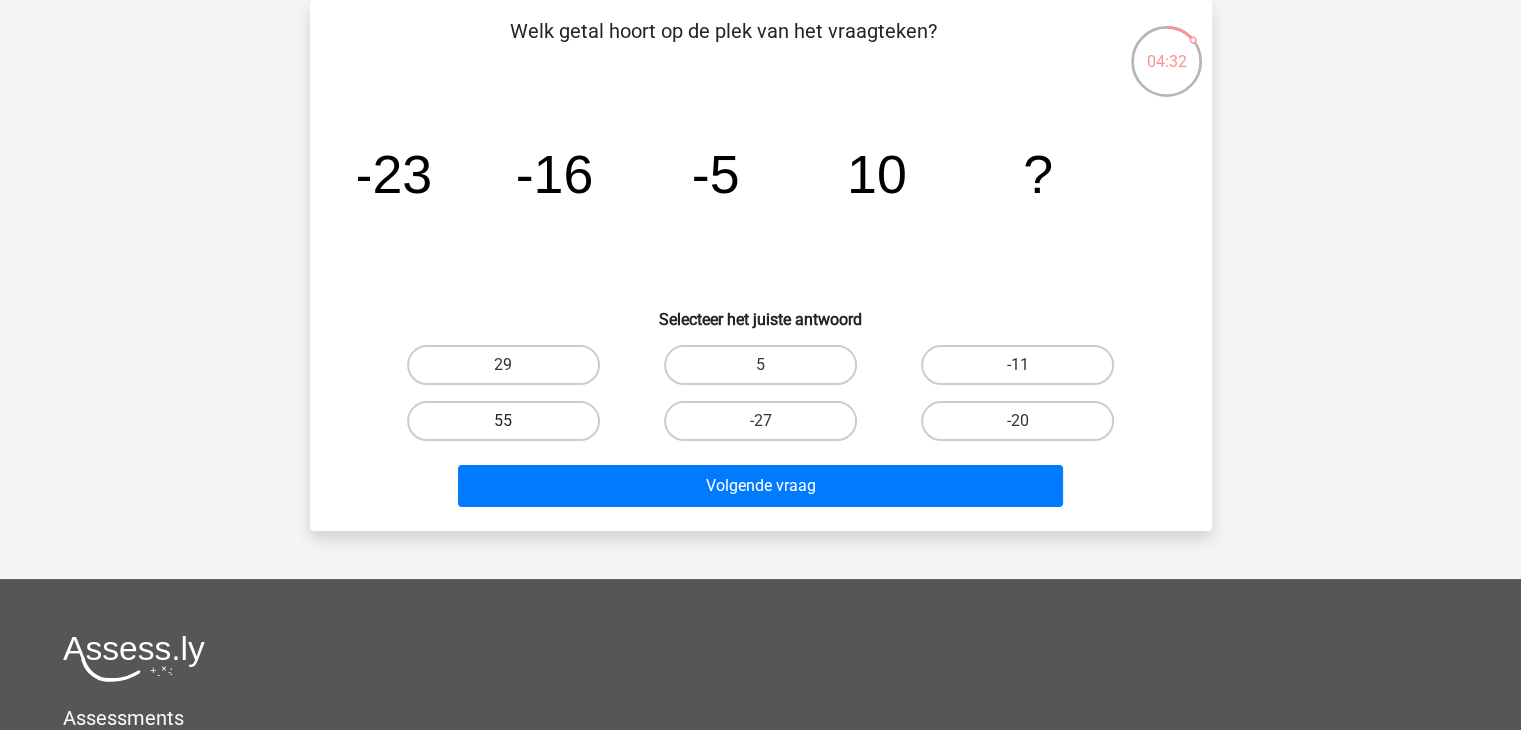 click on "55" at bounding box center (503, 421) 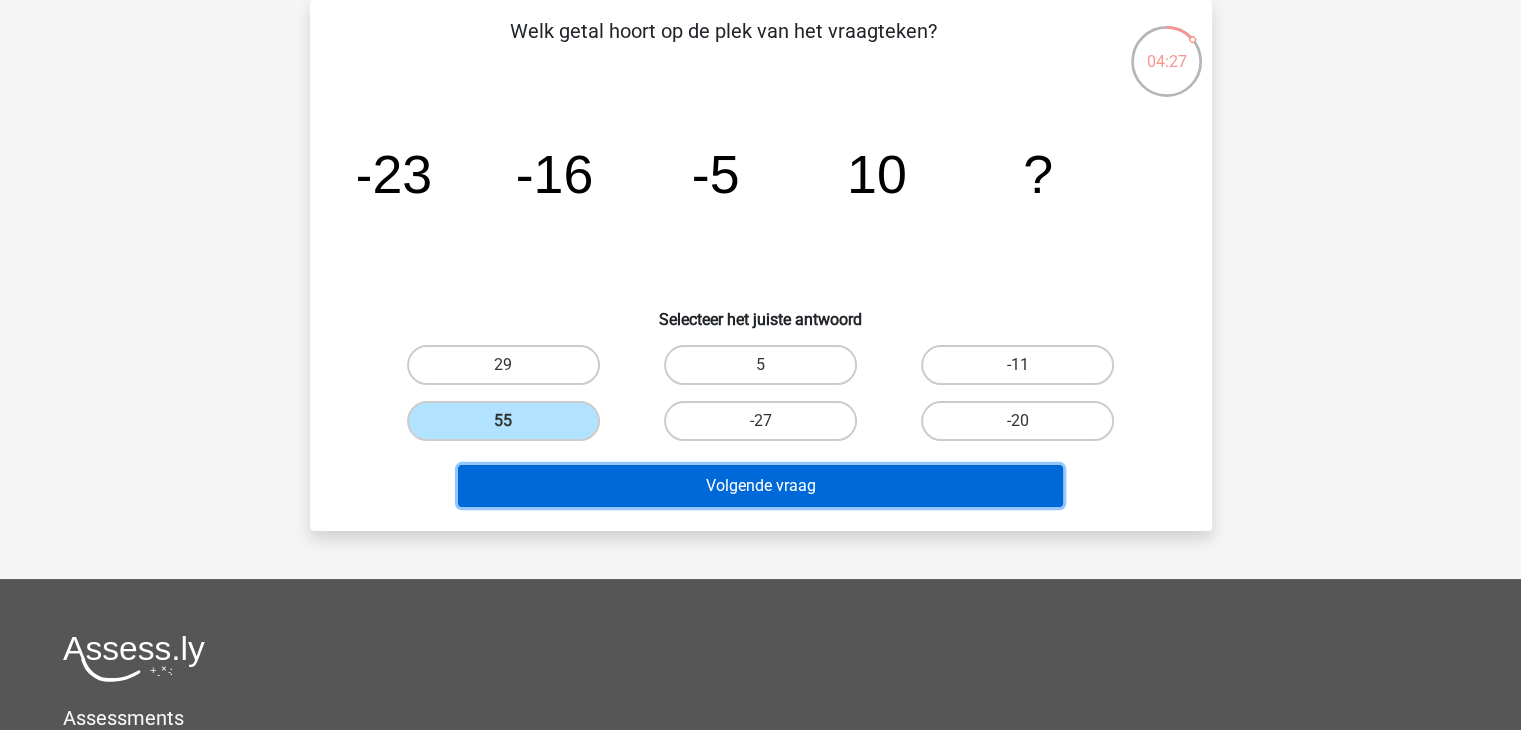 click on "Volgende vraag" at bounding box center [760, 486] 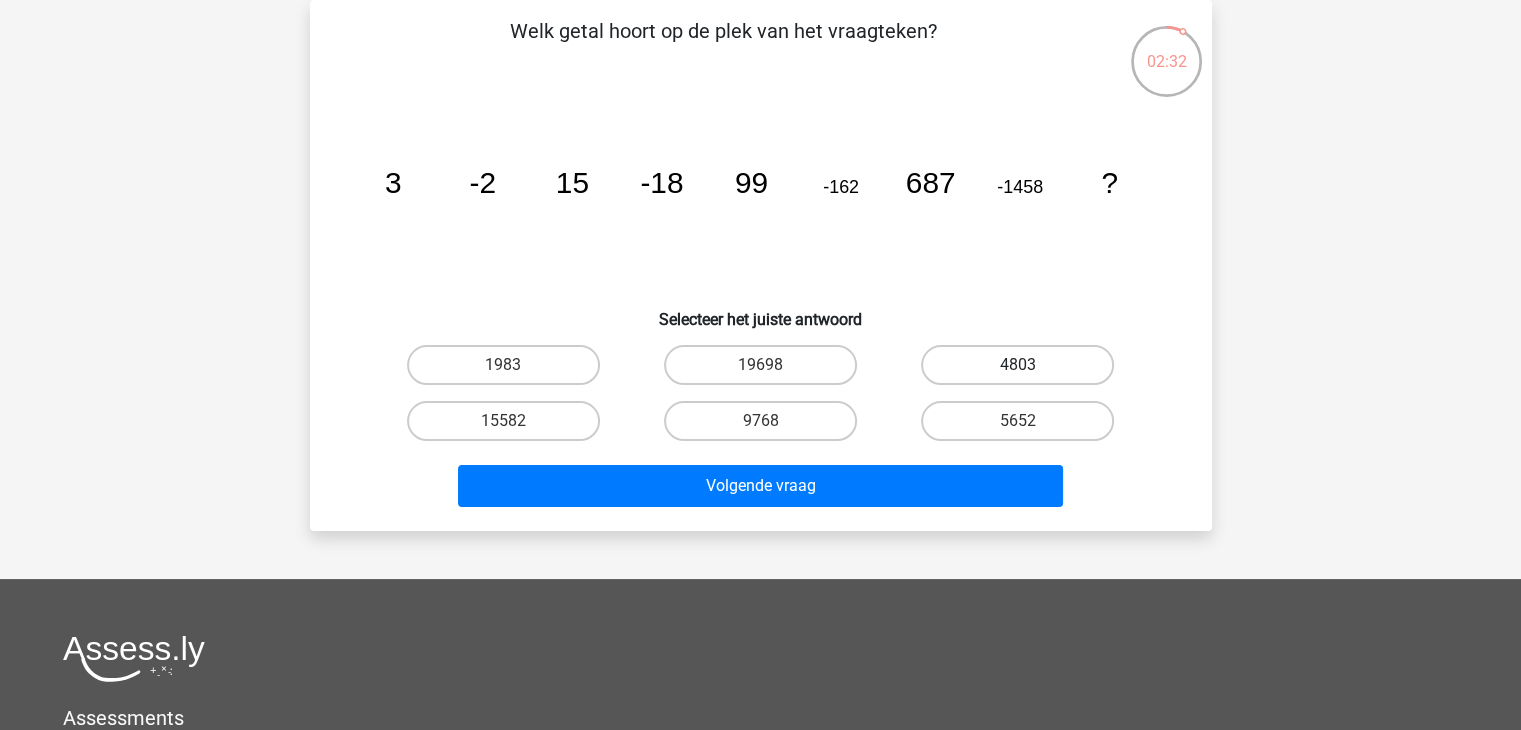 click on "4803" at bounding box center [1017, 365] 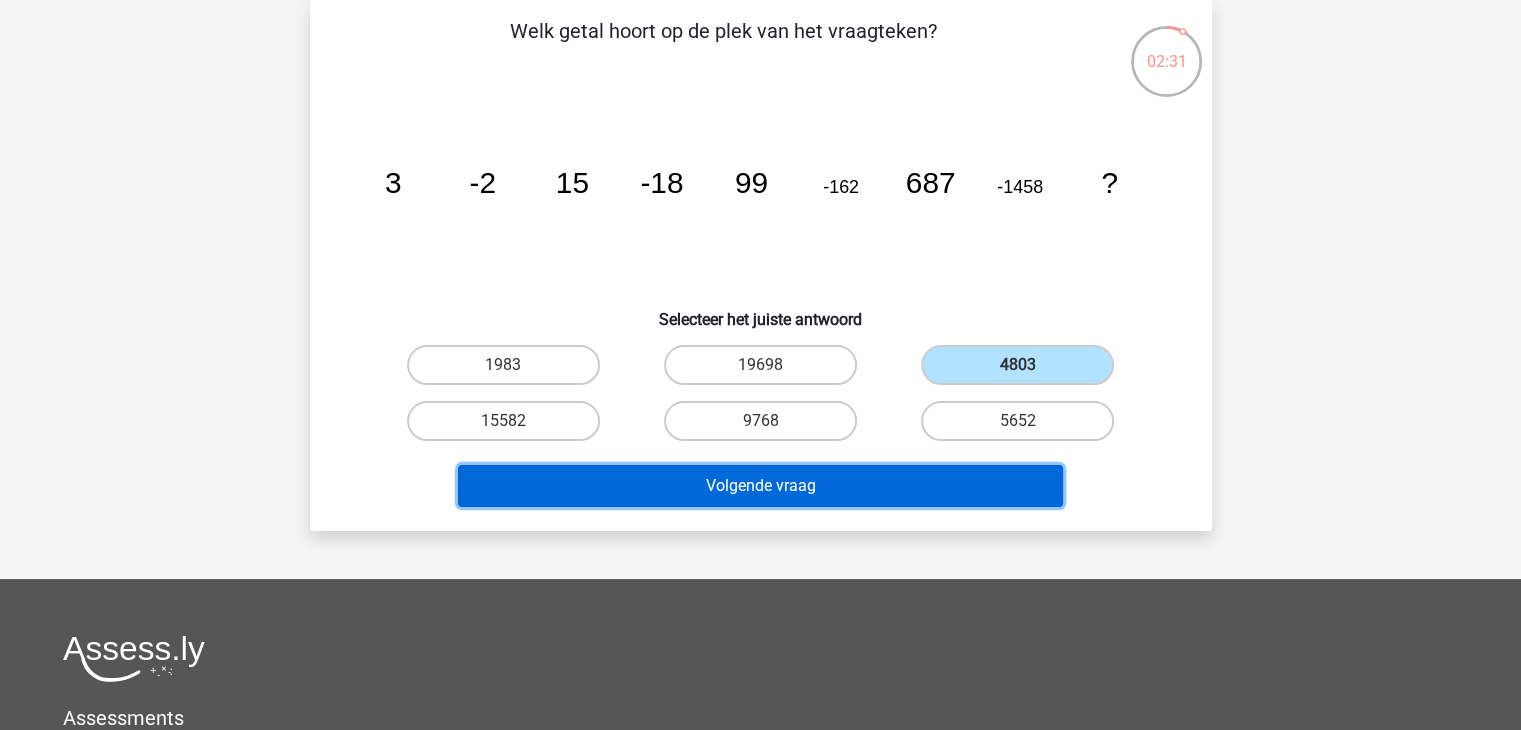 click on "Volgende vraag" at bounding box center (760, 486) 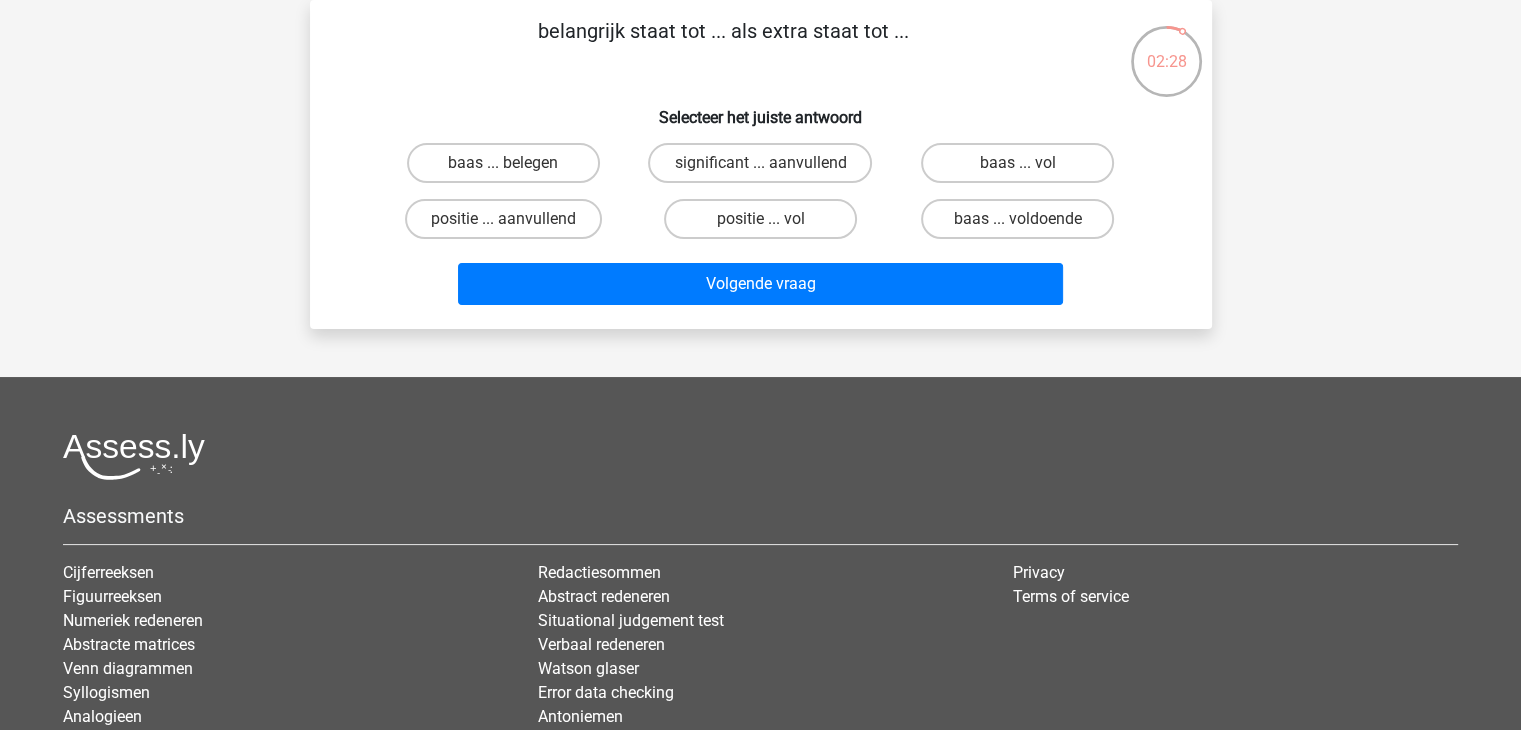 scroll, scrollTop: 0, scrollLeft: 0, axis: both 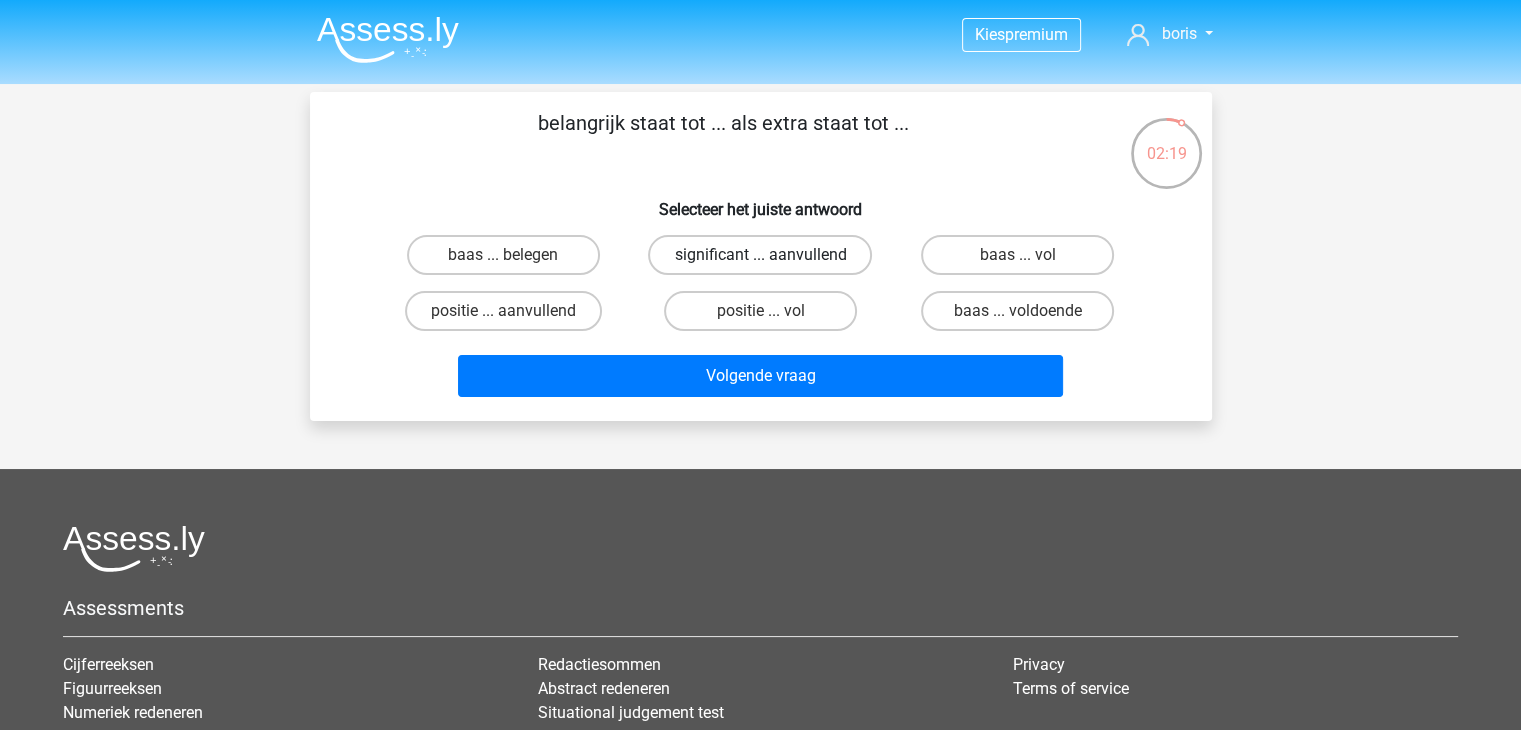 click on "significant ... aanvullend" at bounding box center (760, 255) 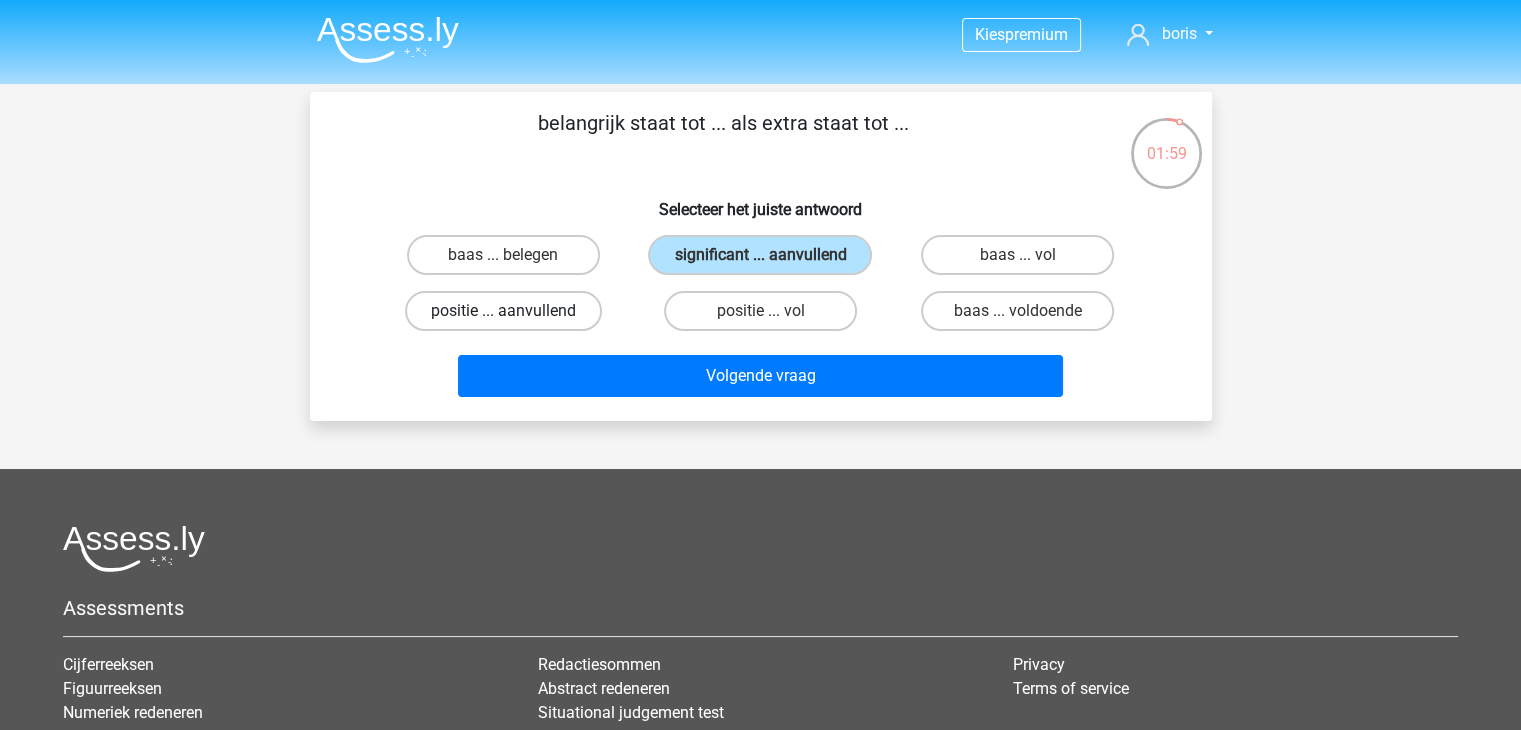 click on "positie ... aanvullend" at bounding box center (503, 311) 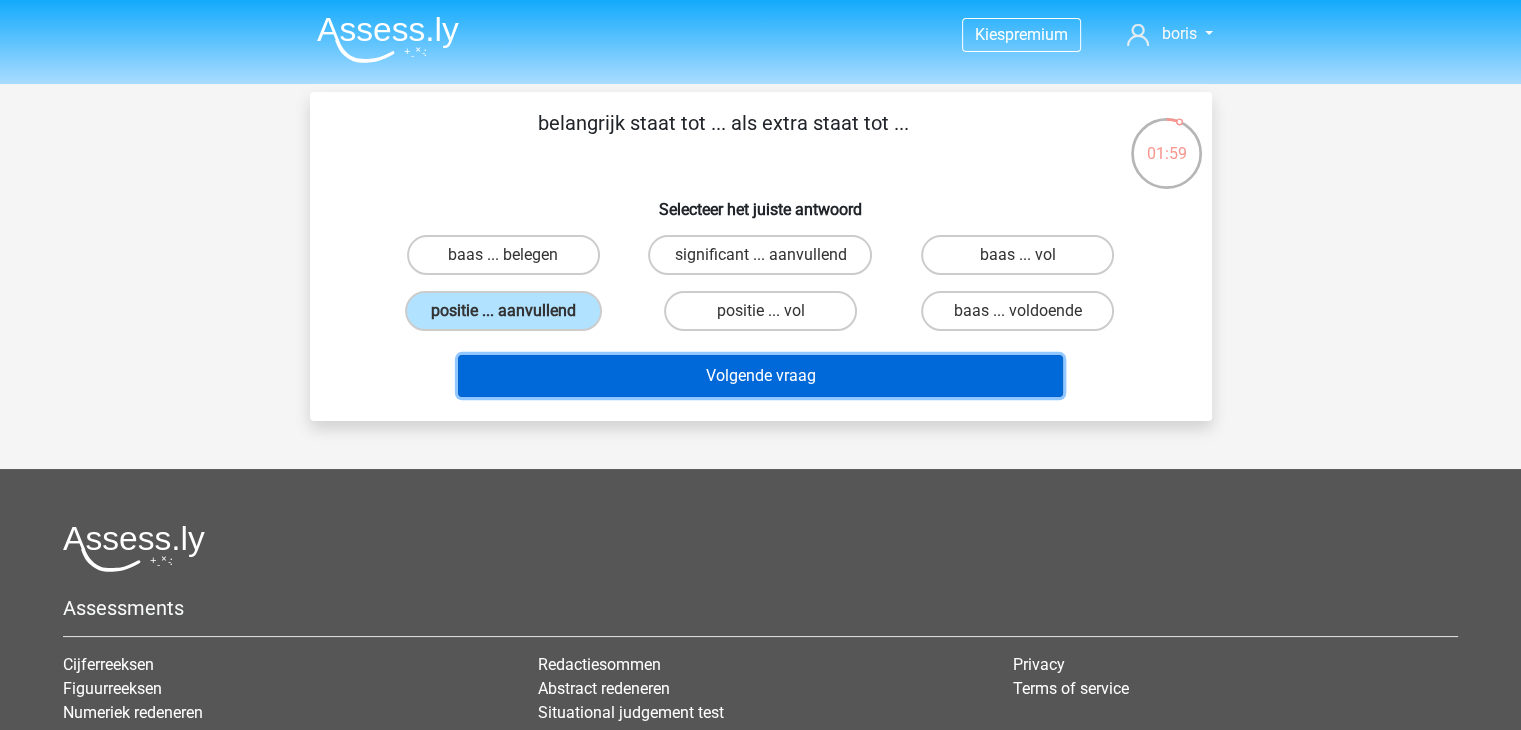 click on "Volgende vraag" at bounding box center (760, 376) 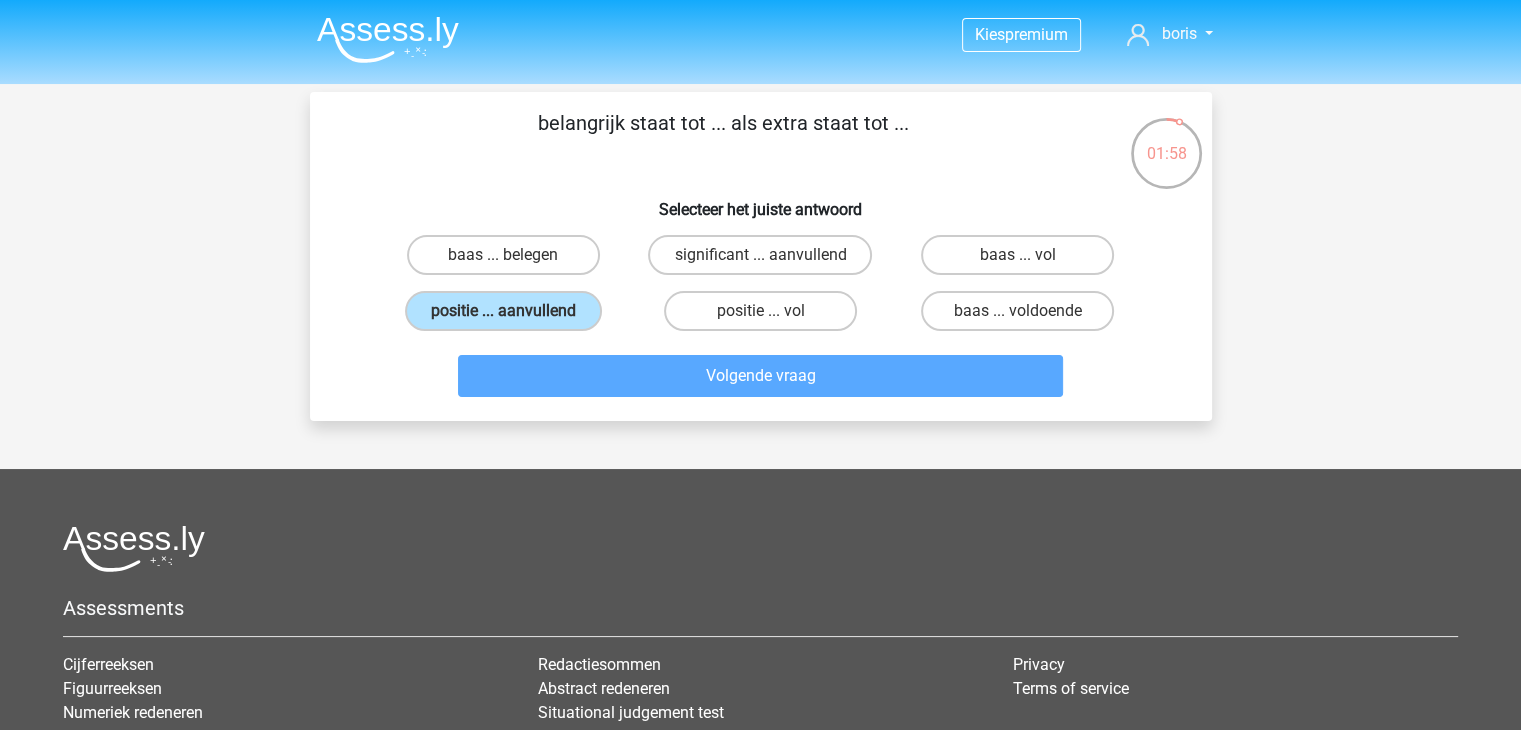 scroll, scrollTop: 92, scrollLeft: 0, axis: vertical 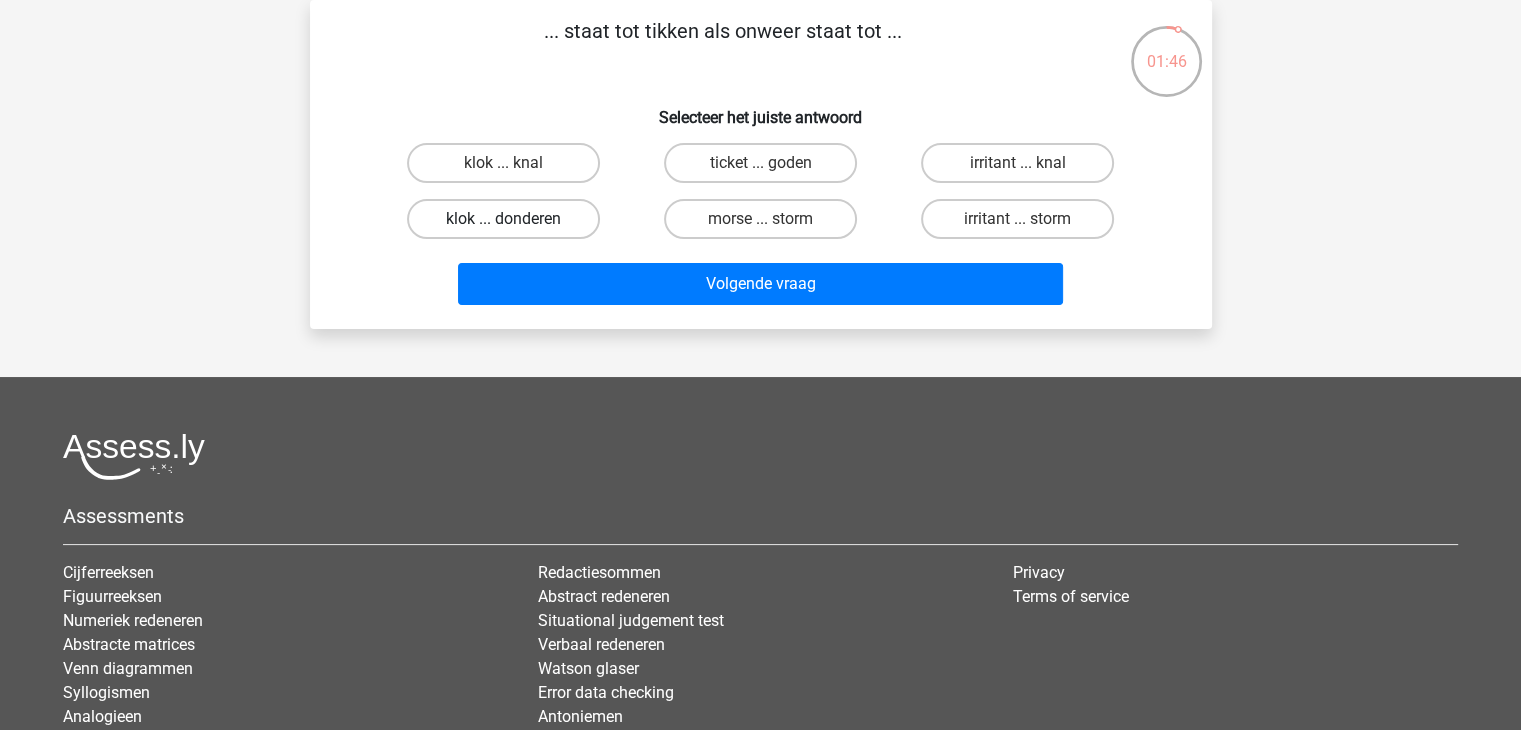 click on "klok ... donderen" at bounding box center [503, 219] 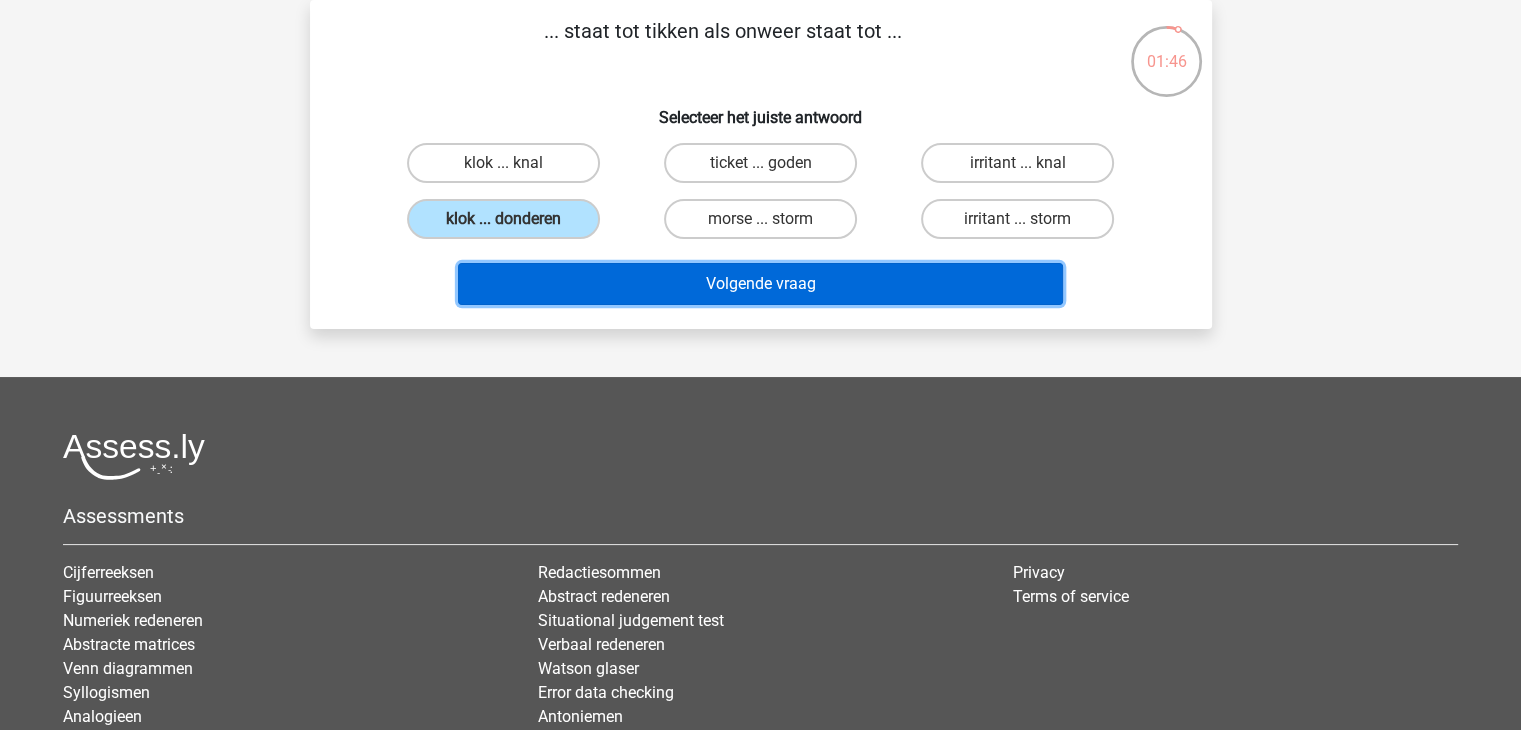 click on "Volgende vraag" at bounding box center [760, 284] 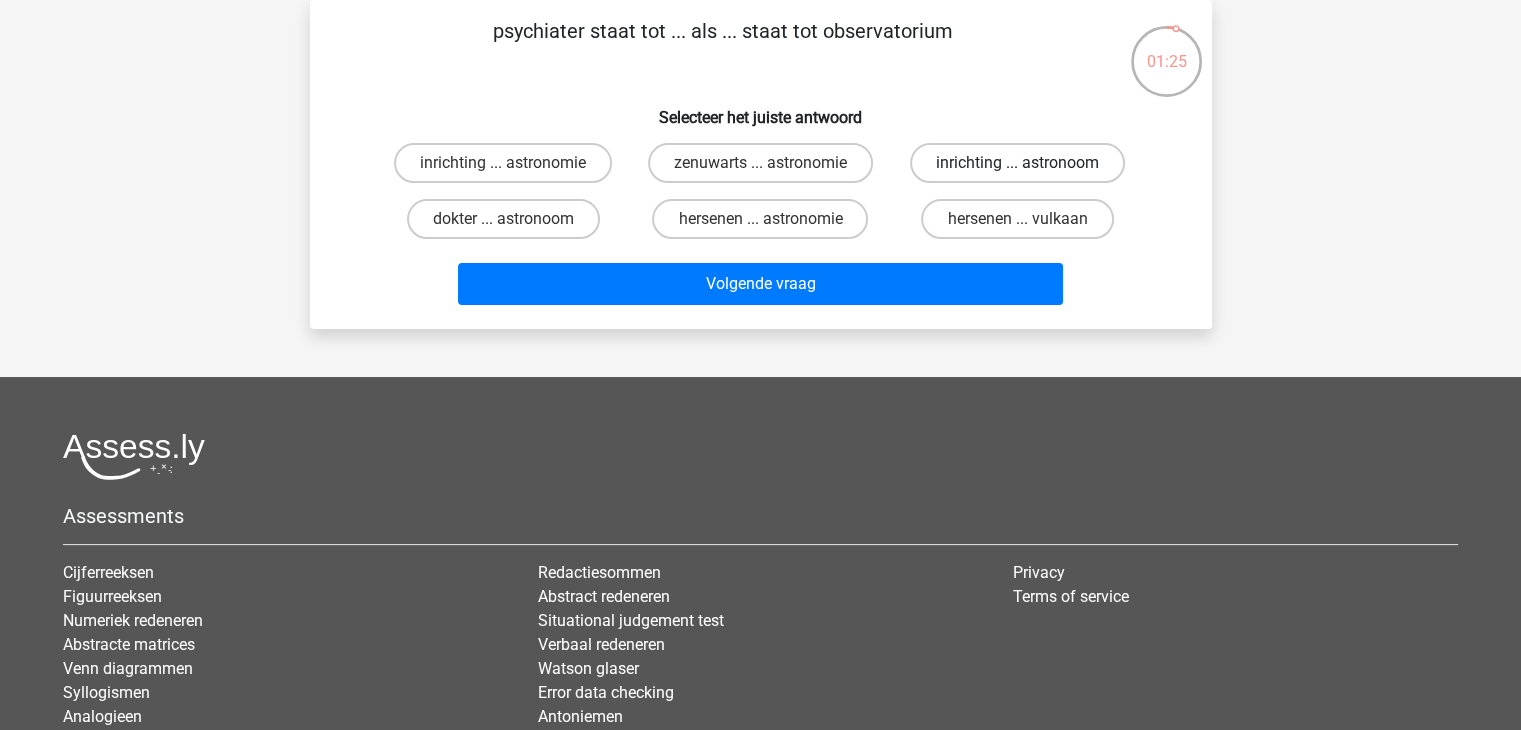 click on "inrichting ... astronoom" at bounding box center [1017, 163] 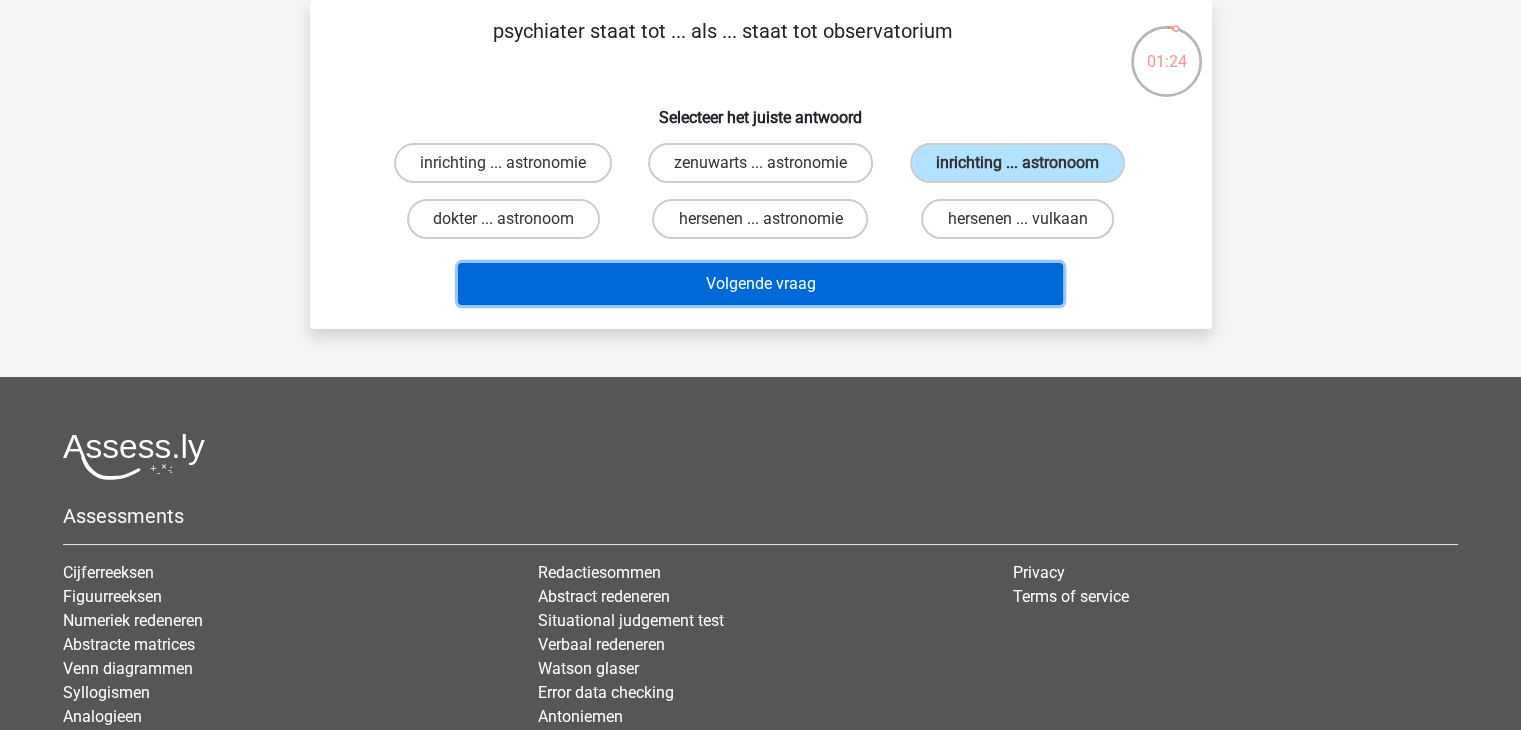 click on "Volgende vraag" at bounding box center (760, 284) 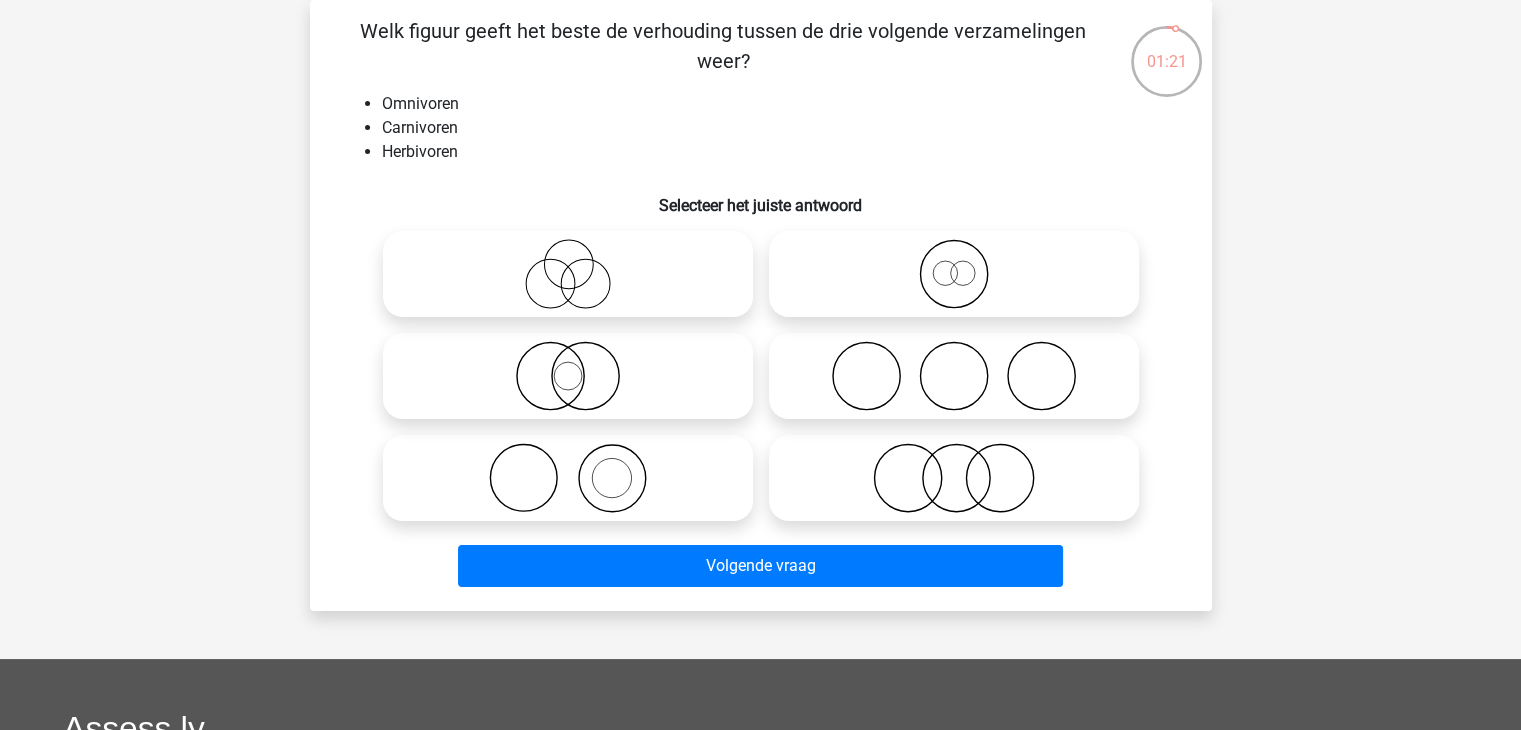 click 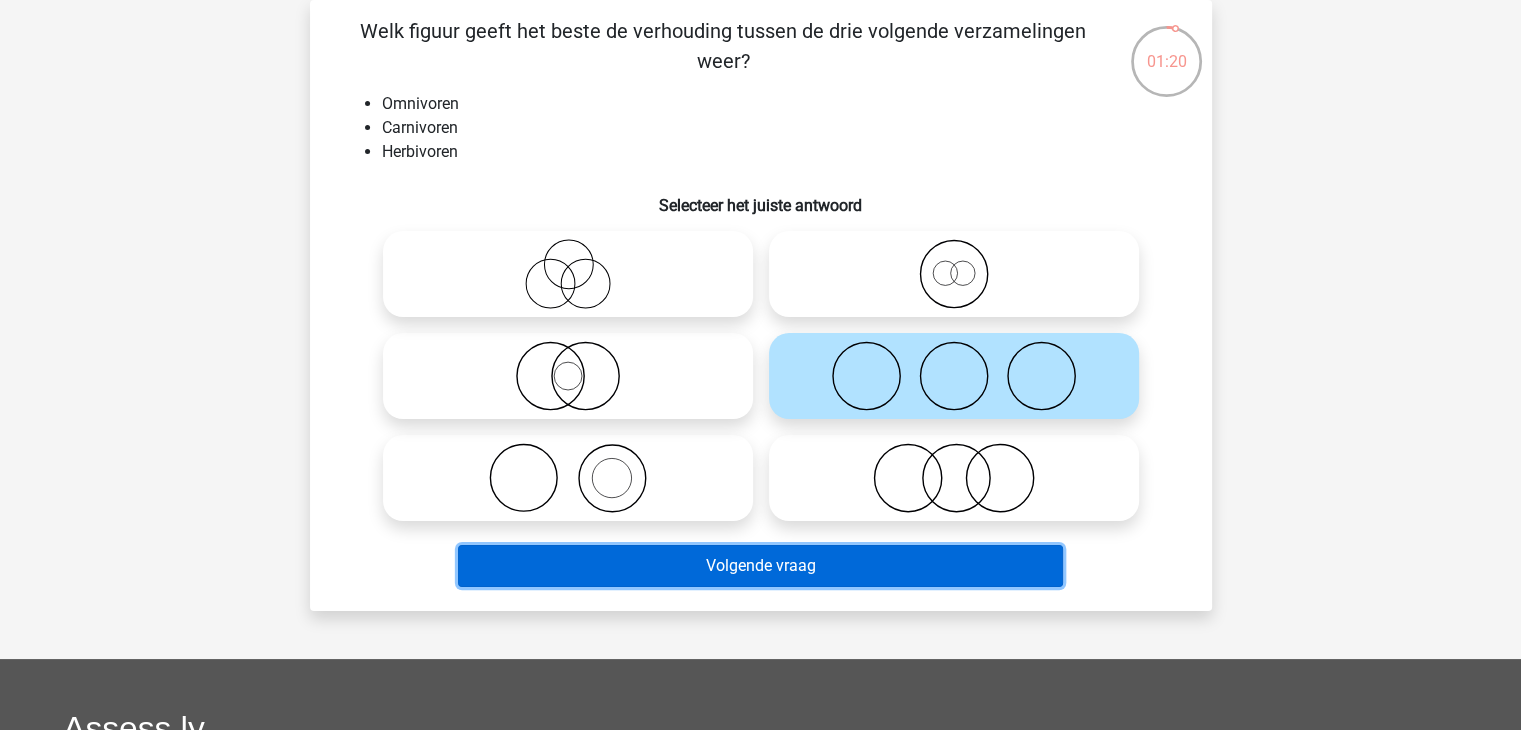 click on "Volgende vraag" at bounding box center (760, 566) 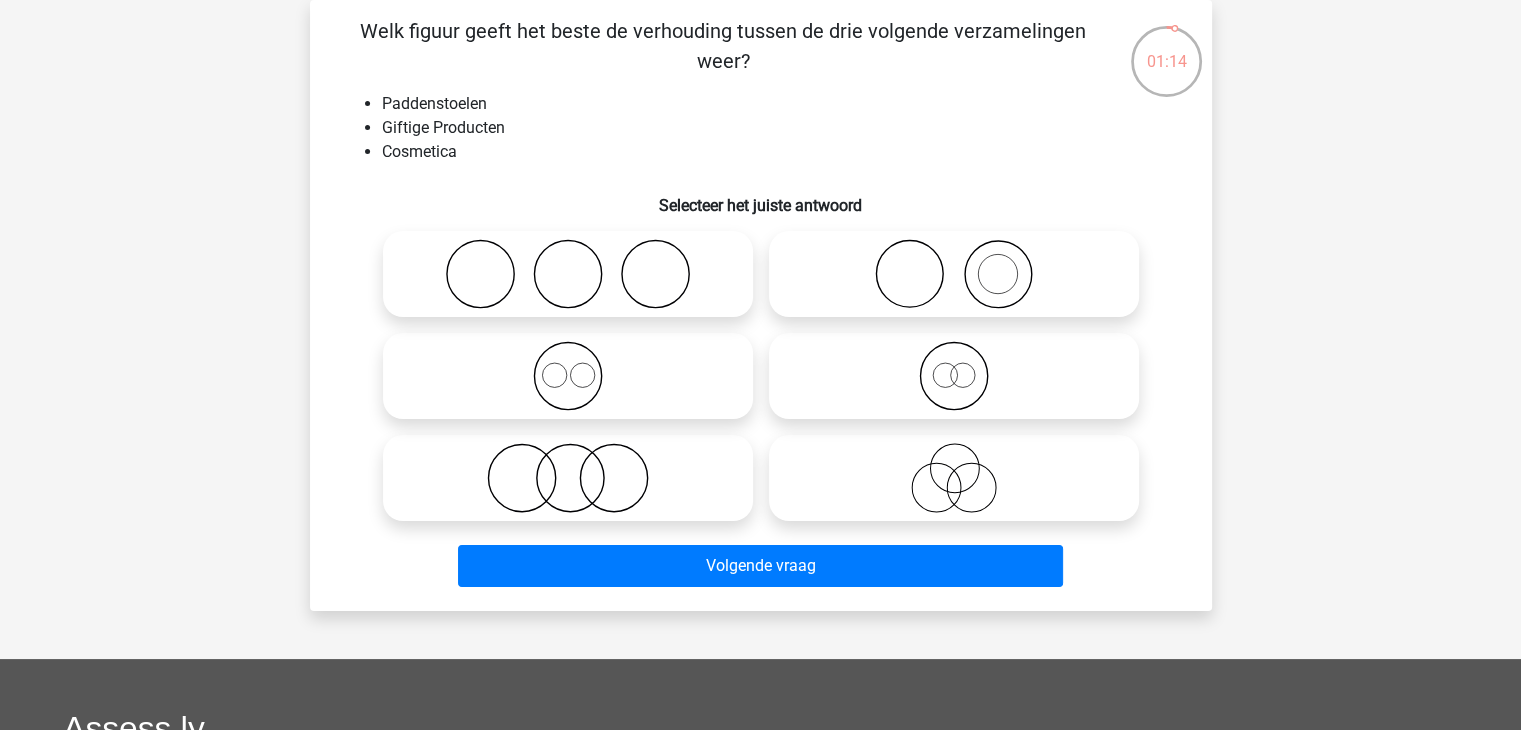 click 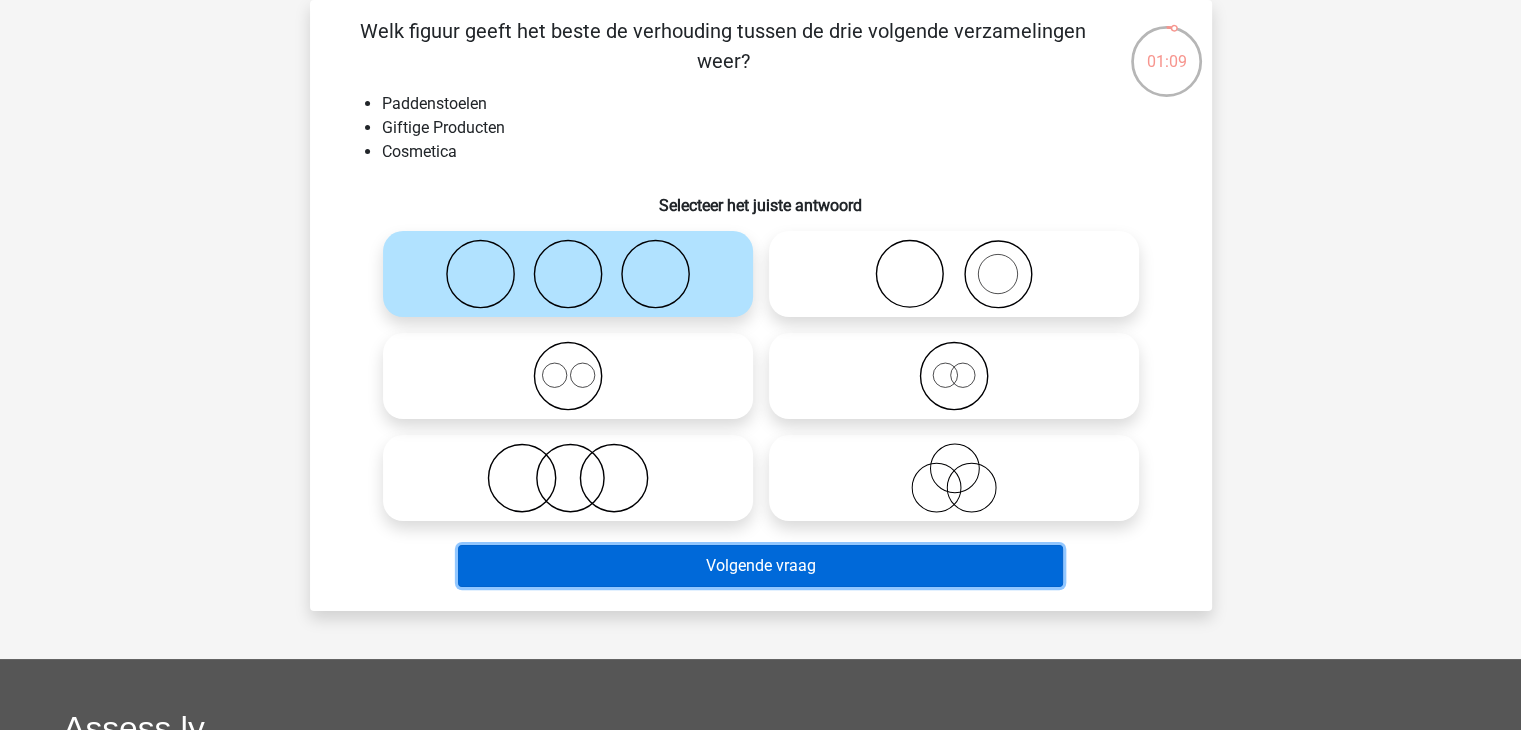 click on "Volgende vraag" at bounding box center (760, 566) 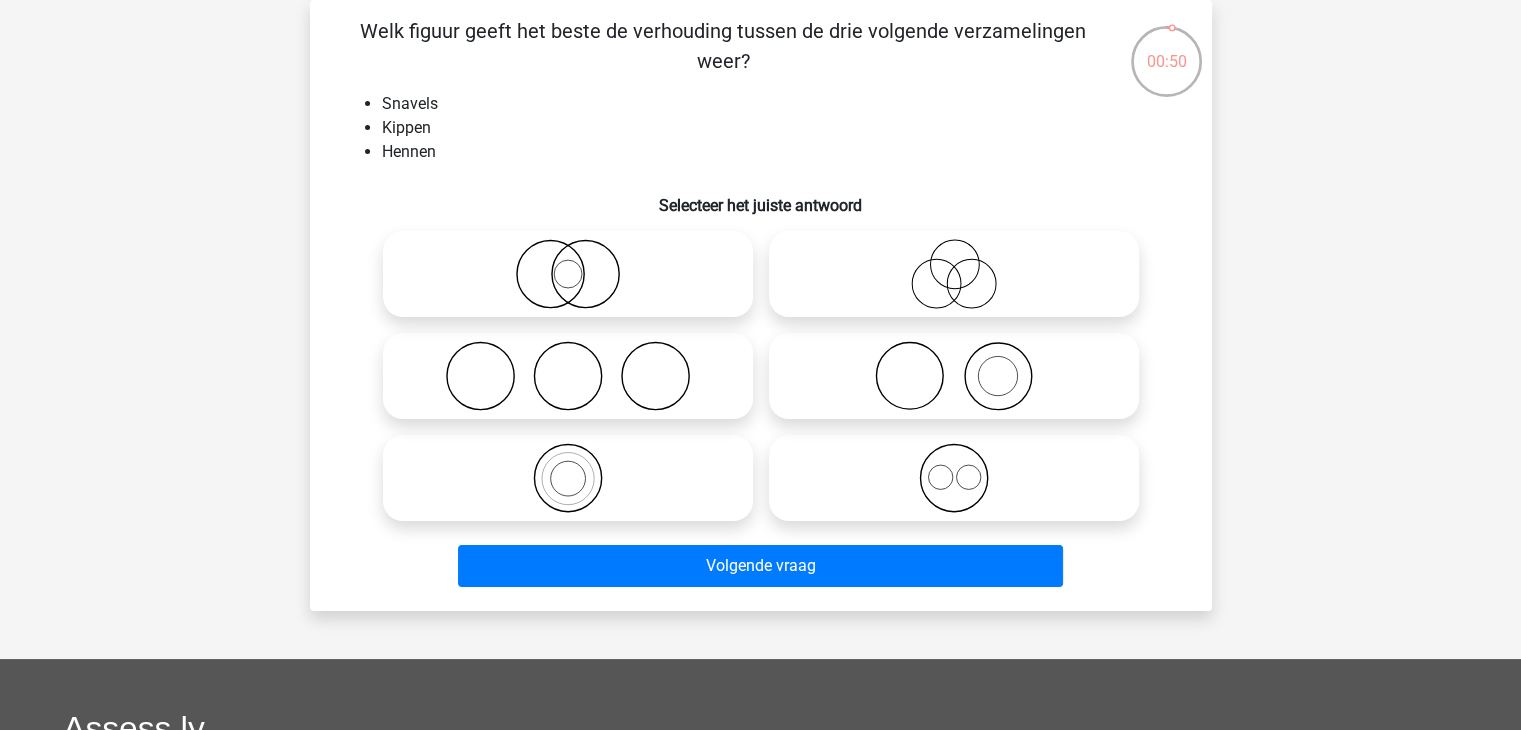 click 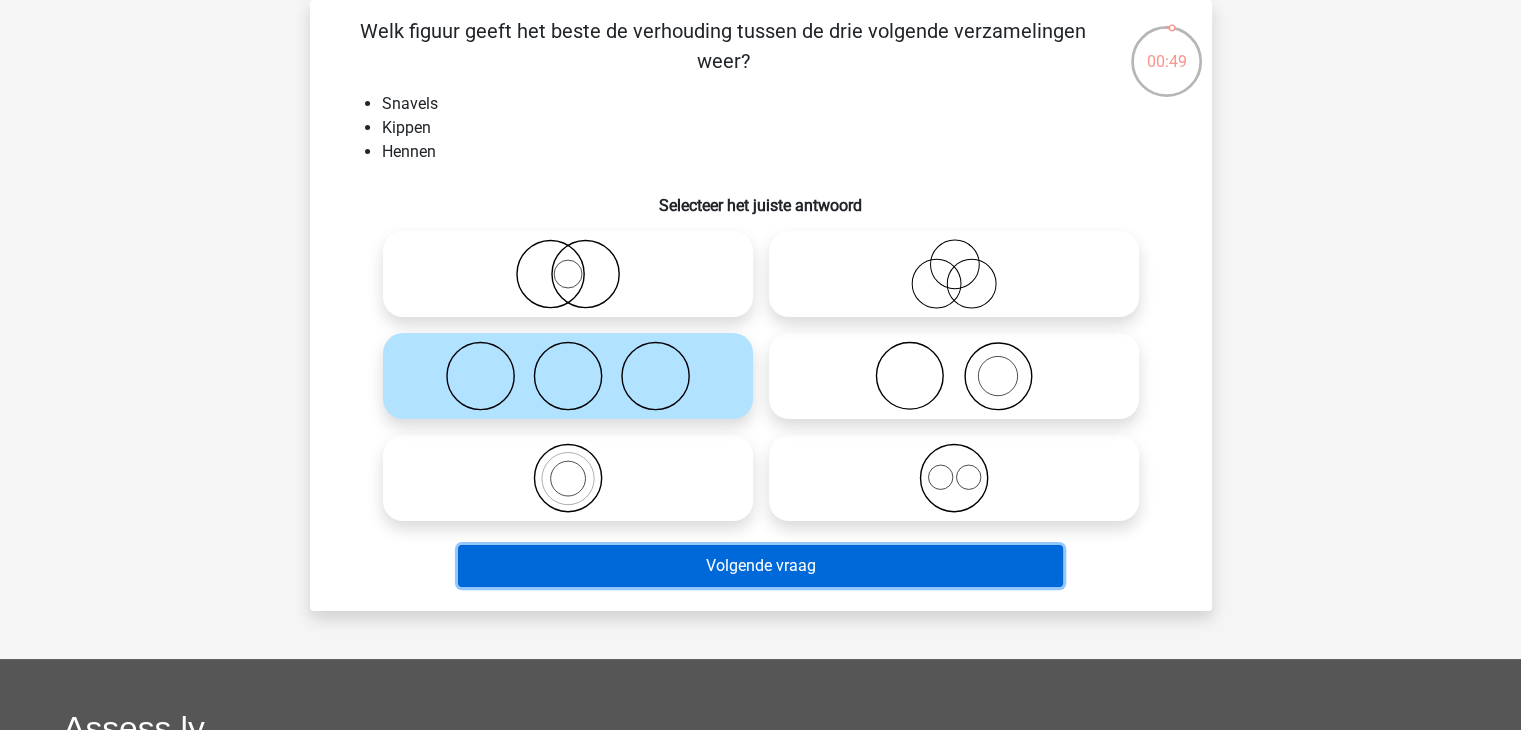 click on "Volgende vraag" at bounding box center (760, 566) 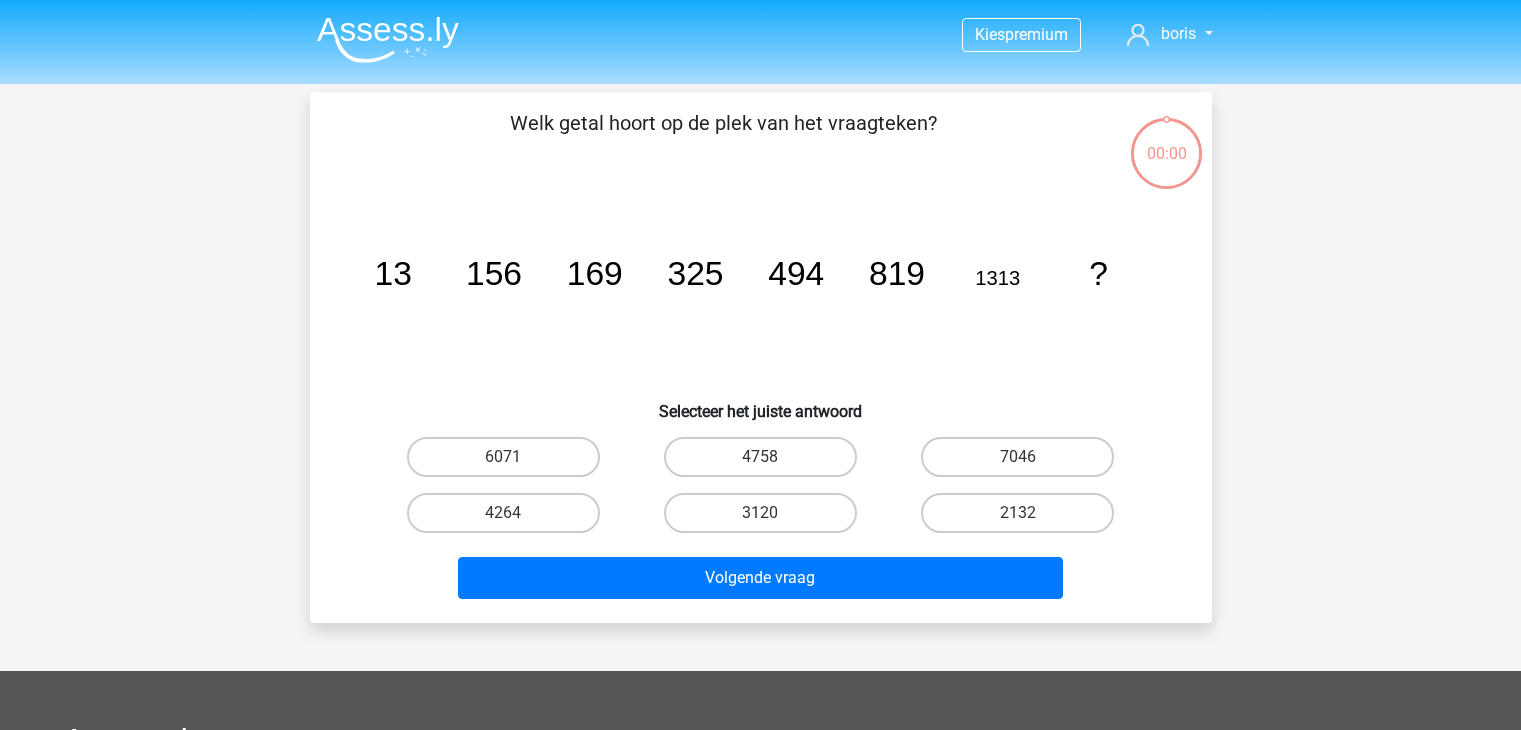 scroll, scrollTop: 92, scrollLeft: 0, axis: vertical 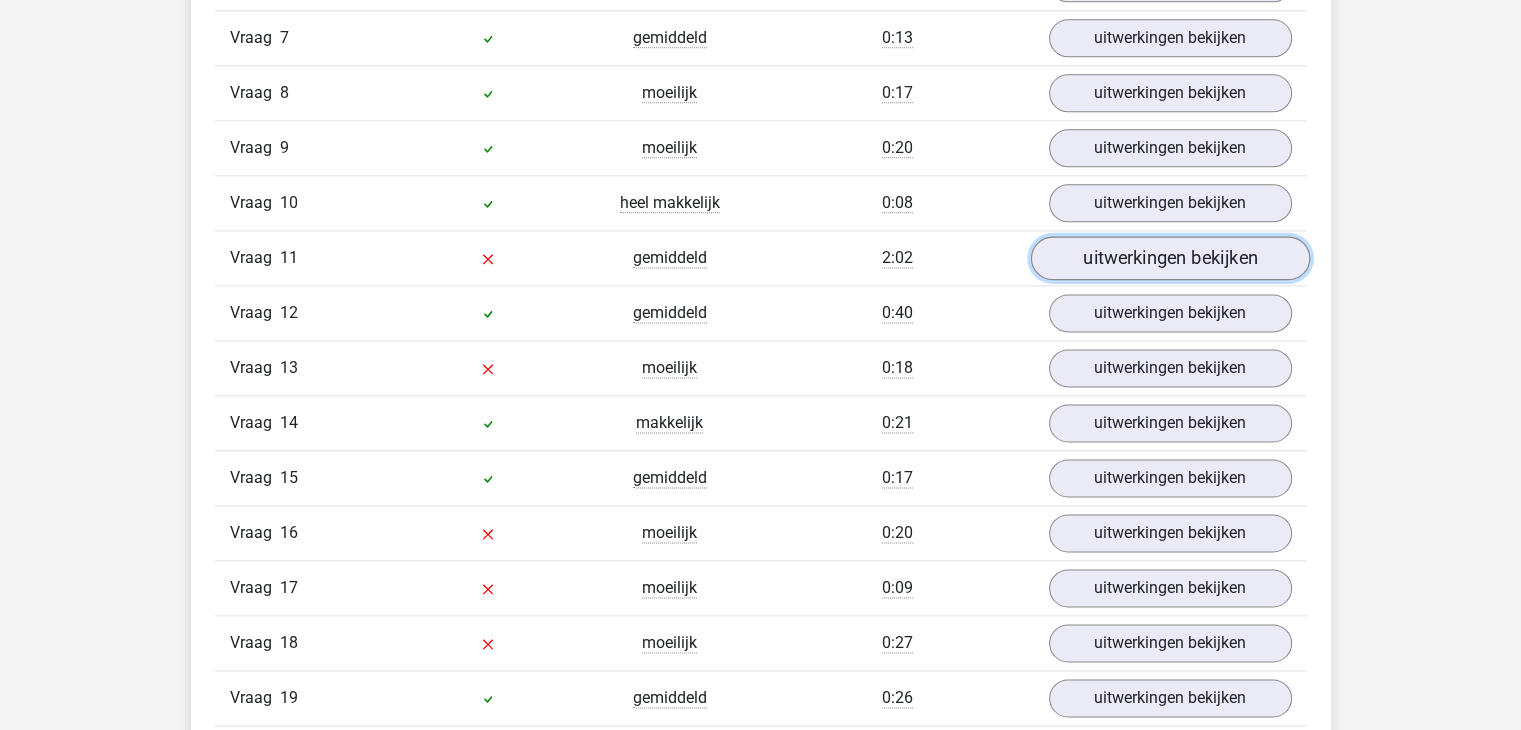 click on "uitwerkingen bekijken" at bounding box center (1169, 258) 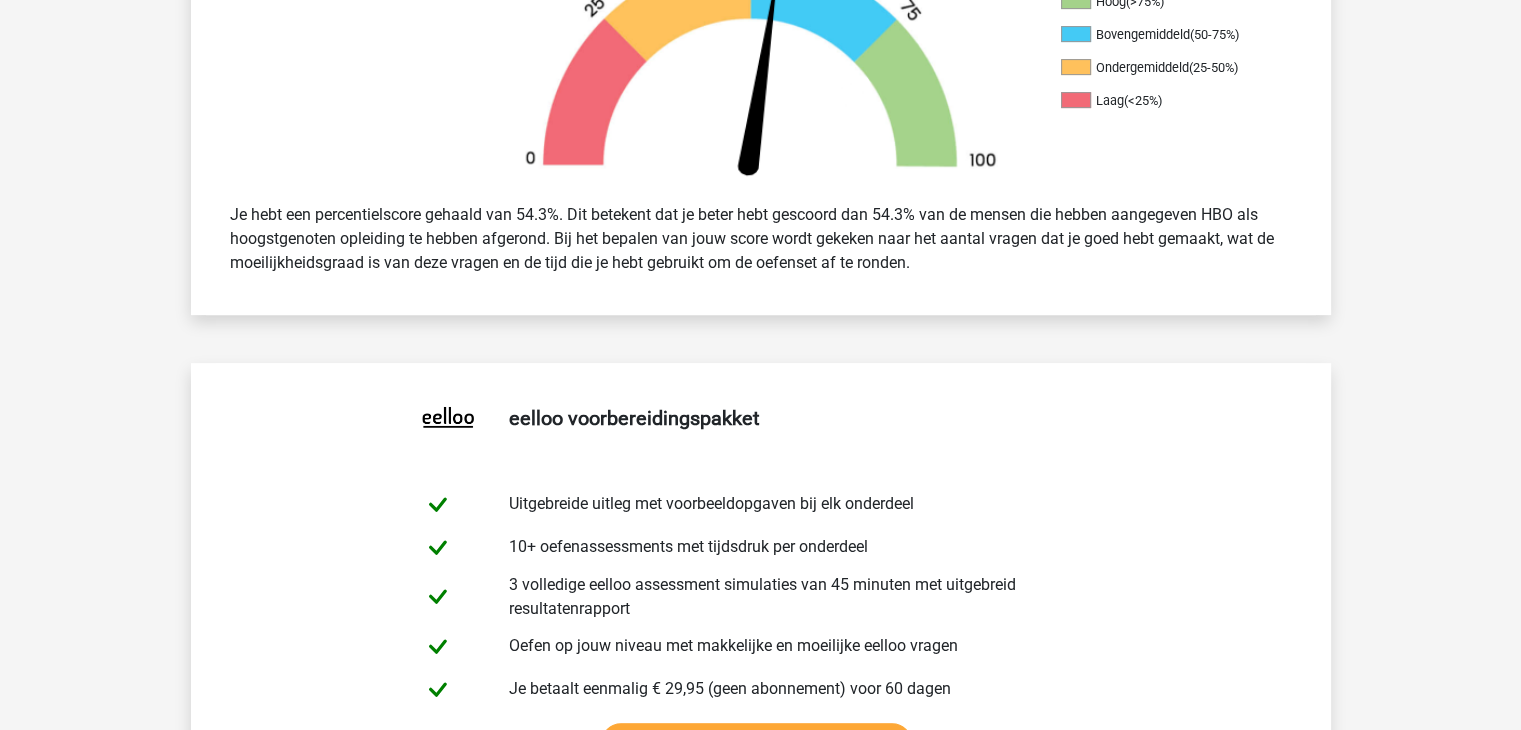 scroll, scrollTop: 0, scrollLeft: 0, axis: both 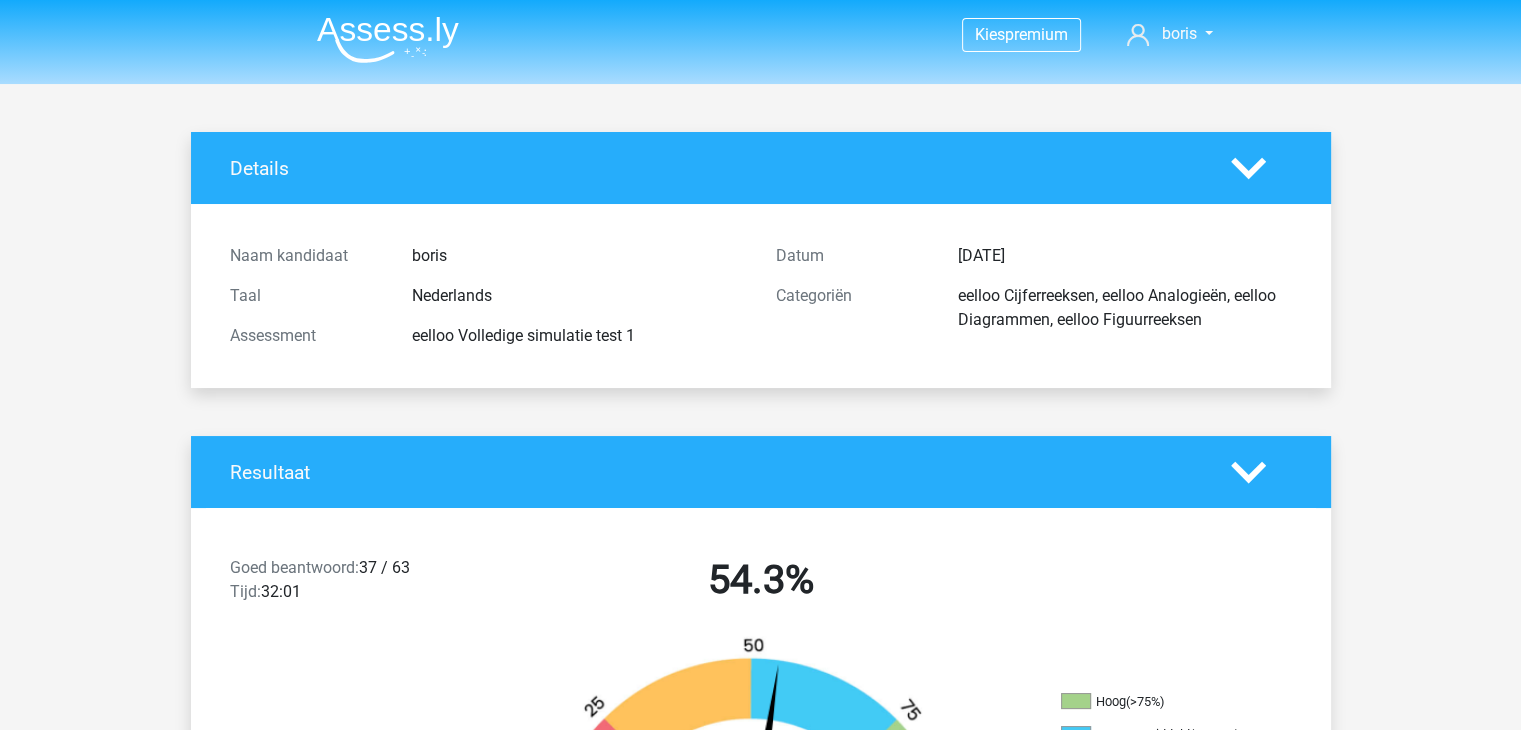 click at bounding box center [388, 39] 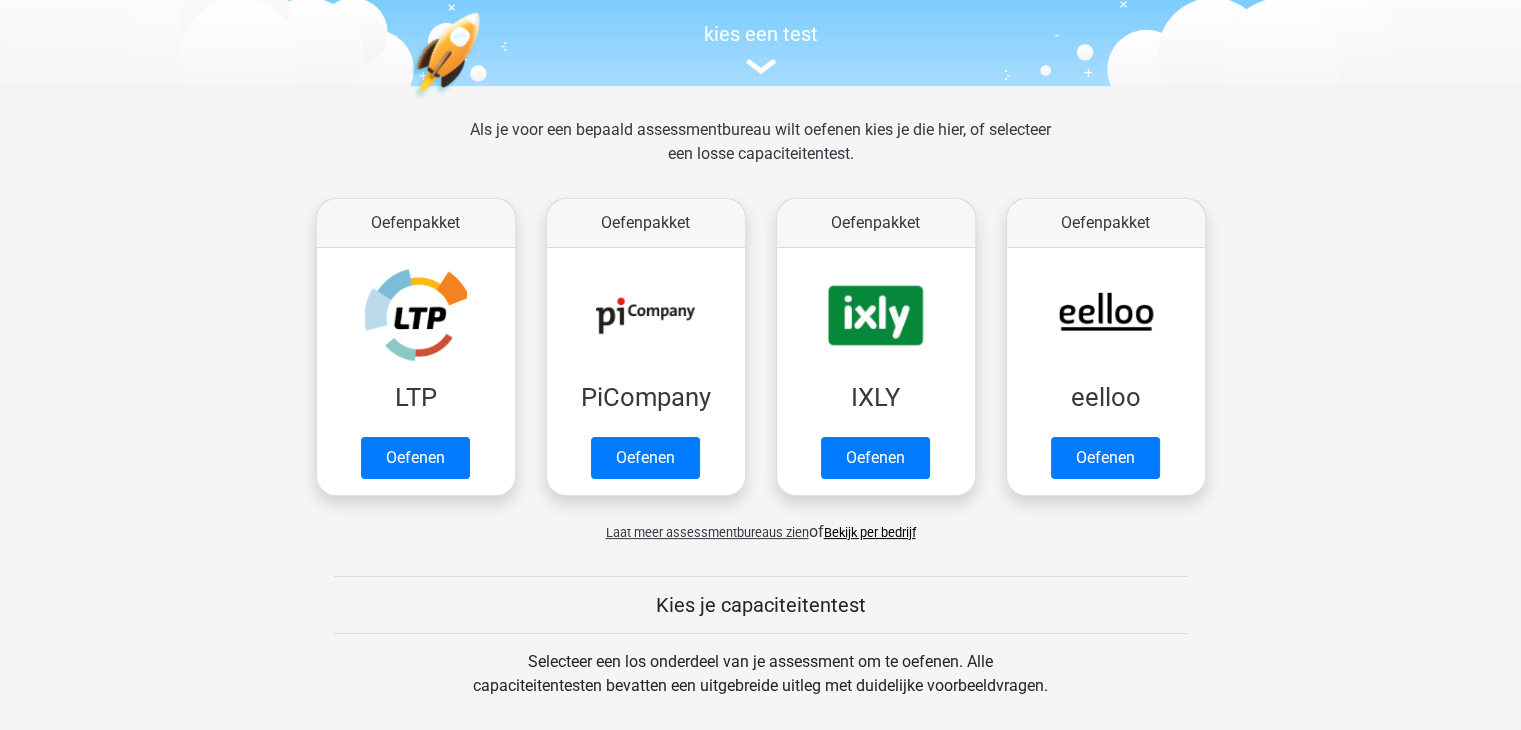 scroll, scrollTop: 400, scrollLeft: 0, axis: vertical 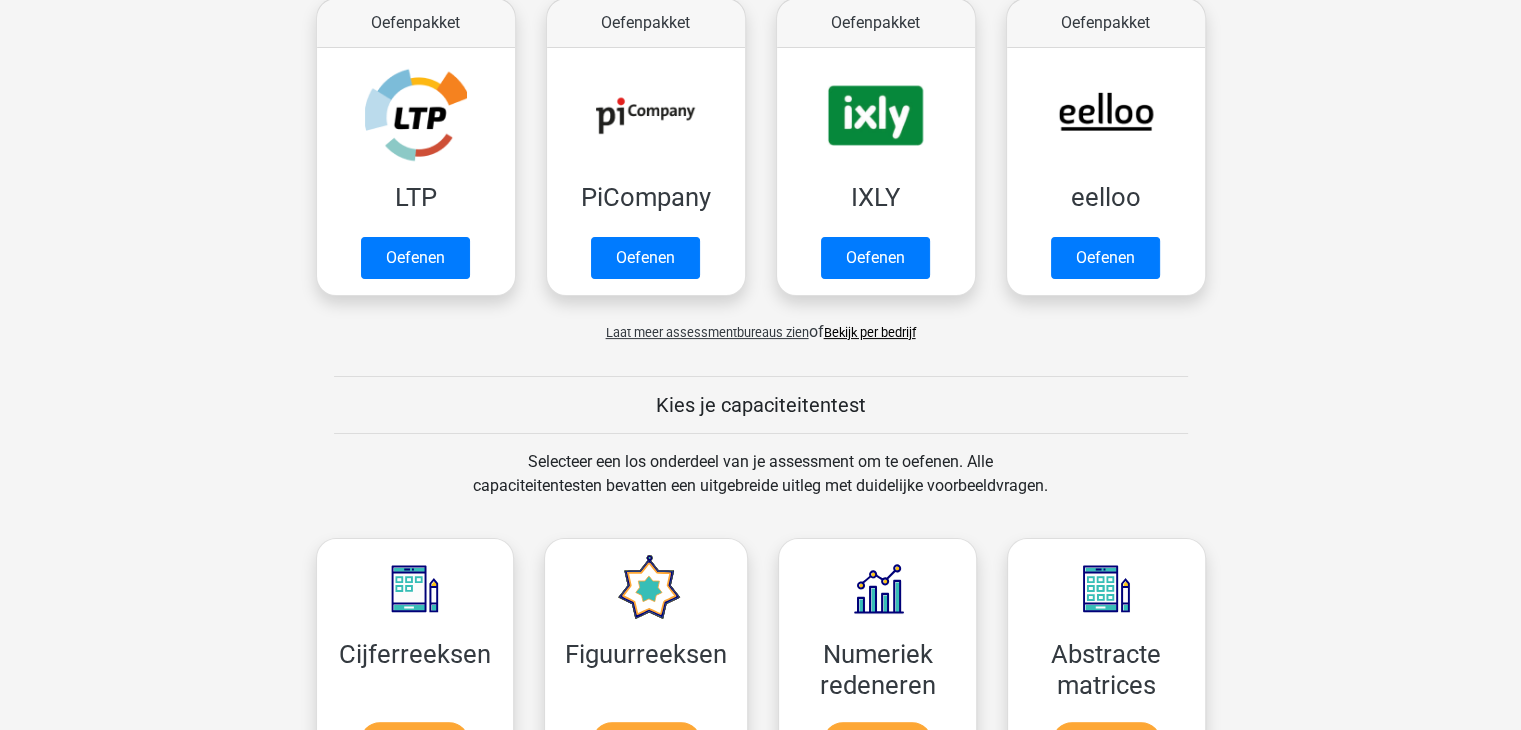 click on "Bekijk per bedrijf" at bounding box center [870, 332] 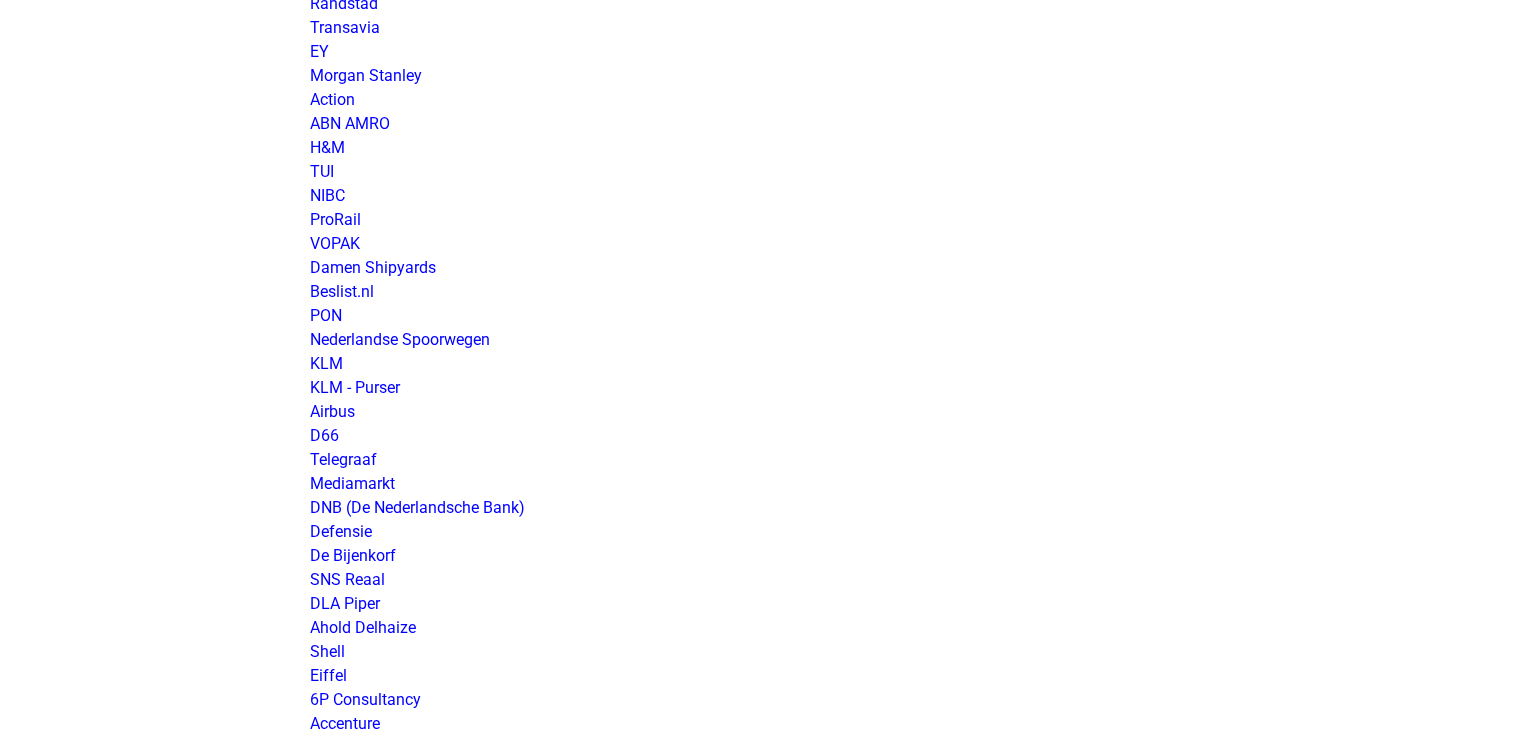 scroll, scrollTop: 1800, scrollLeft: 0, axis: vertical 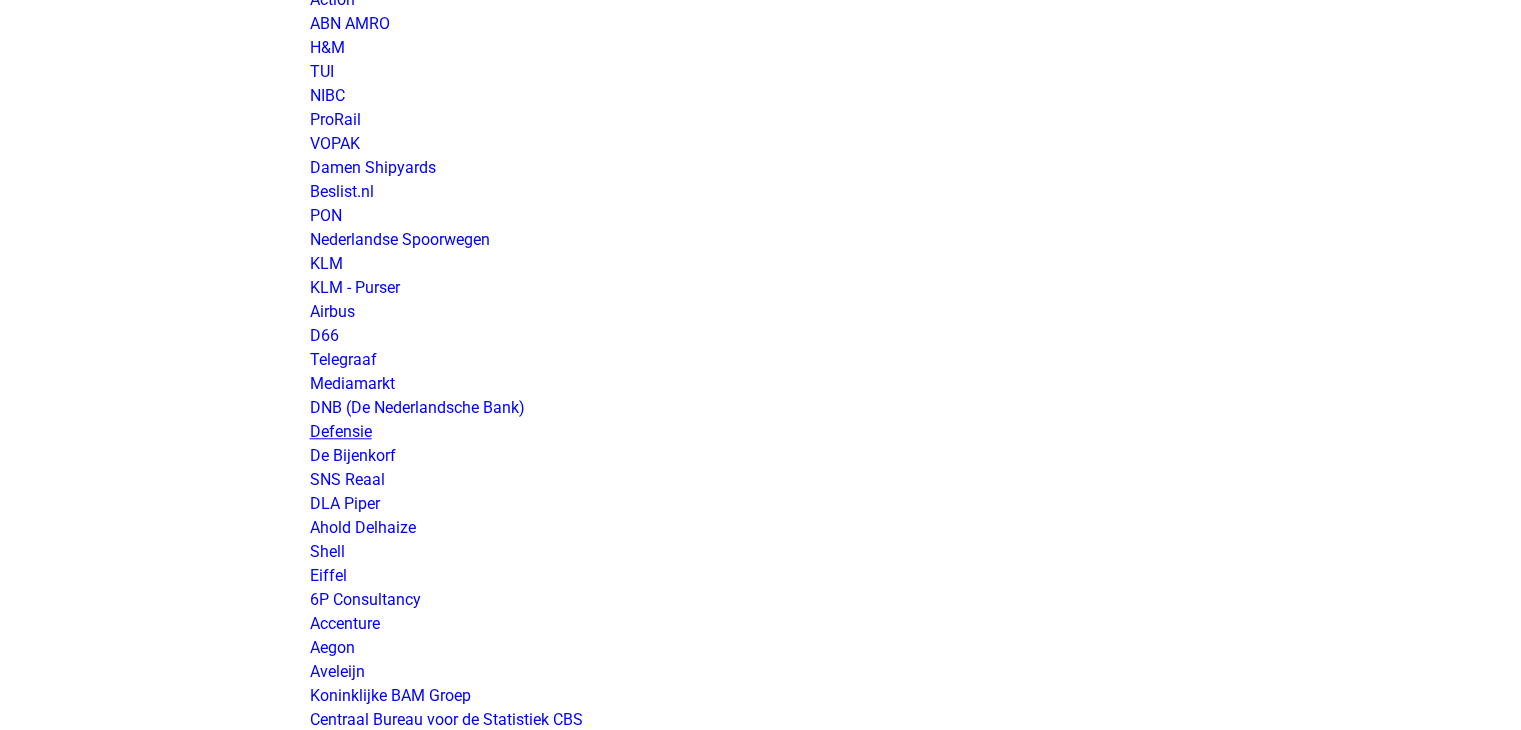 click on "Defensie" at bounding box center [341, 431] 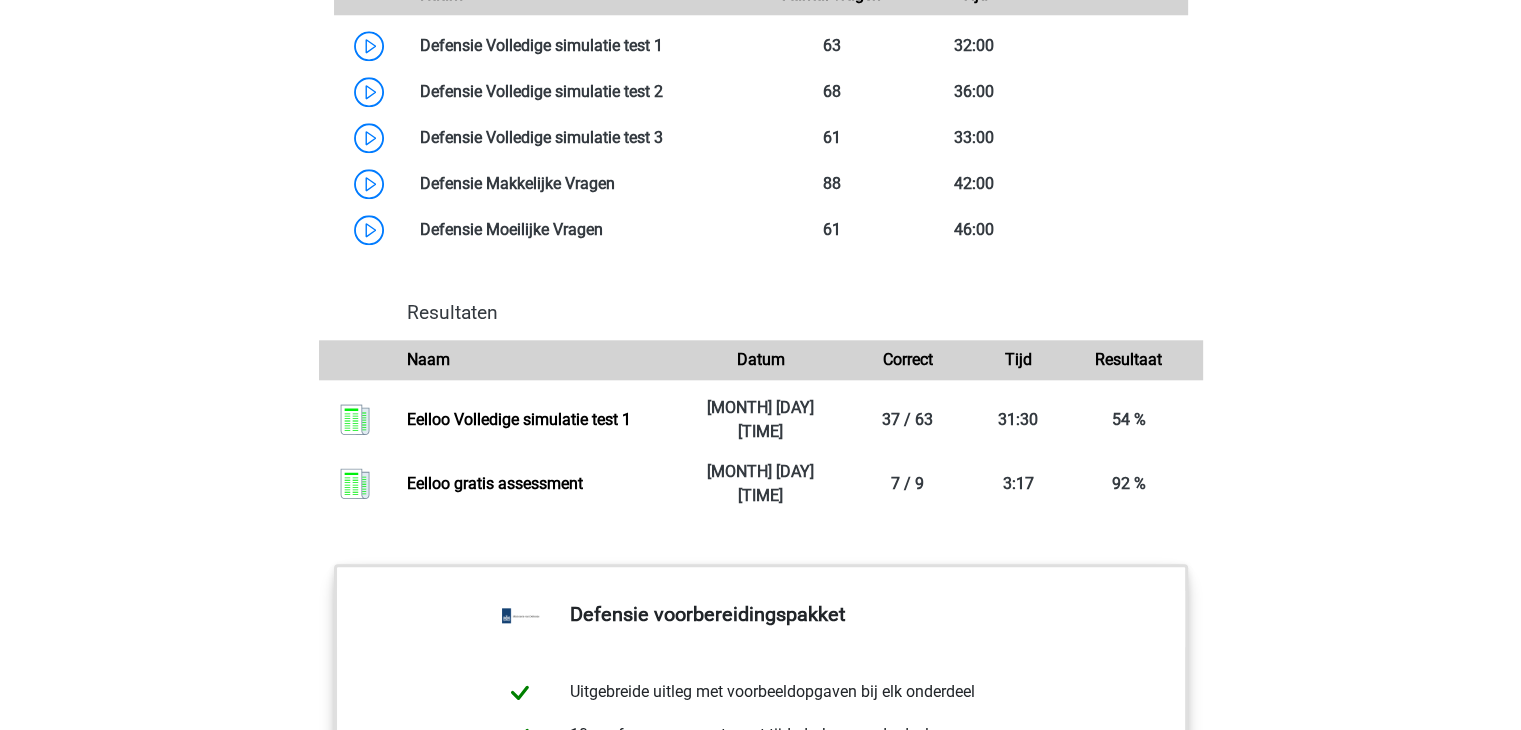 scroll, scrollTop: 1900, scrollLeft: 0, axis: vertical 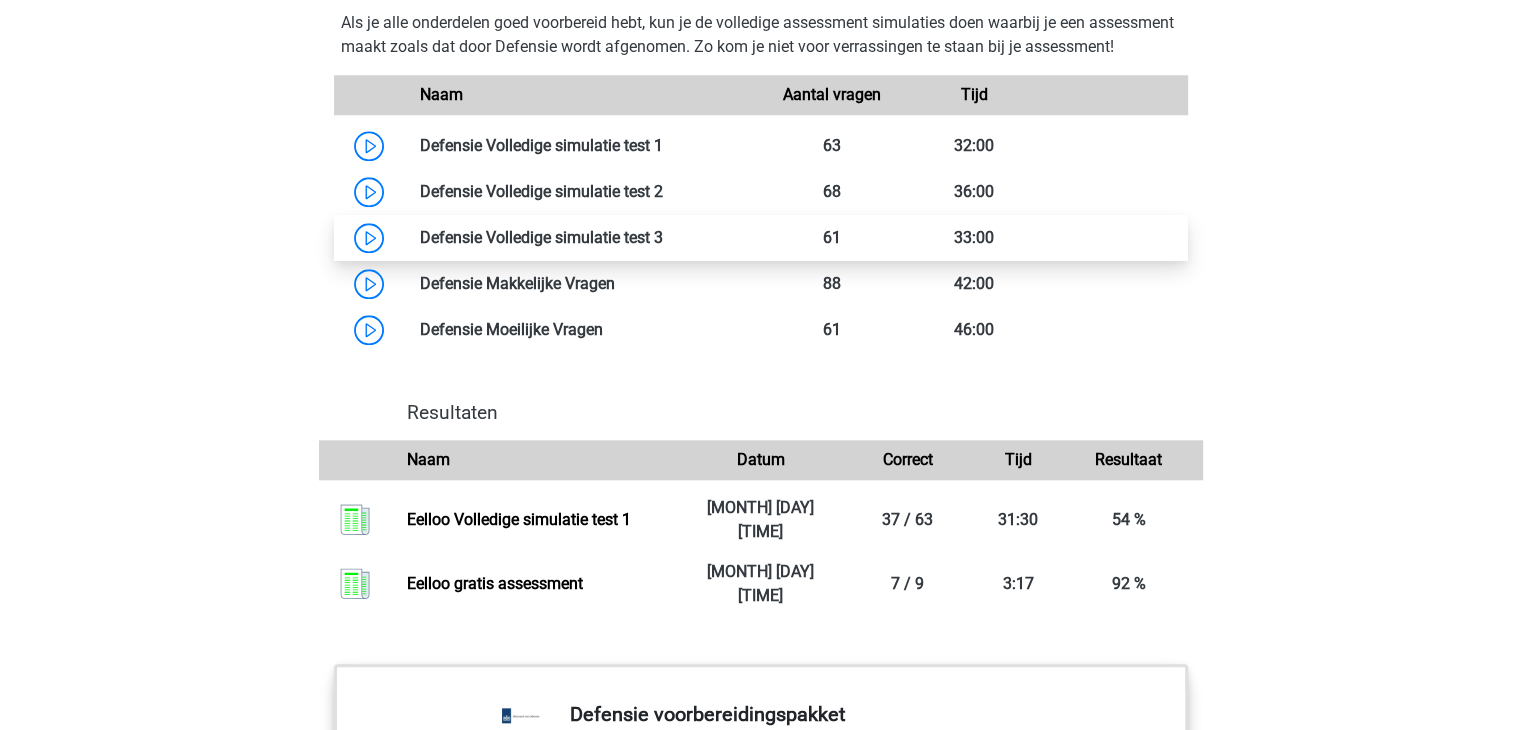 click at bounding box center (663, 237) 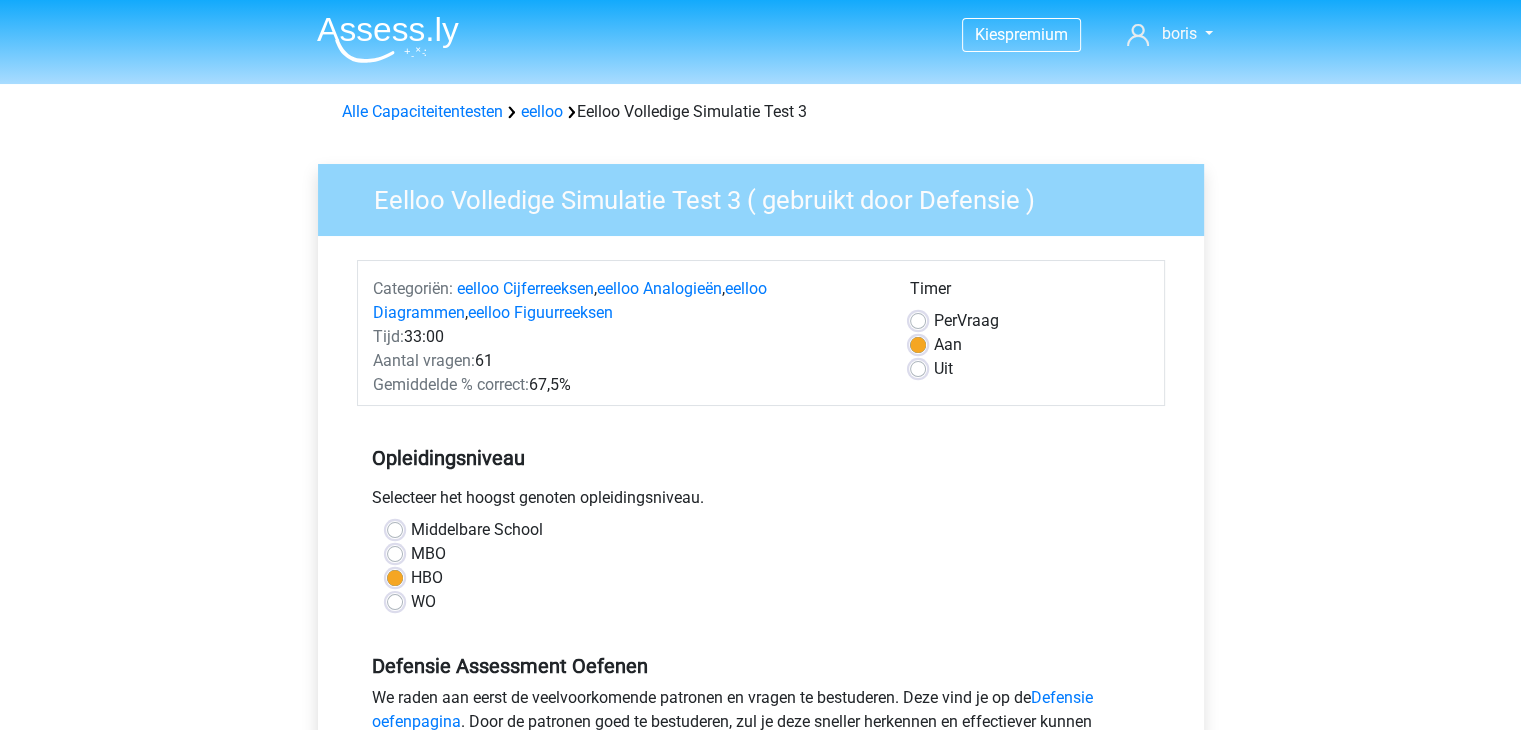 scroll, scrollTop: 100, scrollLeft: 0, axis: vertical 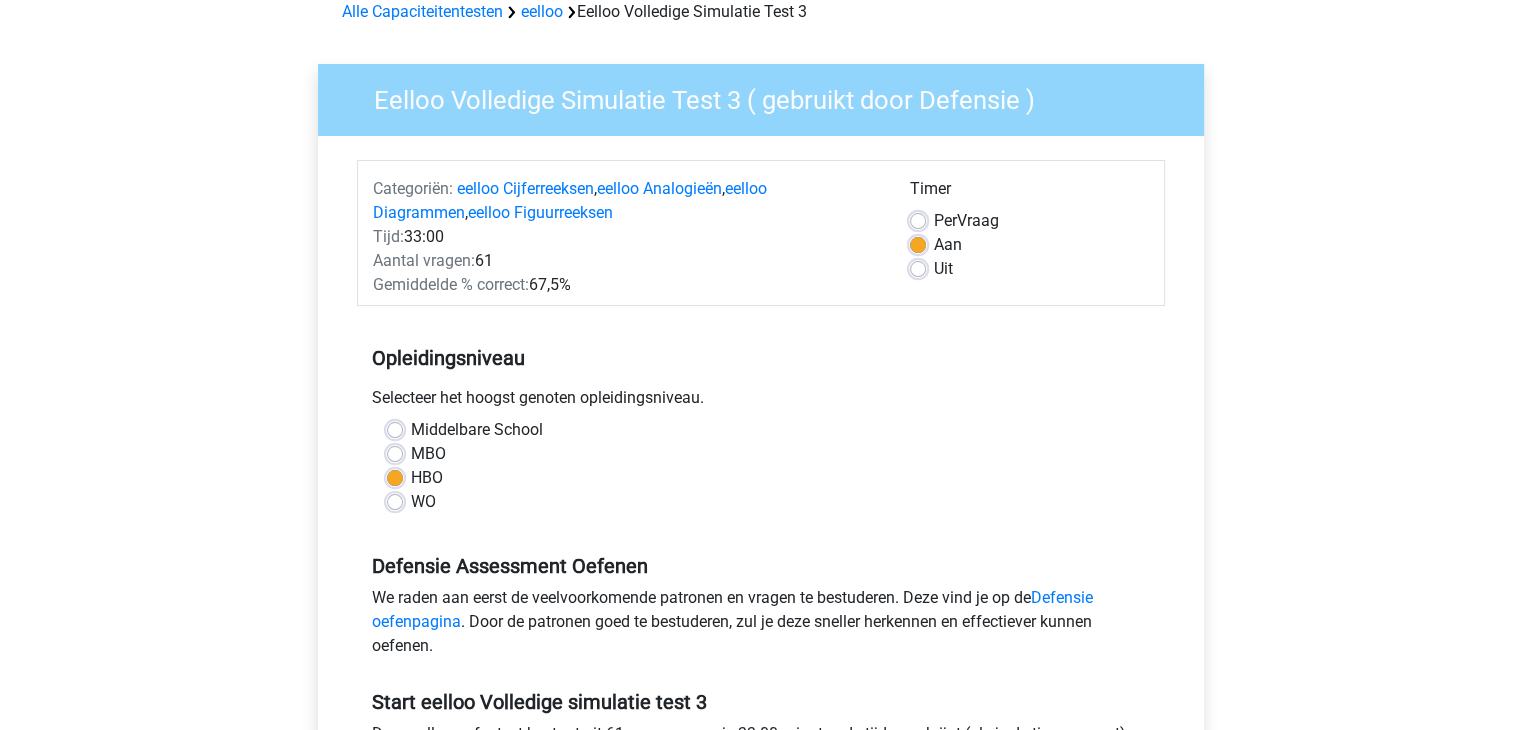 click on "Per  Vraag" at bounding box center (966, 221) 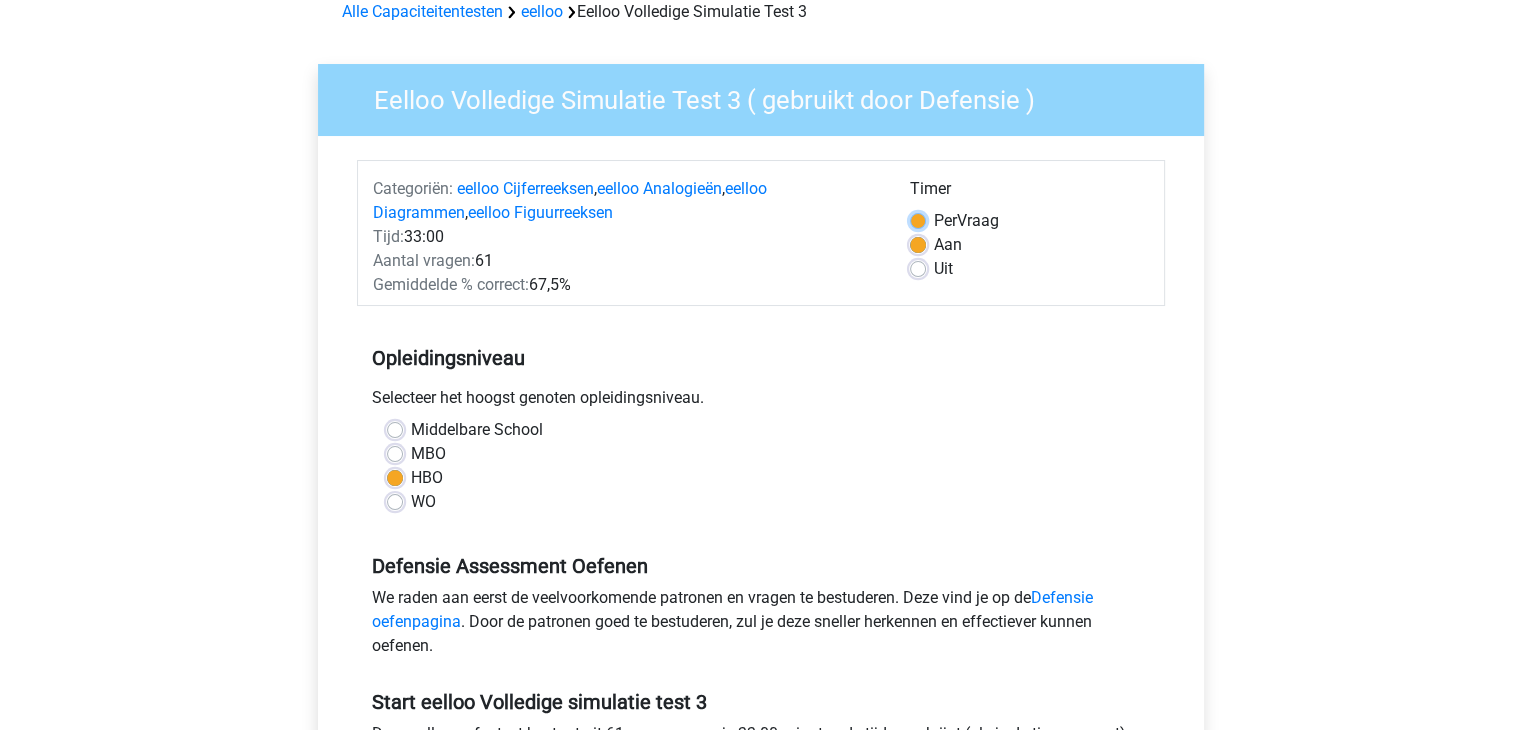 click on "Per  Vraag" at bounding box center [918, 219] 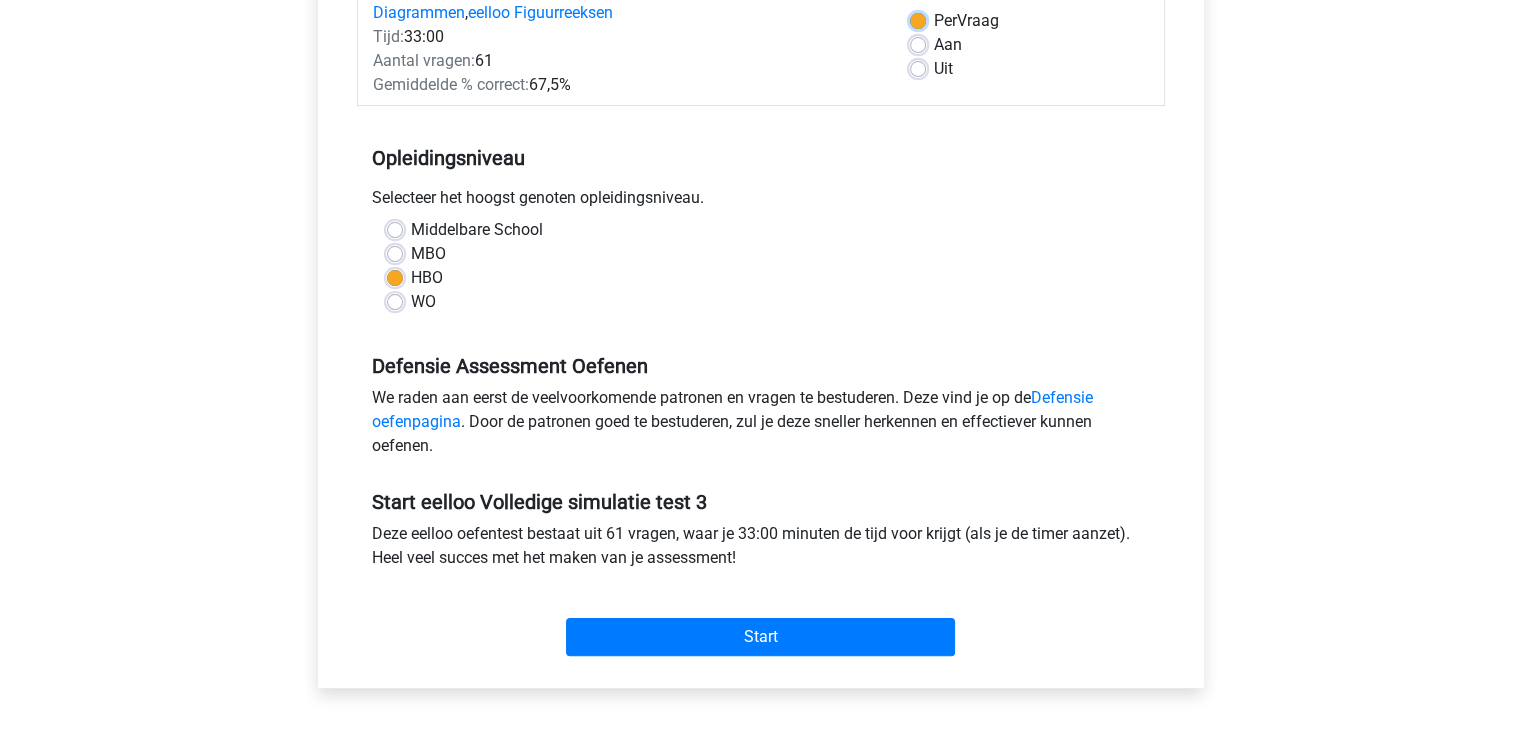 scroll, scrollTop: 400, scrollLeft: 0, axis: vertical 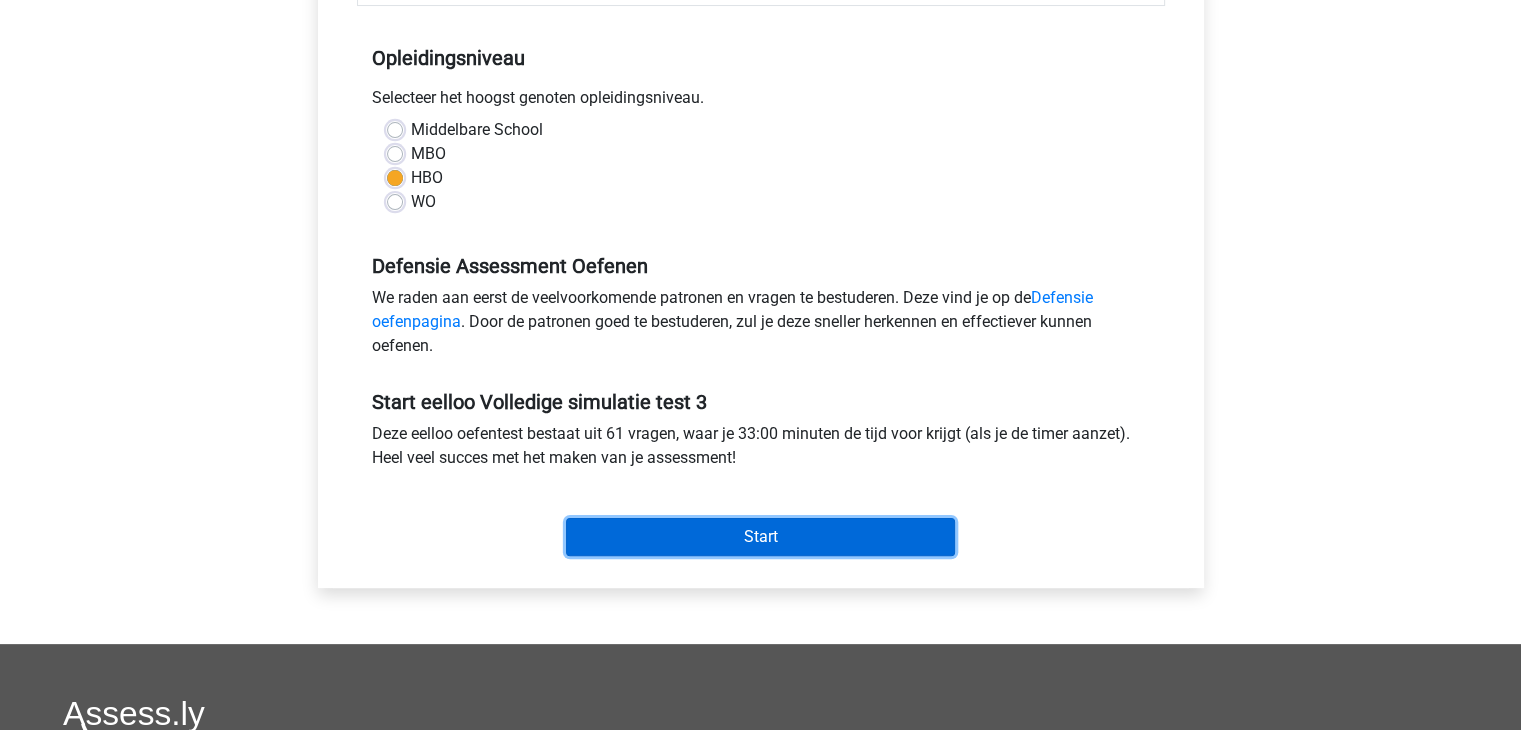 click on "Start" at bounding box center [760, 537] 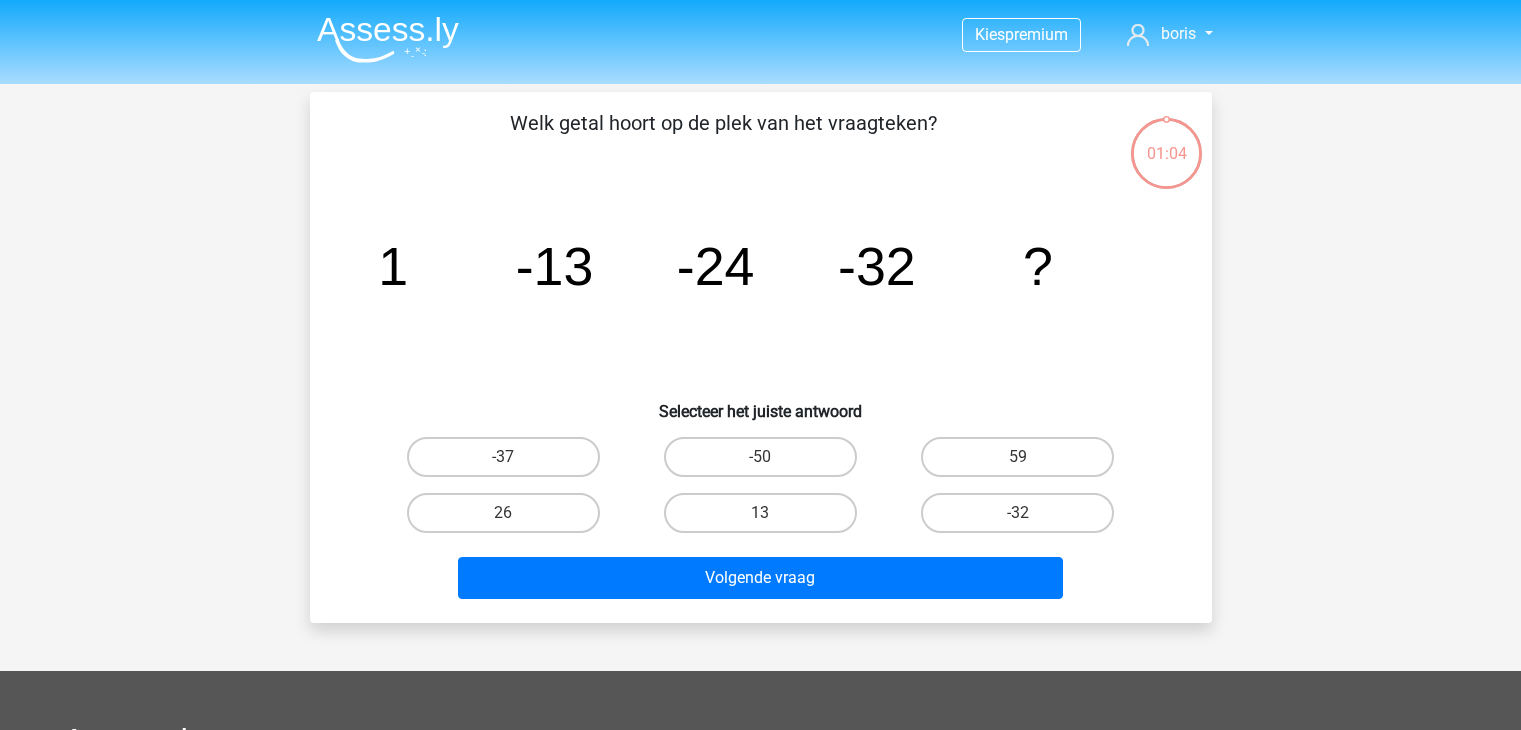 scroll, scrollTop: 0, scrollLeft: 0, axis: both 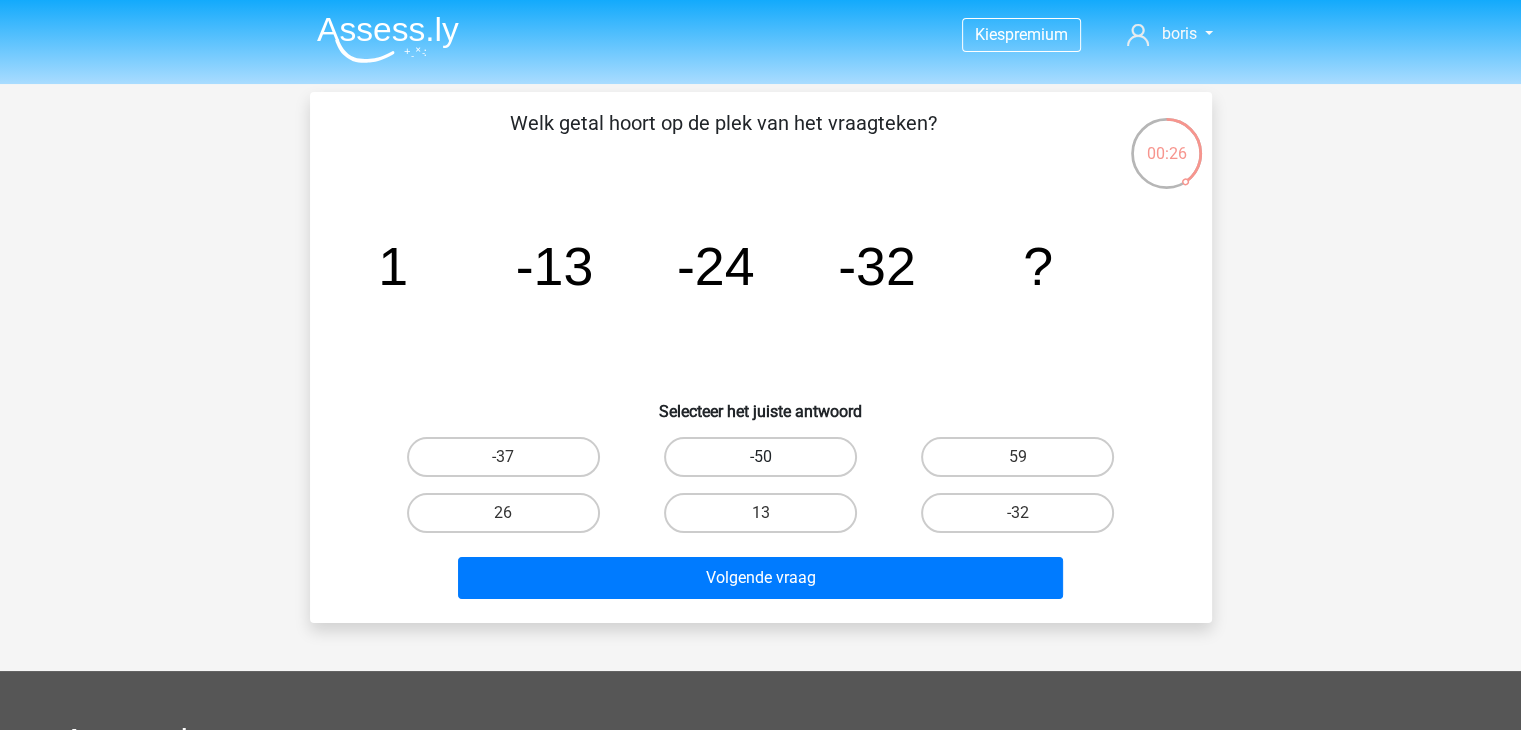click on "-50" at bounding box center [760, 457] 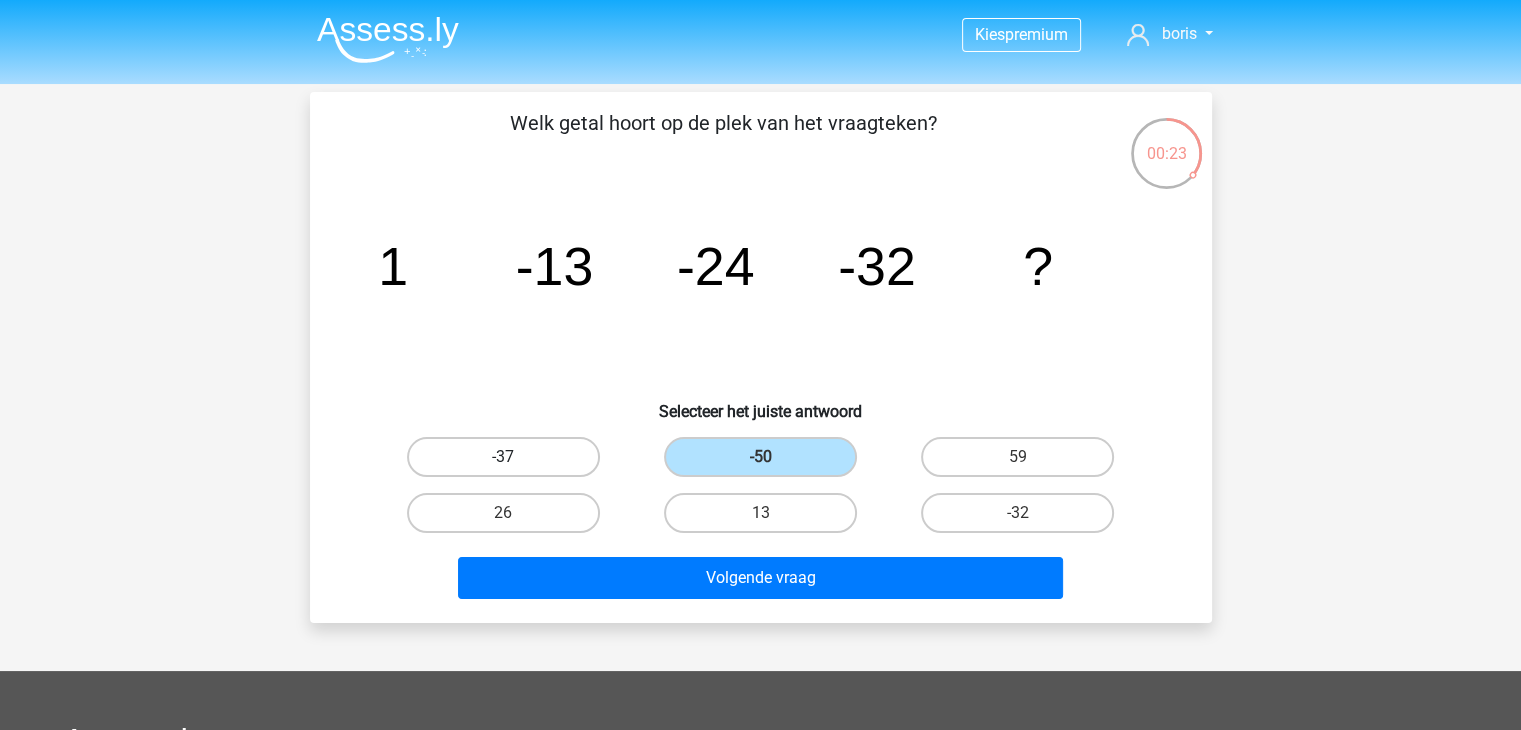 click on "-37" at bounding box center [503, 457] 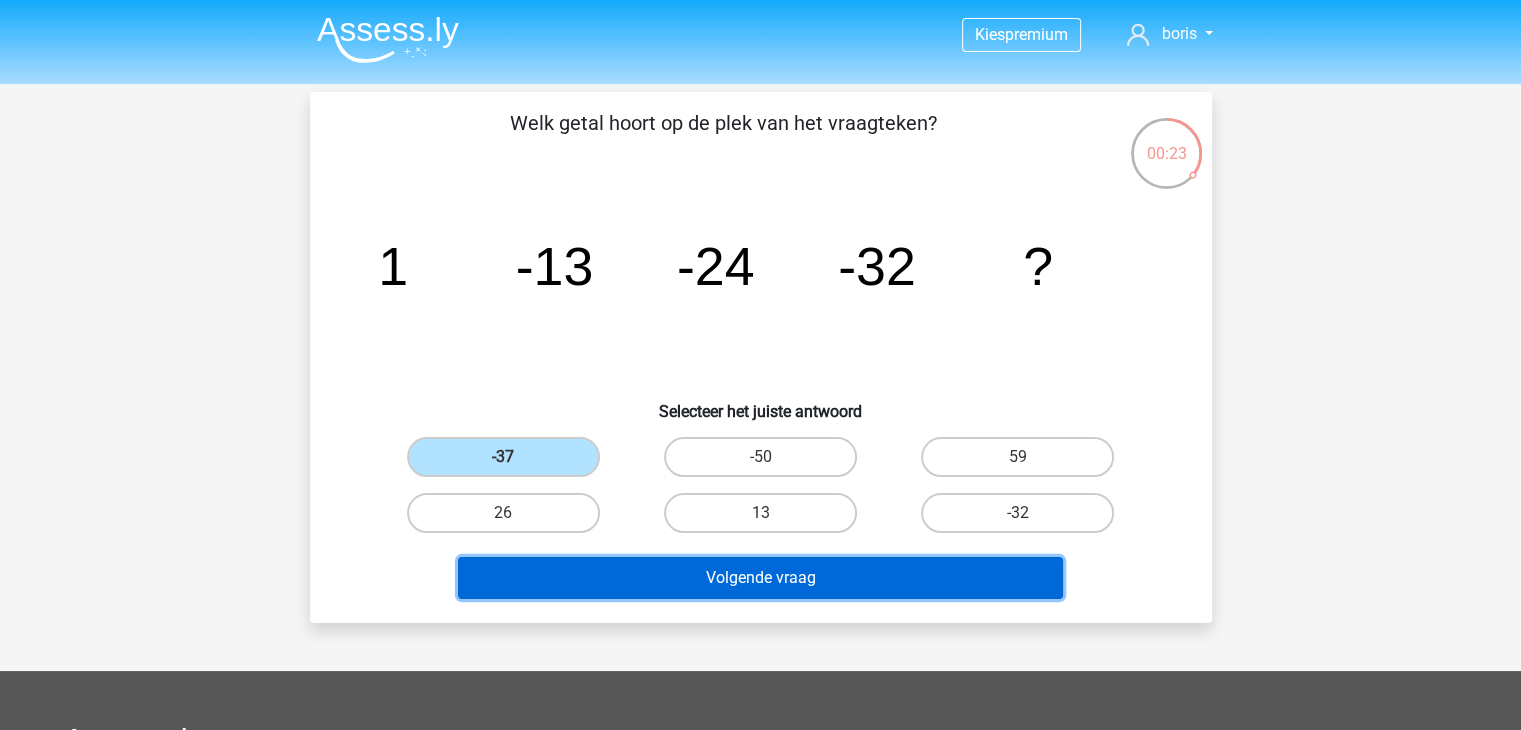 click on "Volgende vraag" at bounding box center [760, 578] 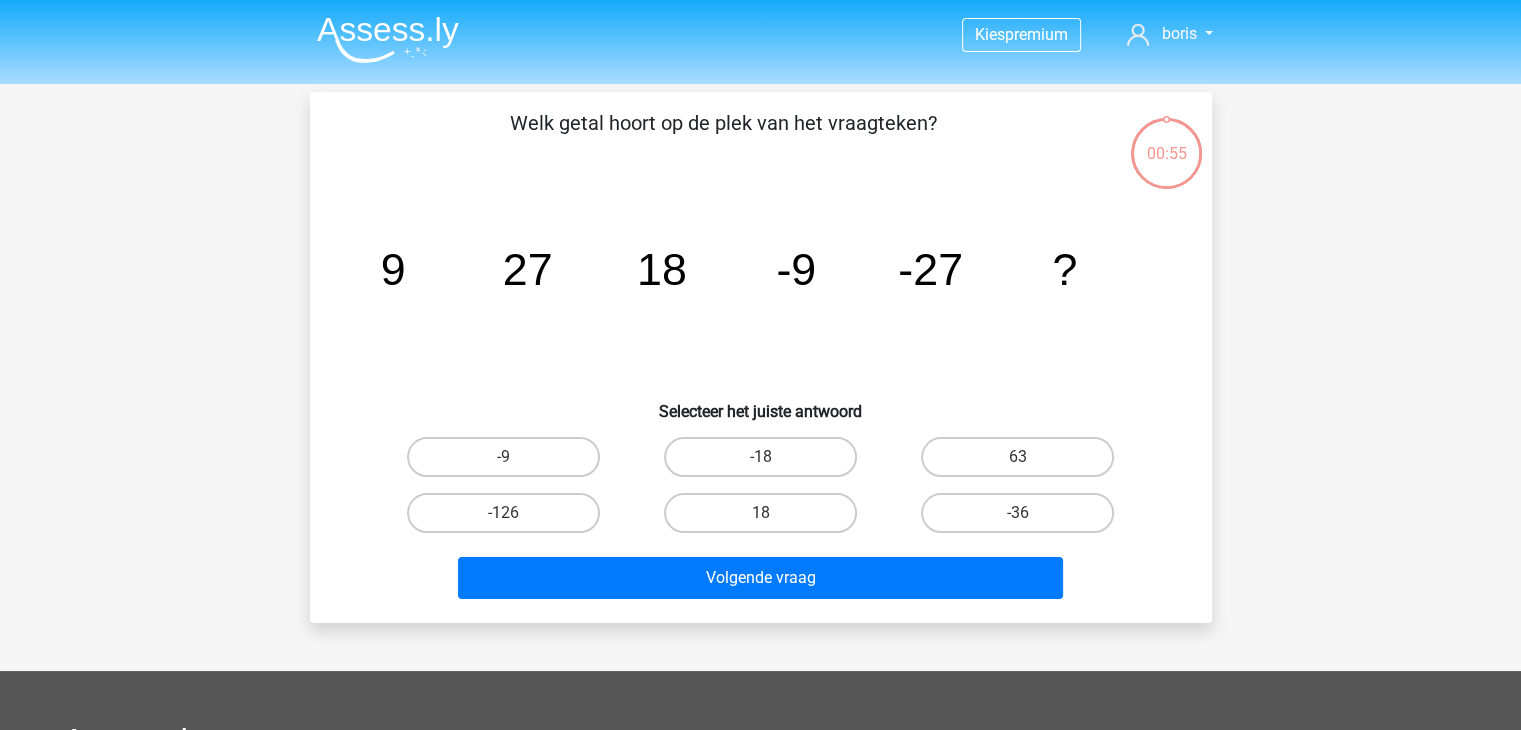 scroll, scrollTop: 92, scrollLeft: 0, axis: vertical 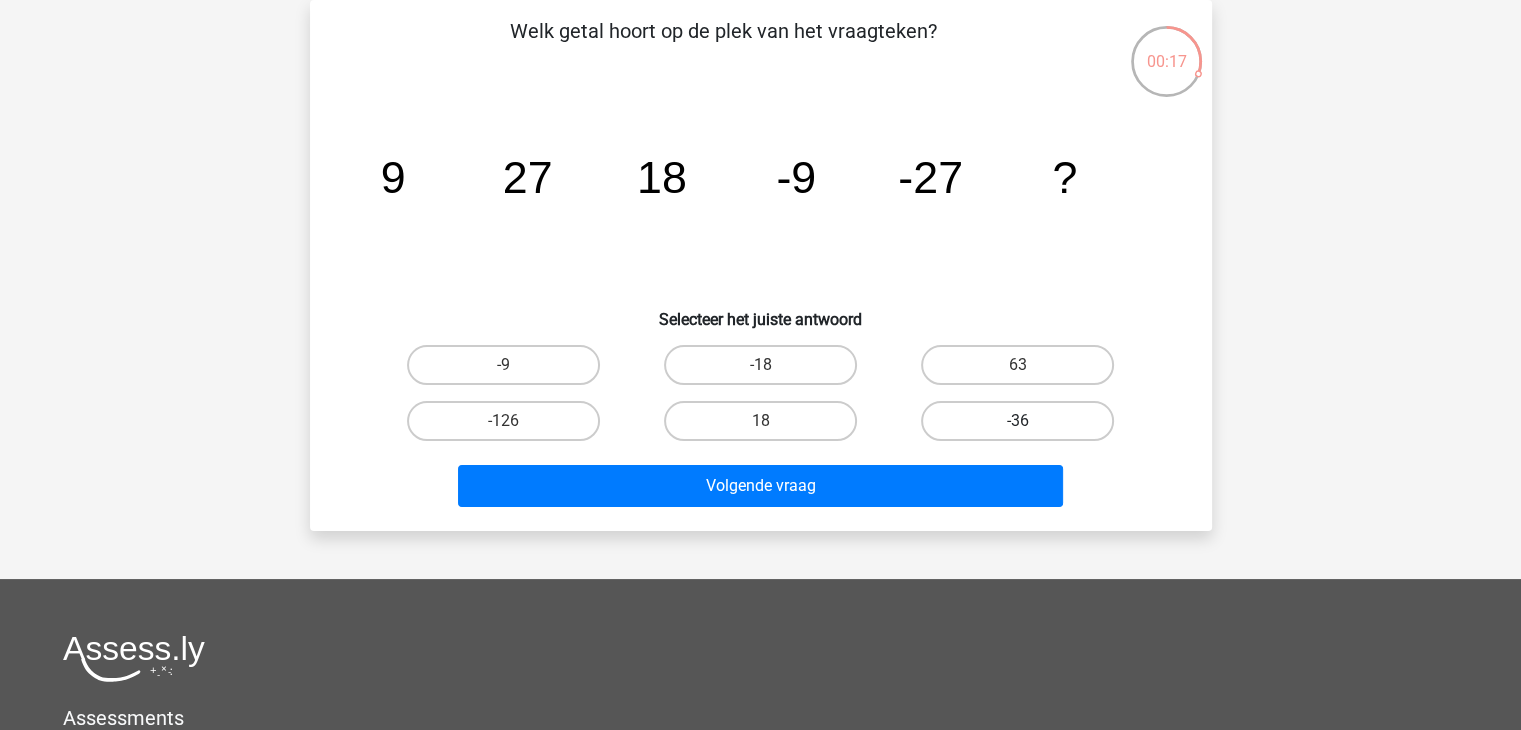 click on "-36" at bounding box center (1017, 421) 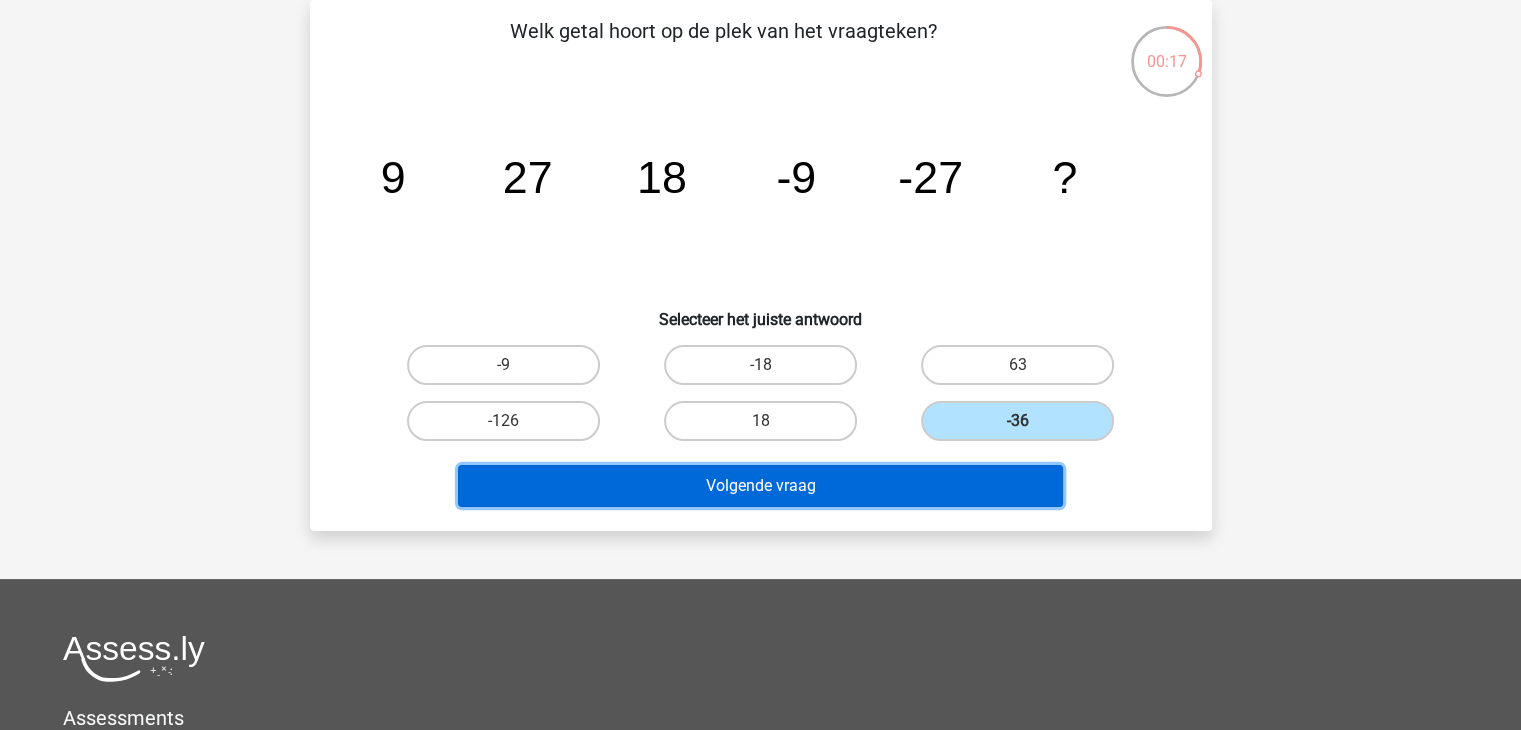 click on "Volgende vraag" at bounding box center [760, 486] 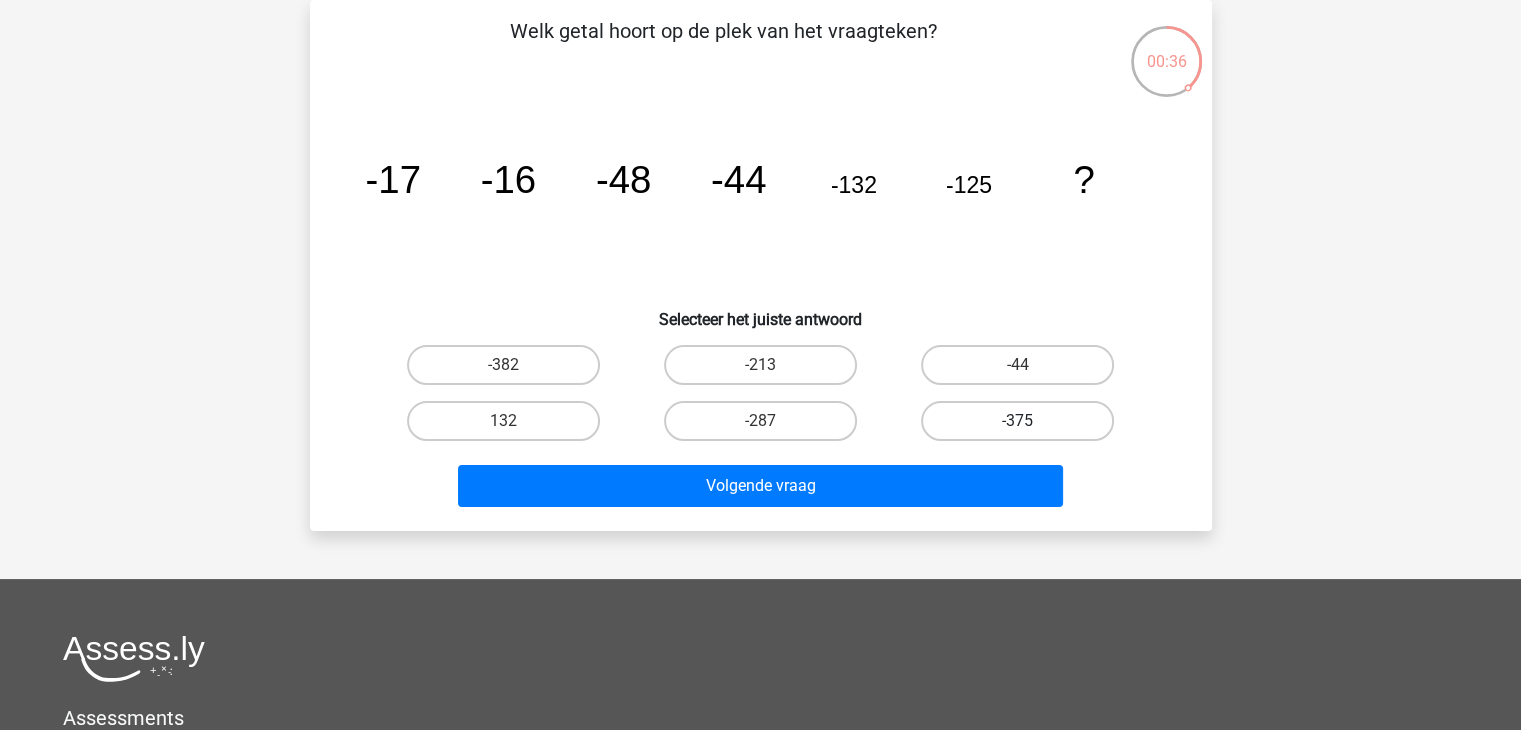 click on "-375" at bounding box center [1017, 421] 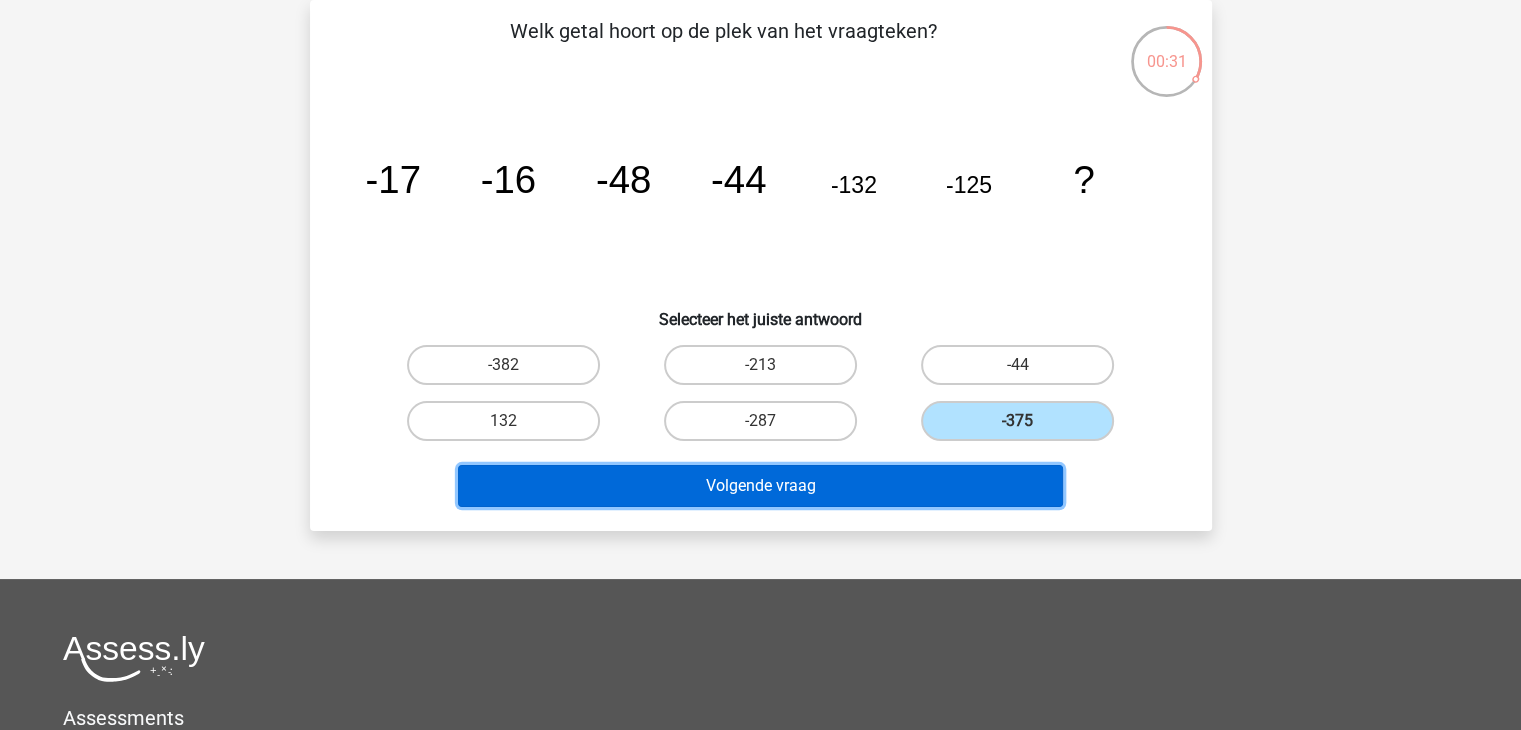 click on "Volgende vraag" at bounding box center (760, 486) 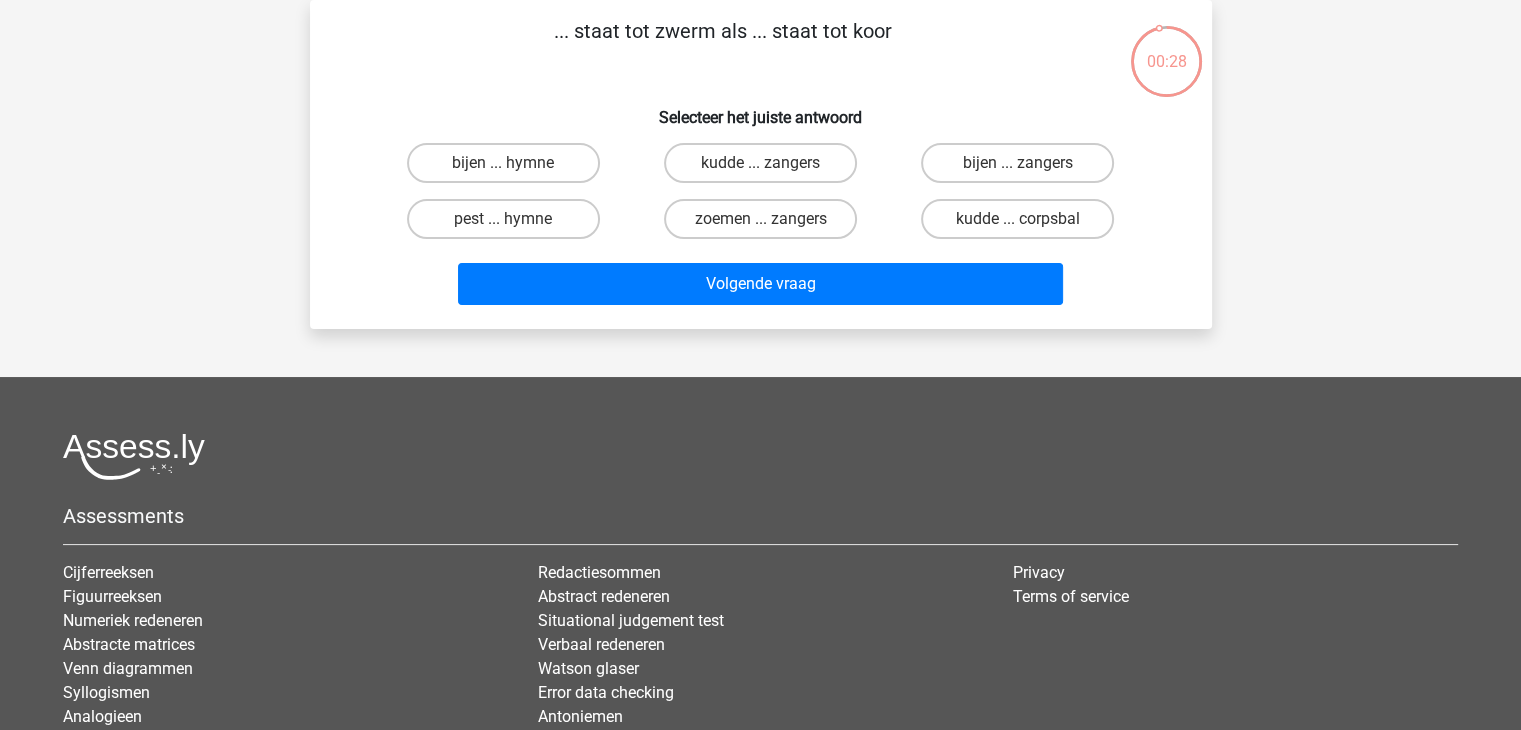 scroll, scrollTop: 0, scrollLeft: 0, axis: both 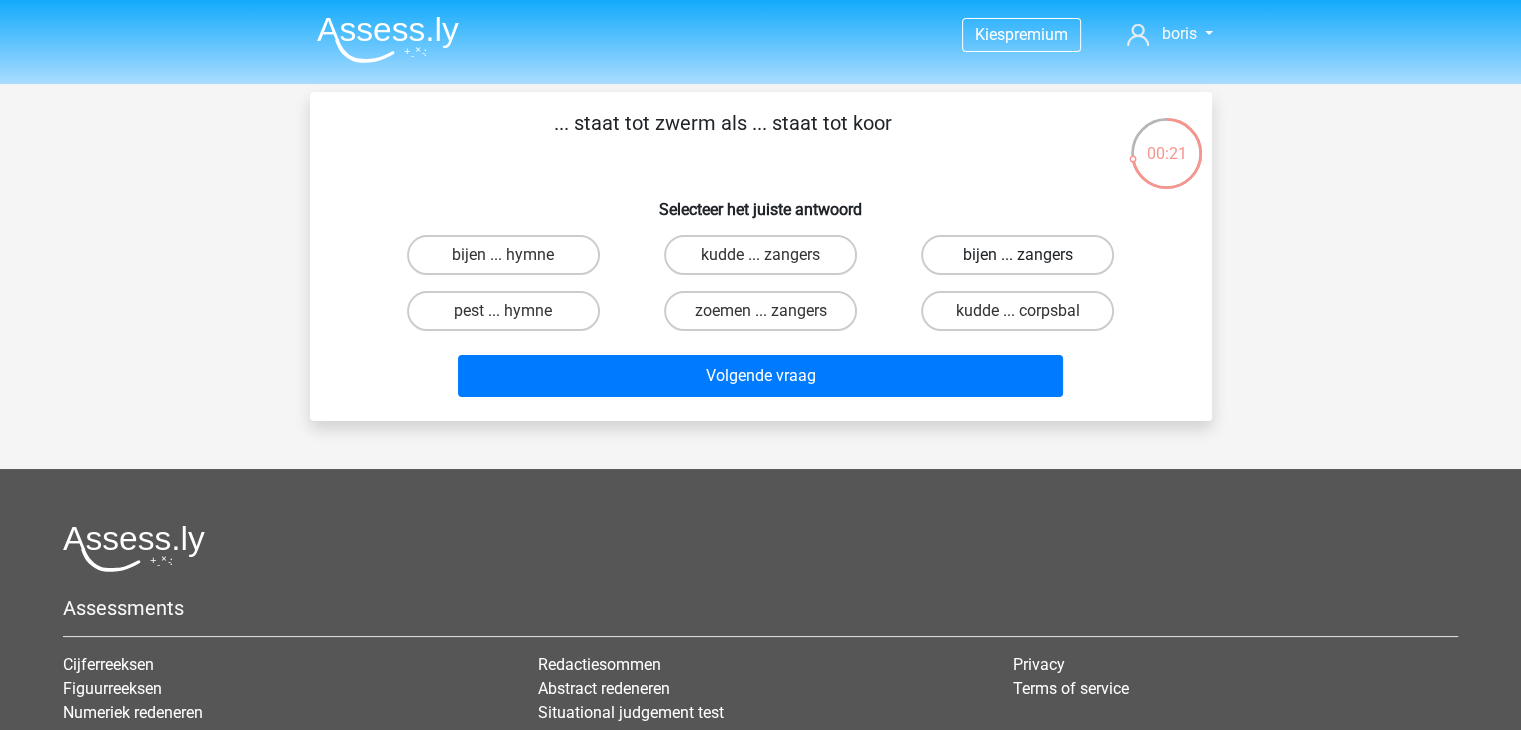click on "bijen ... zangers" at bounding box center [1017, 255] 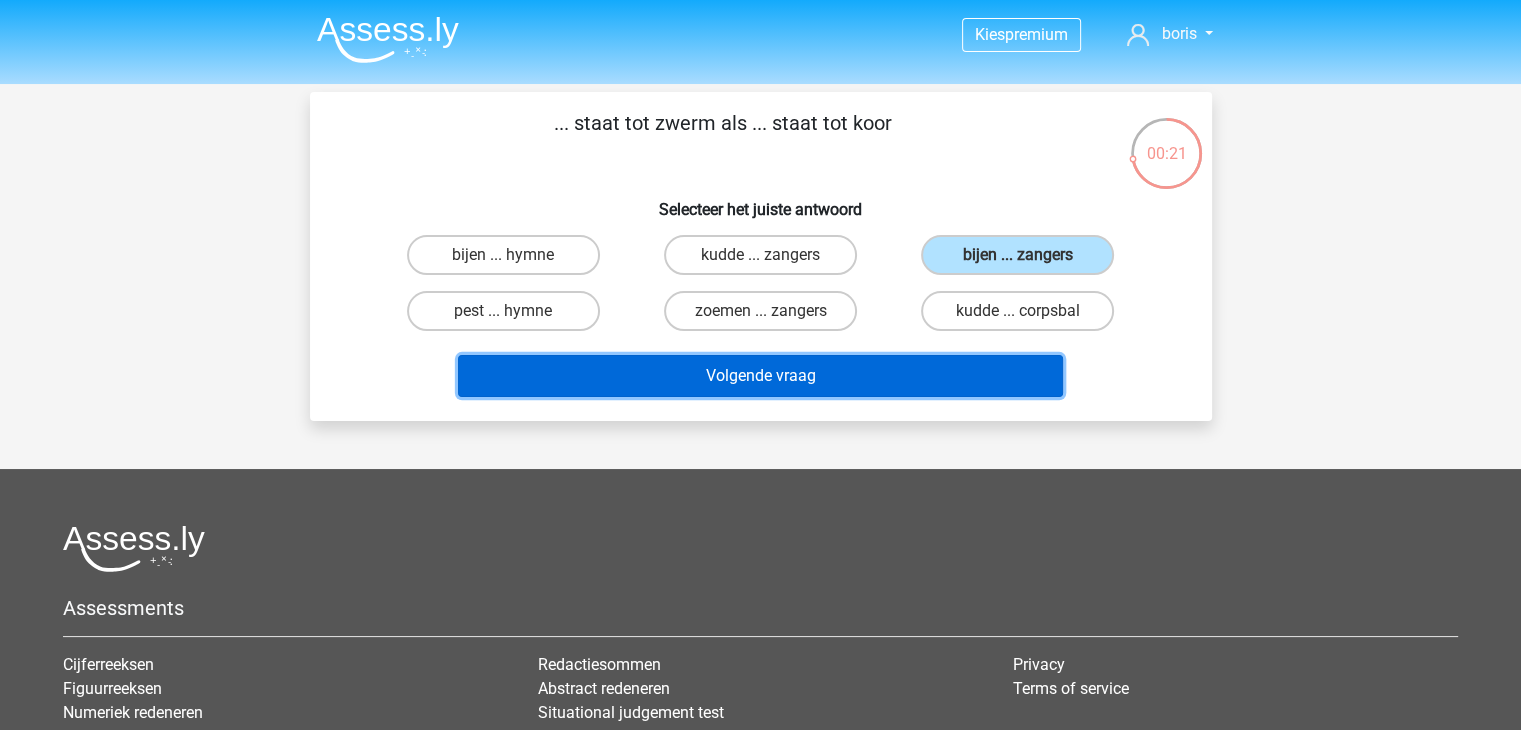 click on "Volgende vraag" at bounding box center [760, 376] 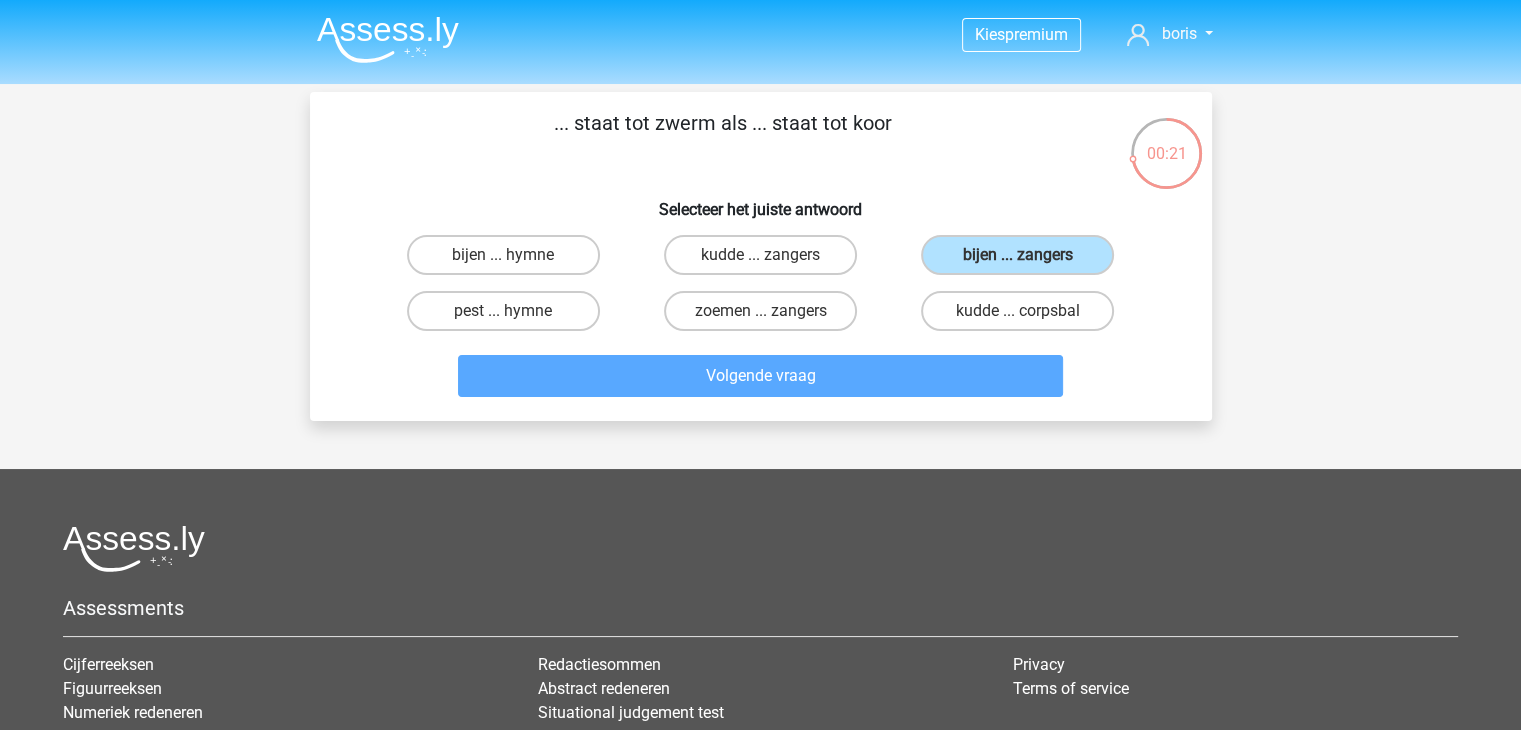 scroll, scrollTop: 92, scrollLeft: 0, axis: vertical 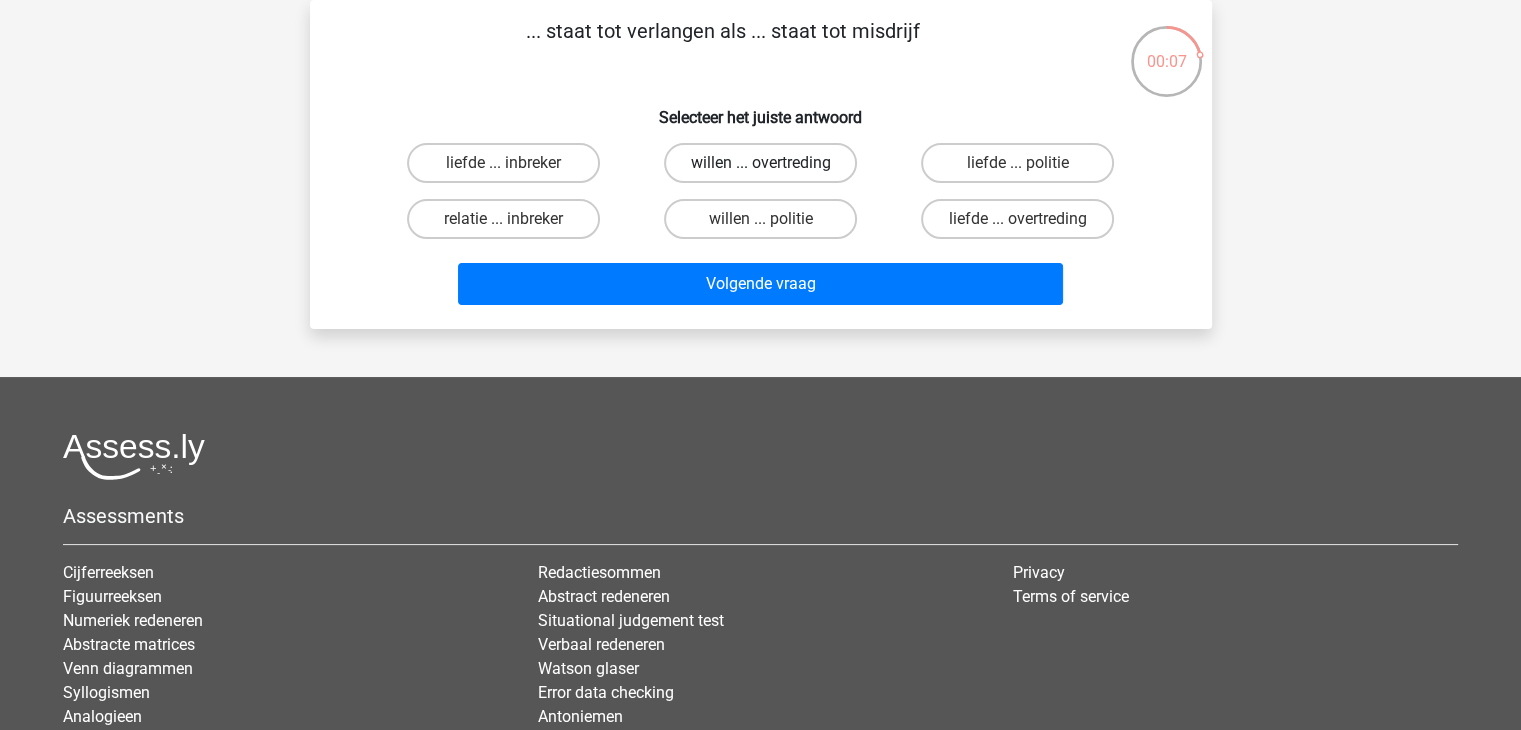 click on "willen ... overtreding" at bounding box center [760, 163] 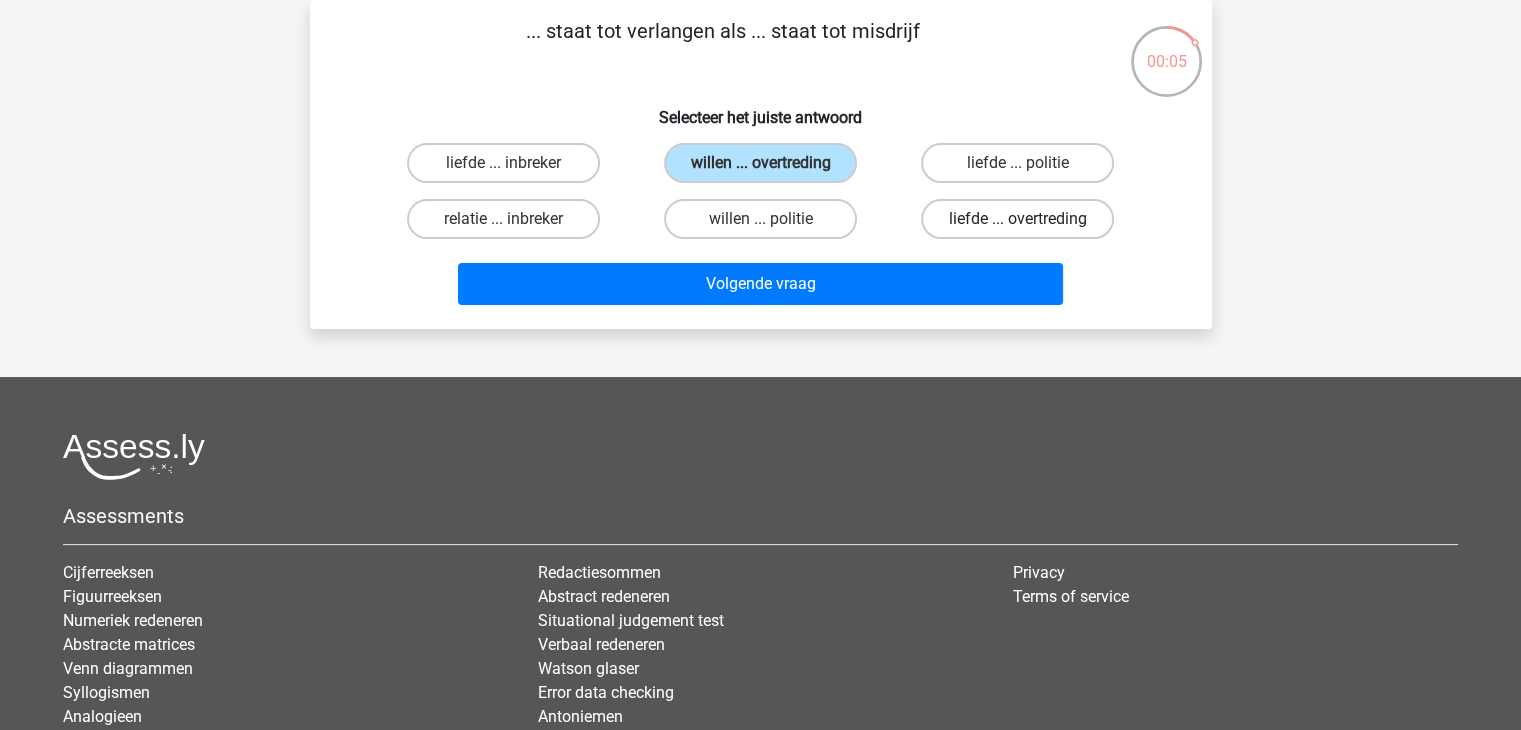 click on "liefde ... overtreding" at bounding box center [1017, 219] 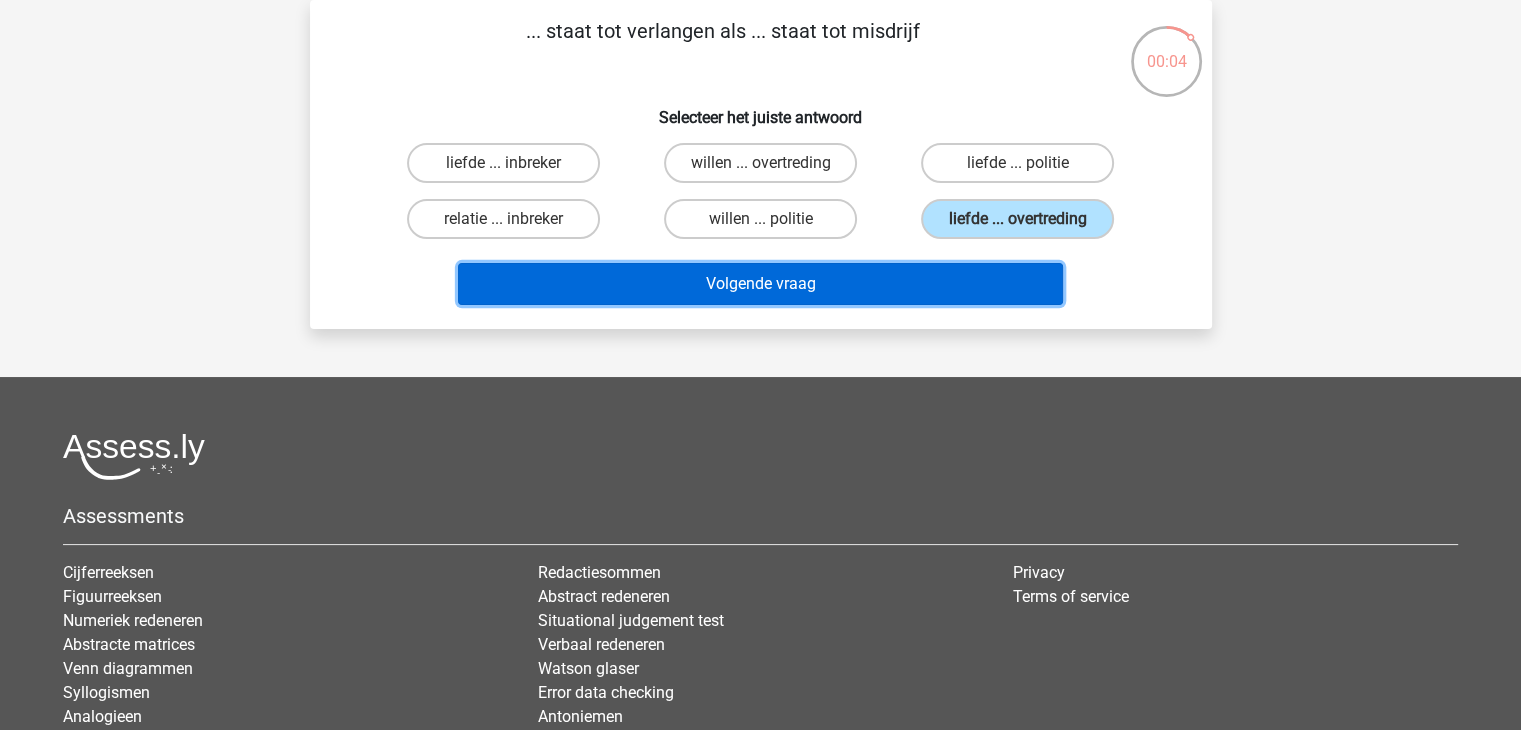 click on "Volgende vraag" at bounding box center [760, 284] 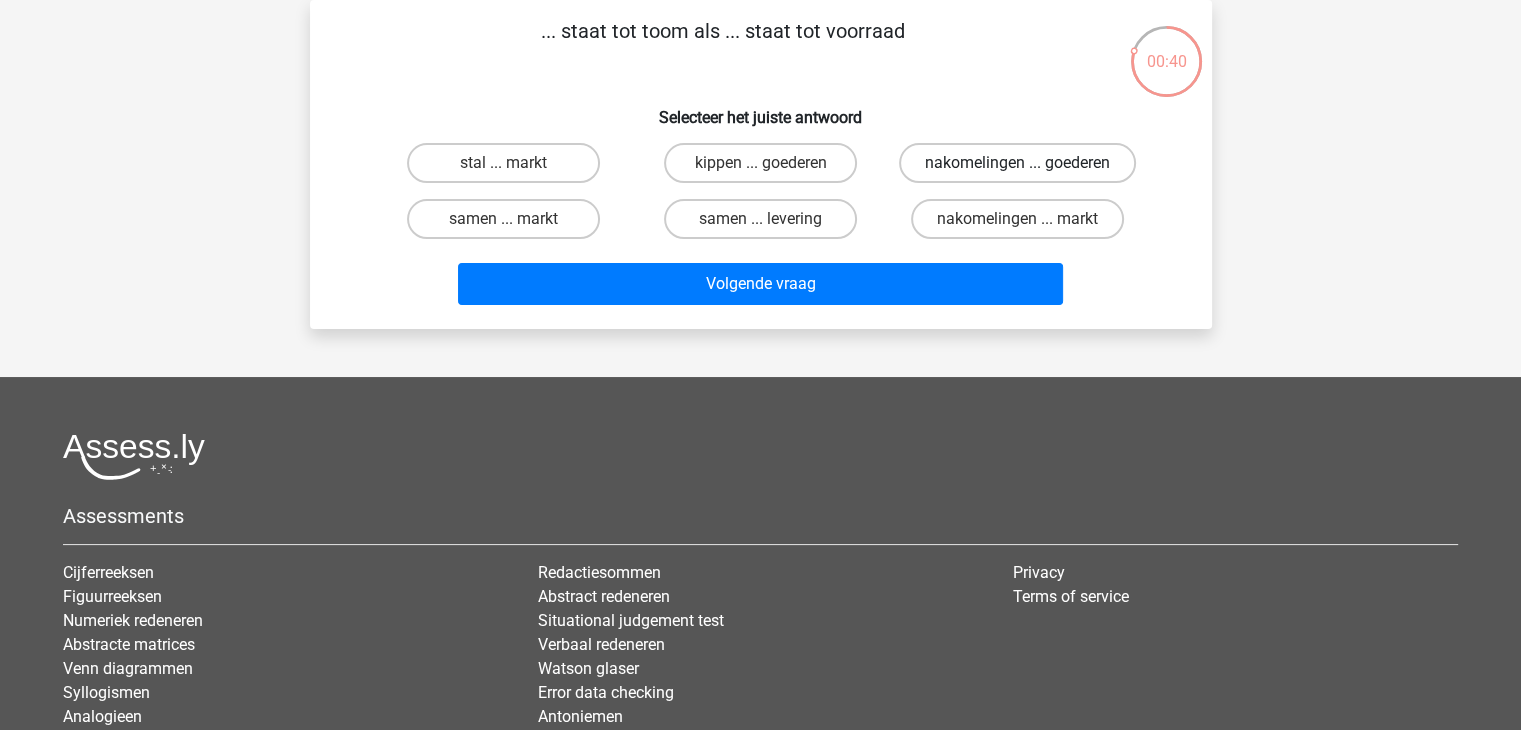 click on "nakomelingen ... goederen" at bounding box center [1017, 163] 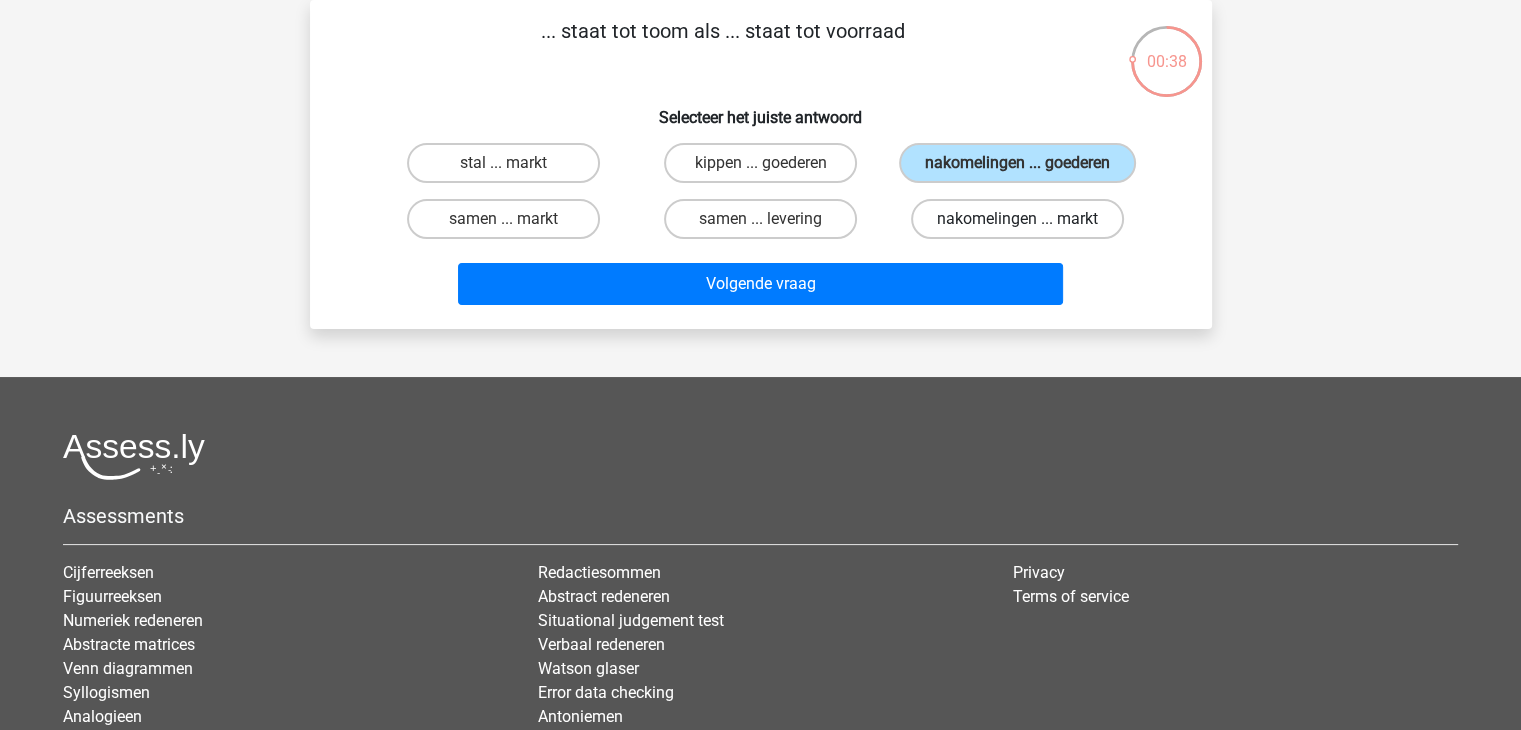 click on "nakomelingen ... markt" at bounding box center [1017, 219] 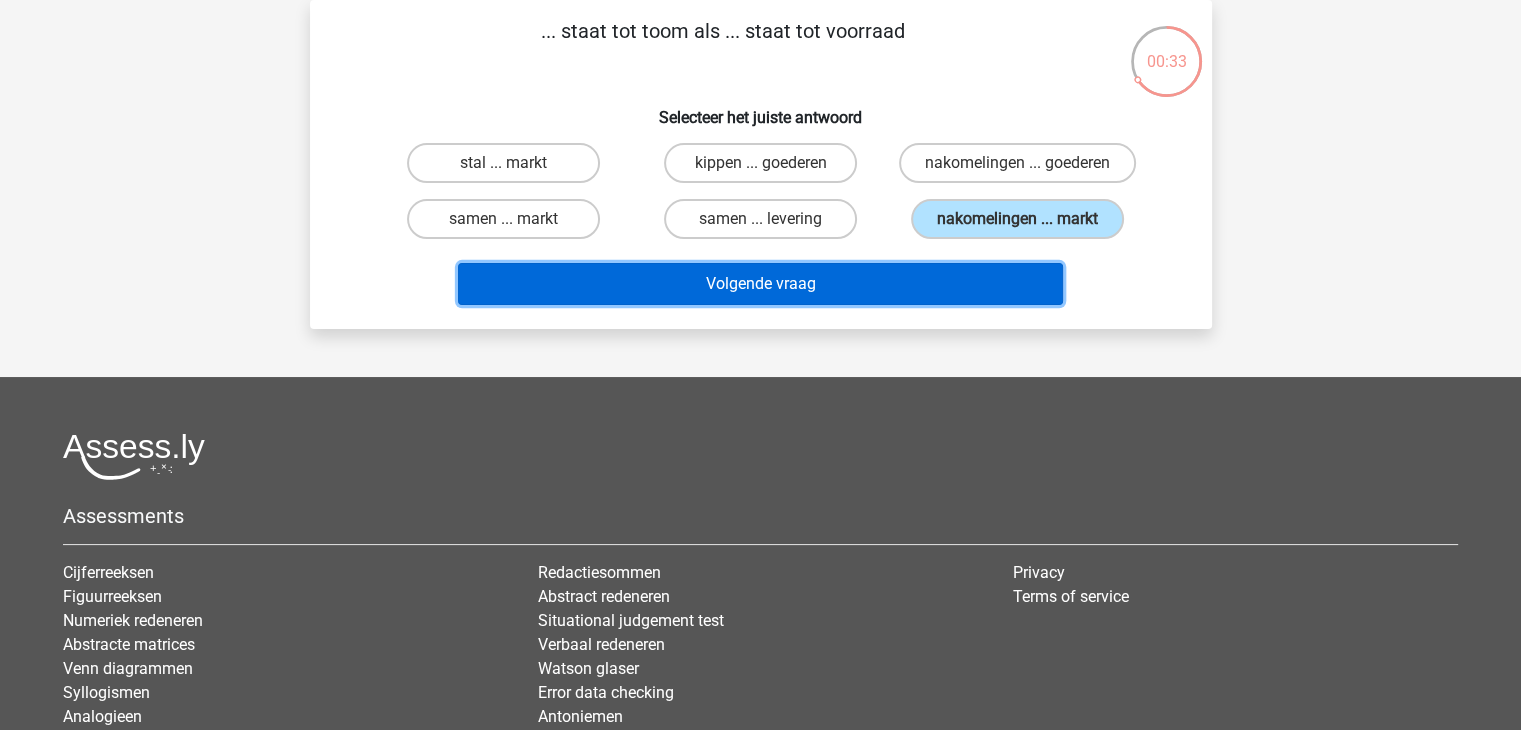 click on "Volgende vraag" at bounding box center [760, 284] 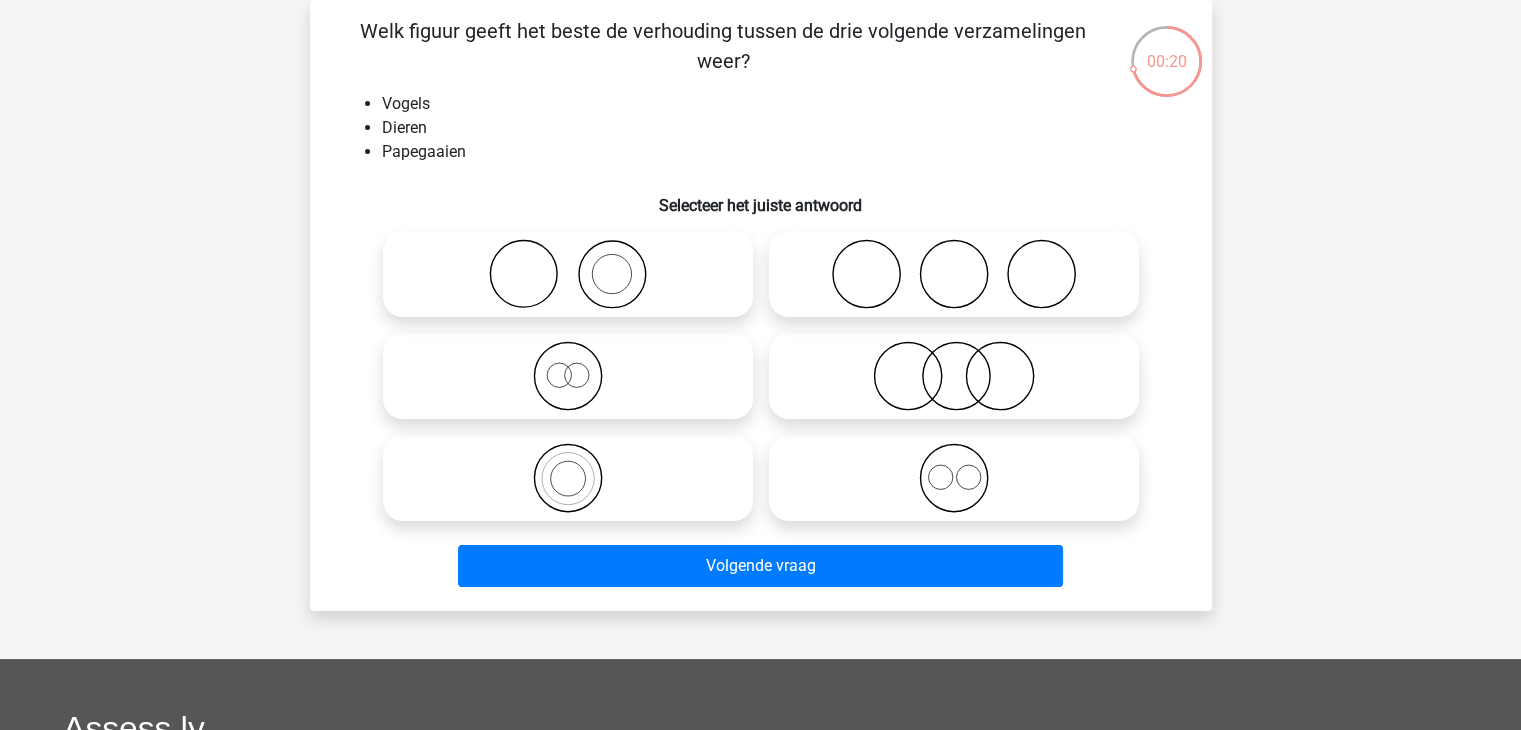 click 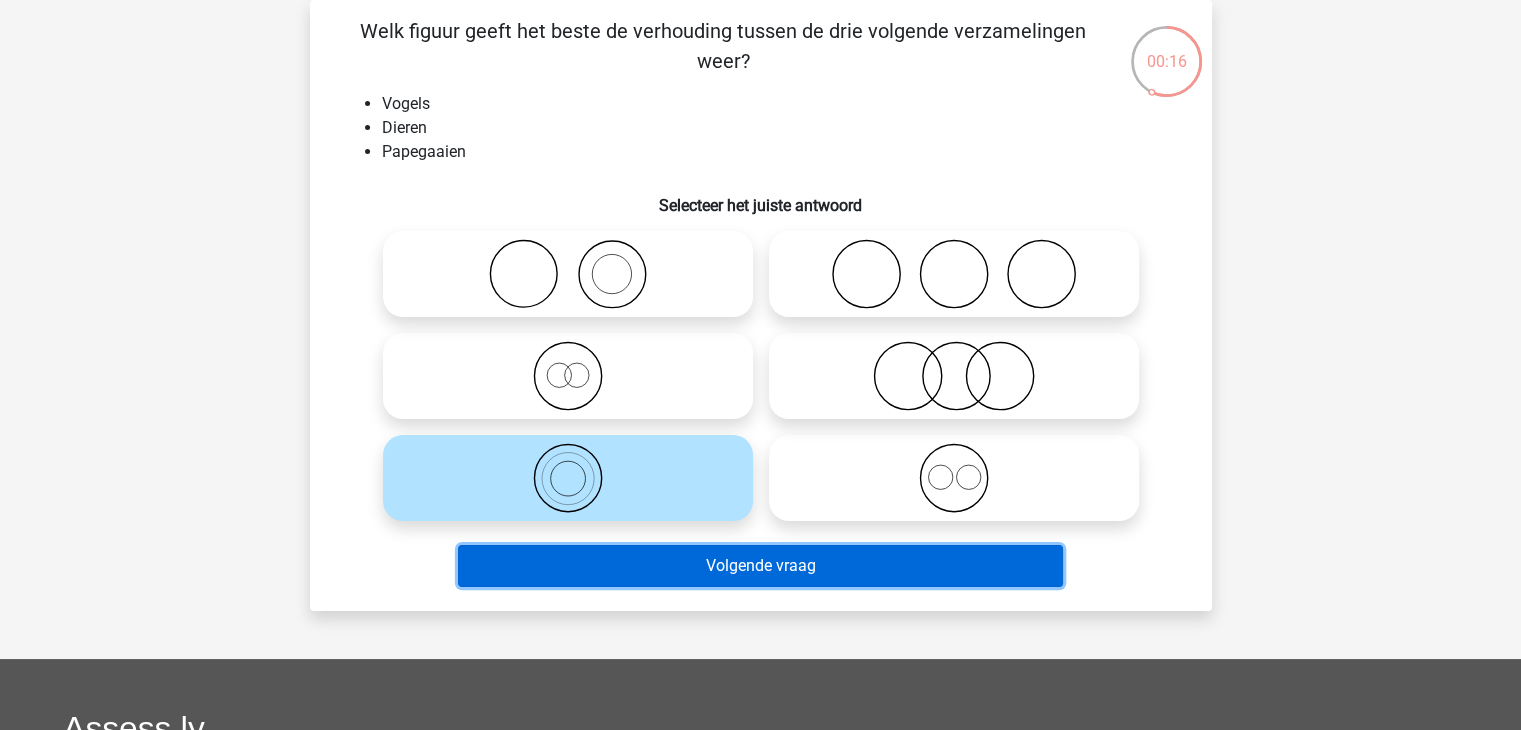 click on "Volgende vraag" at bounding box center [760, 566] 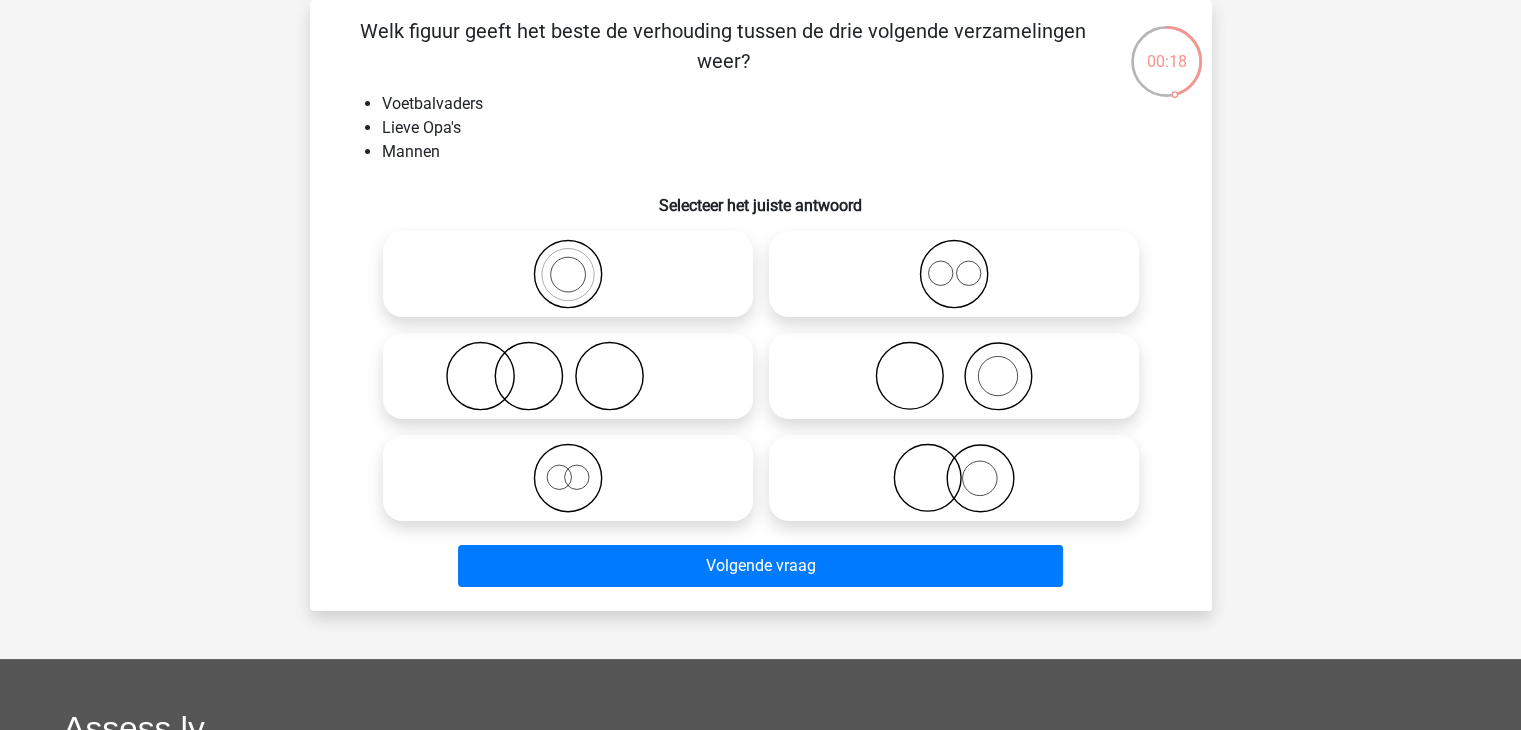 click 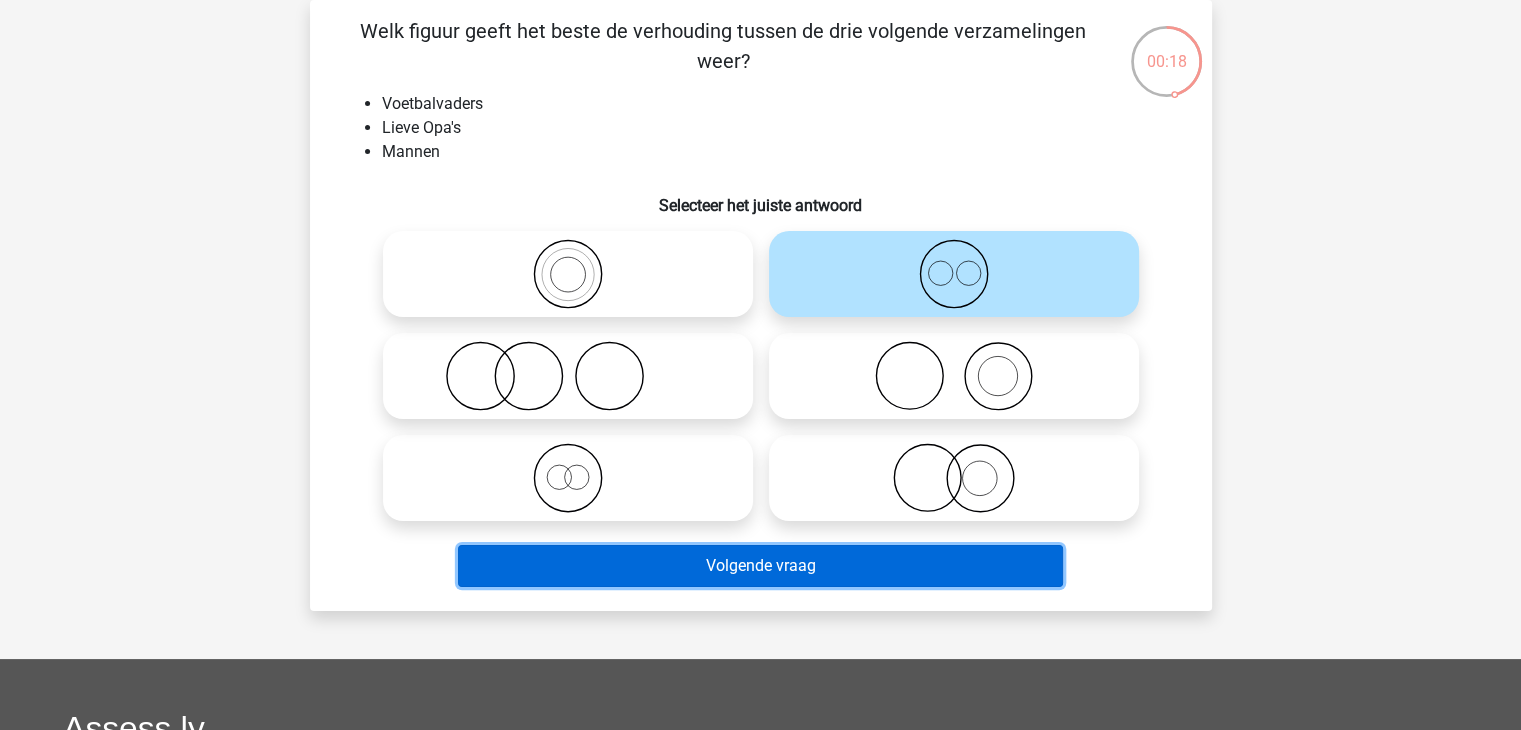 click on "Volgende vraag" at bounding box center [760, 566] 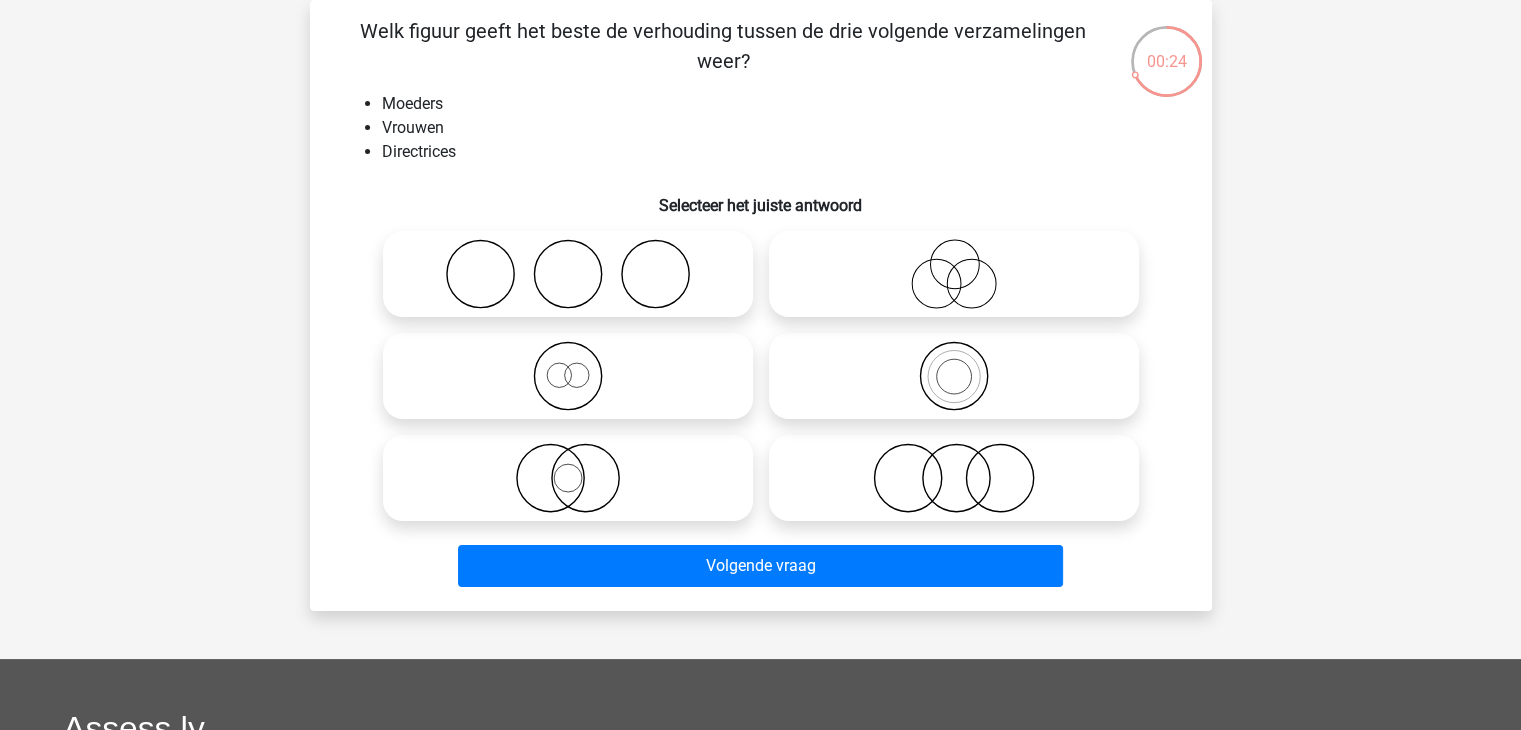 click 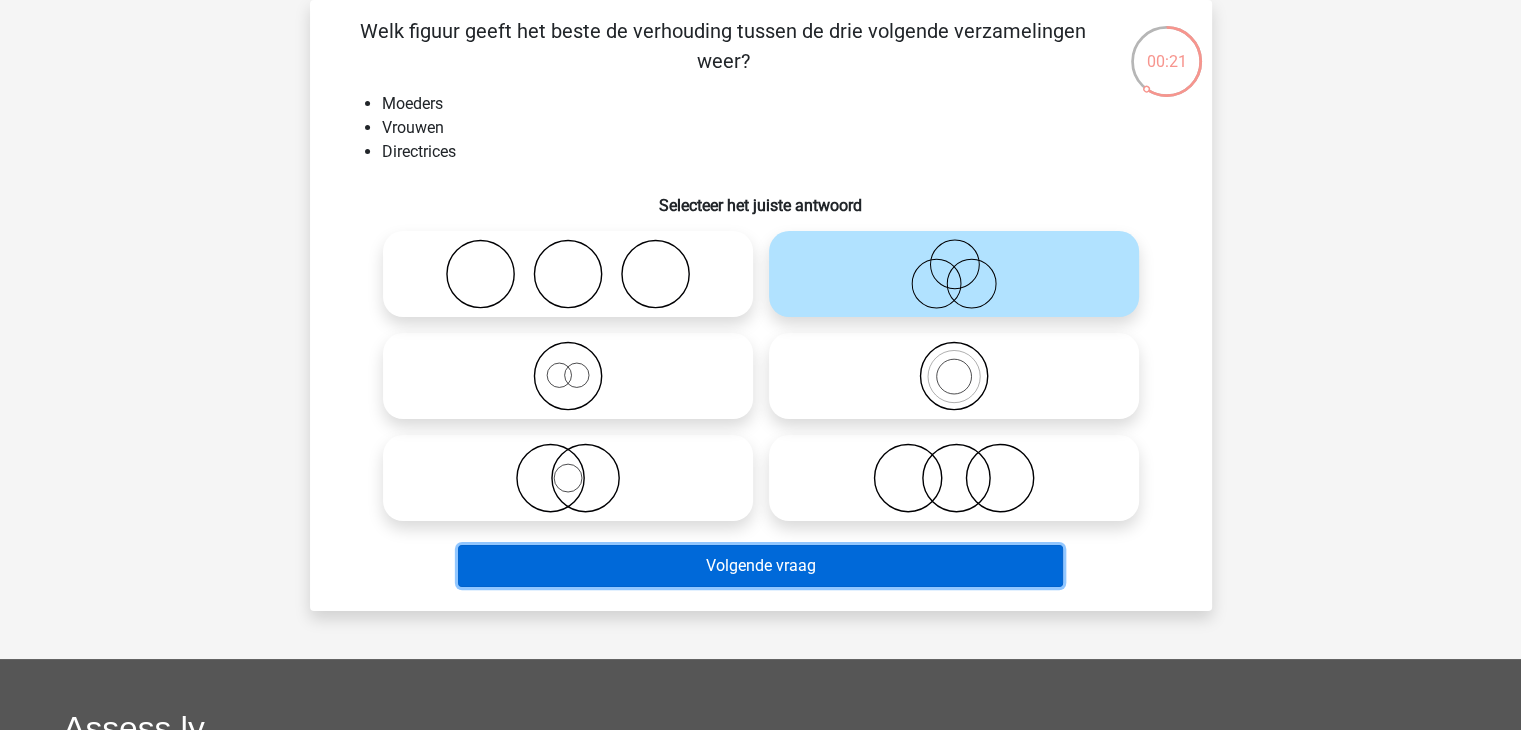 click on "Volgende vraag" at bounding box center (760, 566) 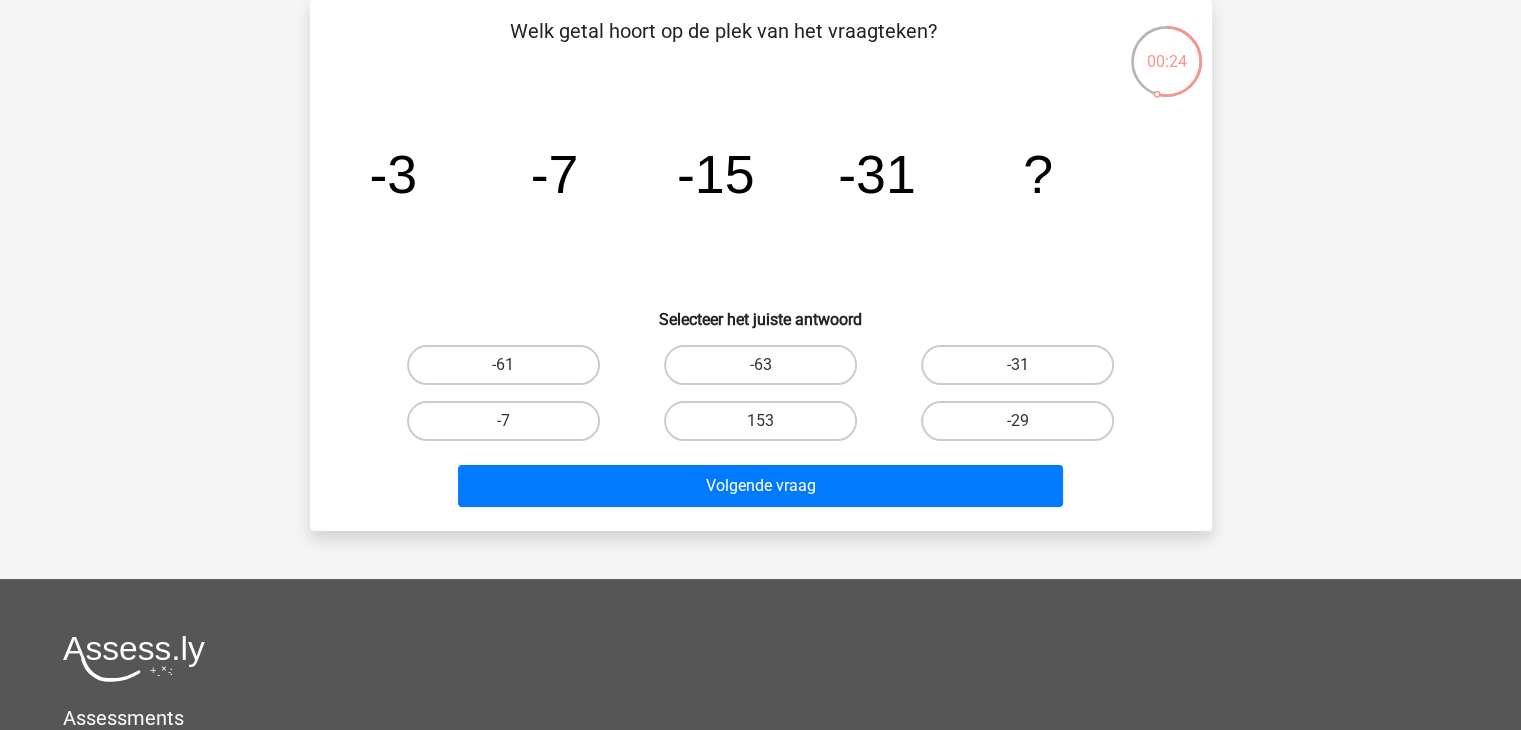 click on "-63" at bounding box center (760, 365) 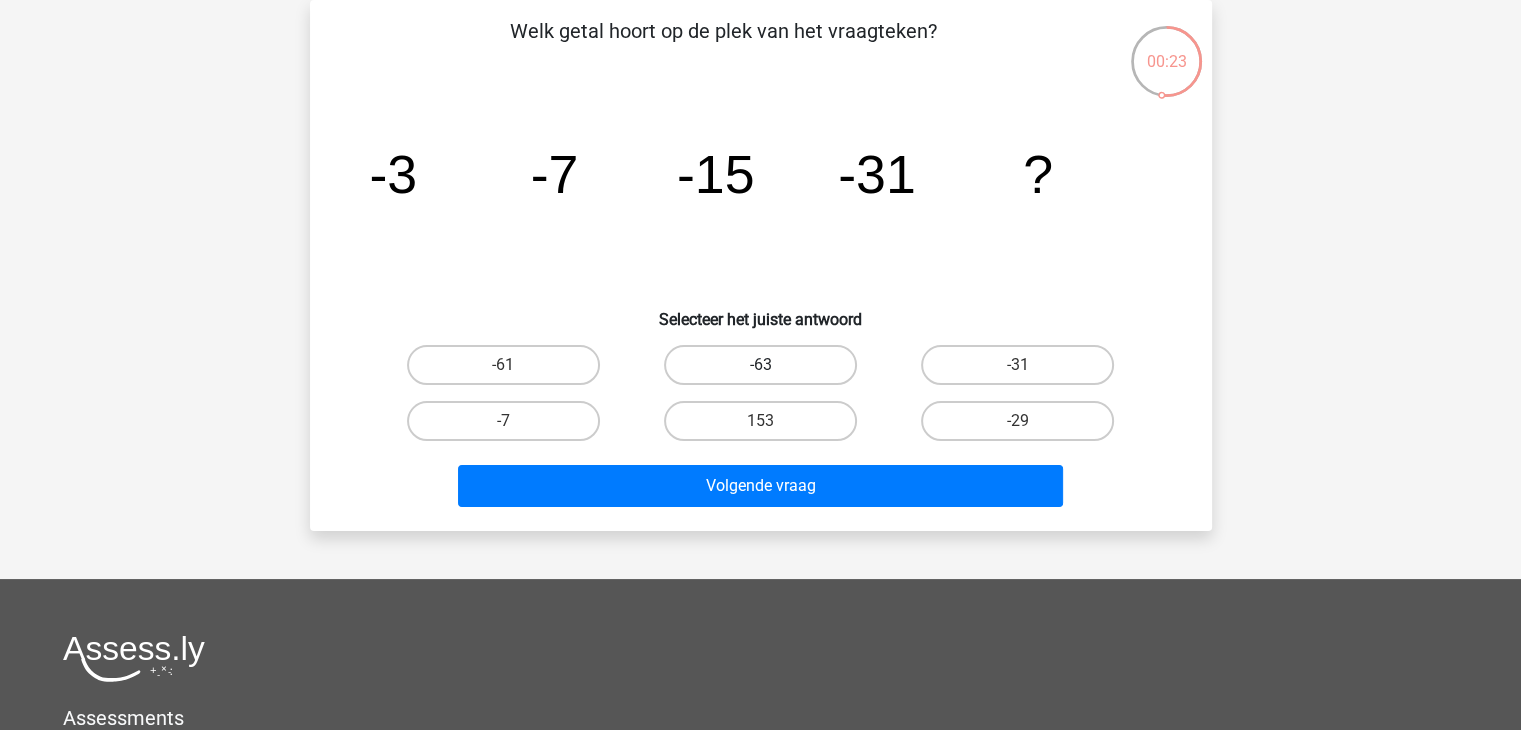click on "-63" at bounding box center [760, 365] 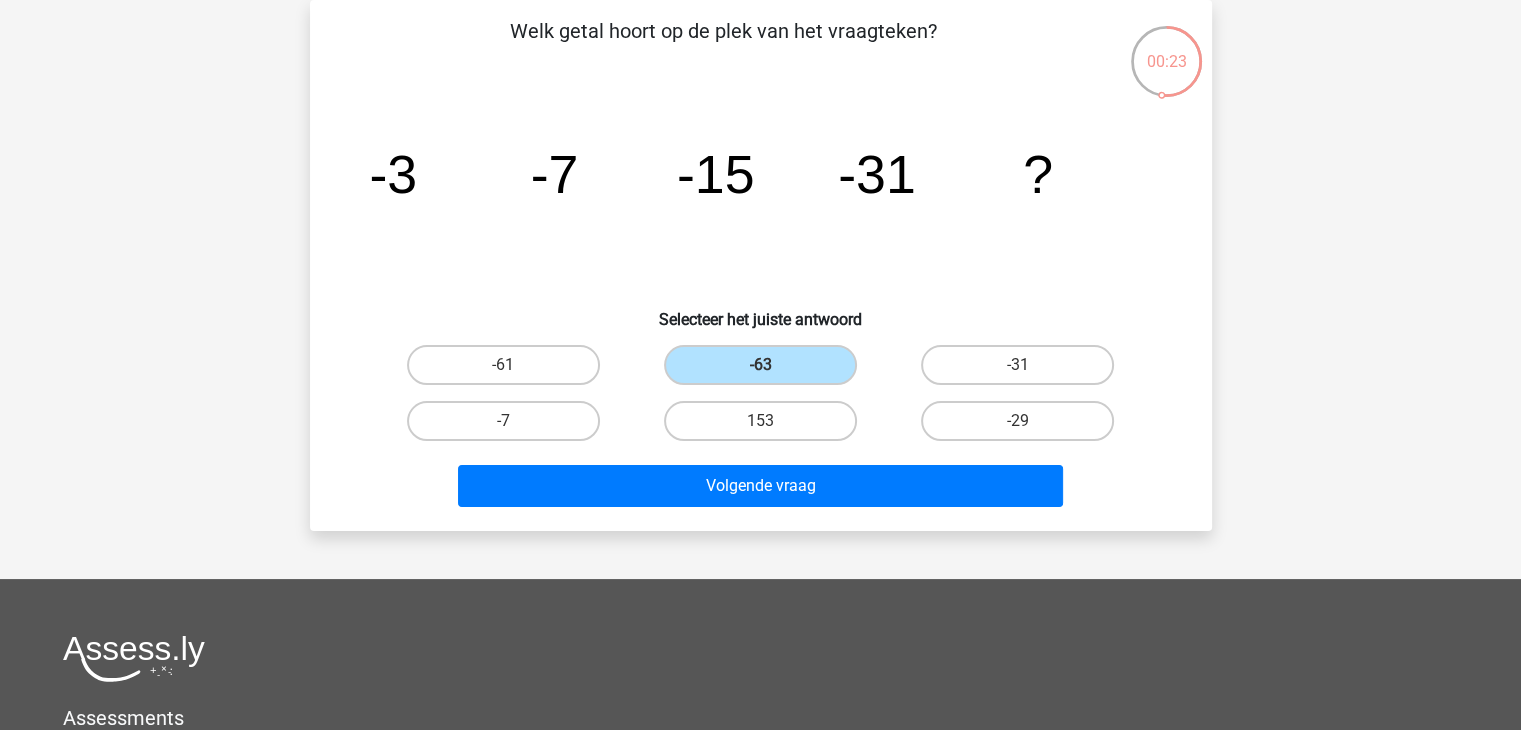 click on "Volgende vraag" at bounding box center [761, 490] 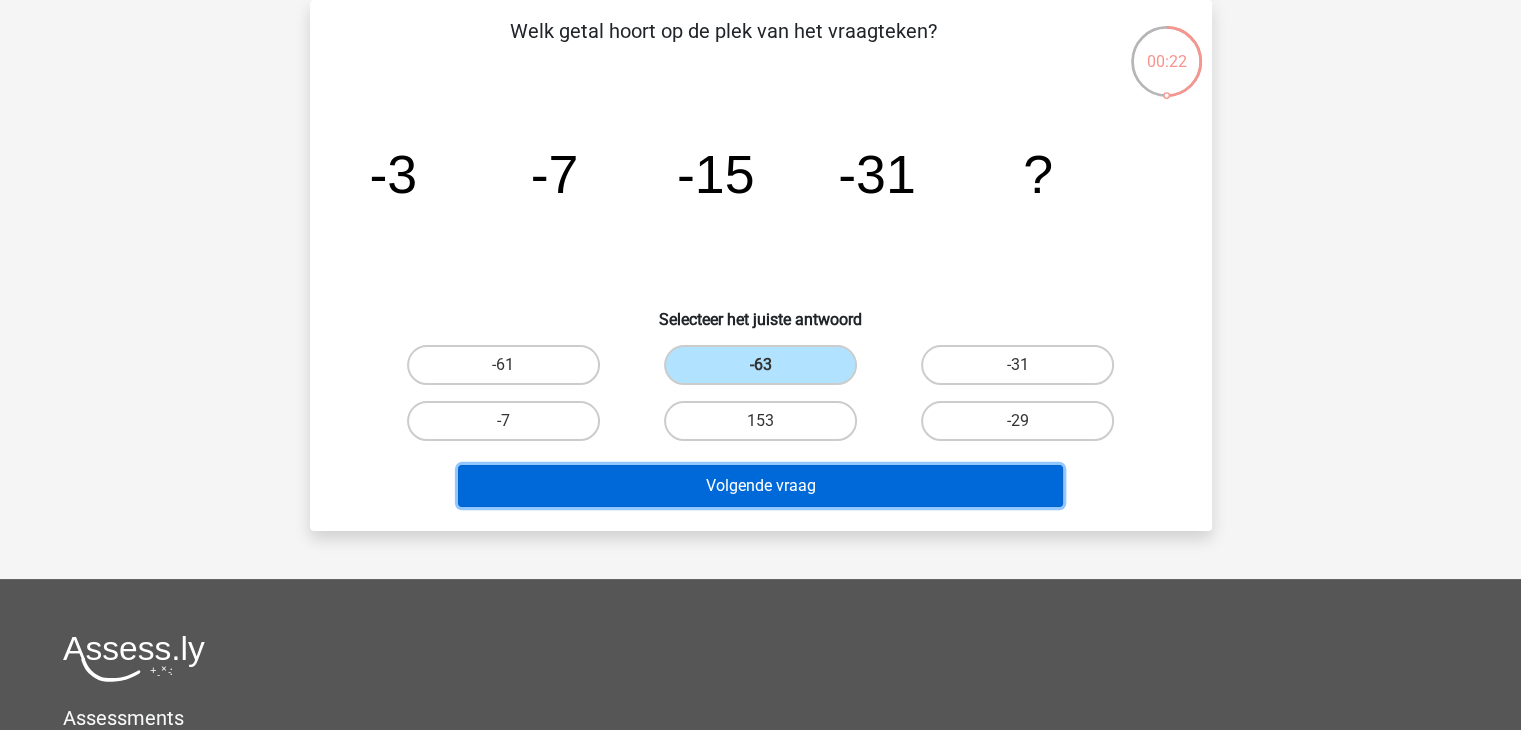 click on "Volgende vraag" at bounding box center (760, 486) 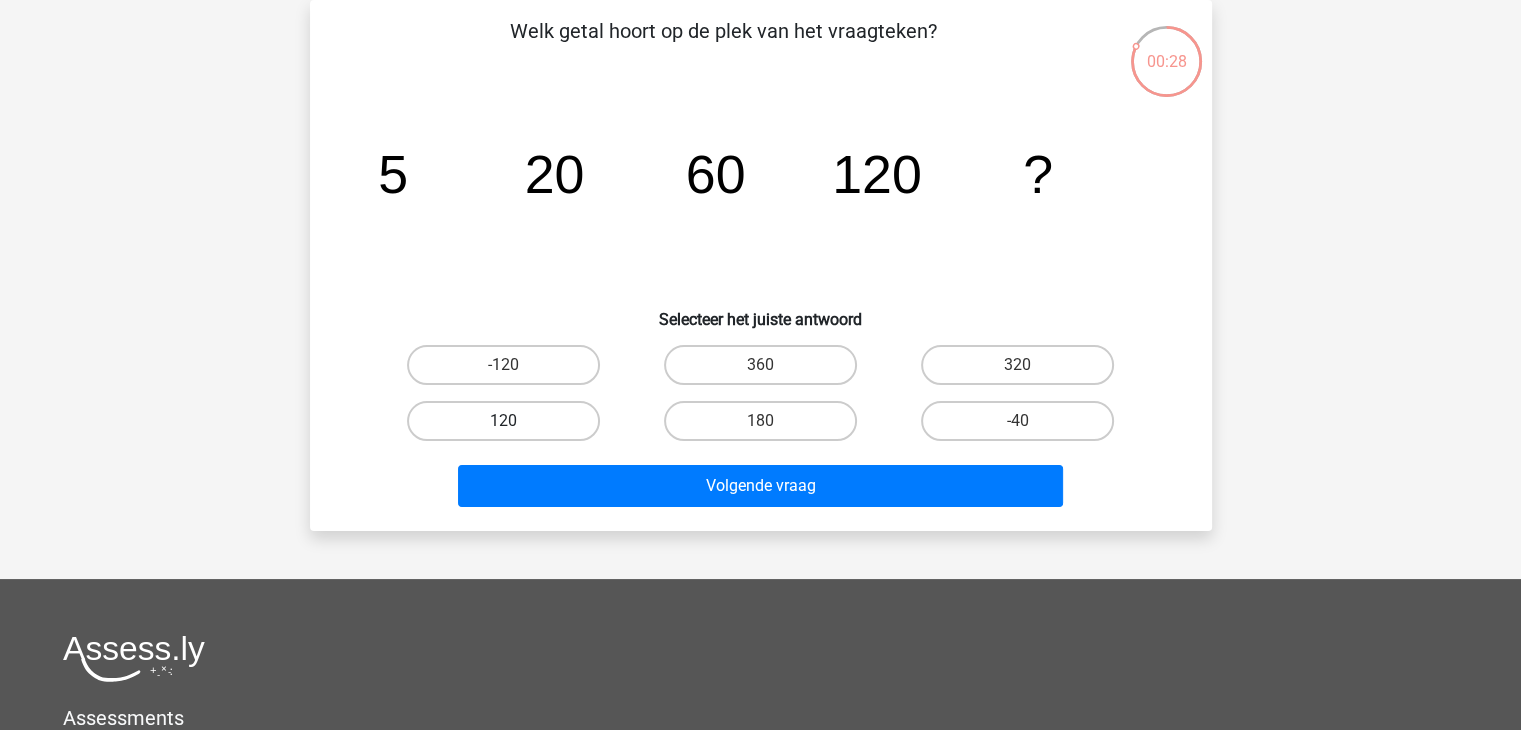 click on "120" at bounding box center (503, 421) 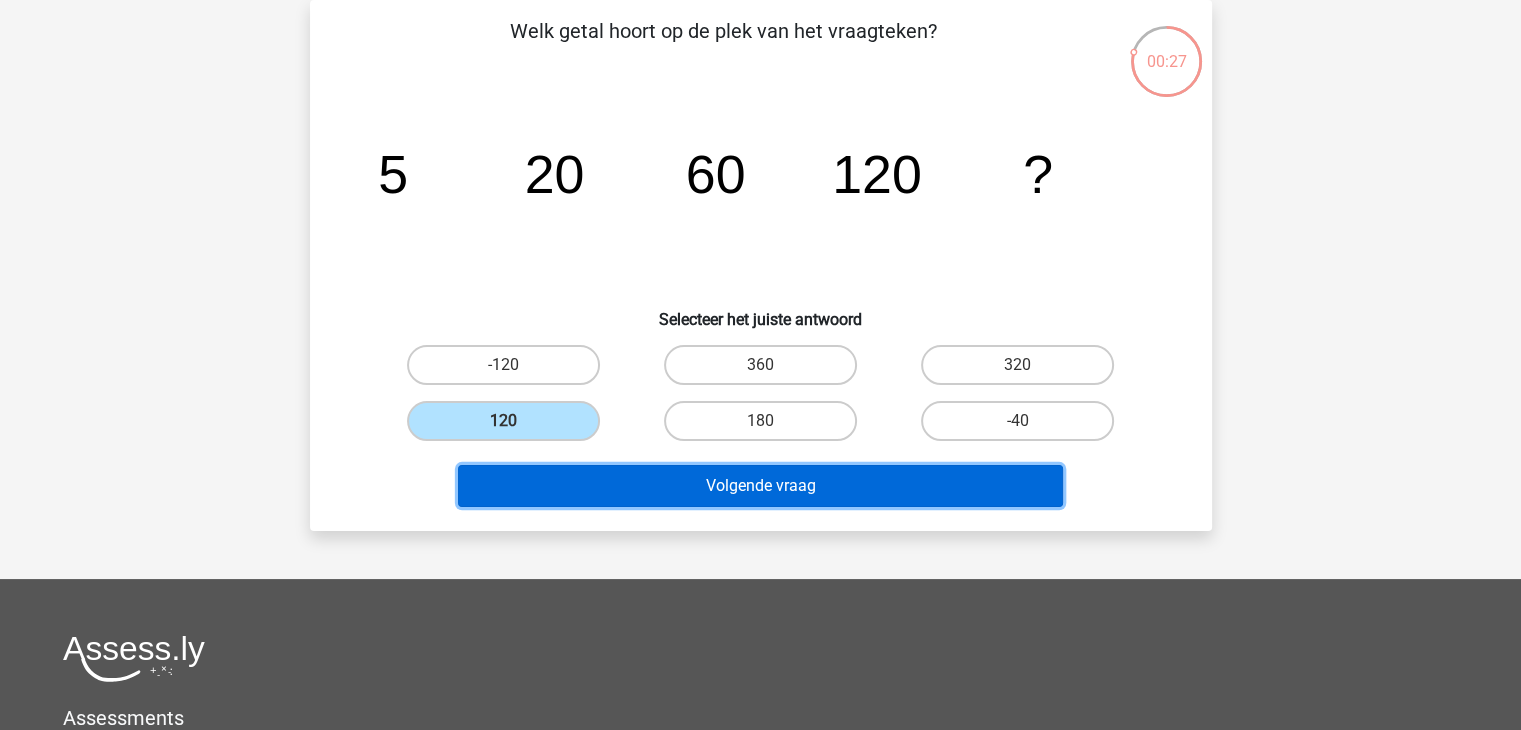 click on "Volgende vraag" at bounding box center [760, 486] 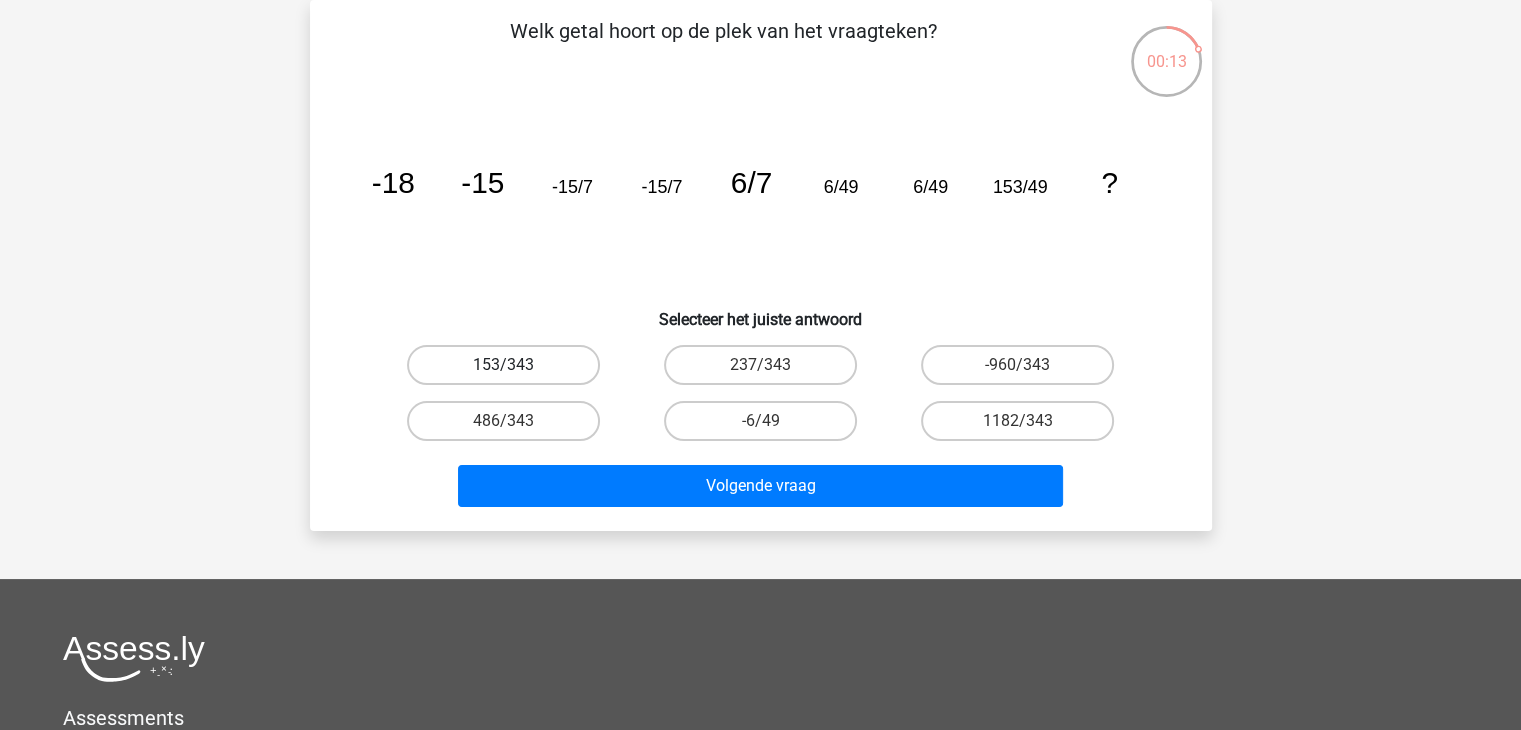 click on "153/343" at bounding box center [503, 365] 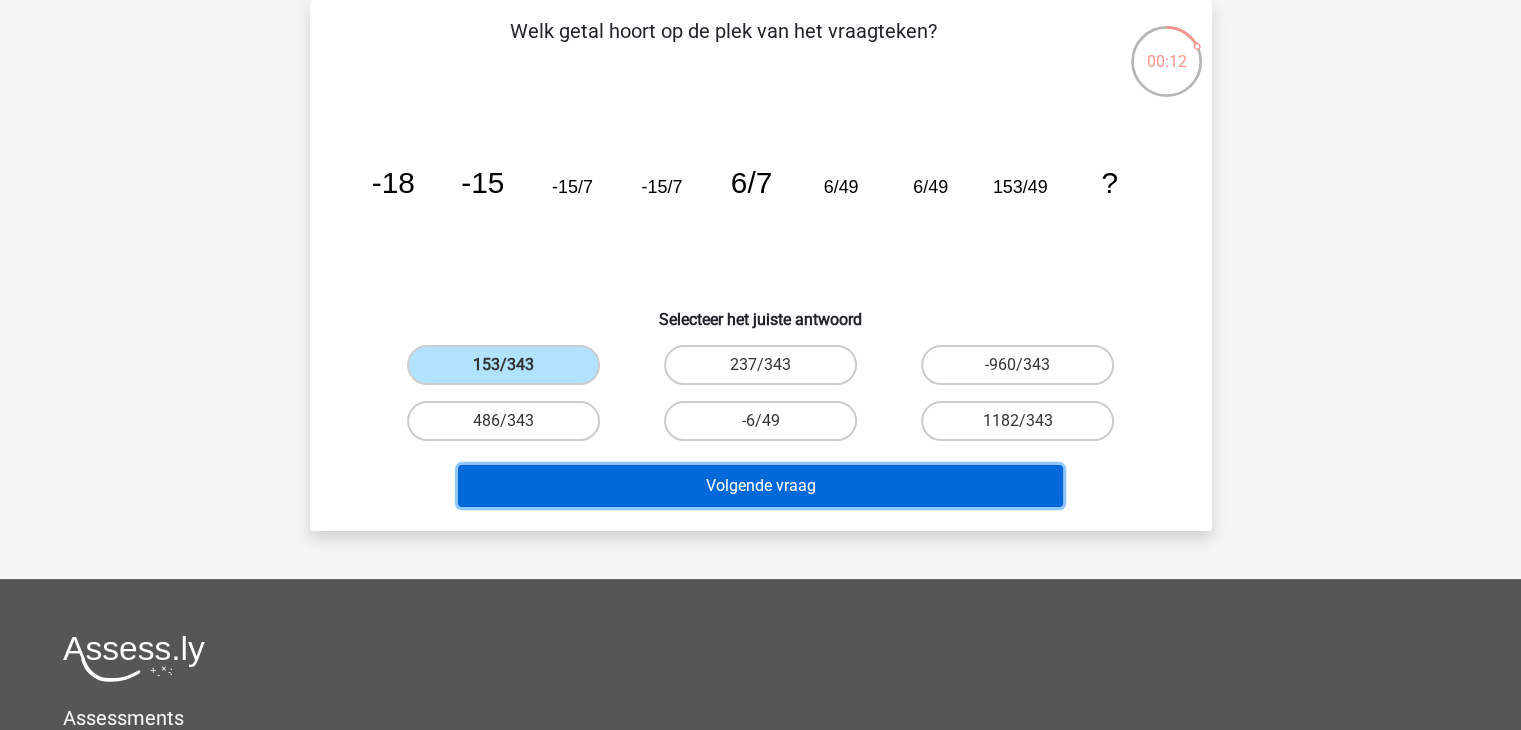 click on "Volgende vraag" at bounding box center (760, 486) 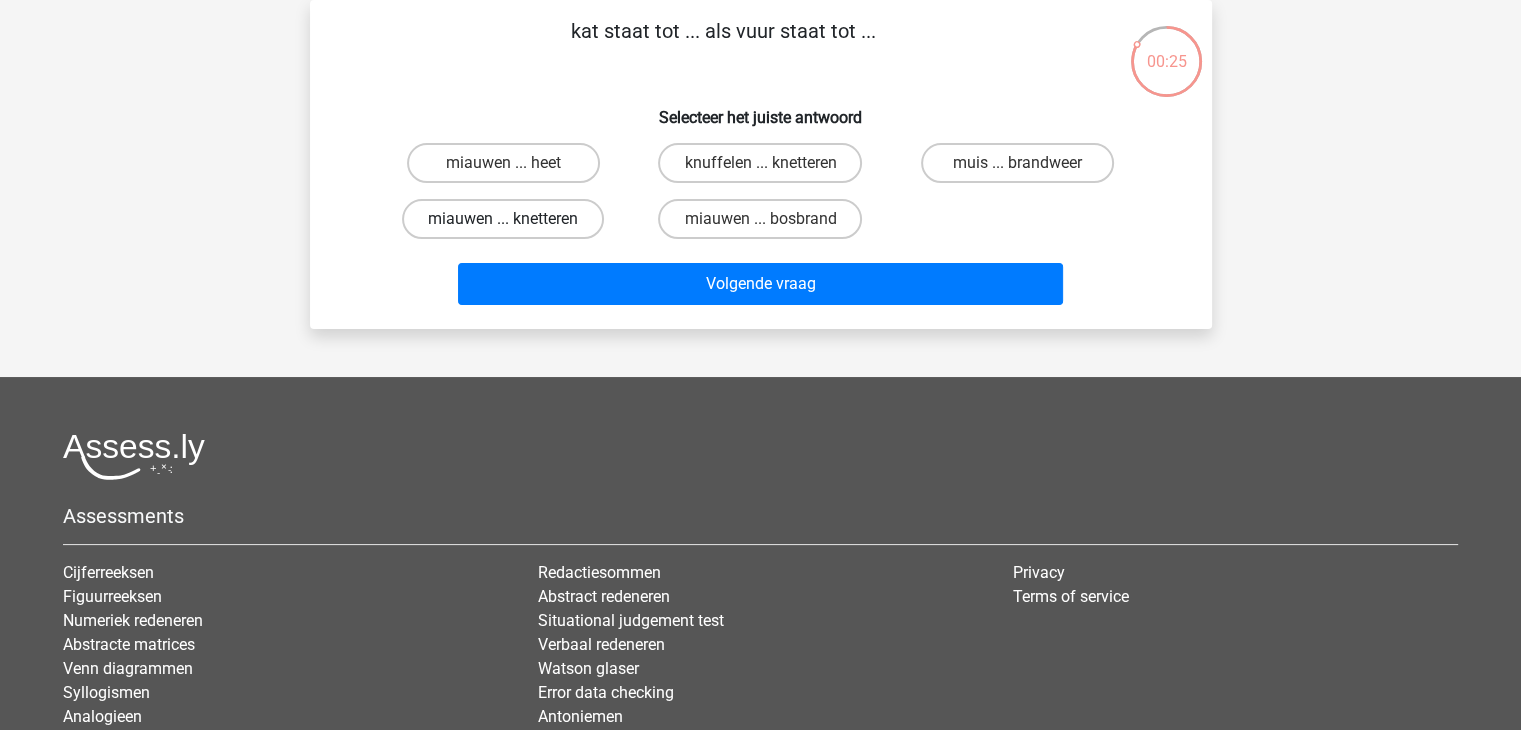 click on "miauwen ... knetteren" at bounding box center [503, 219] 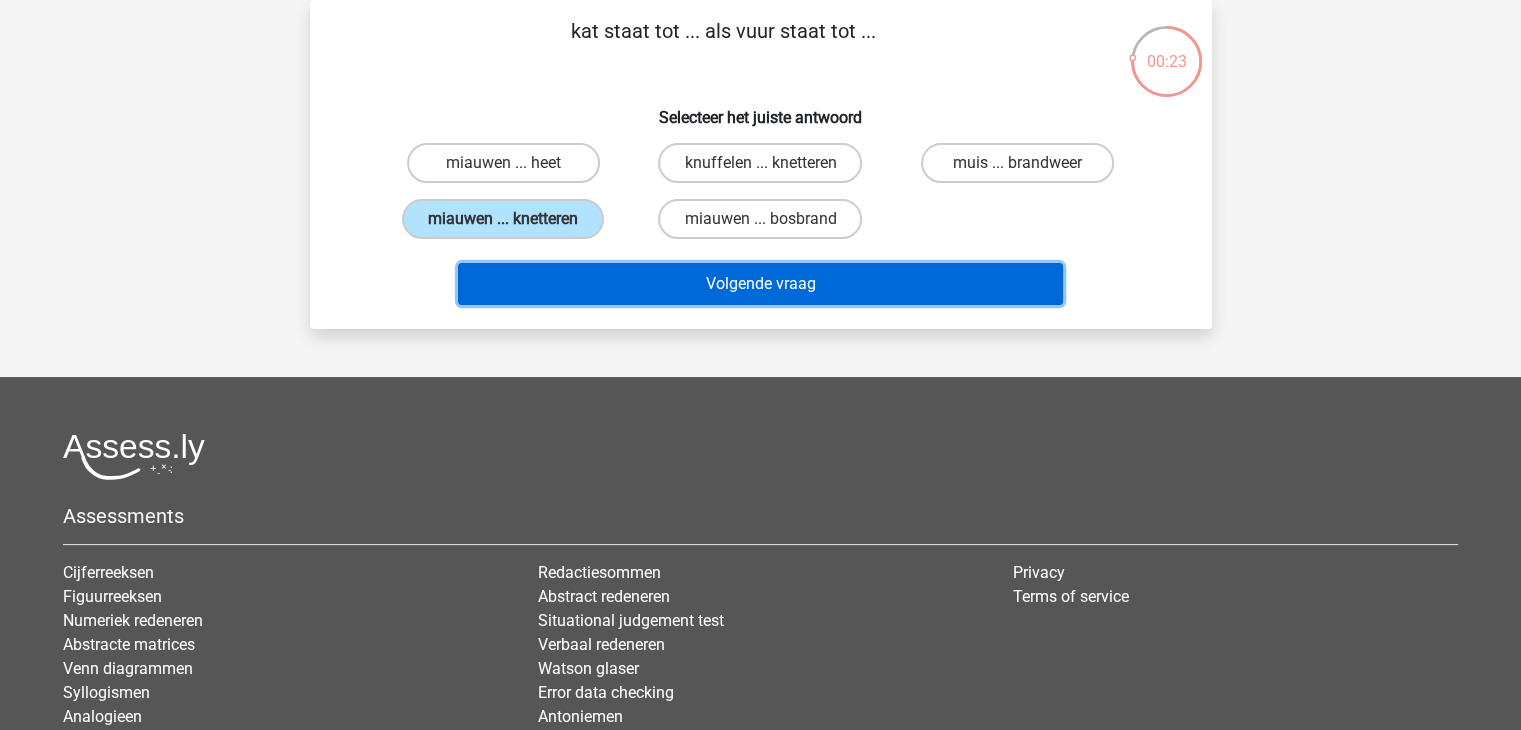 click on "Volgende vraag" at bounding box center (760, 284) 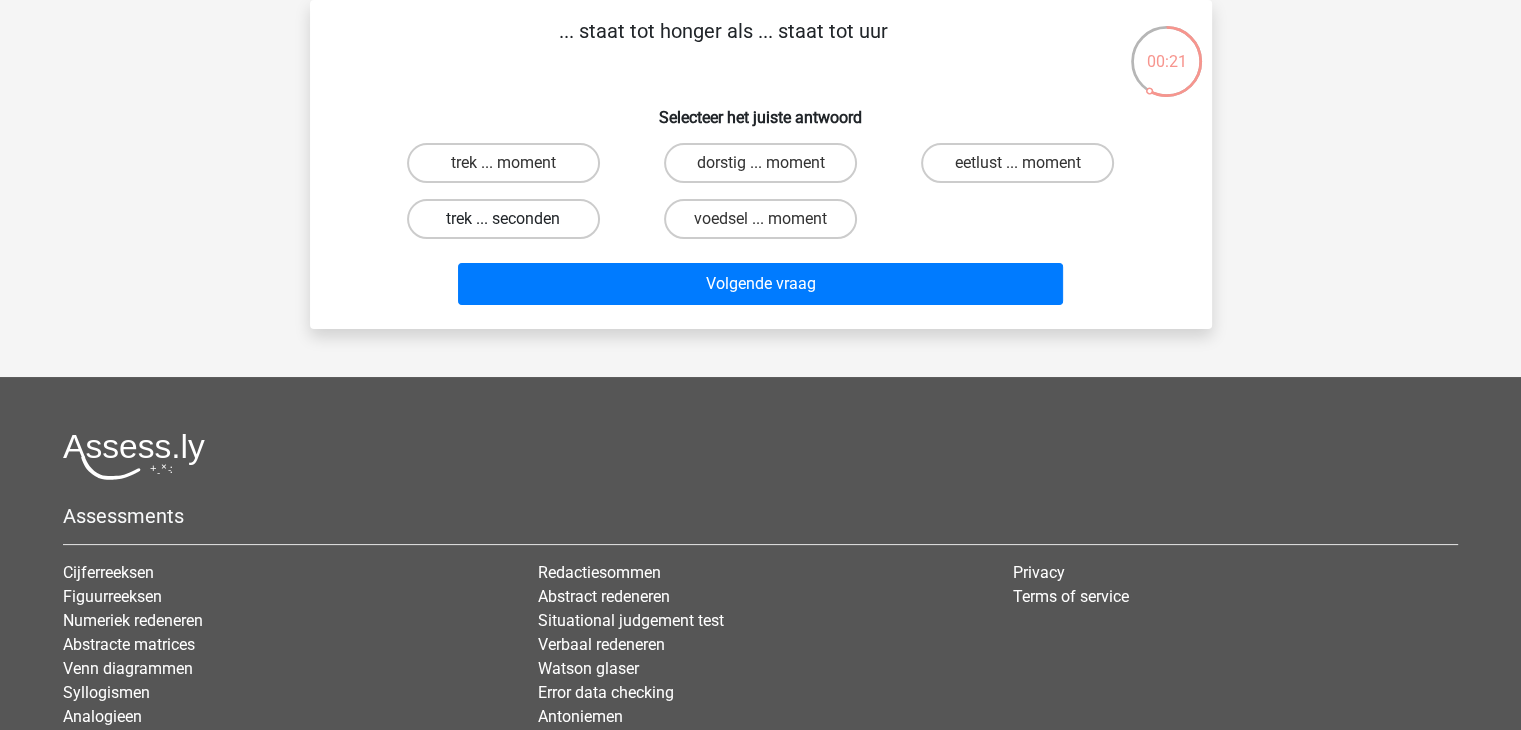 click on "trek ... seconden" at bounding box center [503, 219] 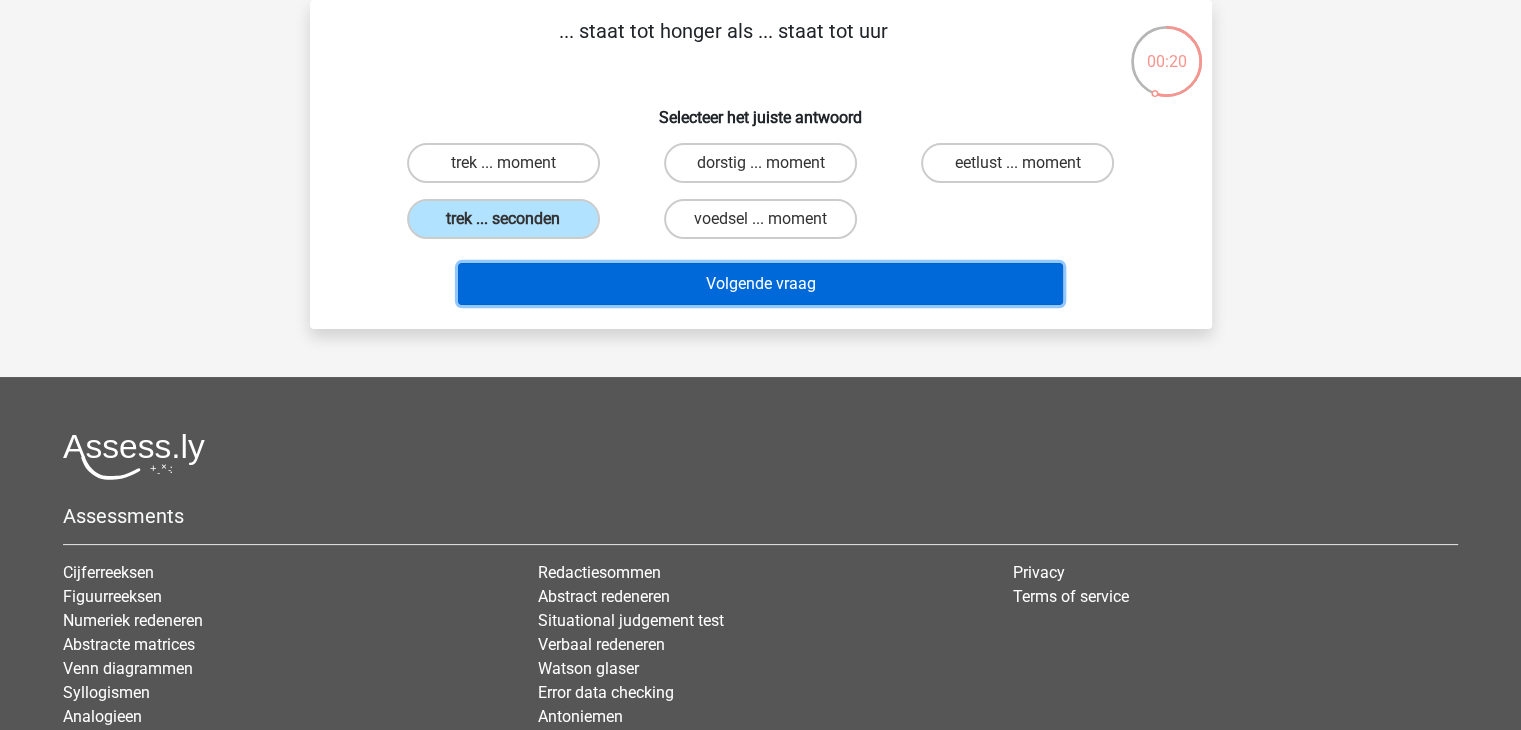 click on "Volgende vraag" at bounding box center [760, 284] 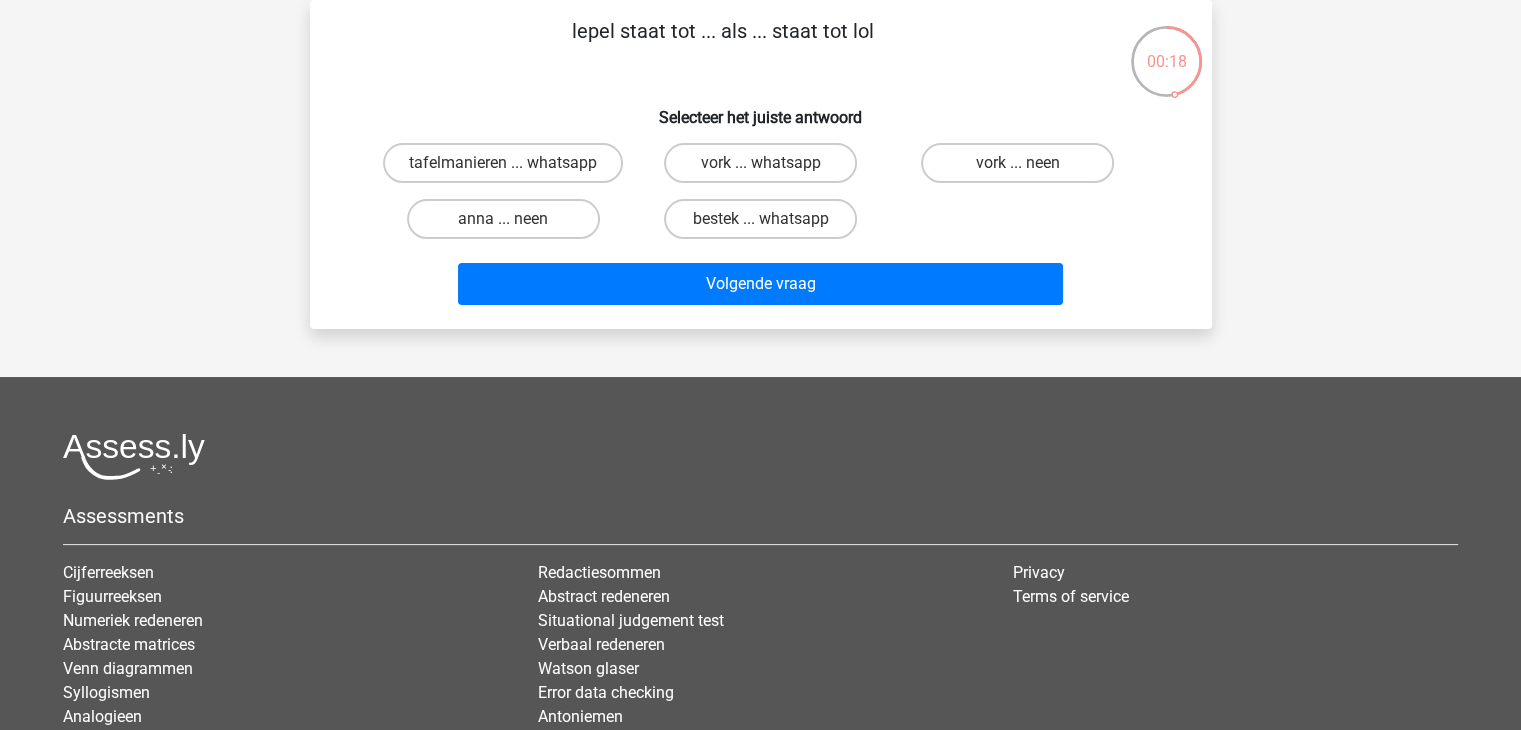 click on "tafelmanieren ... whatsapp" at bounding box center (509, 169) 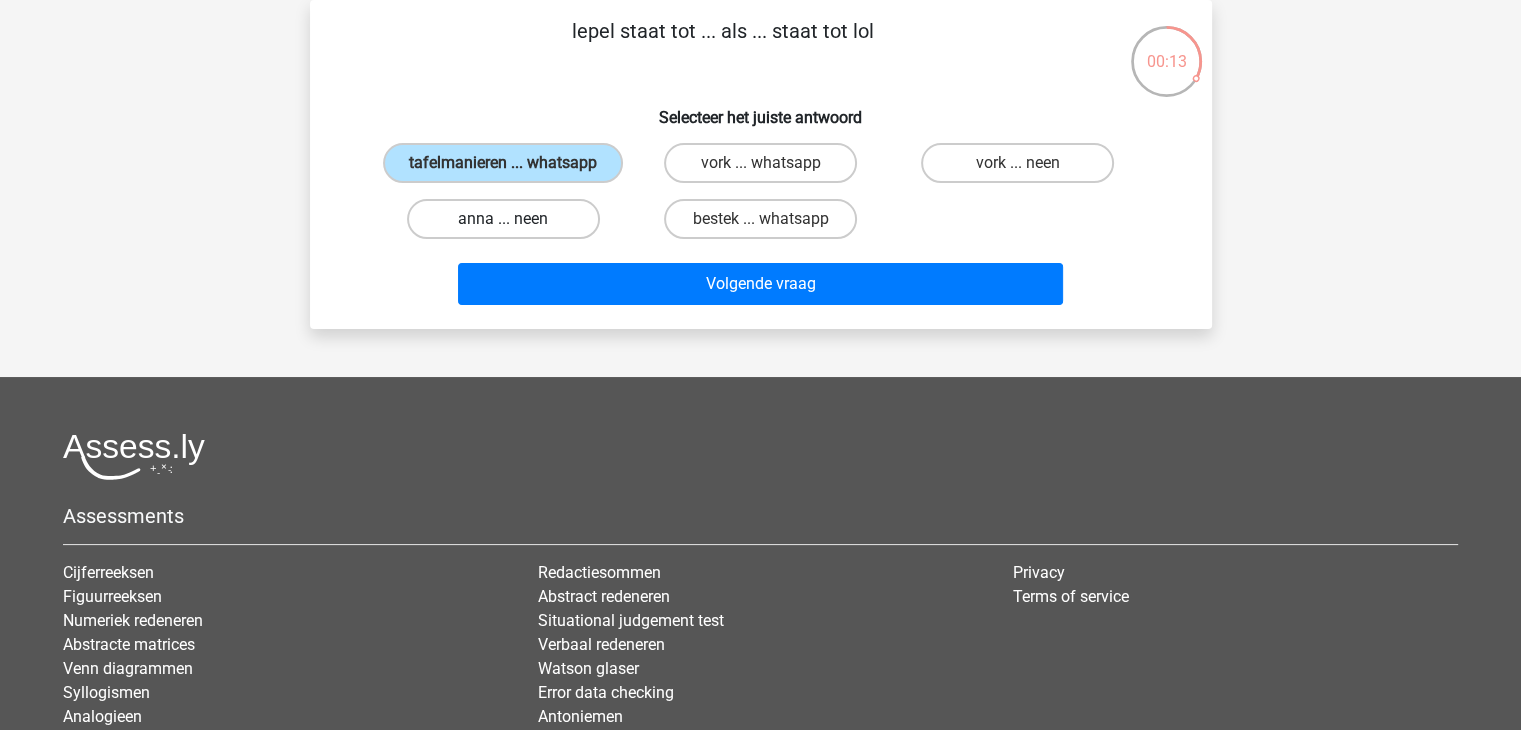 click on "anna ... neen" at bounding box center [503, 219] 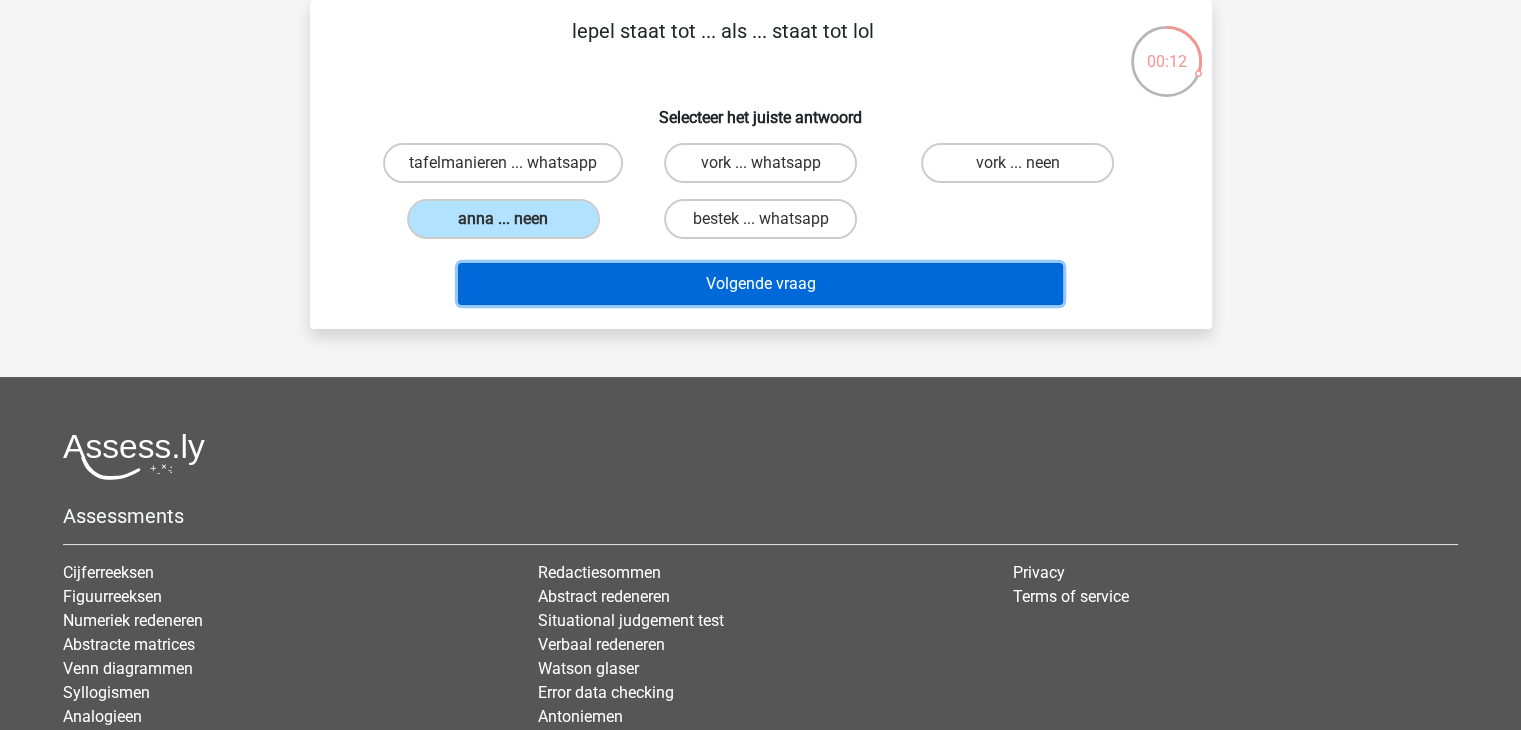click on "Volgende vraag" at bounding box center [760, 284] 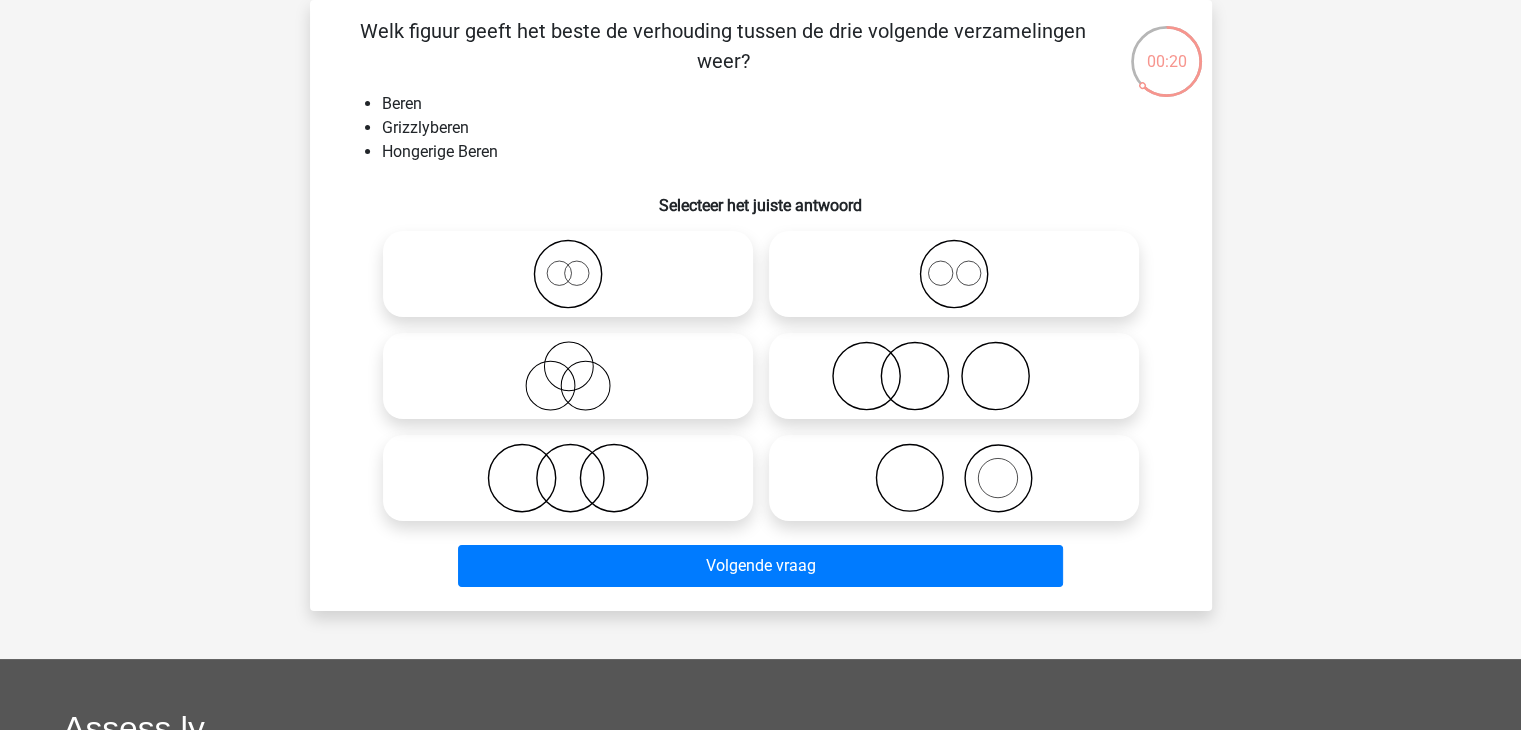 click 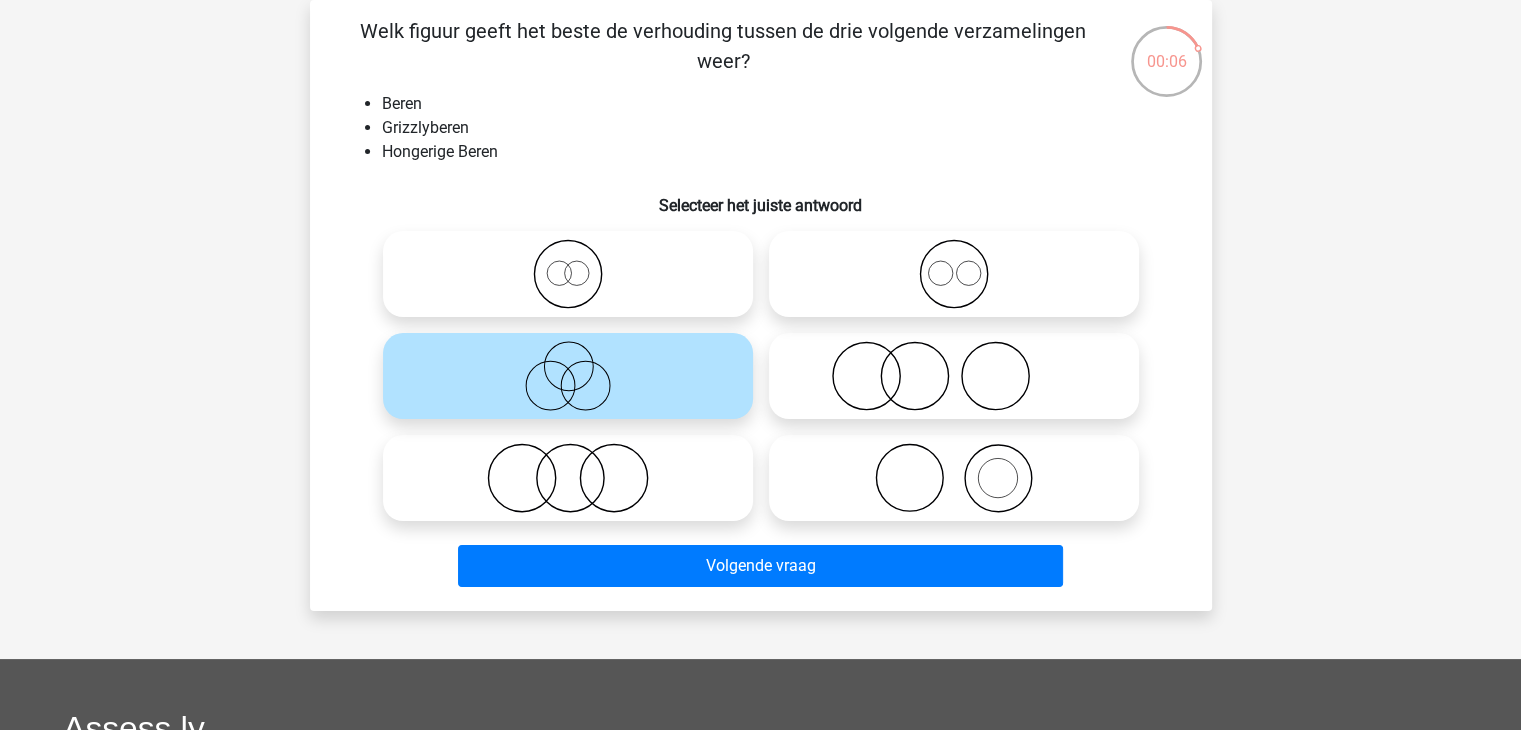 click 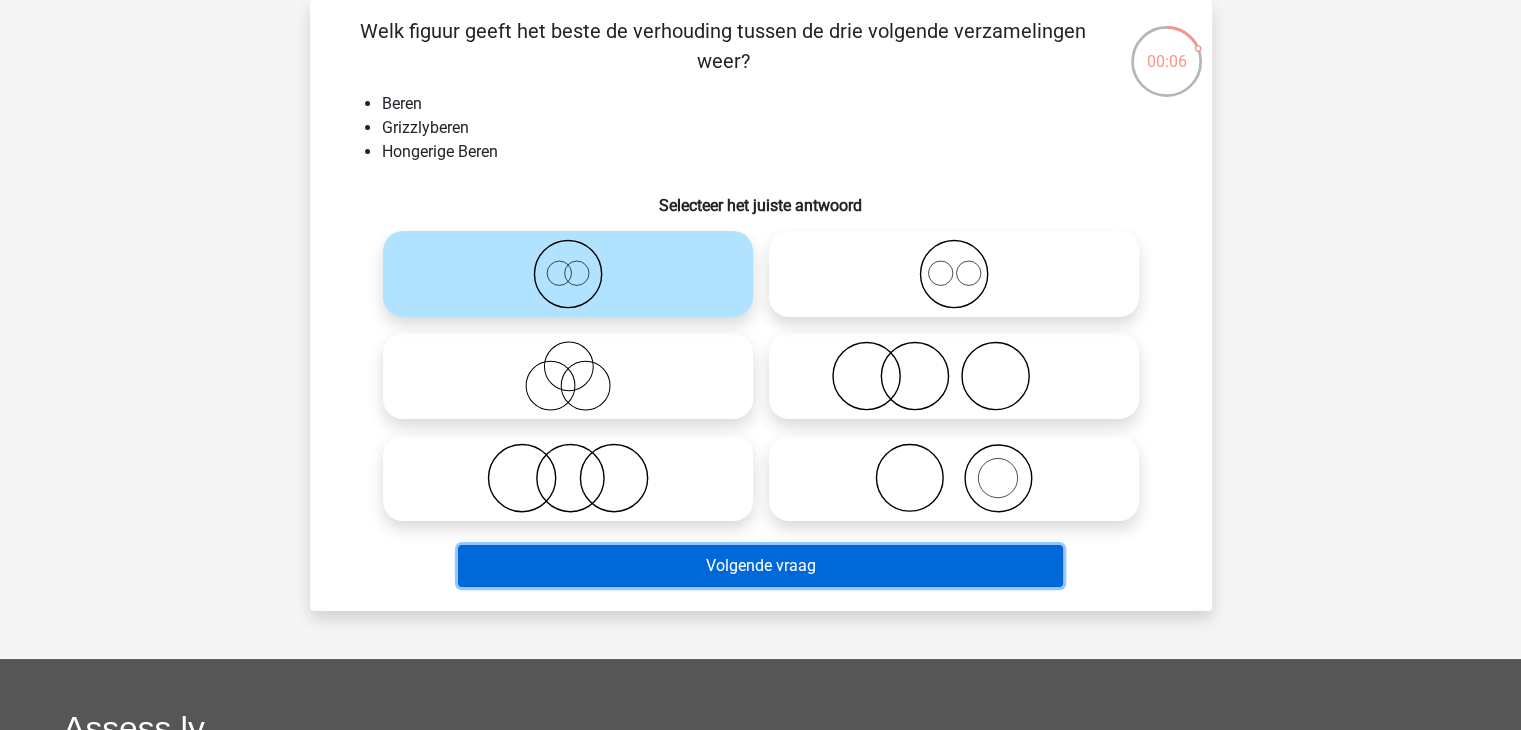 click on "Volgende vraag" at bounding box center (760, 566) 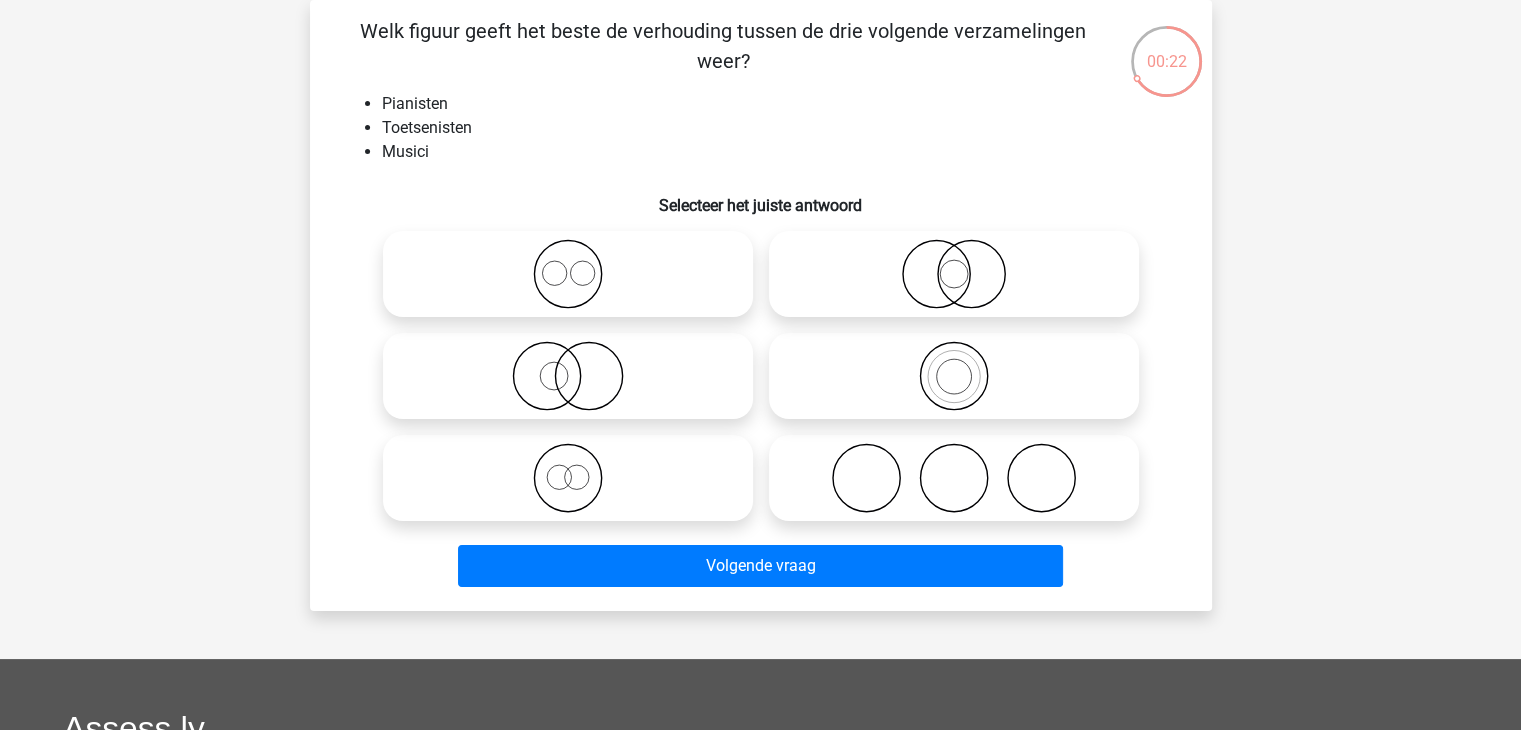 click 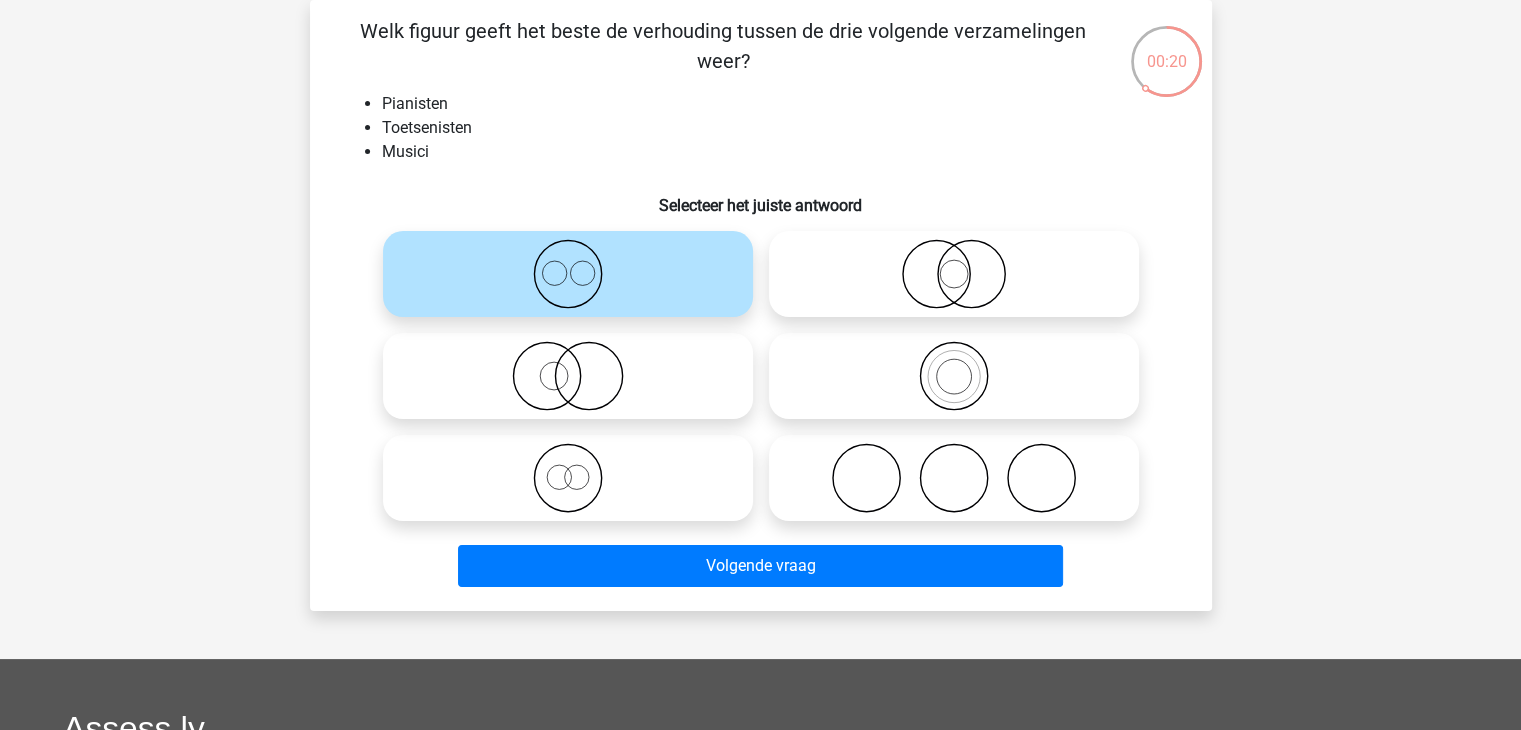 click 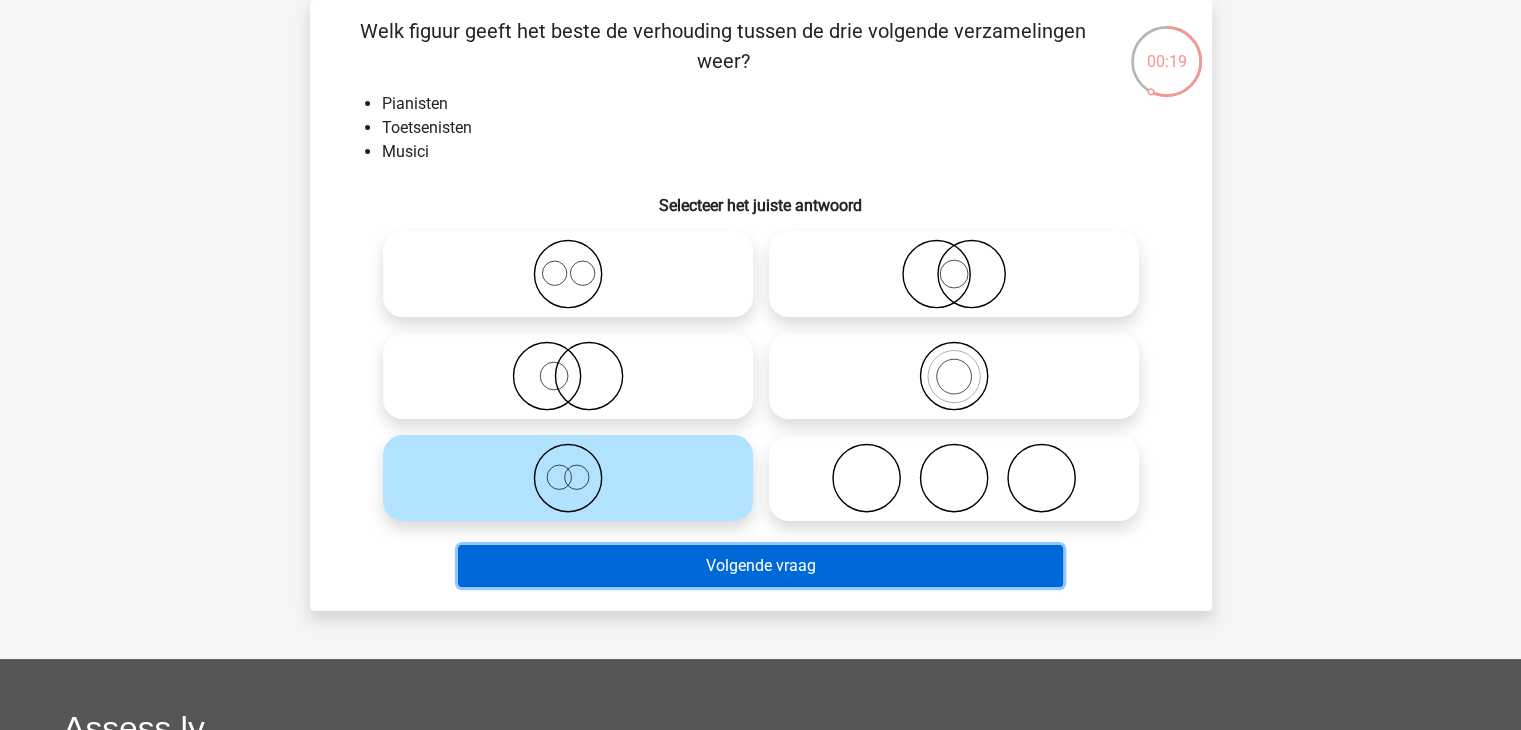 click on "Volgende vraag" at bounding box center (760, 566) 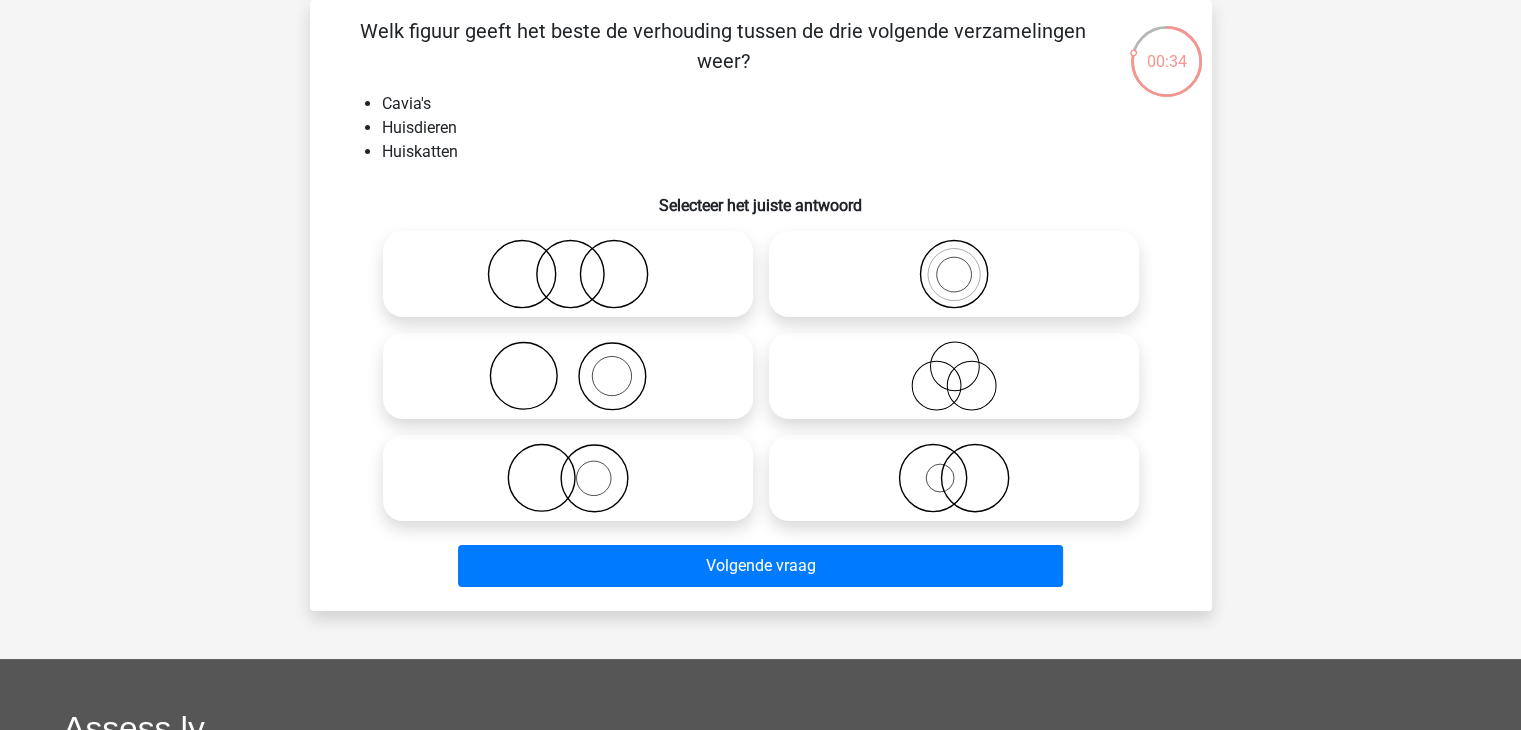 click 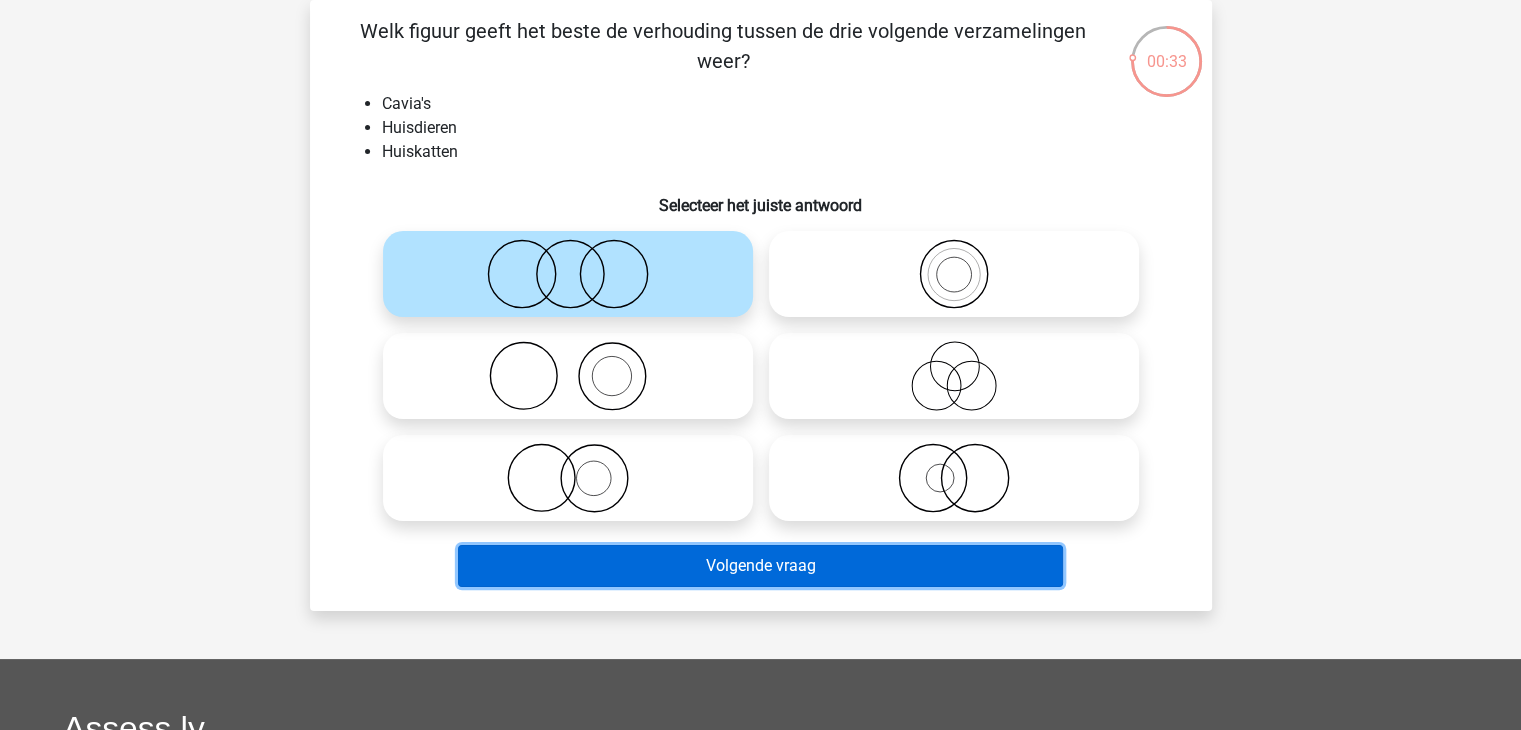 click on "Volgende vraag" at bounding box center (760, 566) 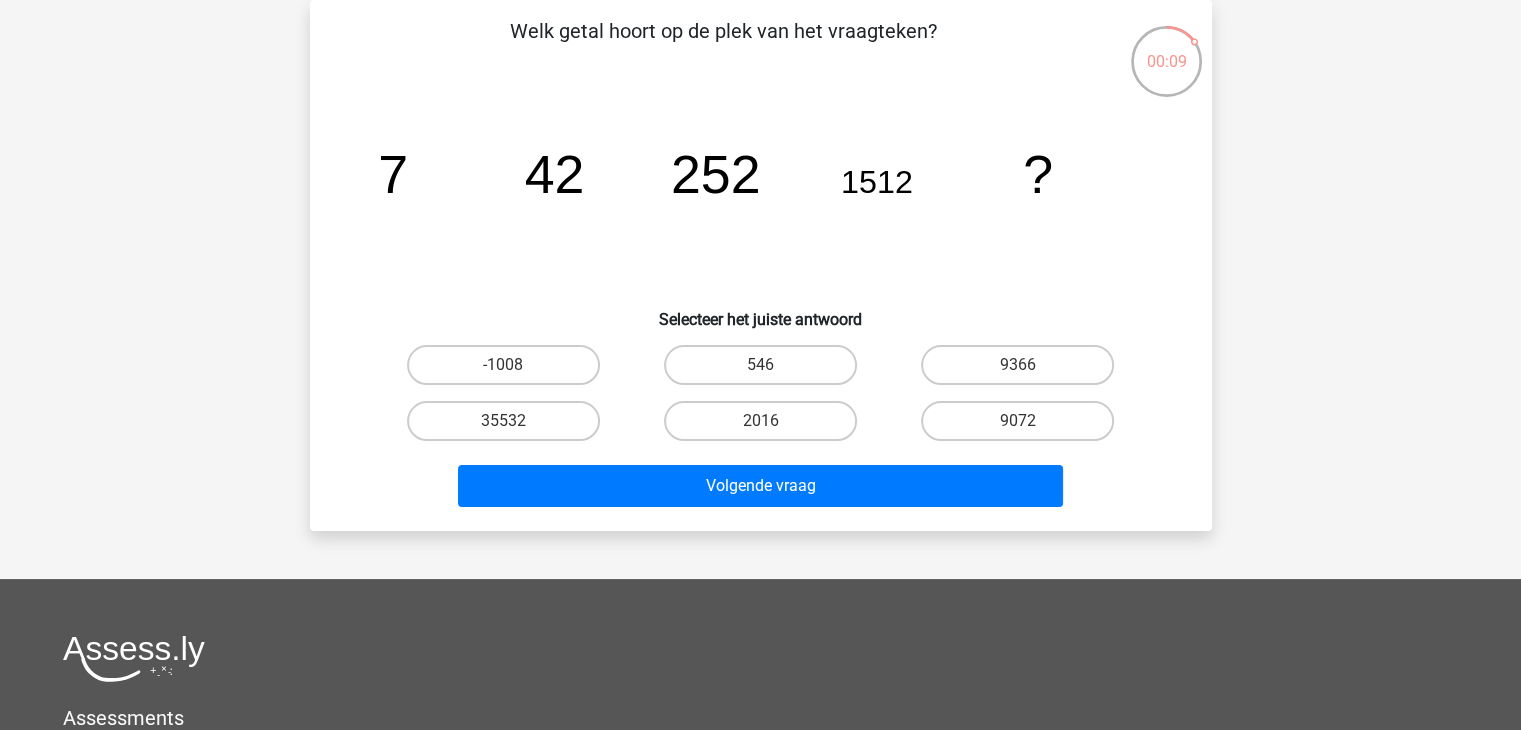 click on "9072" at bounding box center (1024, 427) 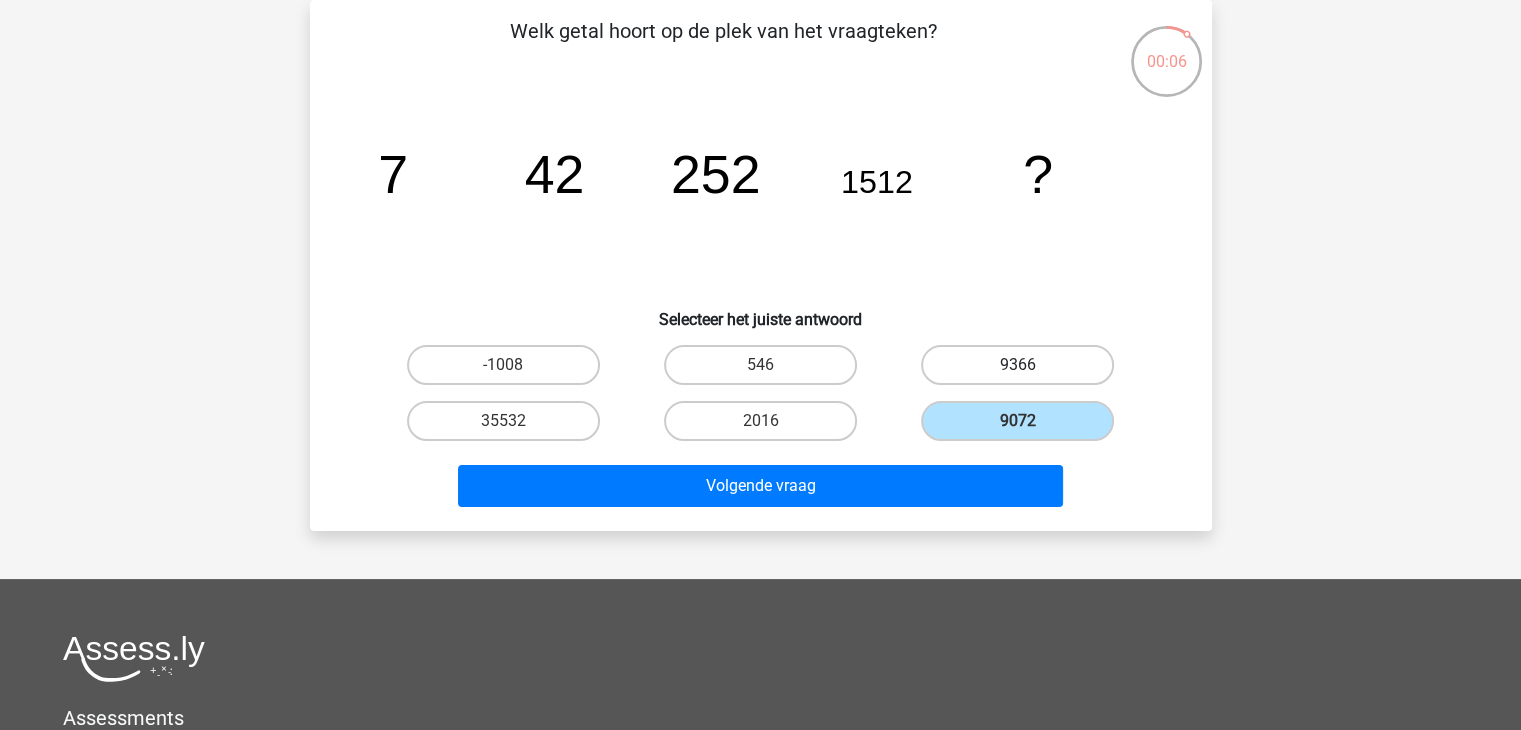 click on "9366" at bounding box center (1017, 365) 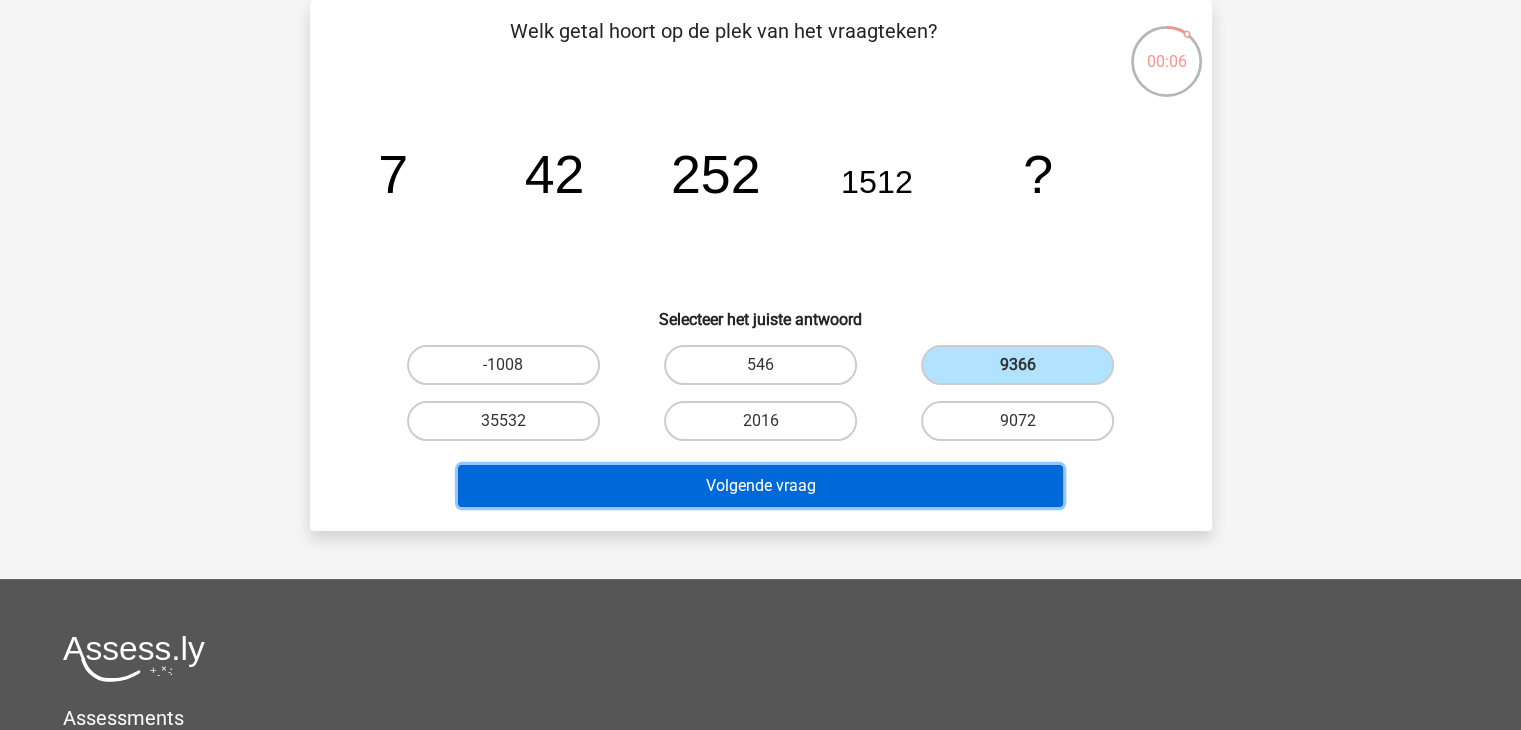 click on "Volgende vraag" at bounding box center (760, 486) 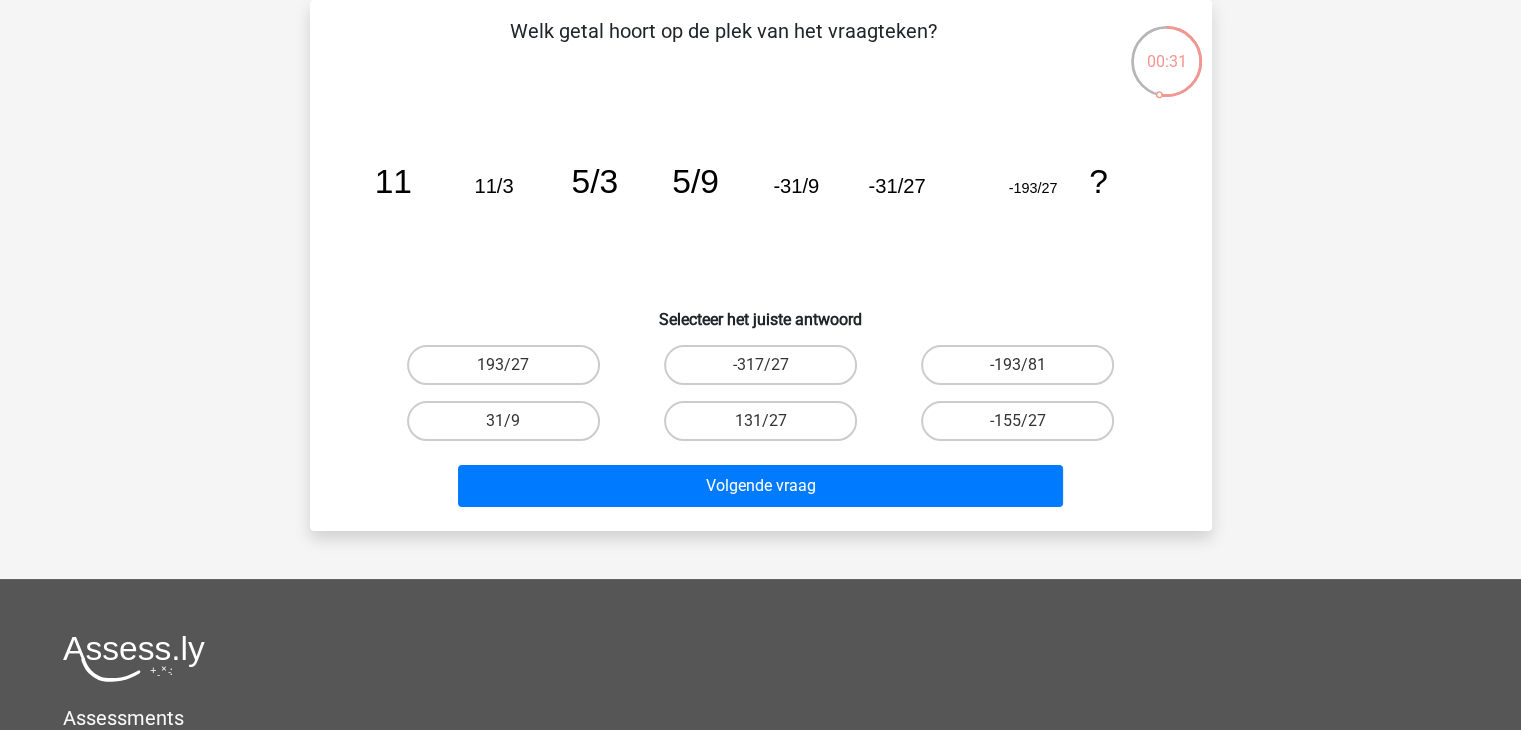 click on "image/svg+xml
11
11/3
5/3
5/9
-31/9
-31/27
-193/27
?" 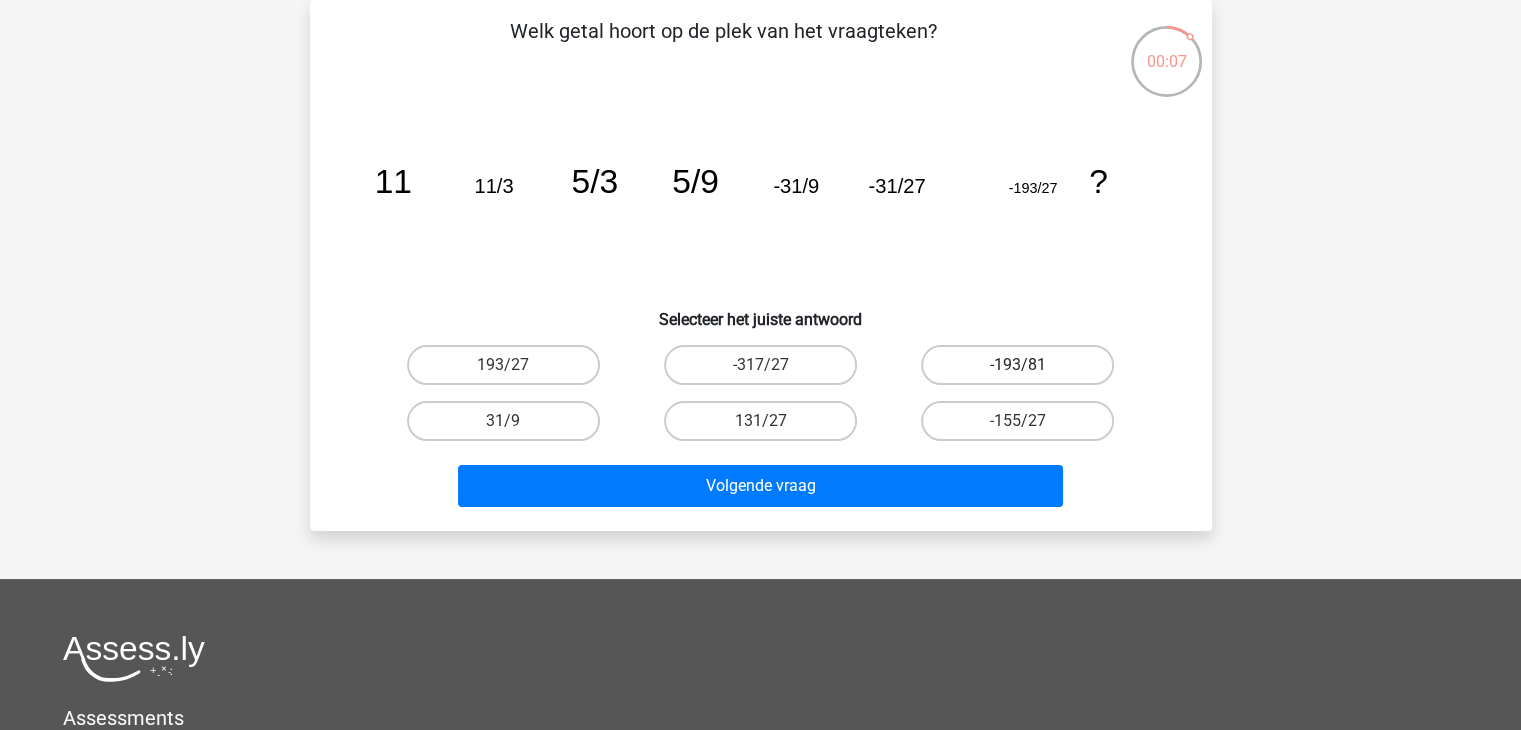 click on "-193/81" at bounding box center (1017, 365) 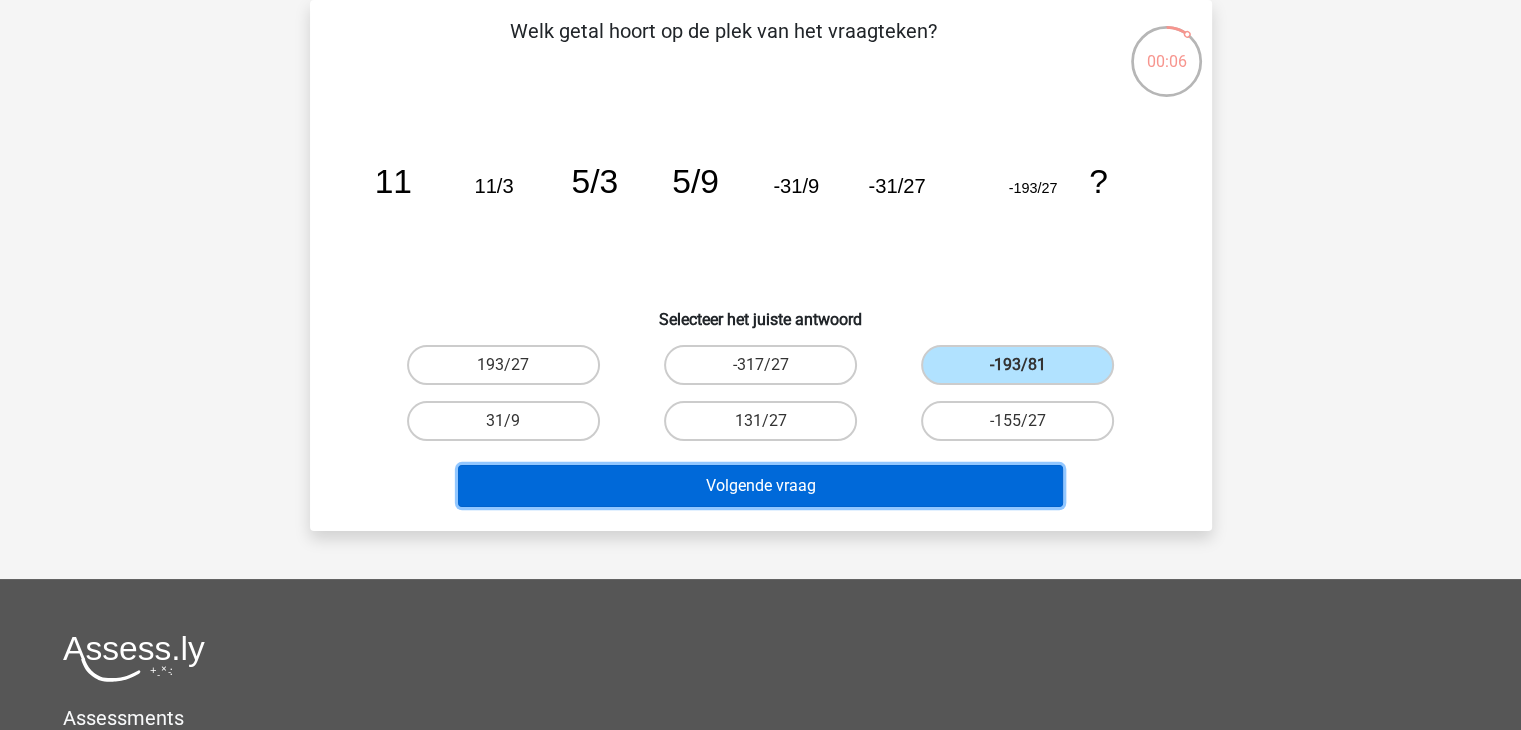 click on "Volgende vraag" at bounding box center (760, 486) 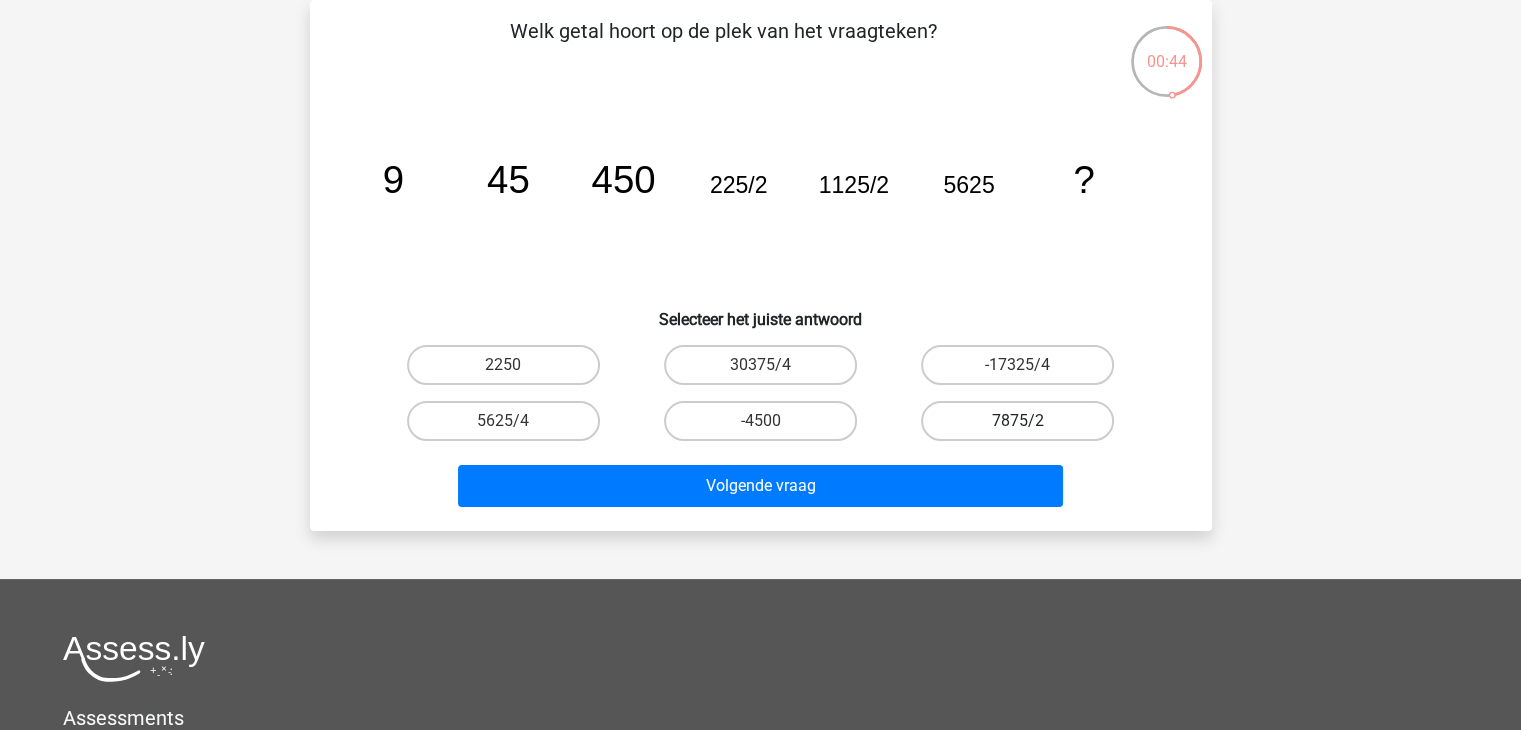 click on "7875/2" at bounding box center [1017, 421] 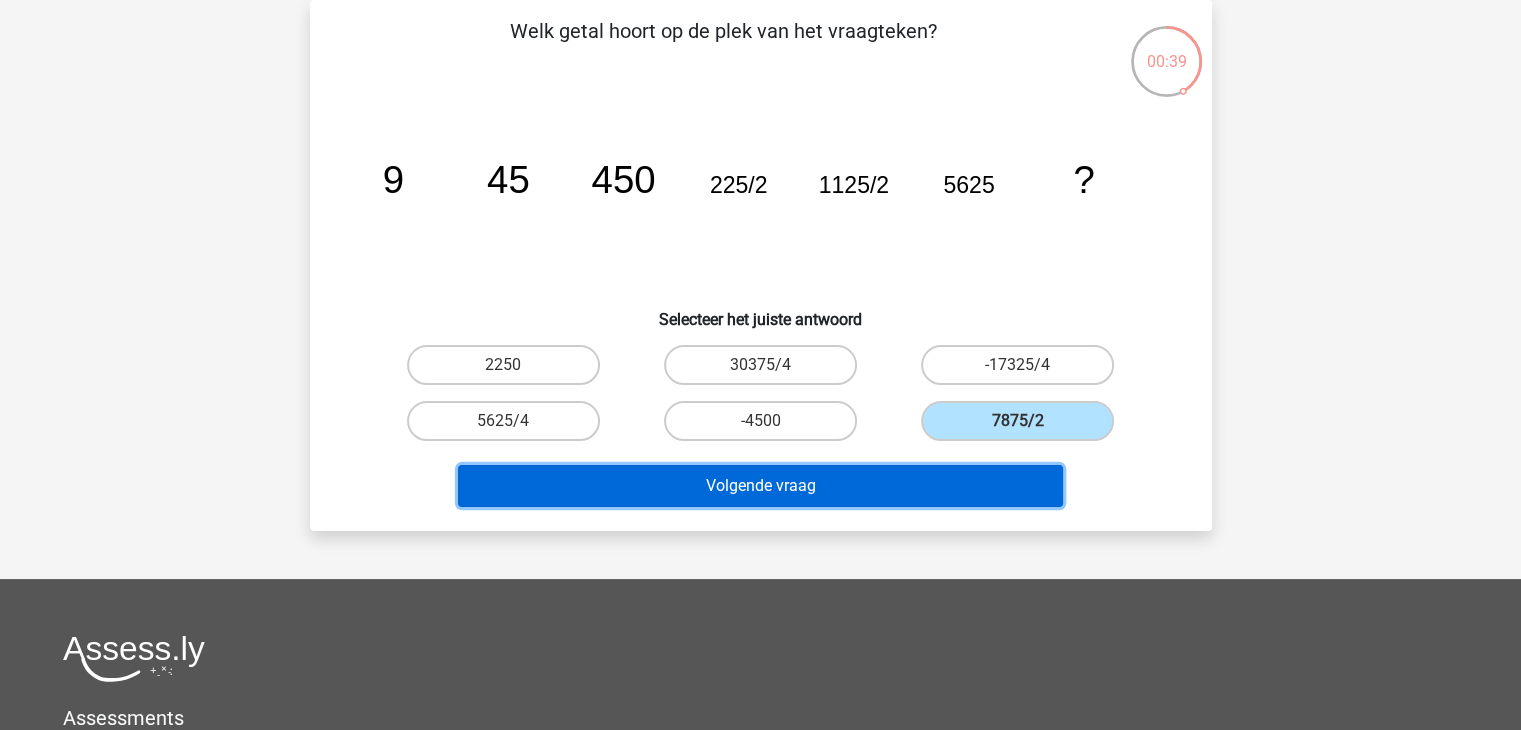 click on "Volgende vraag" at bounding box center (760, 486) 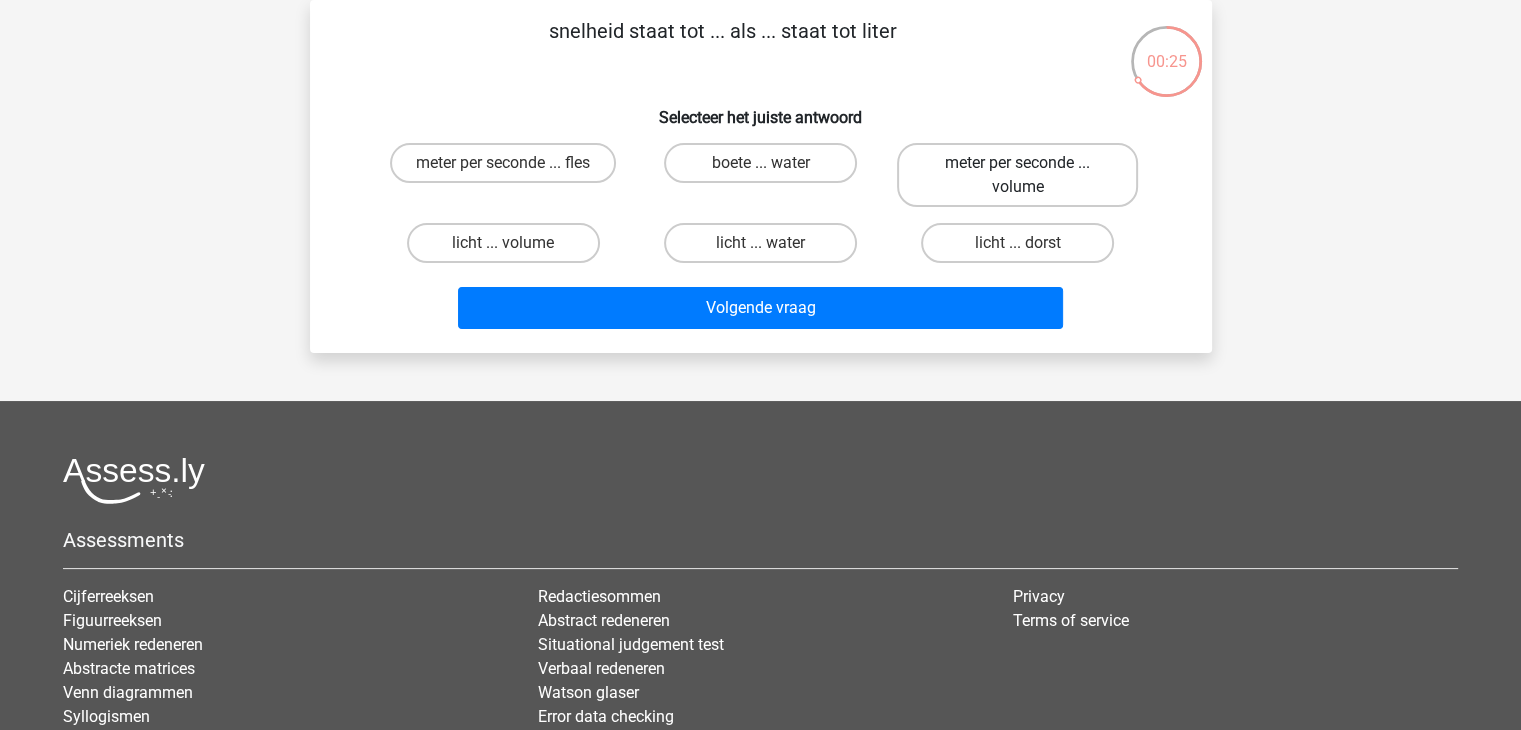 click on "meter per seconde ... volume" at bounding box center (1017, 175) 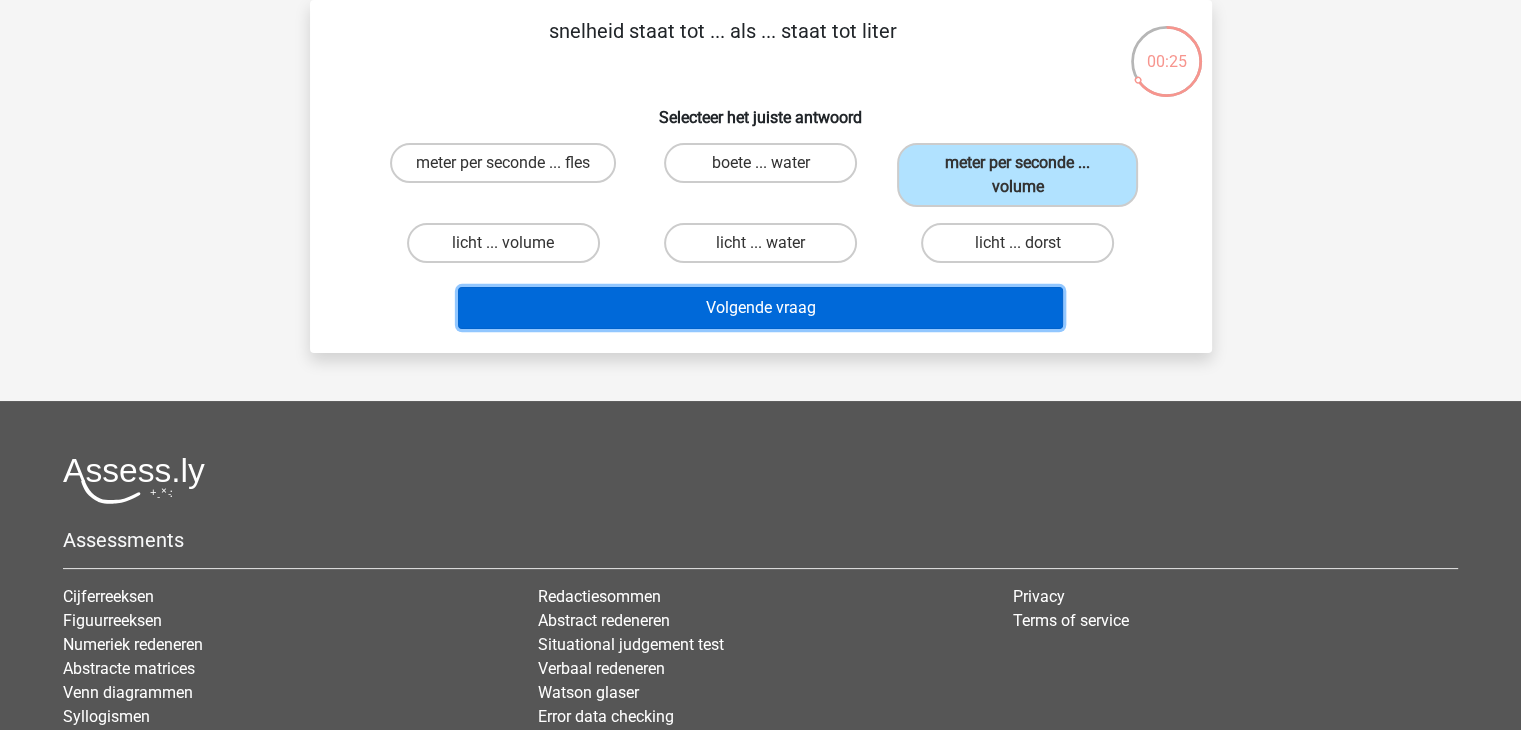 click on "Volgende vraag" at bounding box center [760, 308] 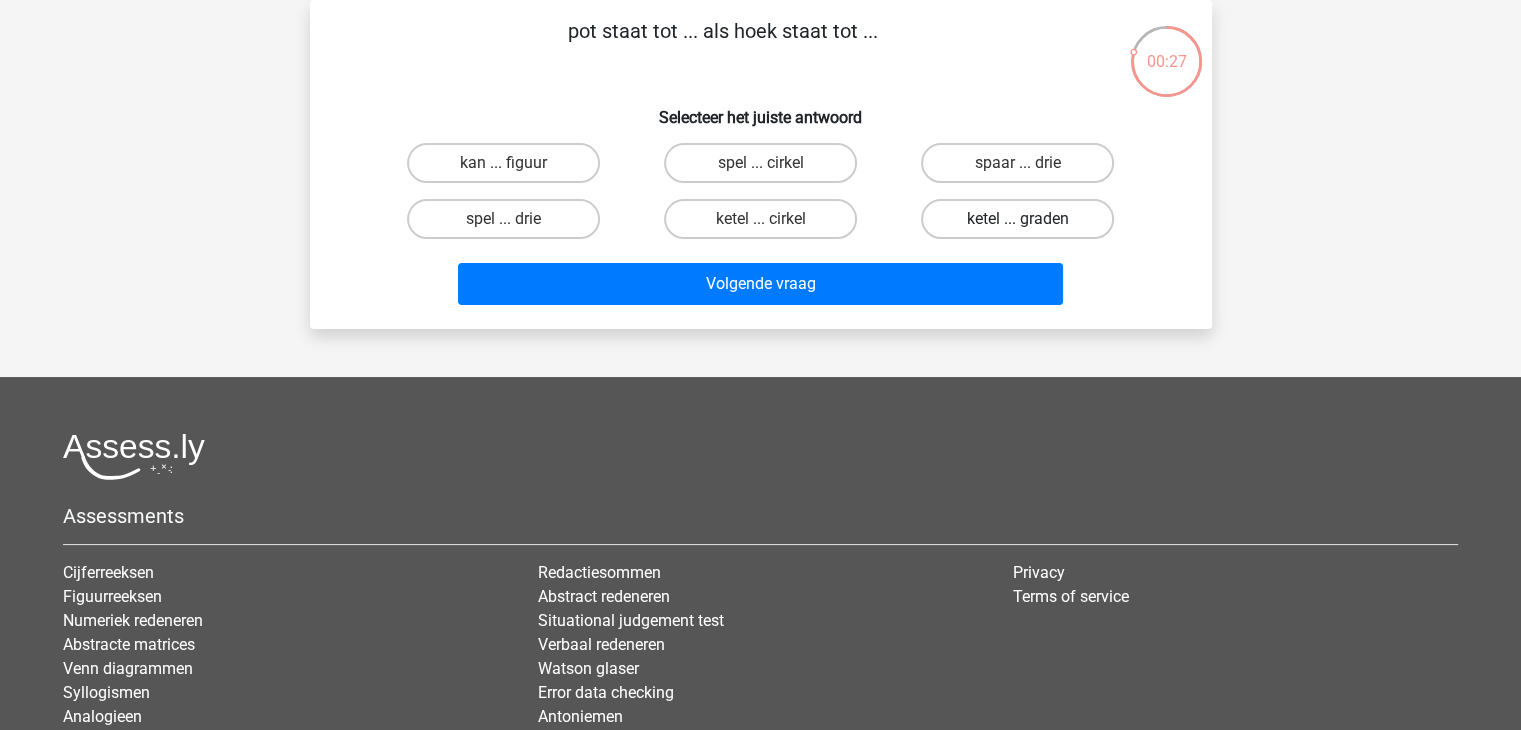 click on "ketel ... graden" at bounding box center [1017, 219] 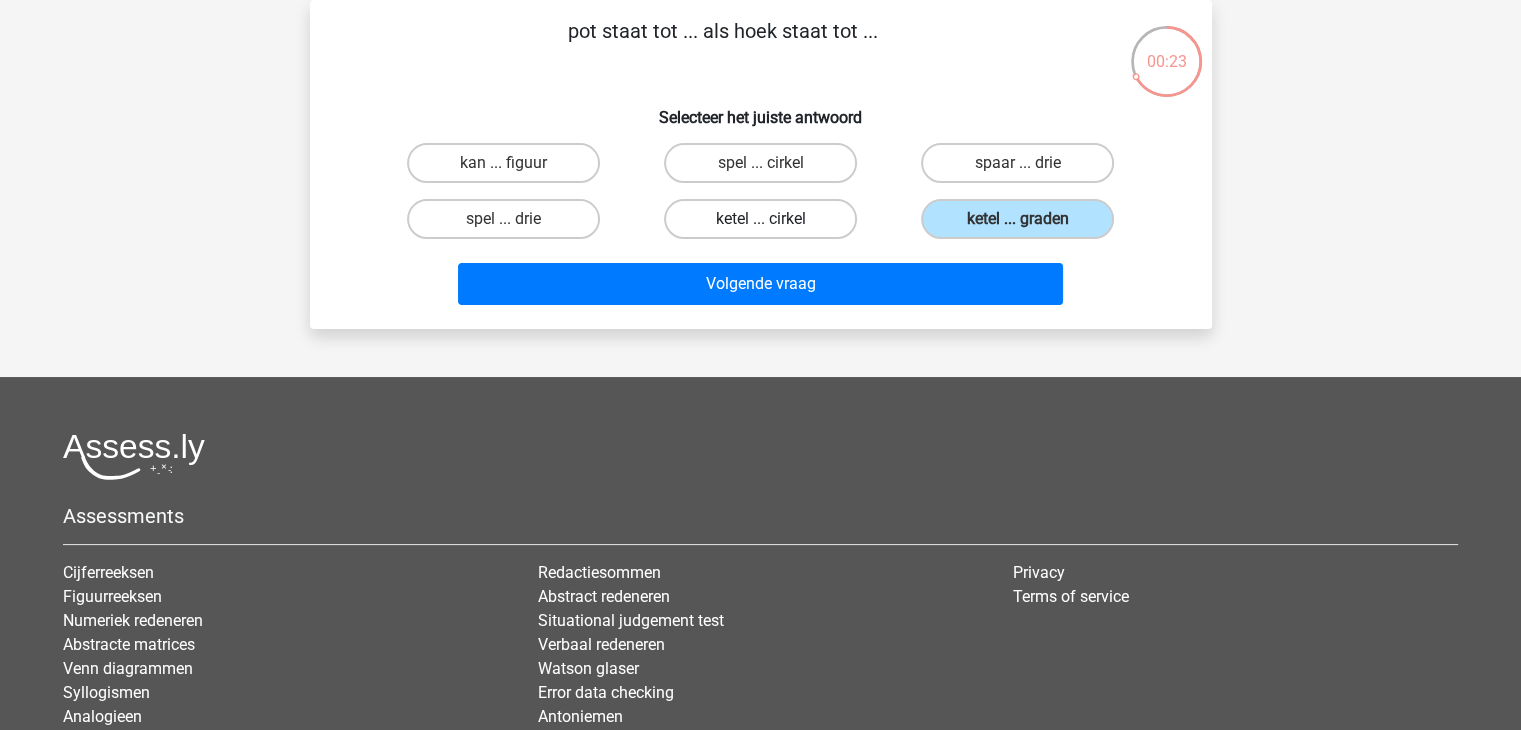 click on "ketel ... cirkel" at bounding box center (760, 219) 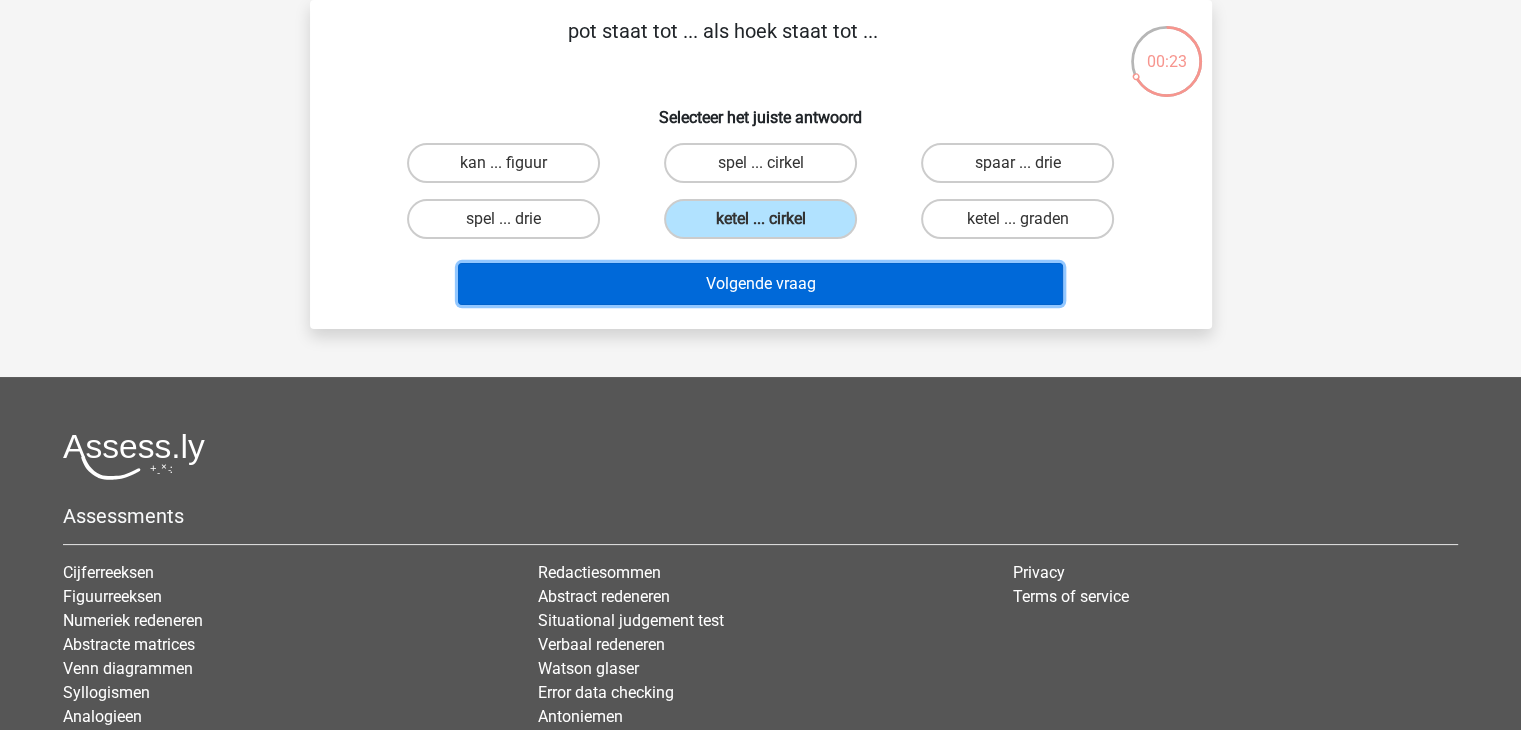click on "Volgende vraag" at bounding box center (760, 284) 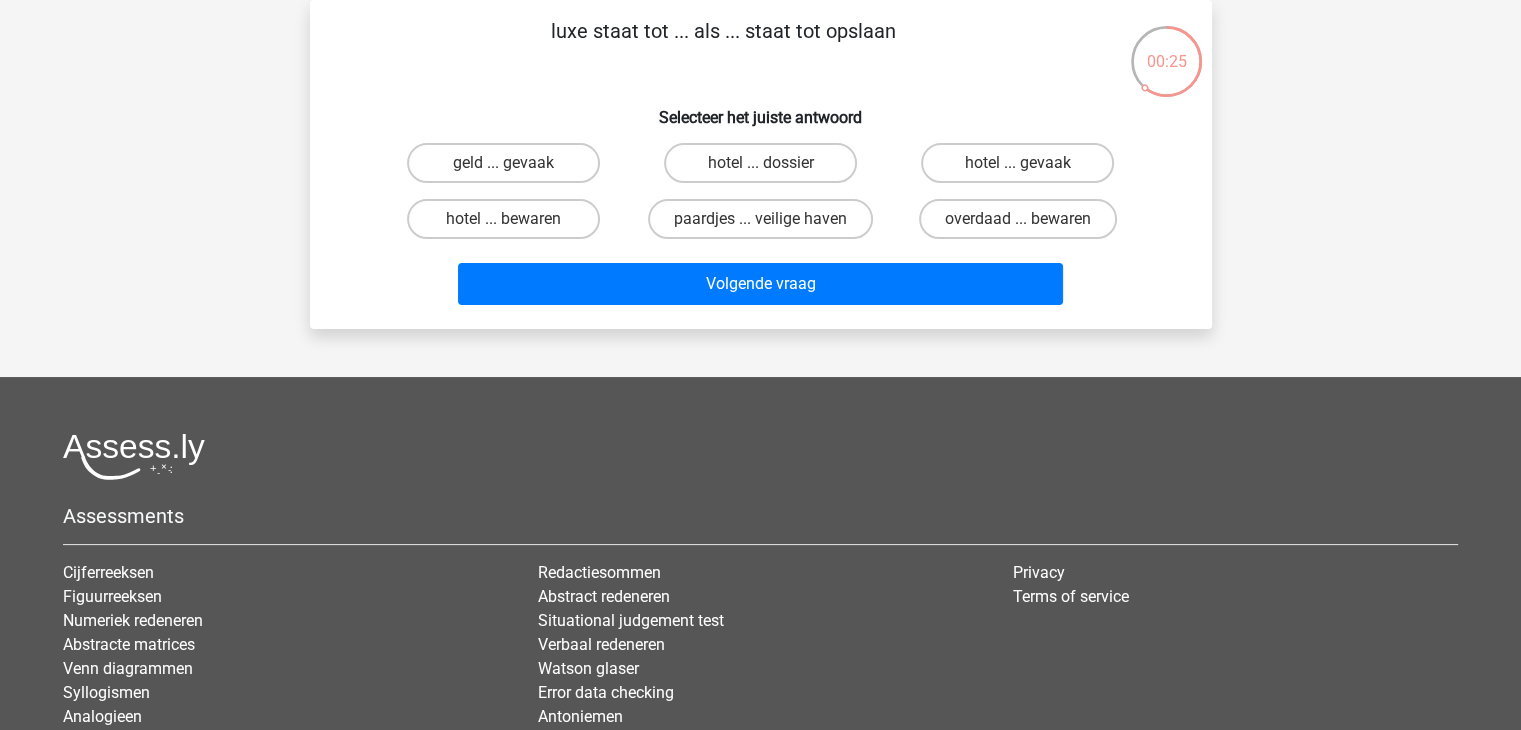 click on "geld ... gevaak" at bounding box center (503, 163) 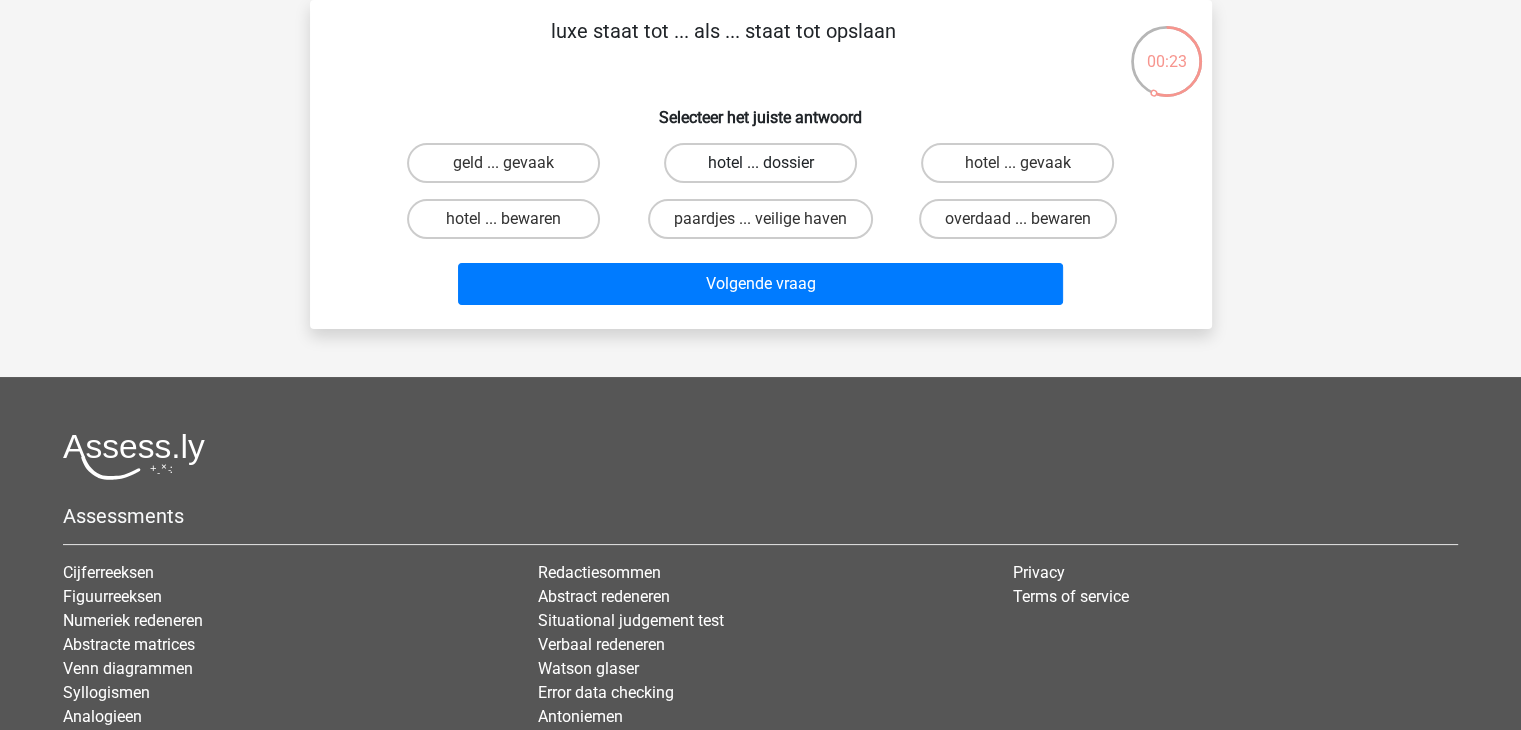 click on "hotel ... dossier" at bounding box center (760, 163) 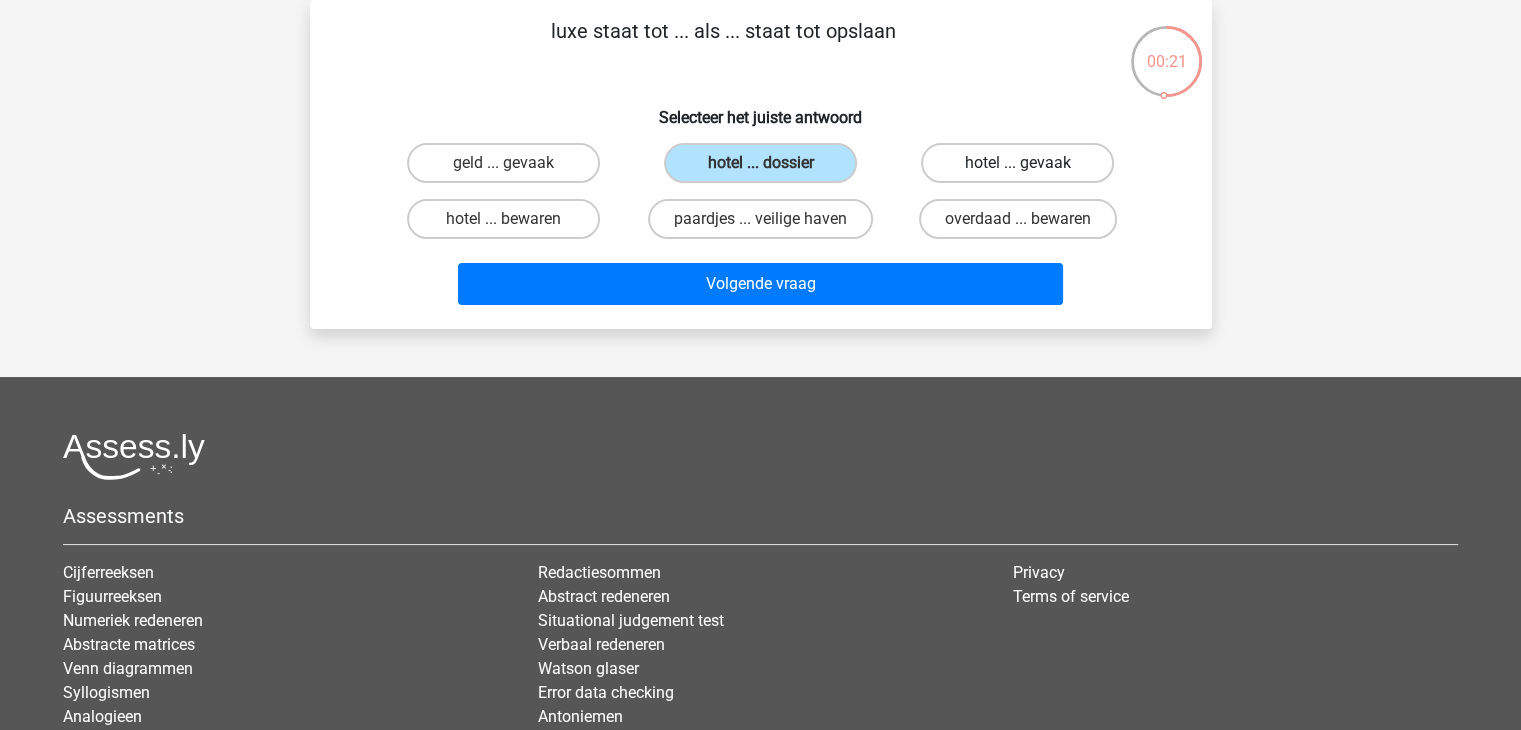 click on "hotel ... gevaak" at bounding box center [1017, 163] 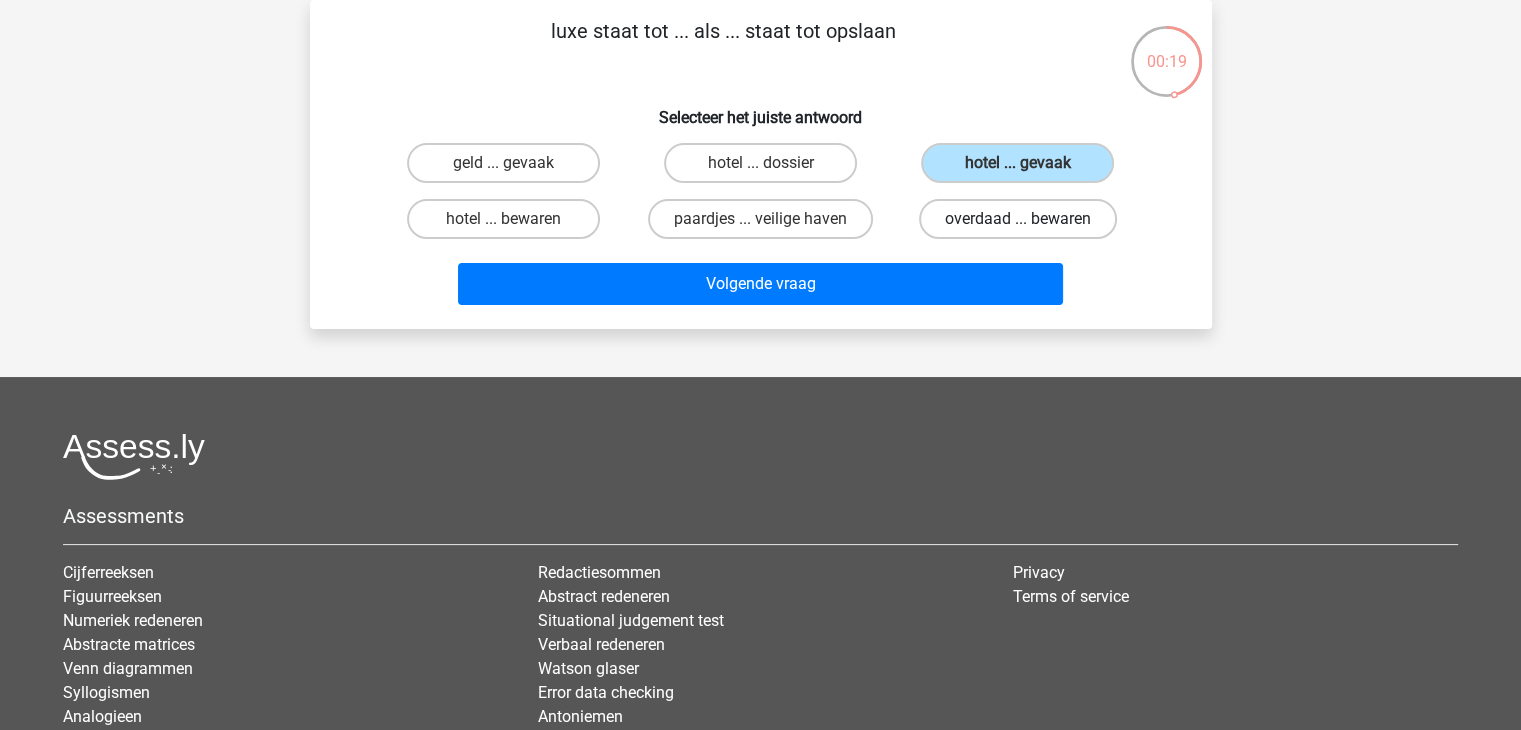 click on "overdaad ... bewaren" at bounding box center [1018, 219] 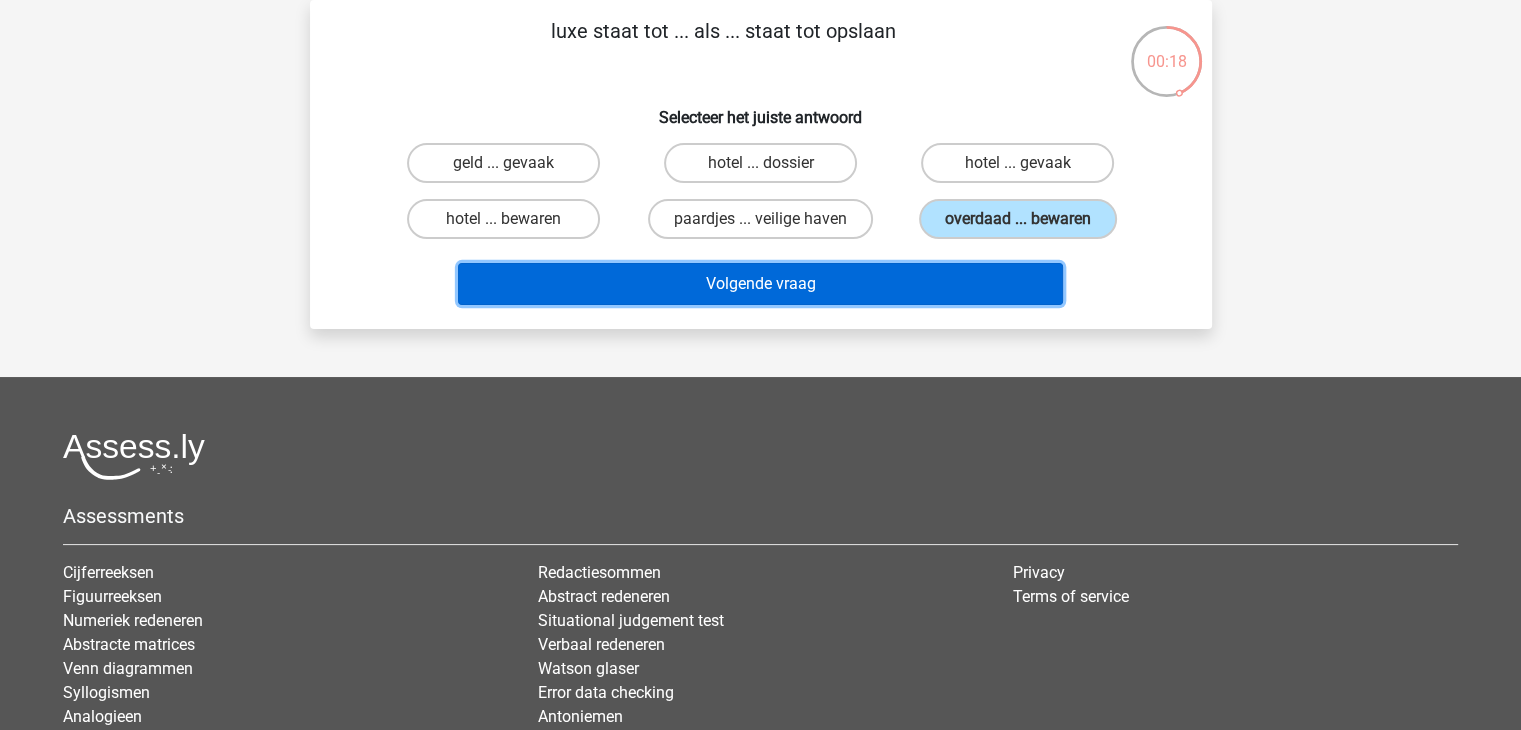 click on "Volgende vraag" at bounding box center [760, 284] 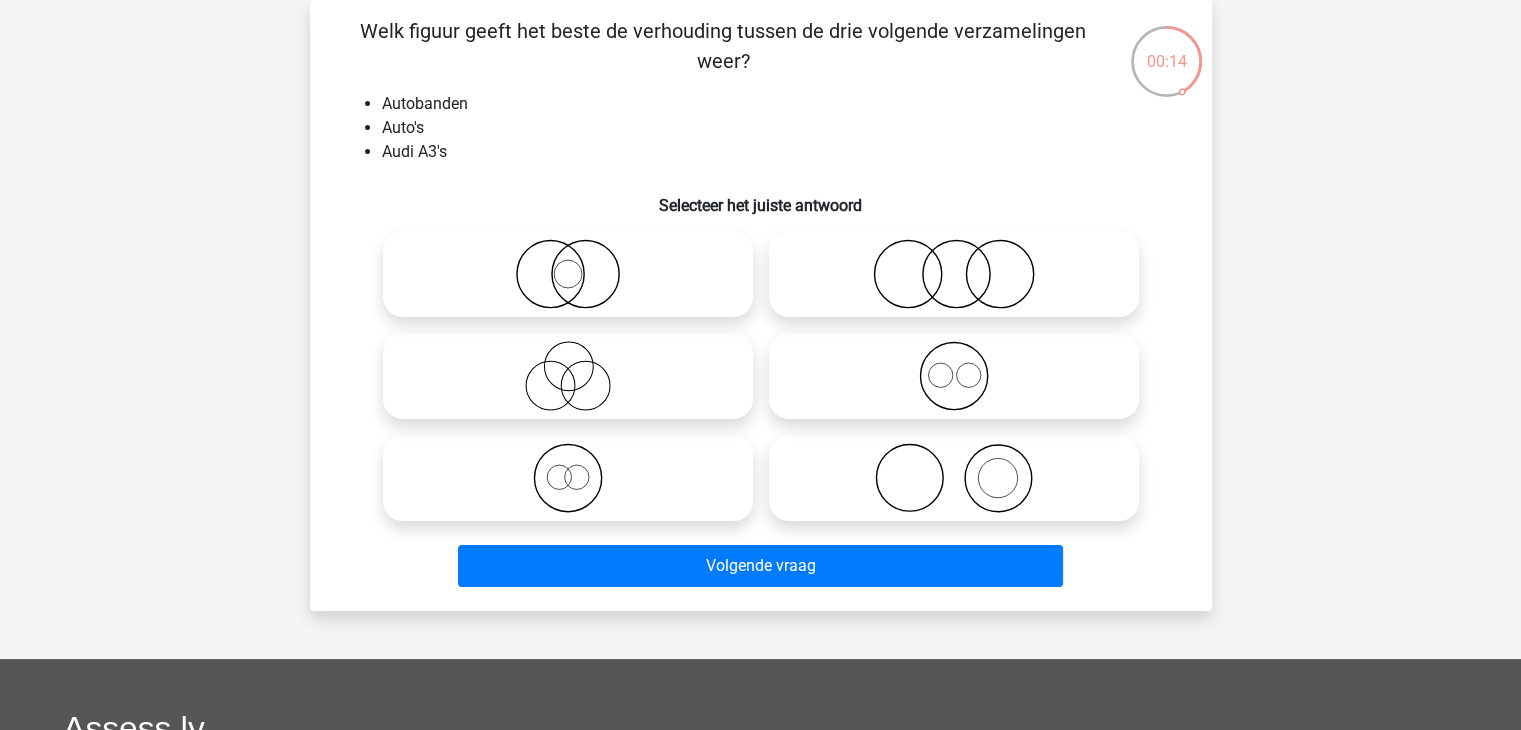 click 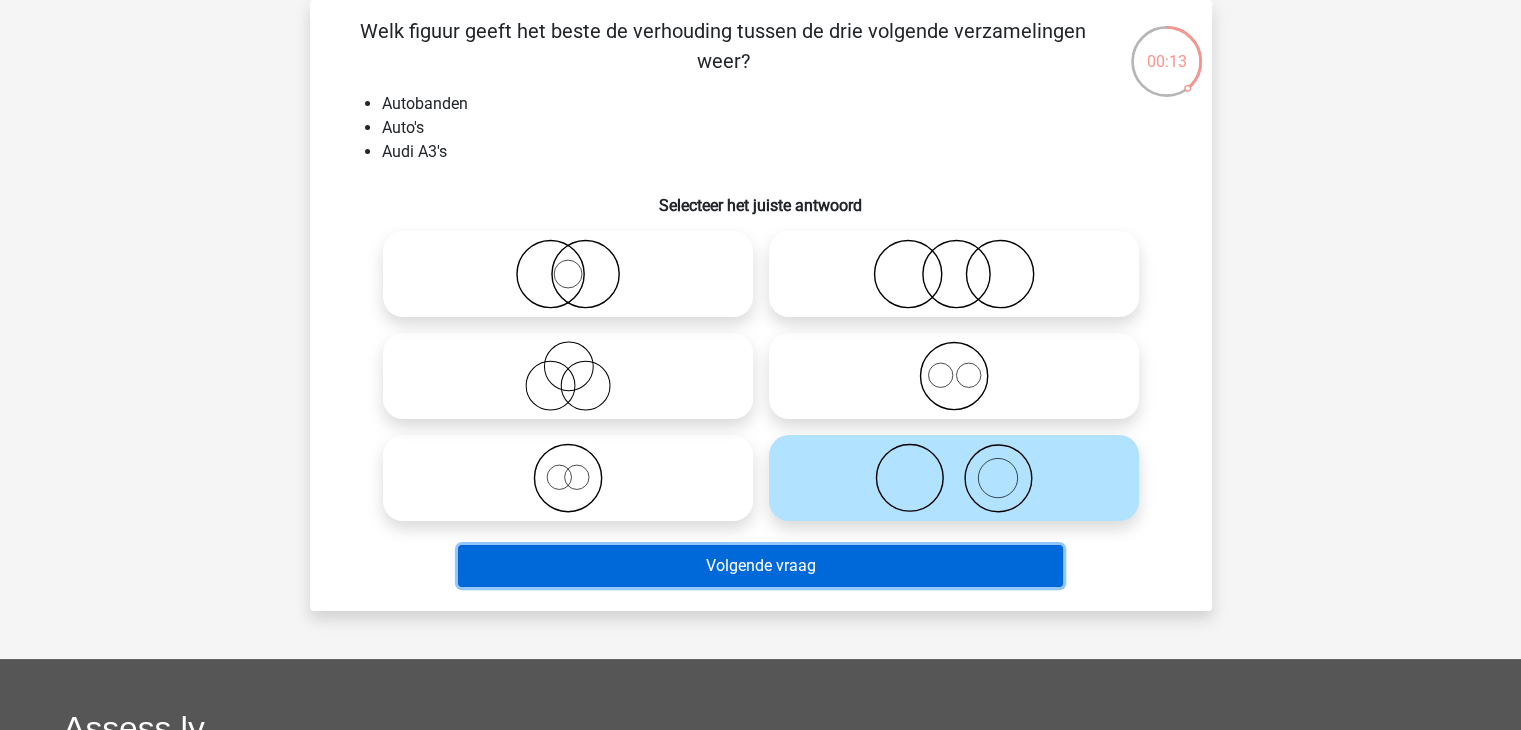 click on "Volgende vraag" at bounding box center (760, 566) 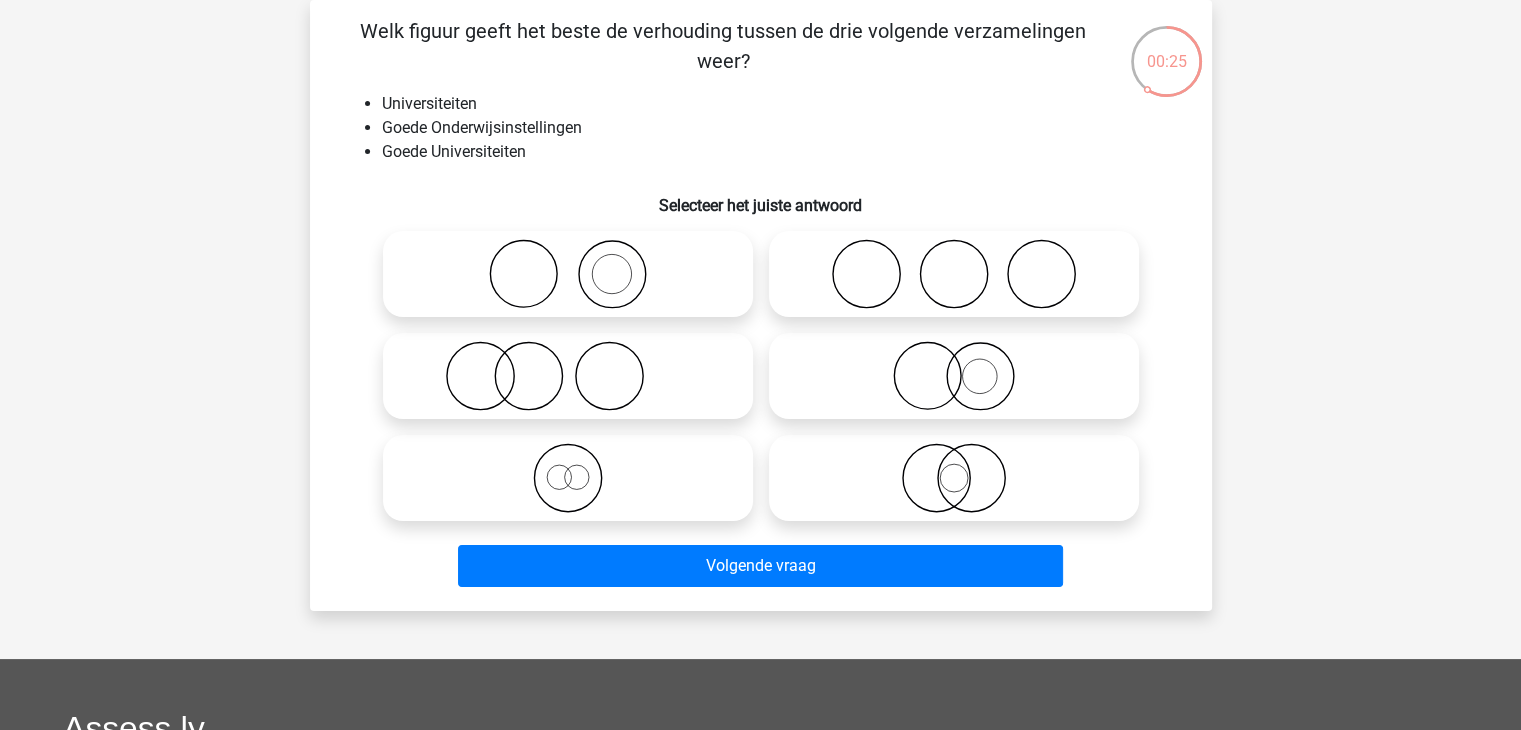 click at bounding box center [954, 478] 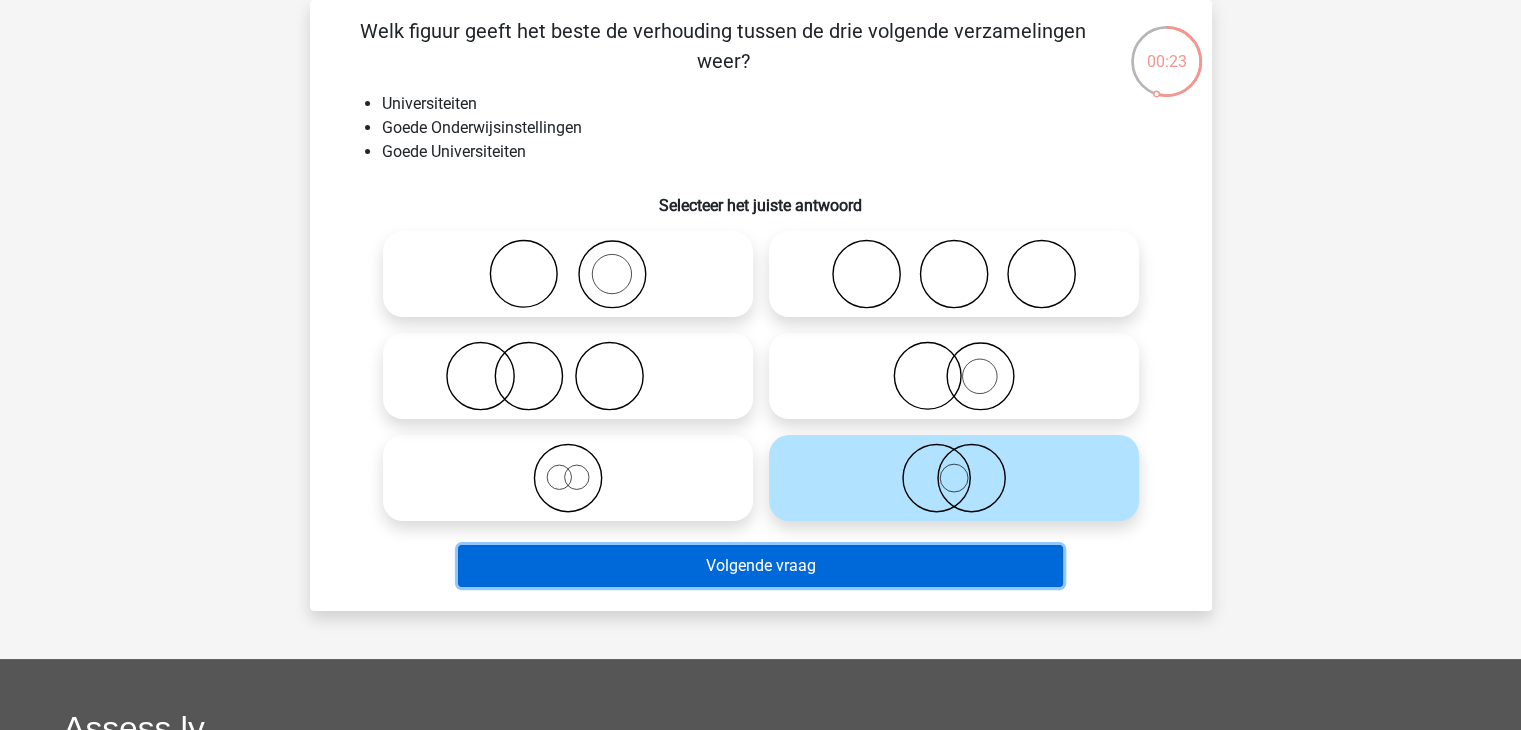 click on "Volgende vraag" at bounding box center [760, 566] 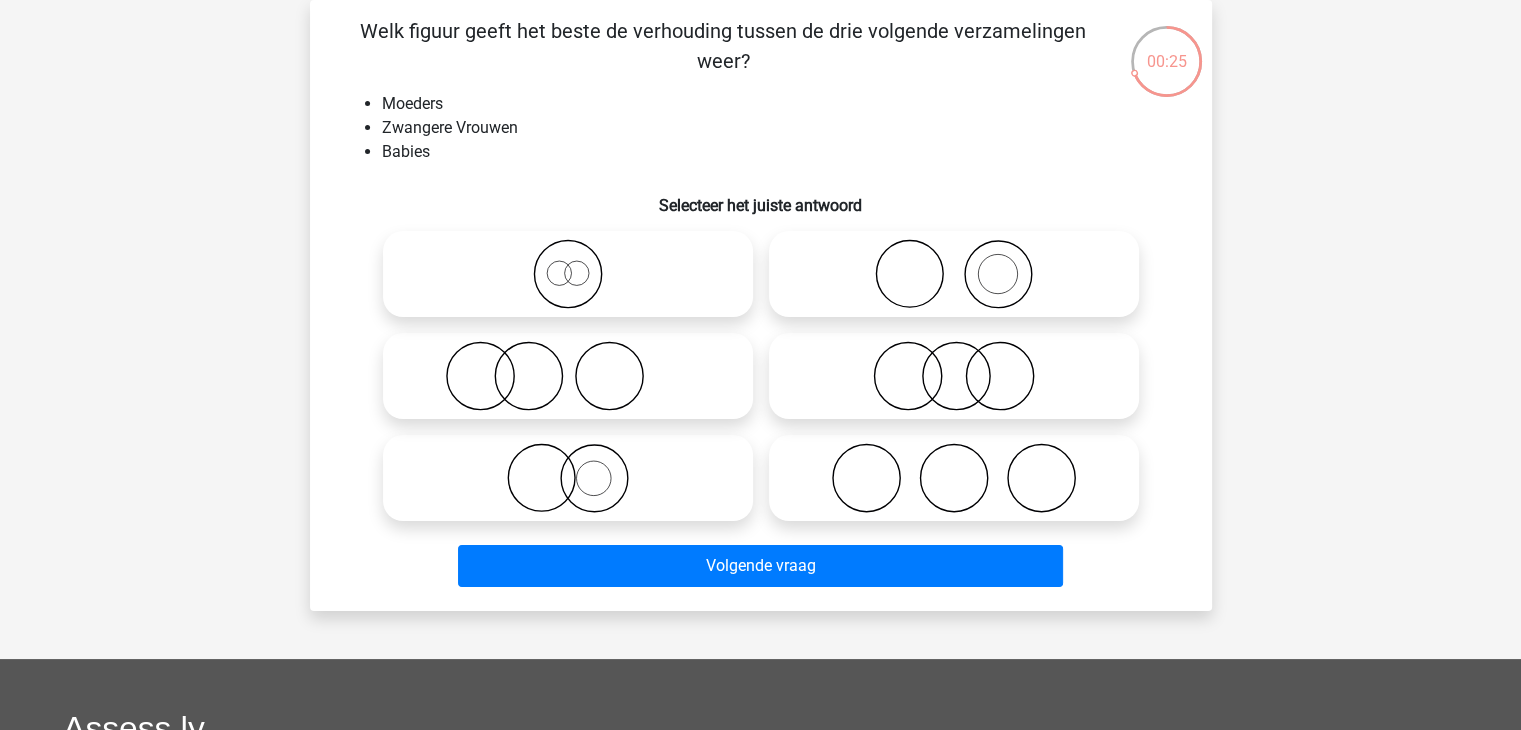 click 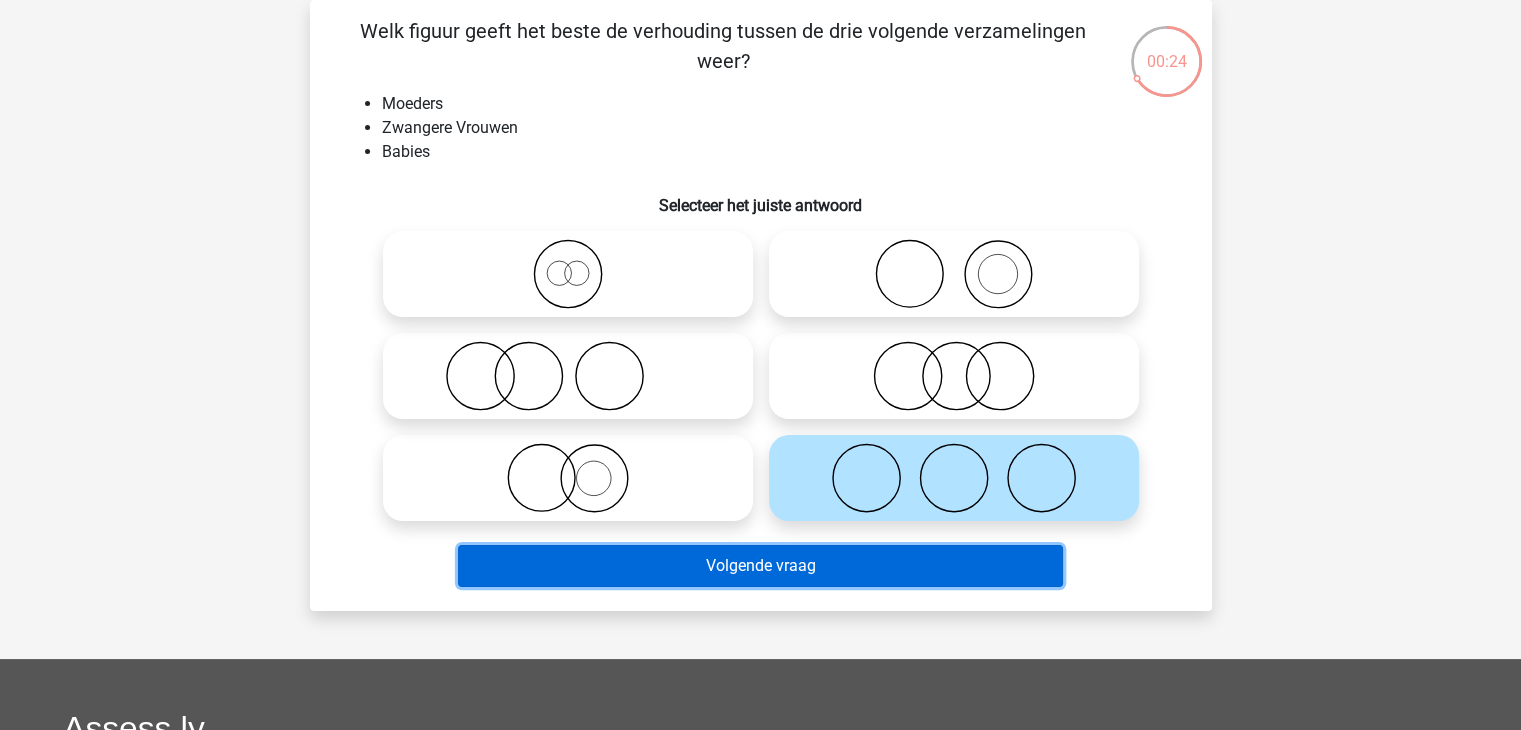 click on "Volgende vraag" at bounding box center (760, 566) 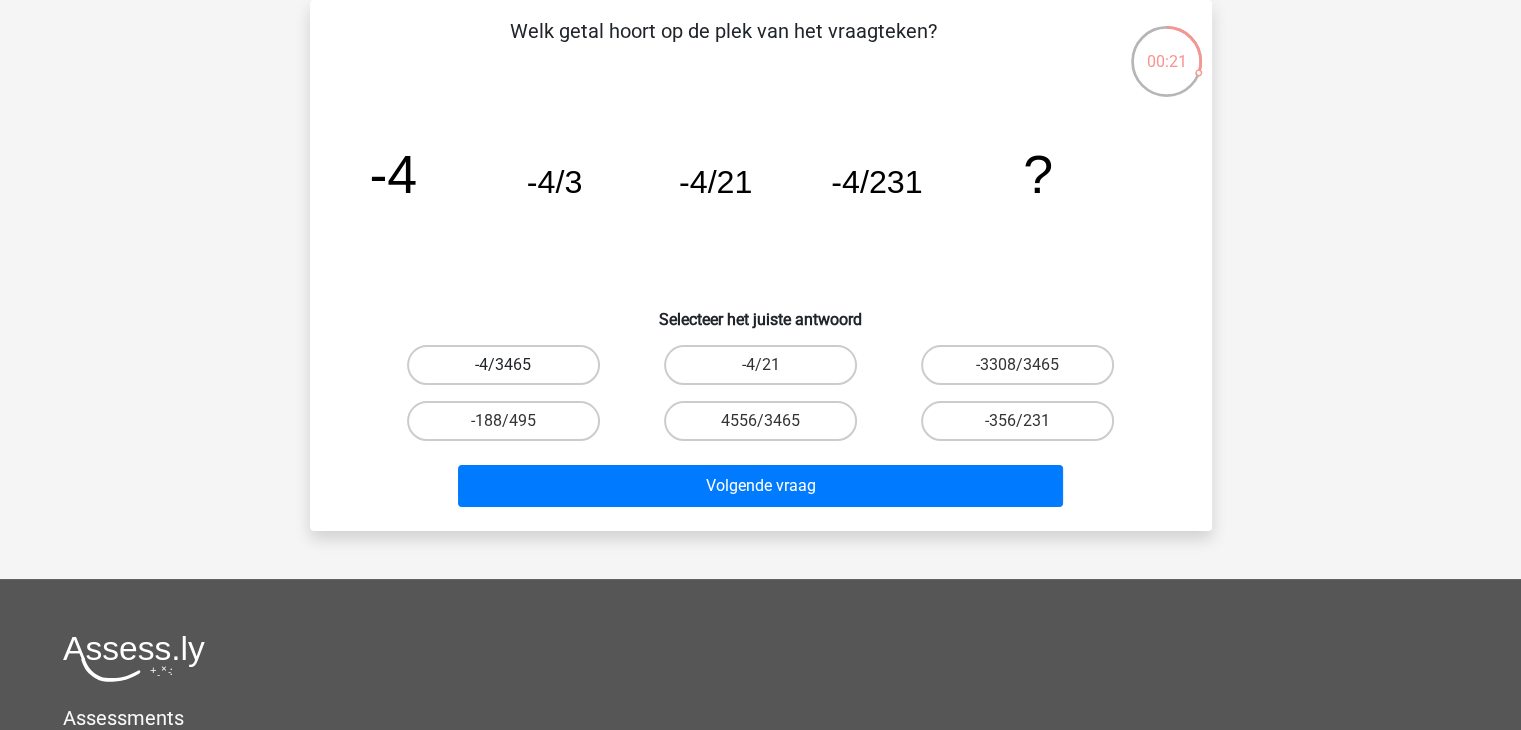 click on "-4/3465" at bounding box center (503, 365) 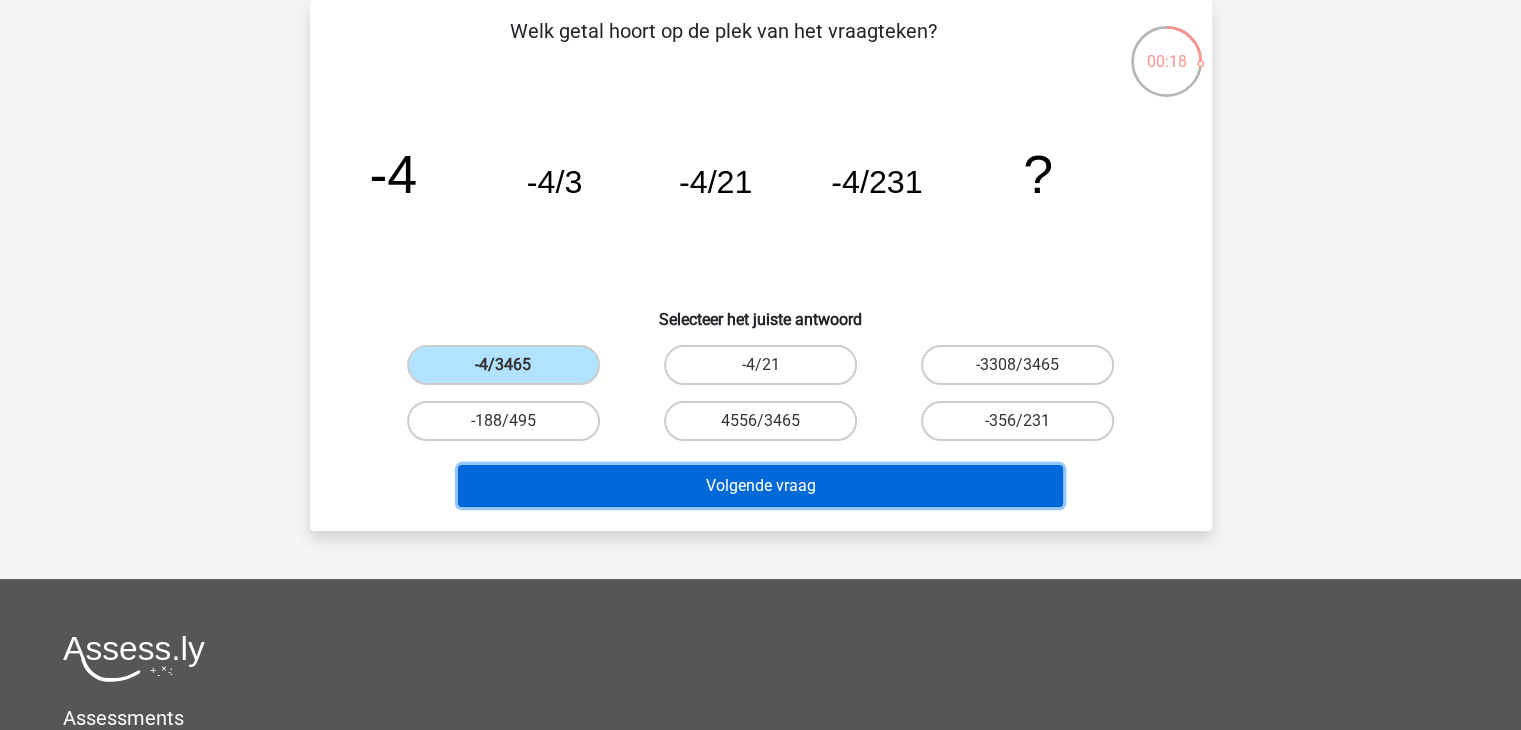 click on "Volgende vraag" at bounding box center [760, 486] 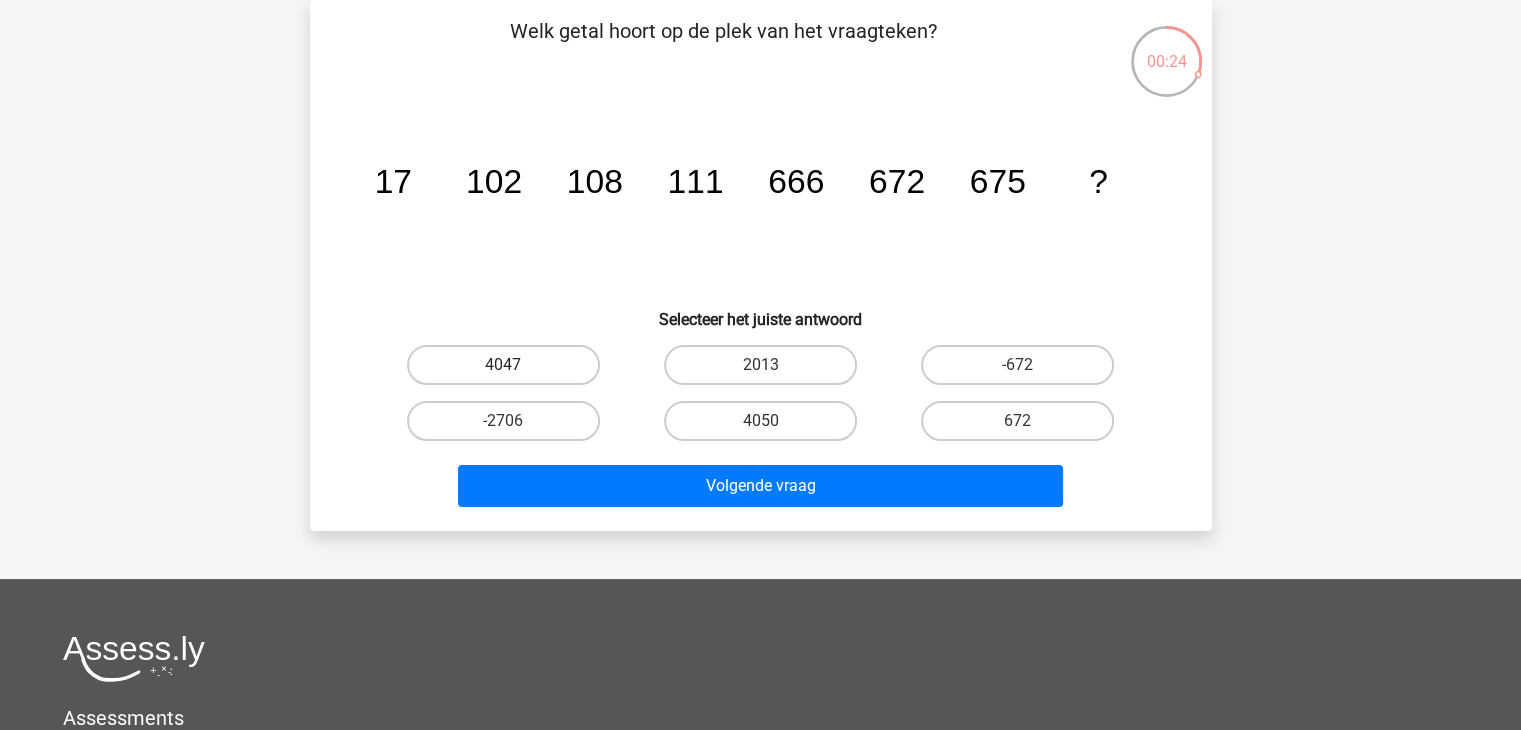 click on "4047" at bounding box center [503, 365] 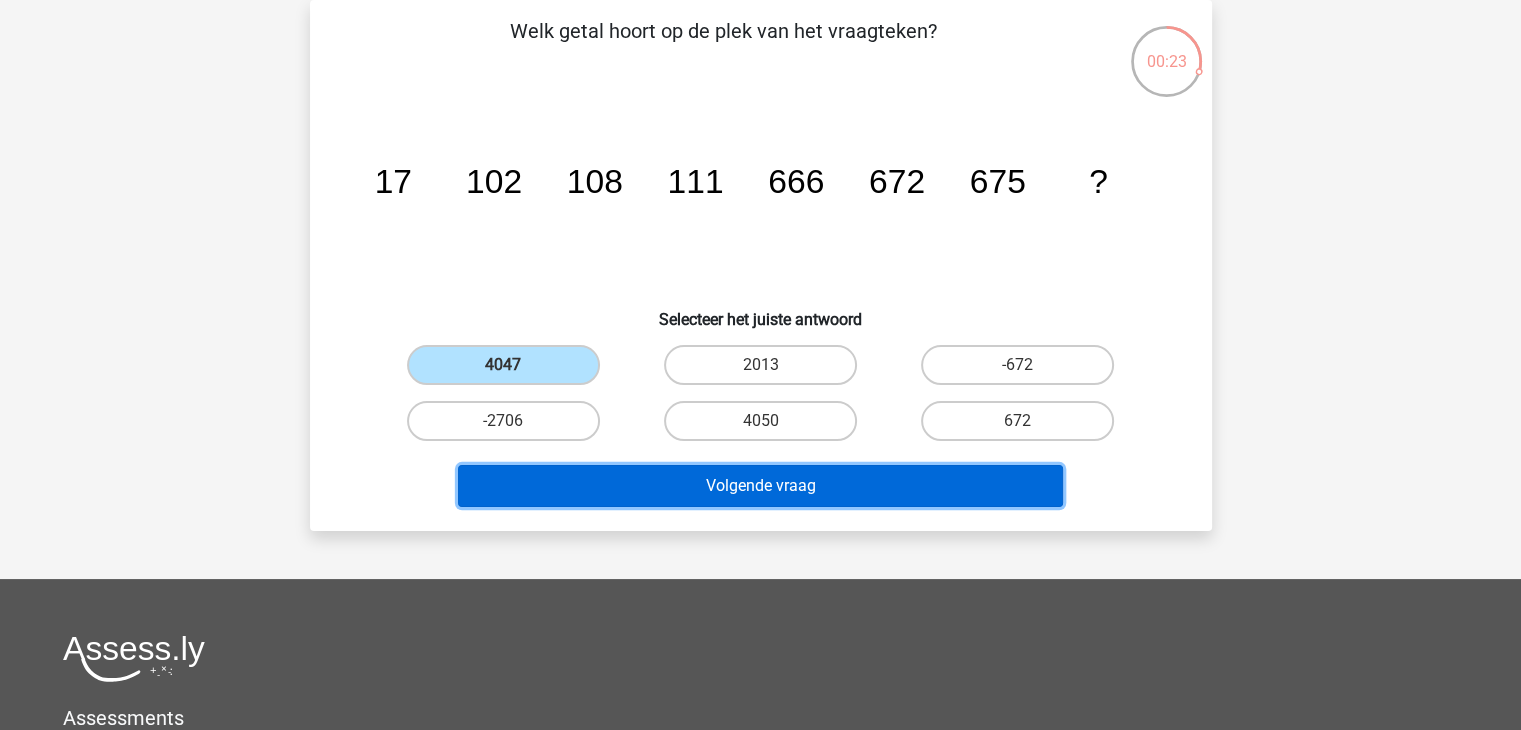 click on "Volgende vraag" at bounding box center (760, 486) 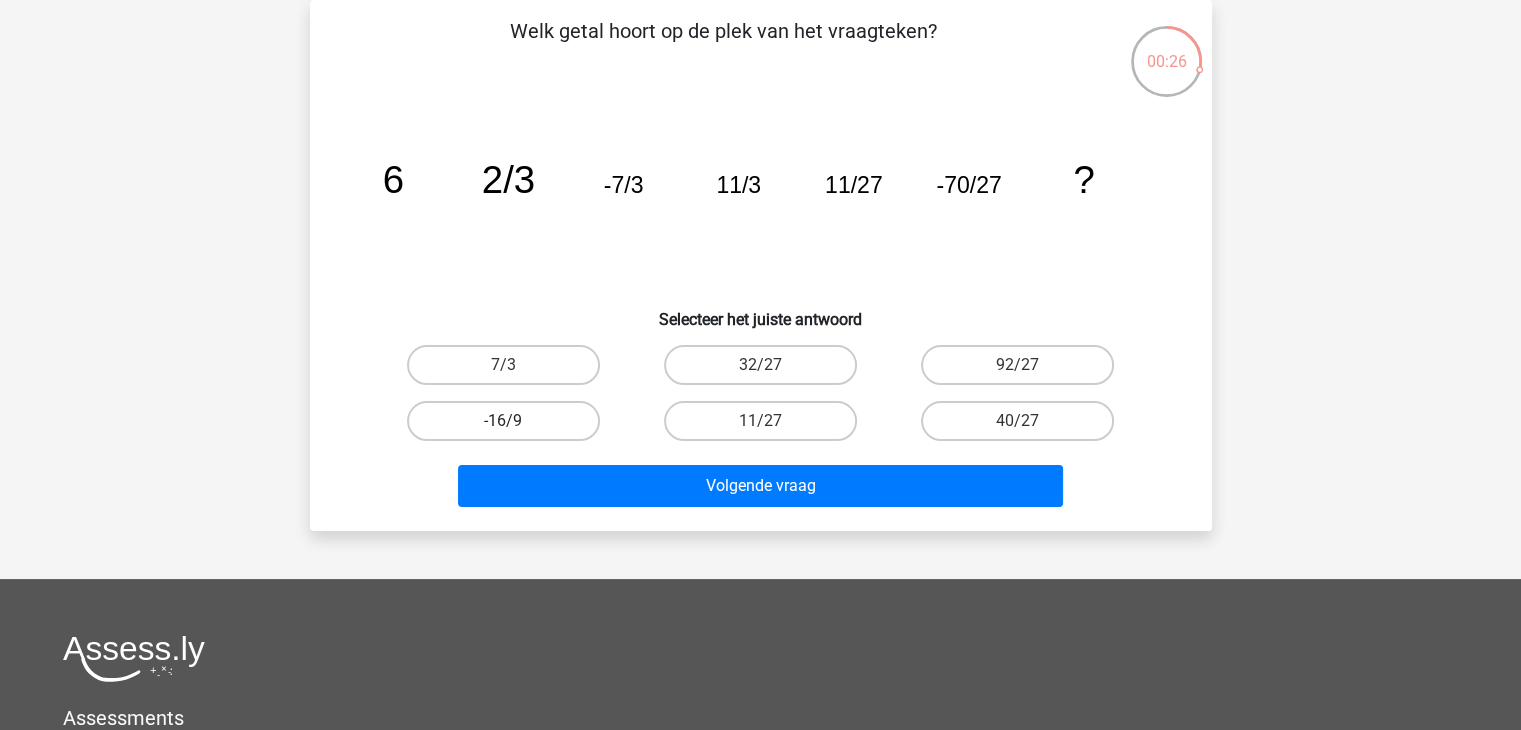 click on "-16/9" at bounding box center (503, 421) 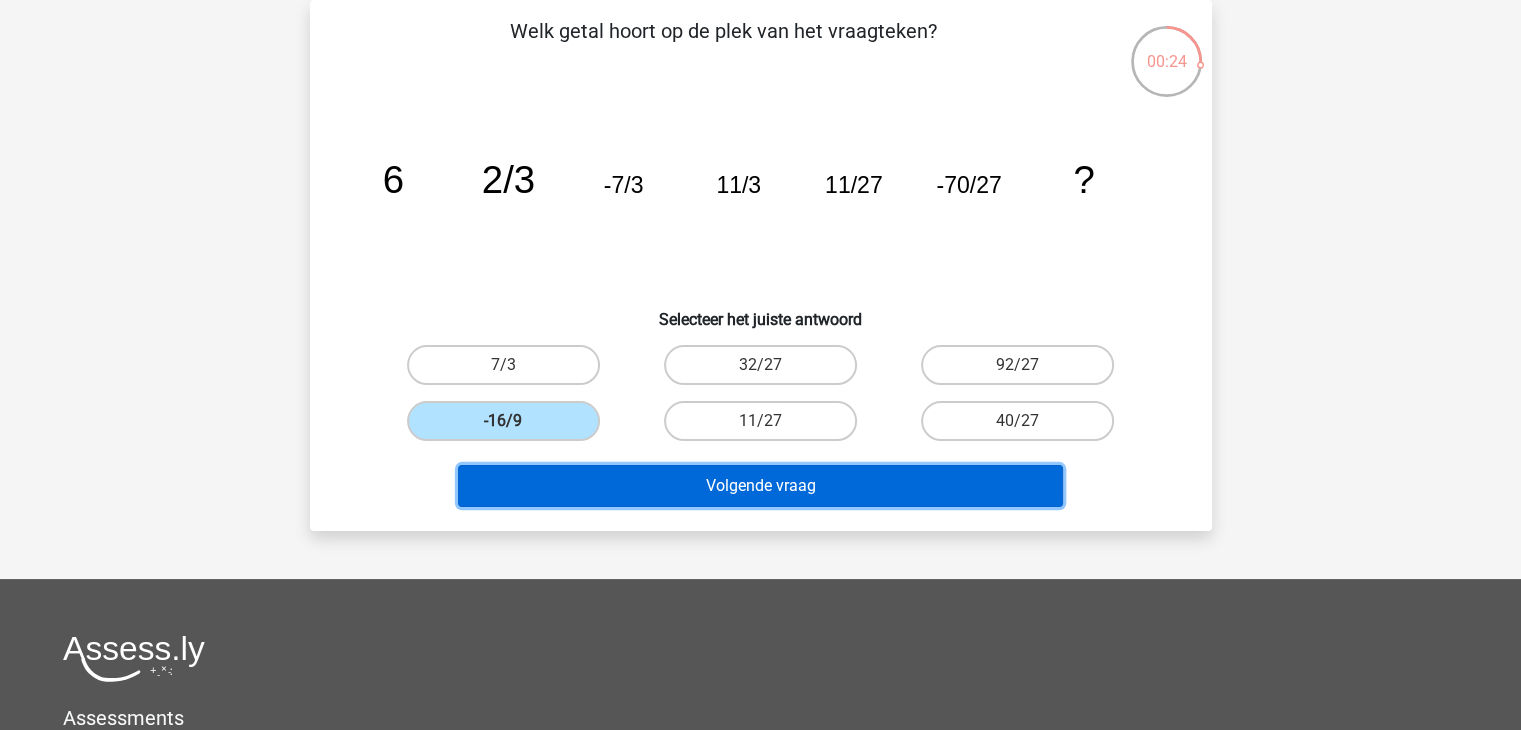 click on "Volgende vraag" at bounding box center (760, 486) 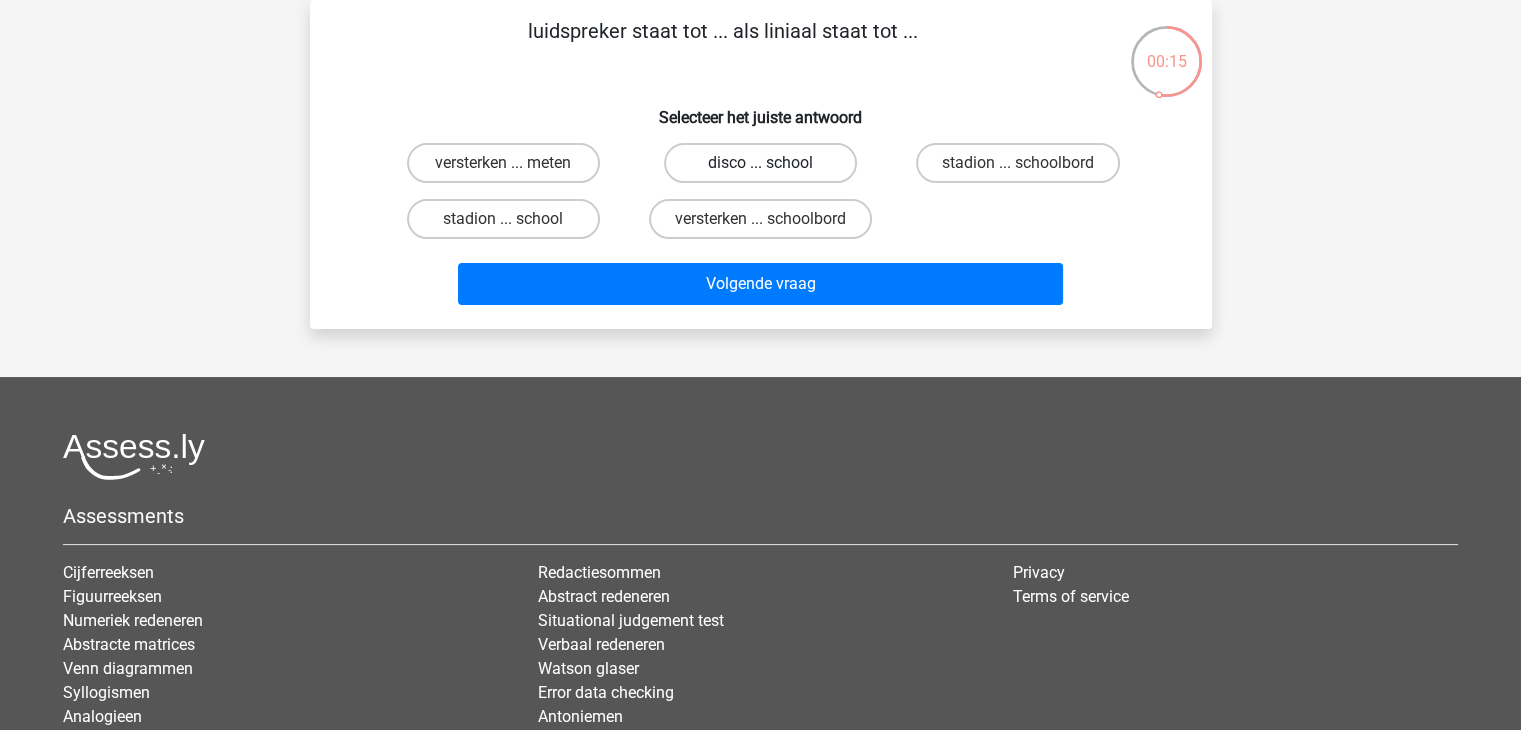 click on "disco ... school" at bounding box center (760, 163) 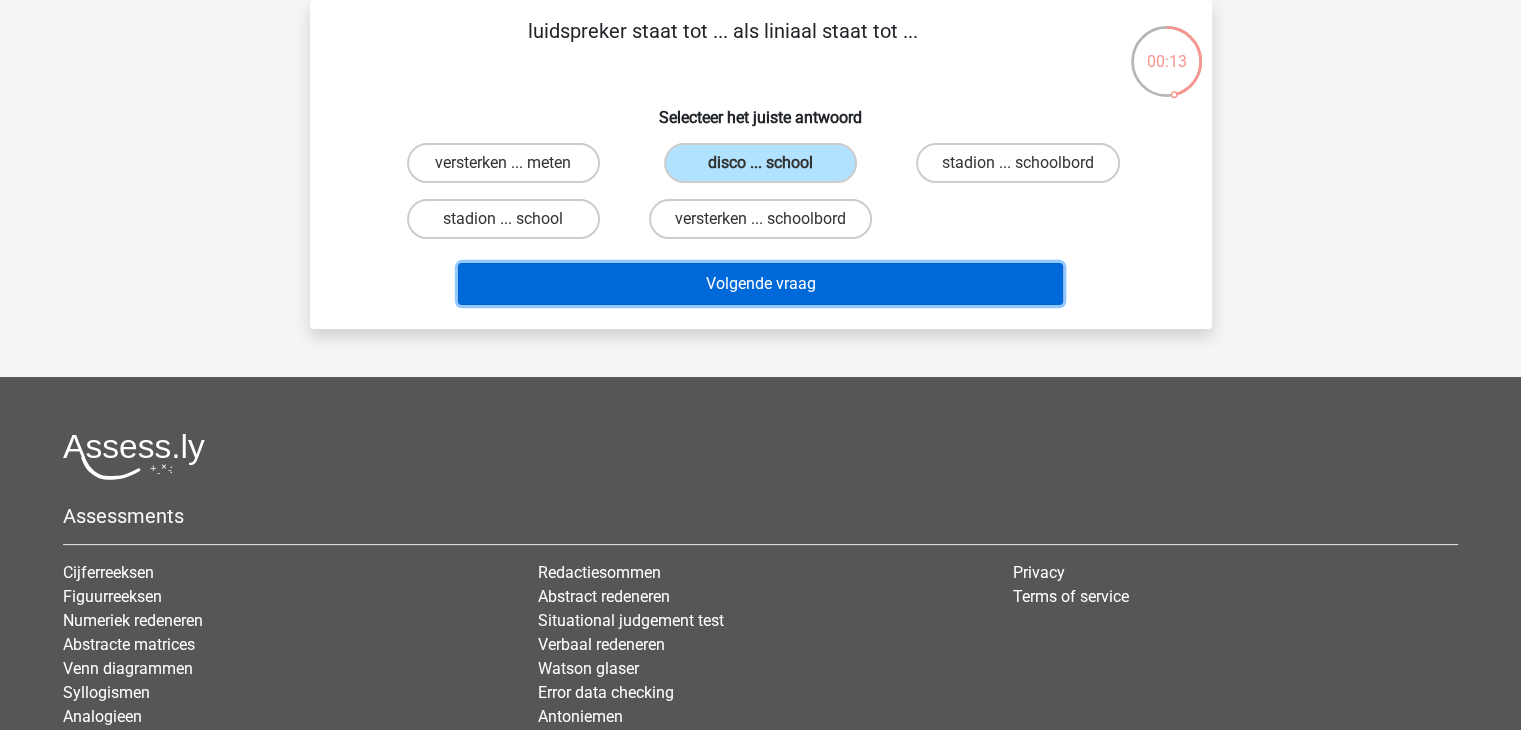 click on "Volgende vraag" at bounding box center (760, 284) 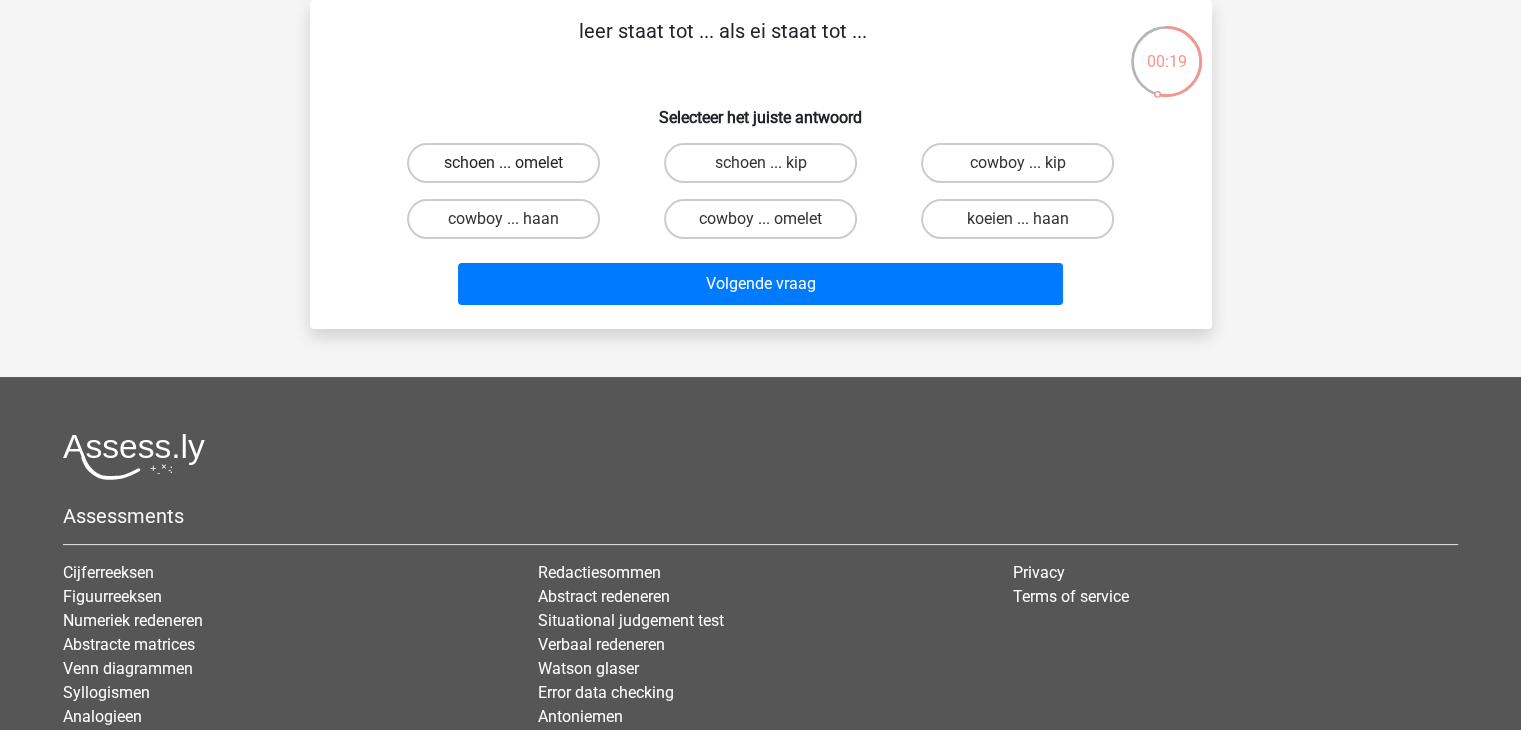 click on "schoen ... omelet" at bounding box center [503, 163] 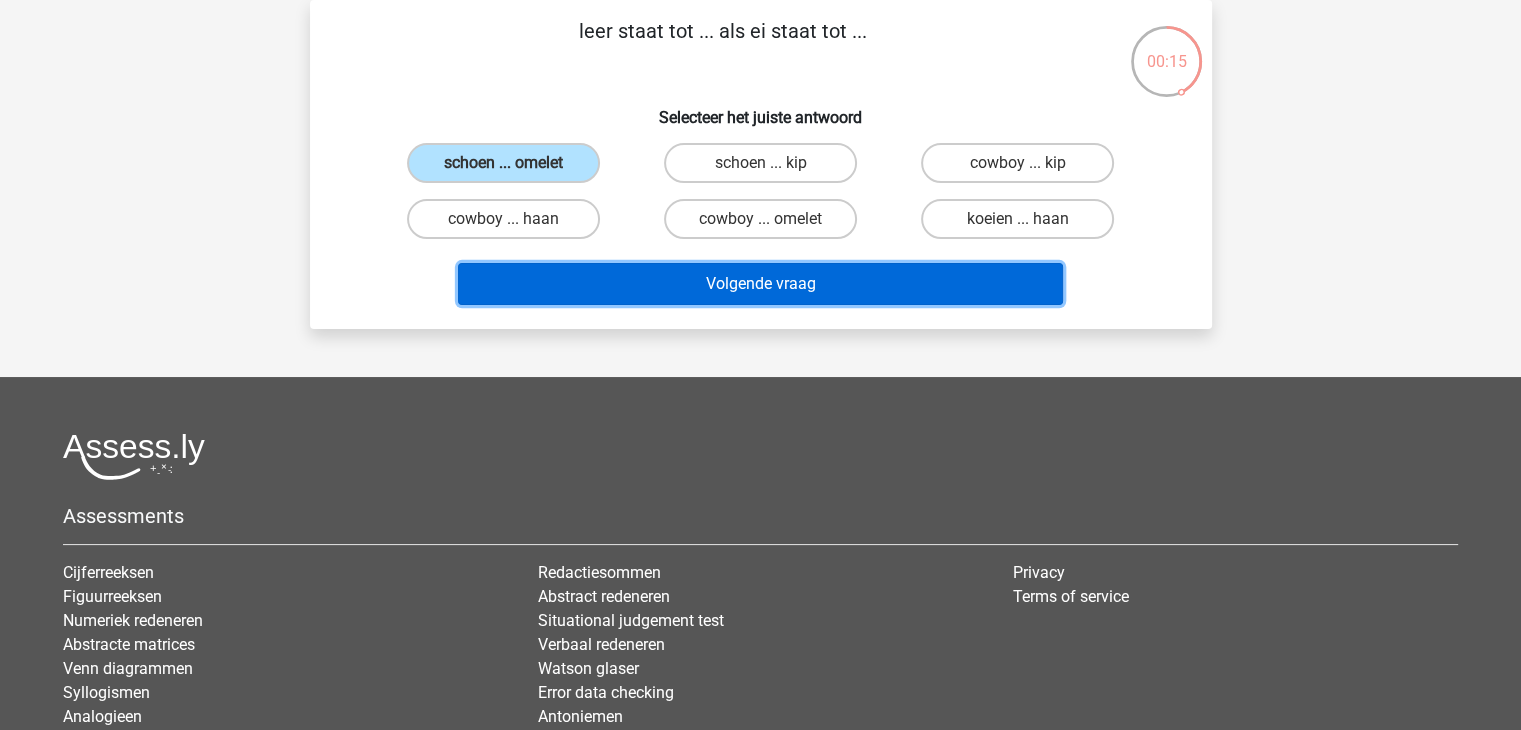 click on "Volgende vraag" at bounding box center [760, 284] 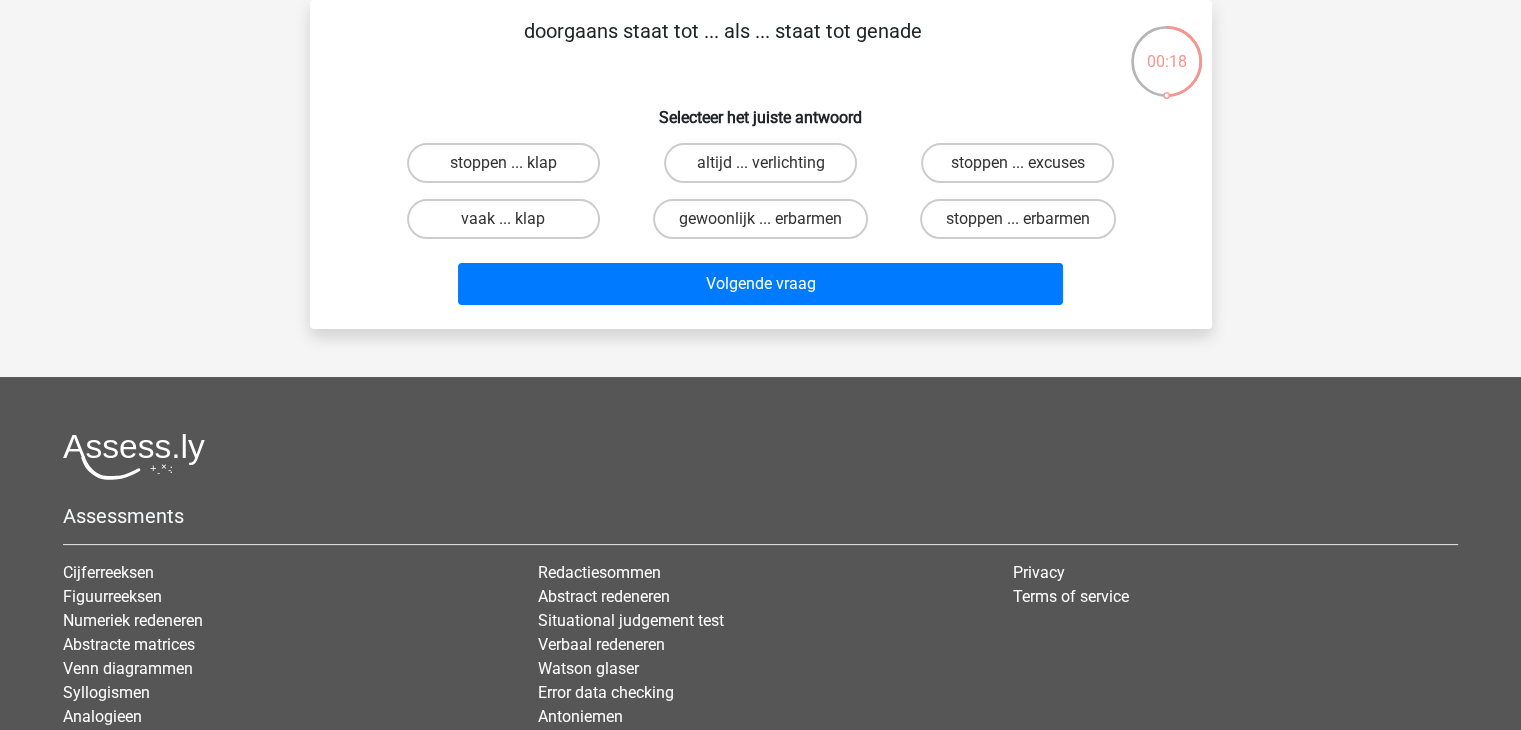 click on "gewoonlijk ... erbarmen" at bounding box center [766, 225] 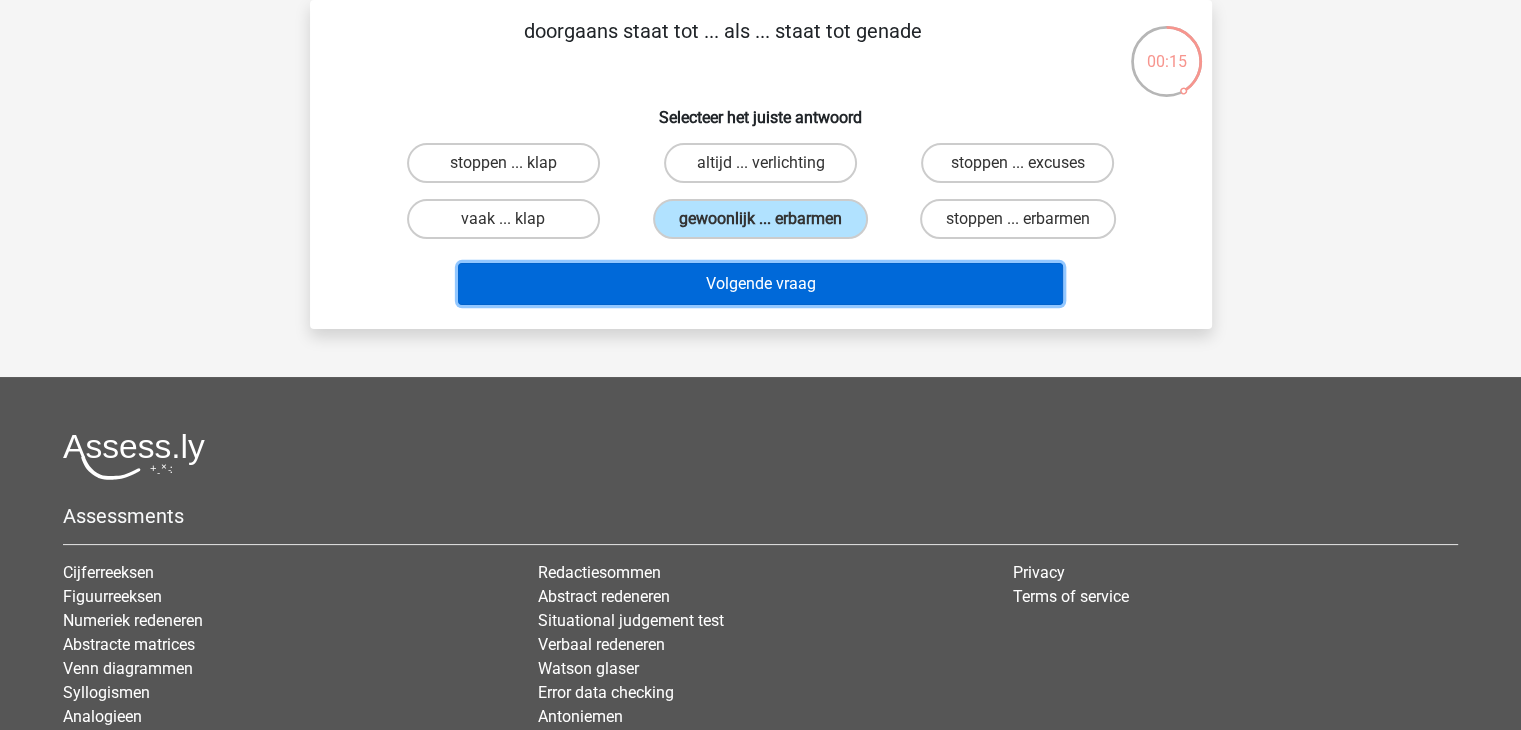 click on "Volgende vraag" at bounding box center (760, 284) 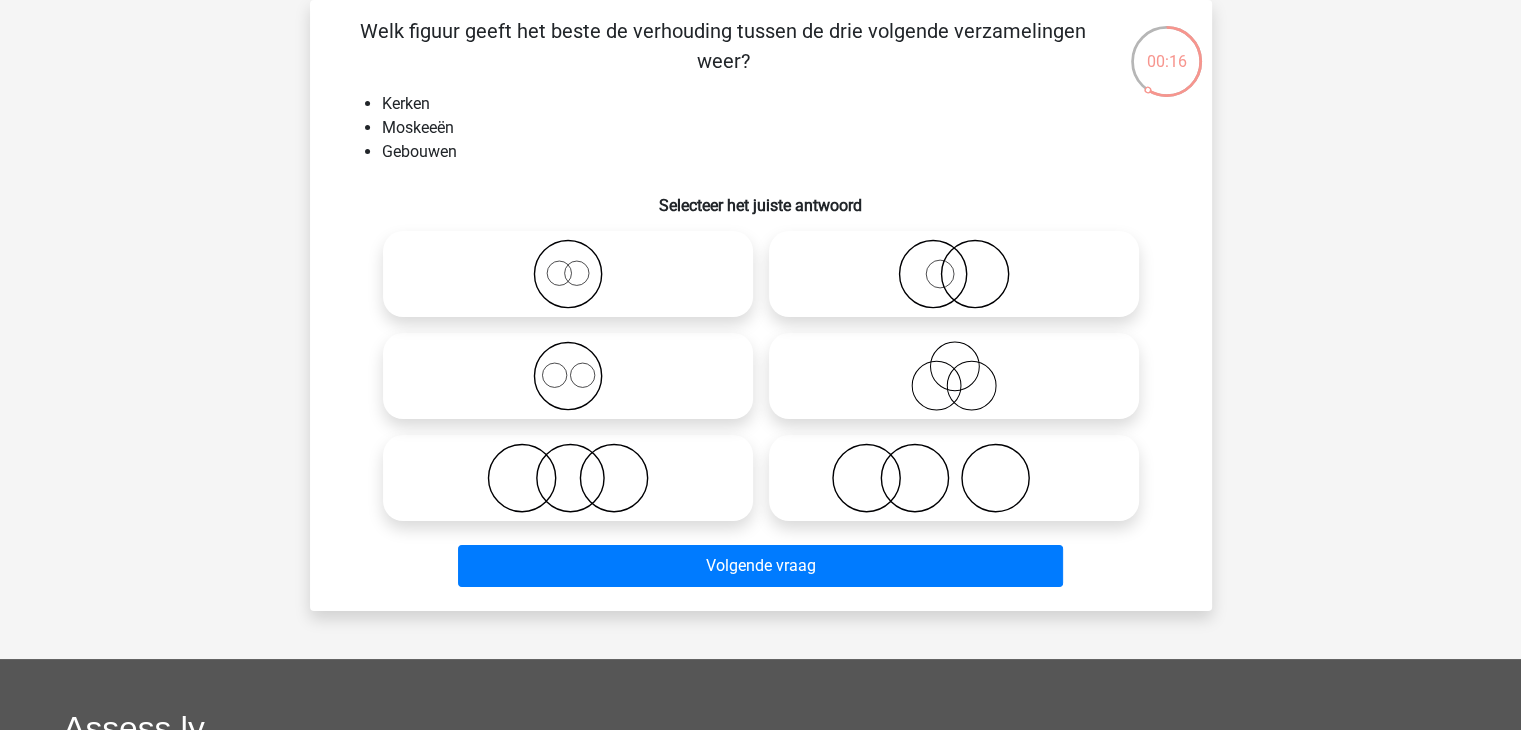 click 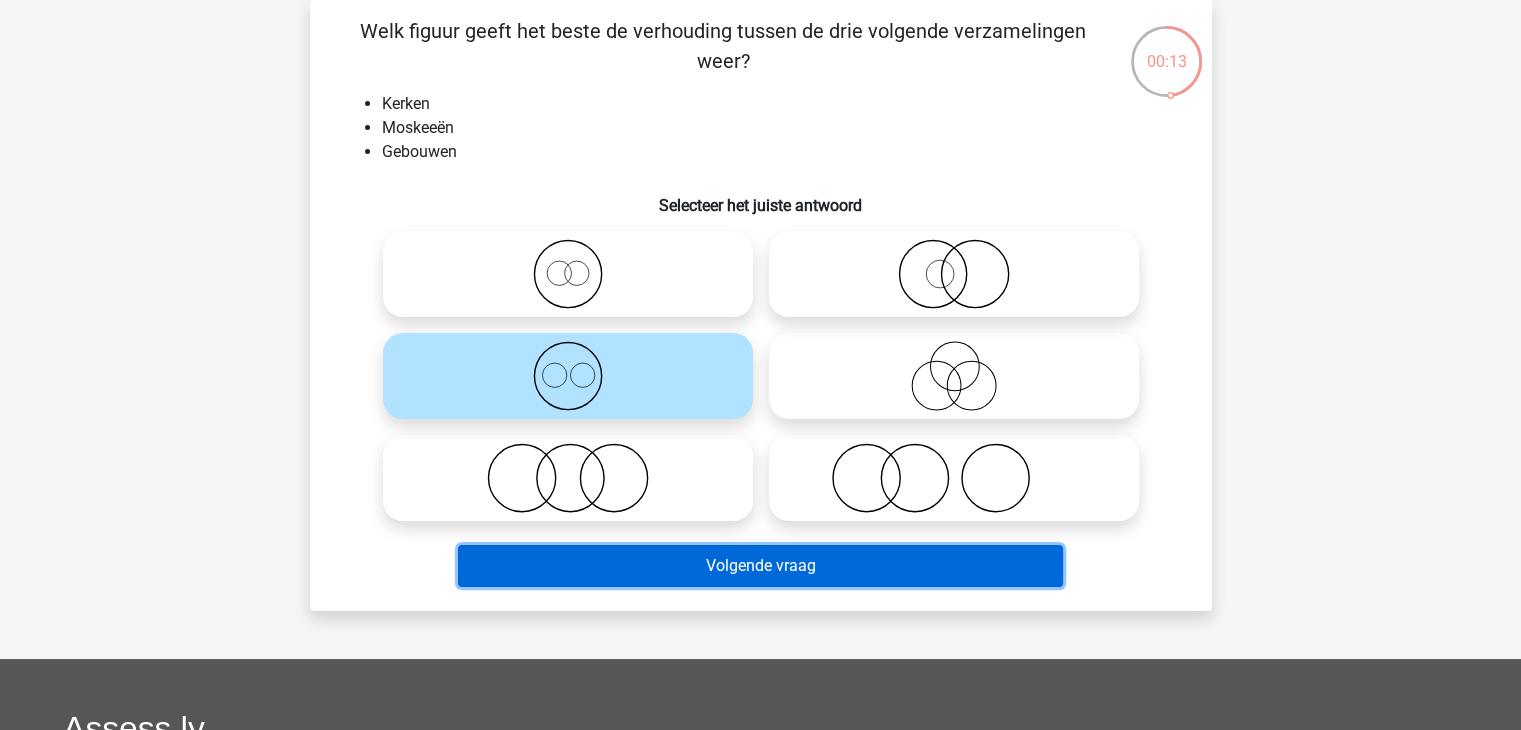 click on "Volgende vraag" at bounding box center [760, 566] 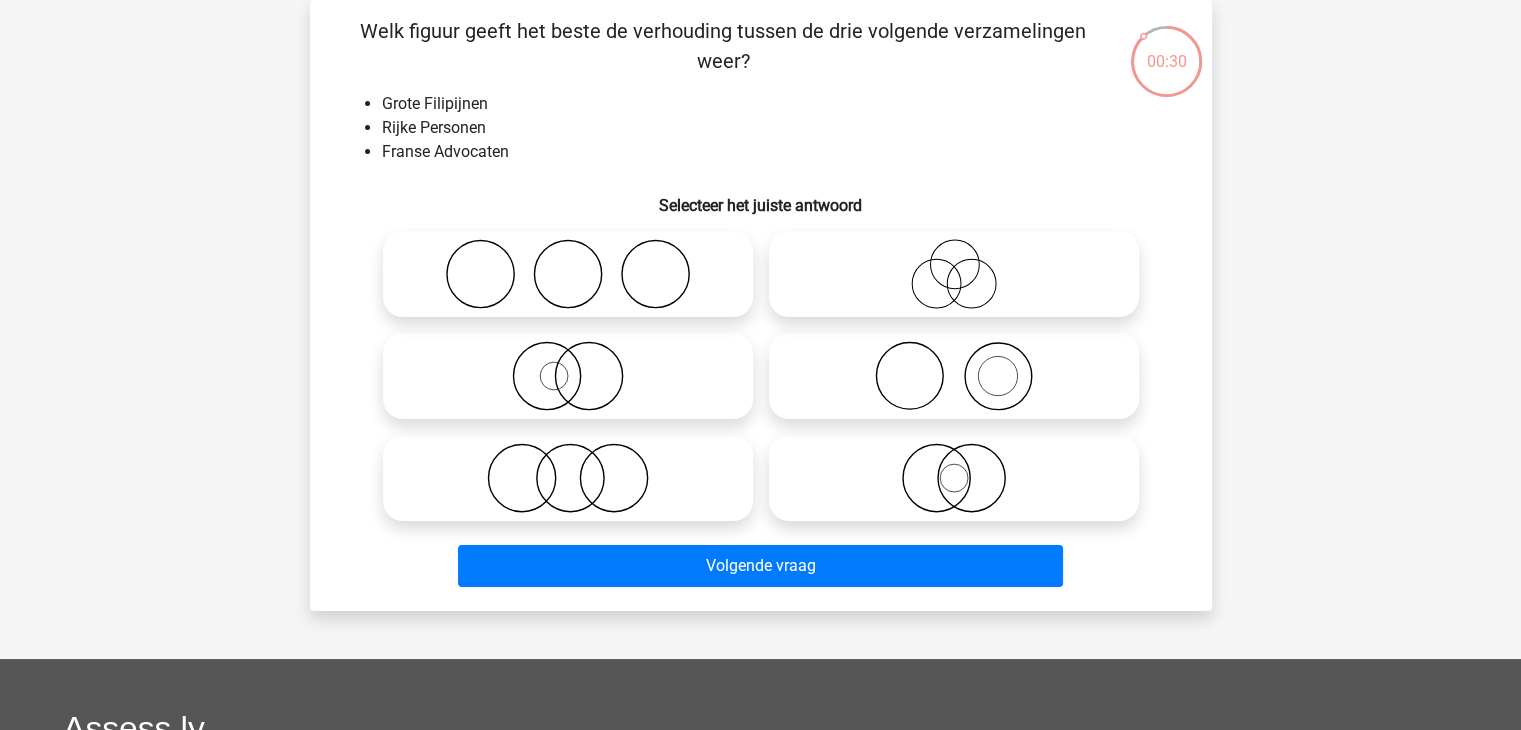 click 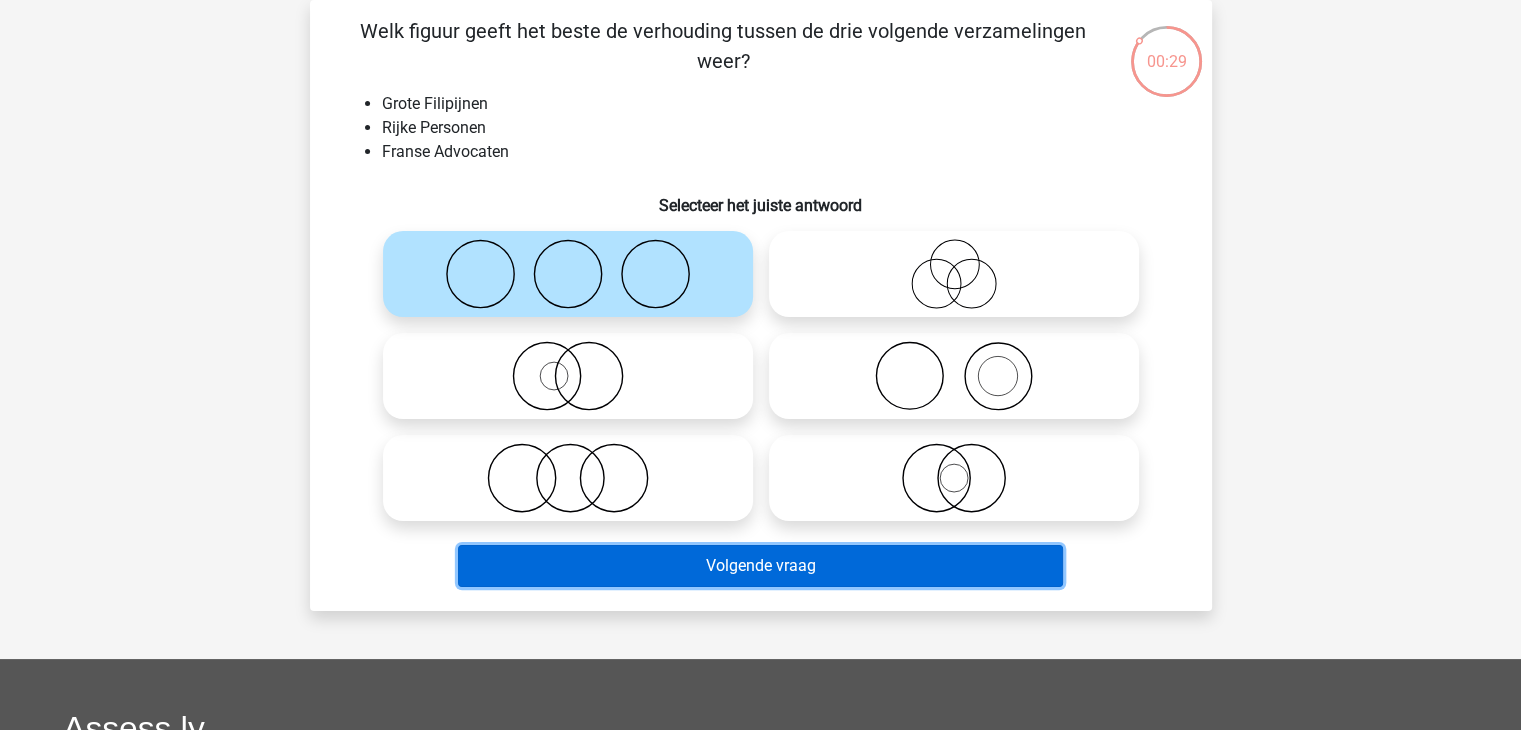 click on "Volgende vraag" at bounding box center [760, 566] 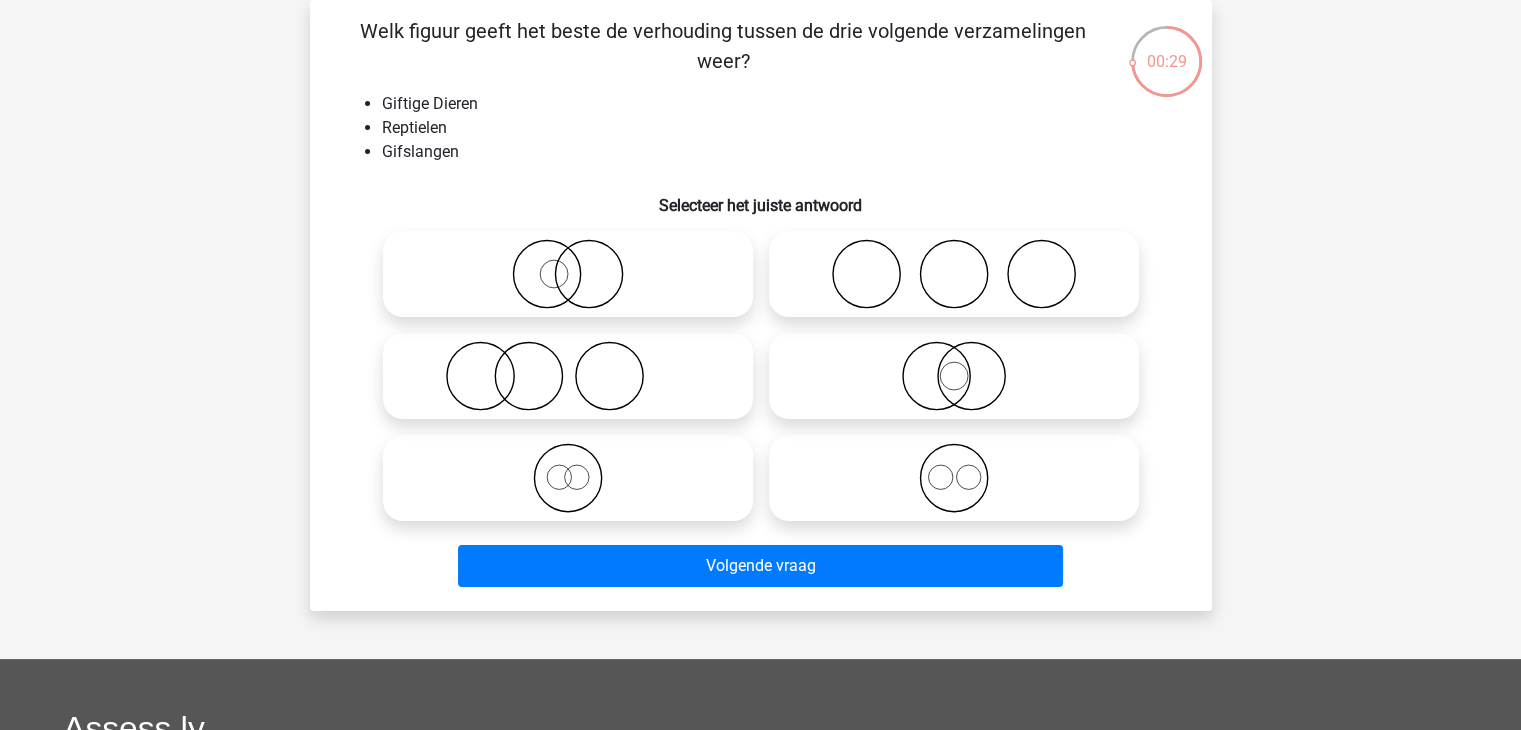 click 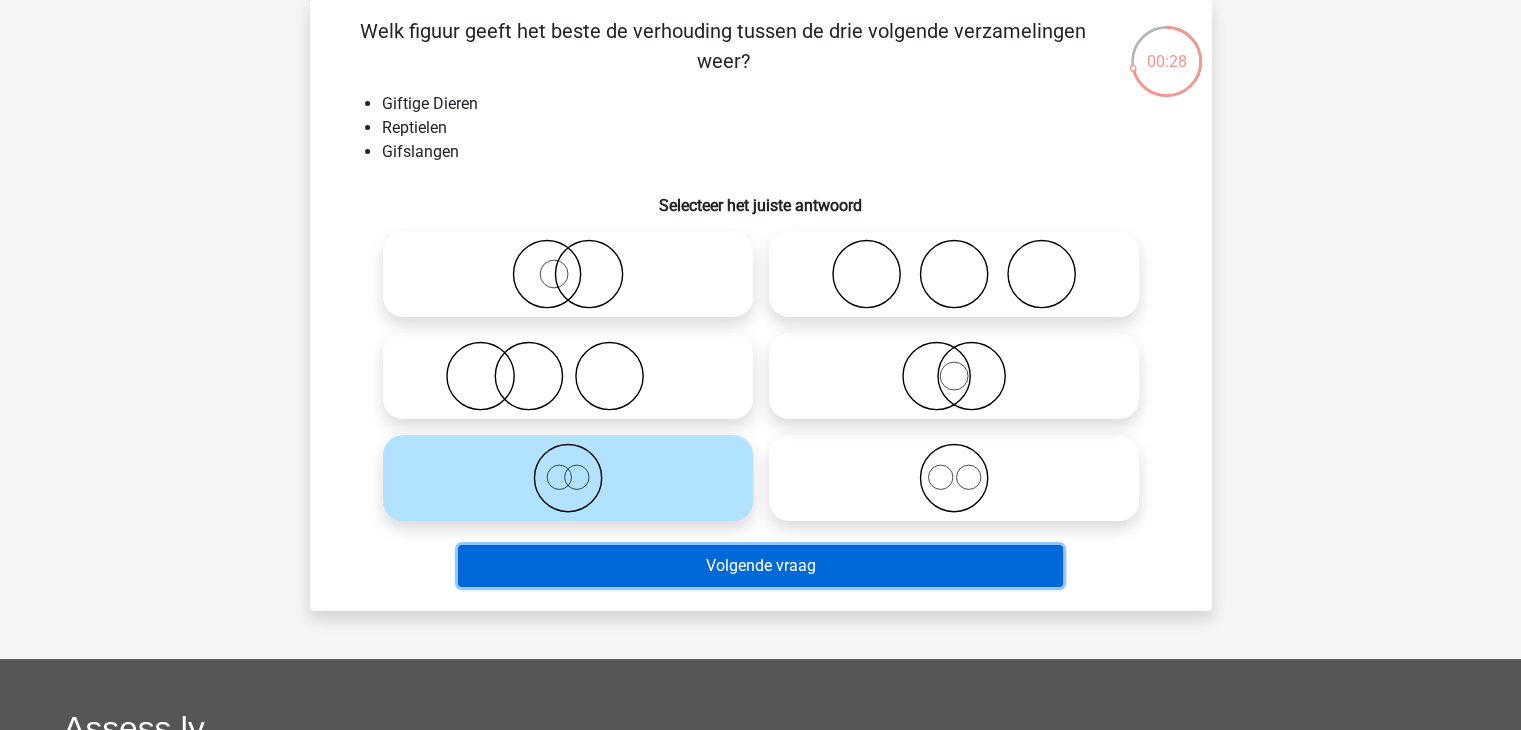 click on "Volgende vraag" at bounding box center [760, 566] 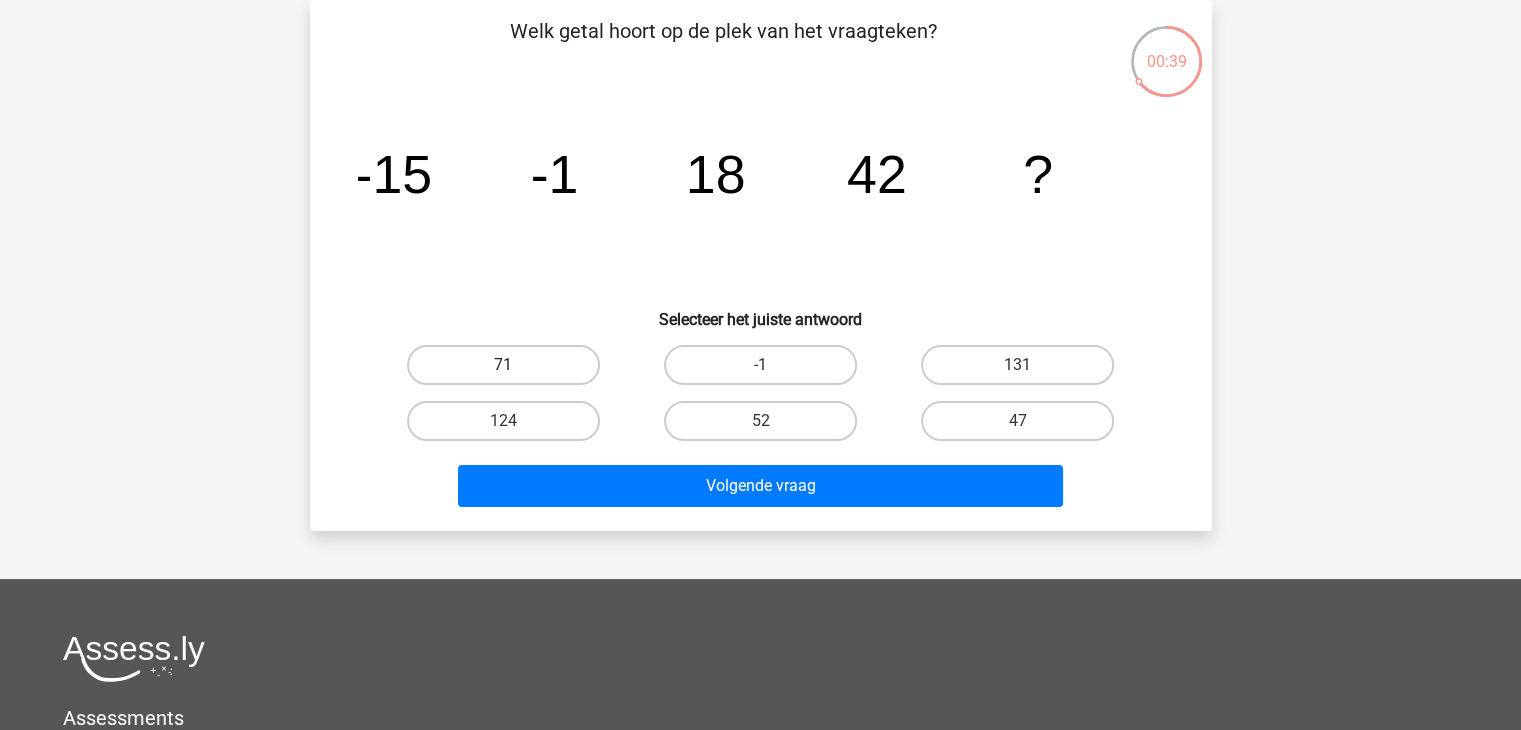 click on "71" at bounding box center [503, 365] 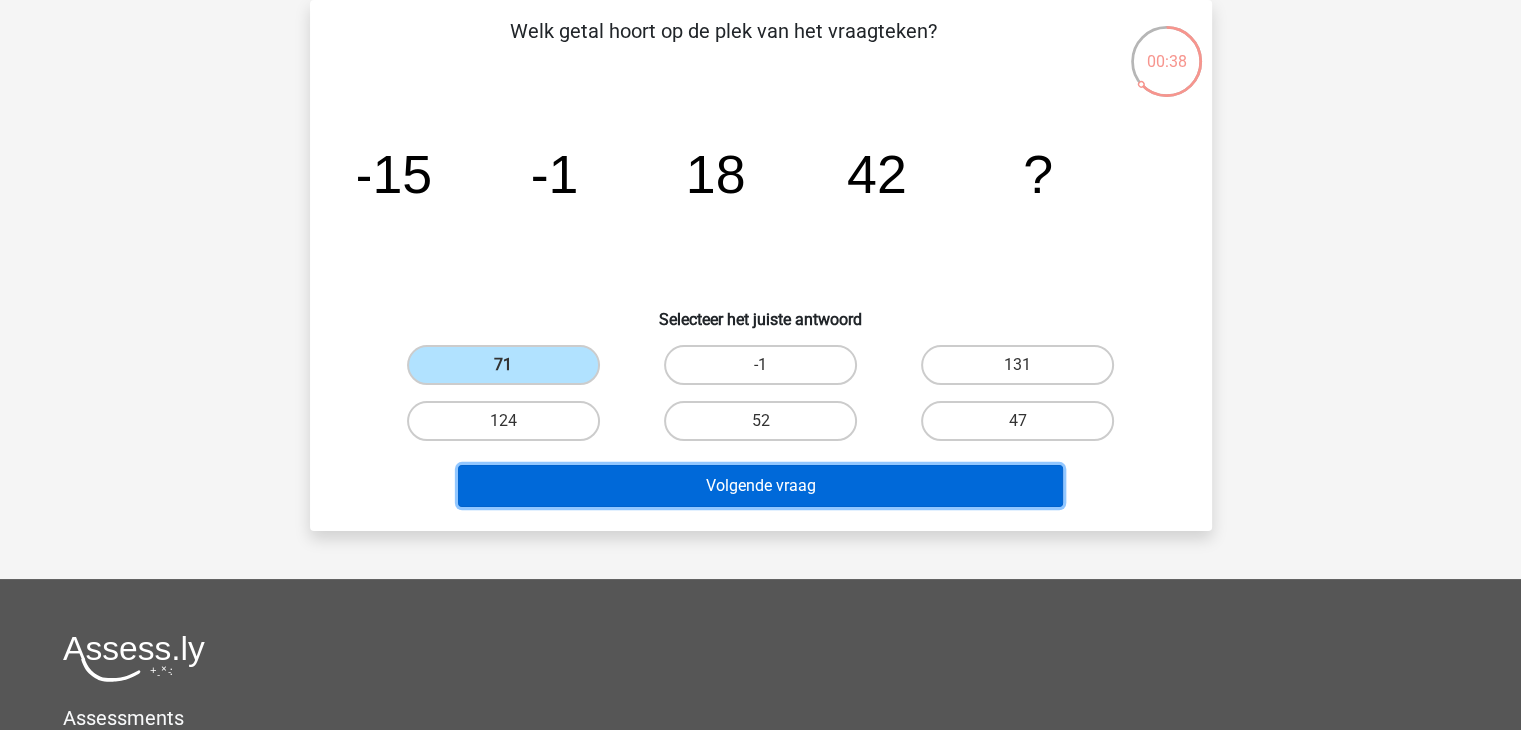 click on "Volgende vraag" at bounding box center [760, 486] 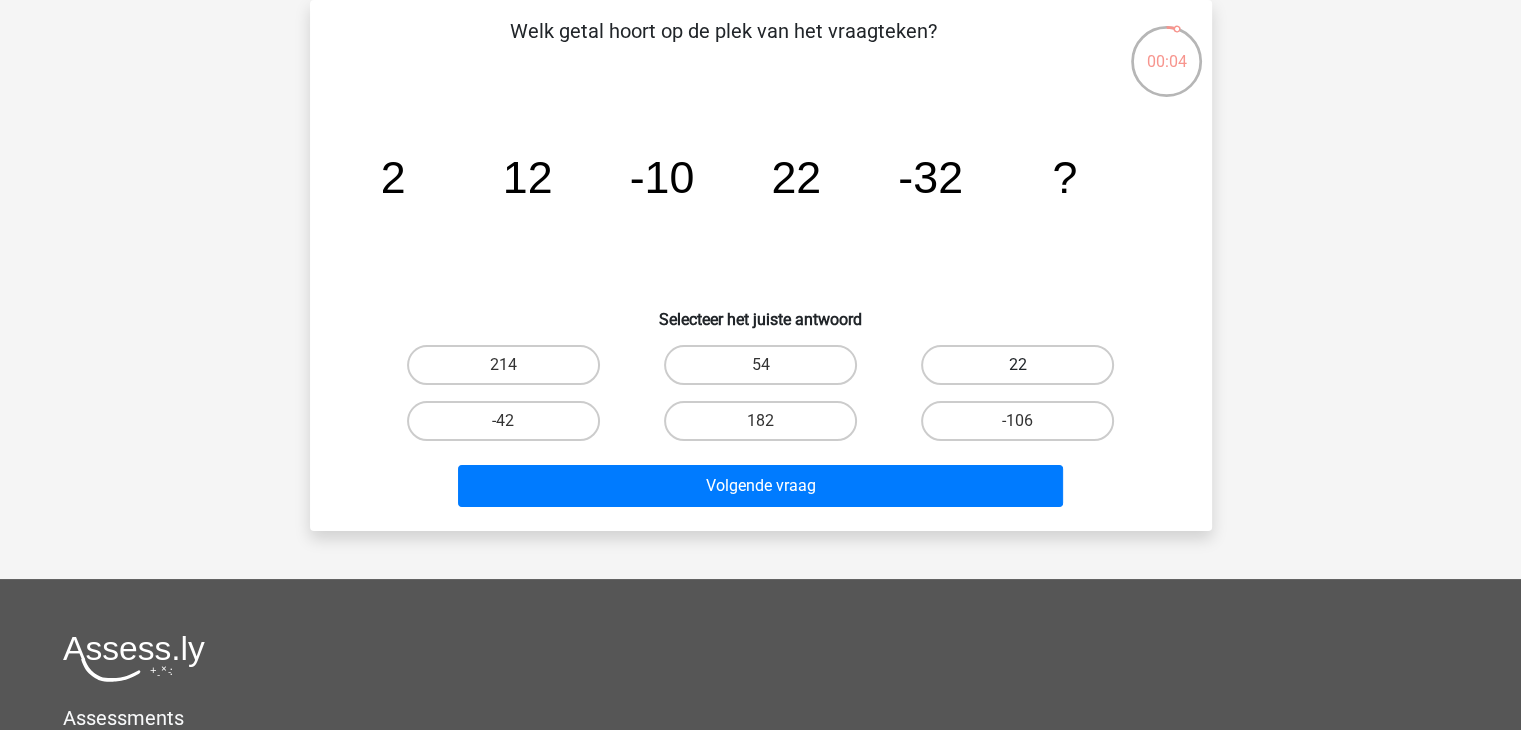 click on "22" at bounding box center [1017, 365] 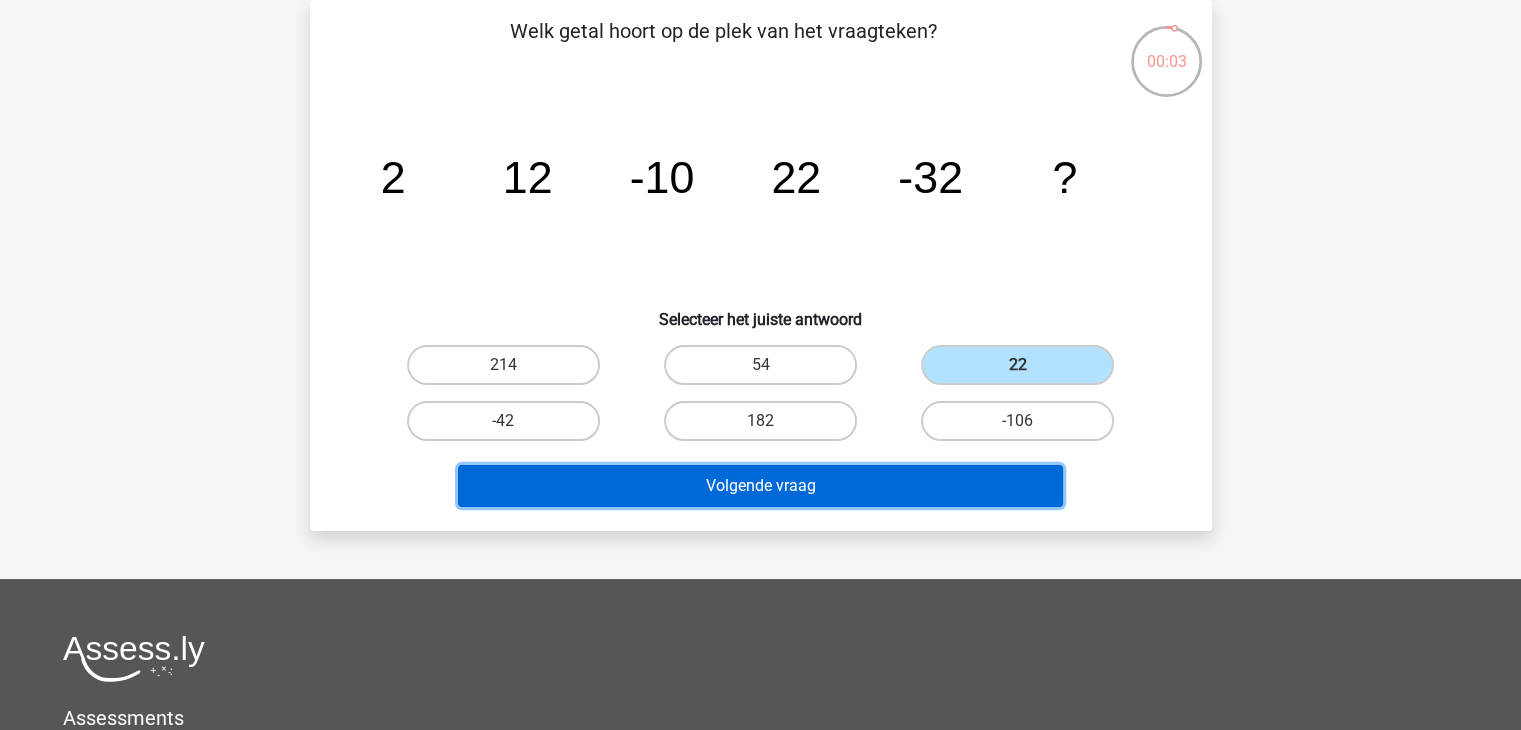 click on "Volgende vraag" at bounding box center [760, 486] 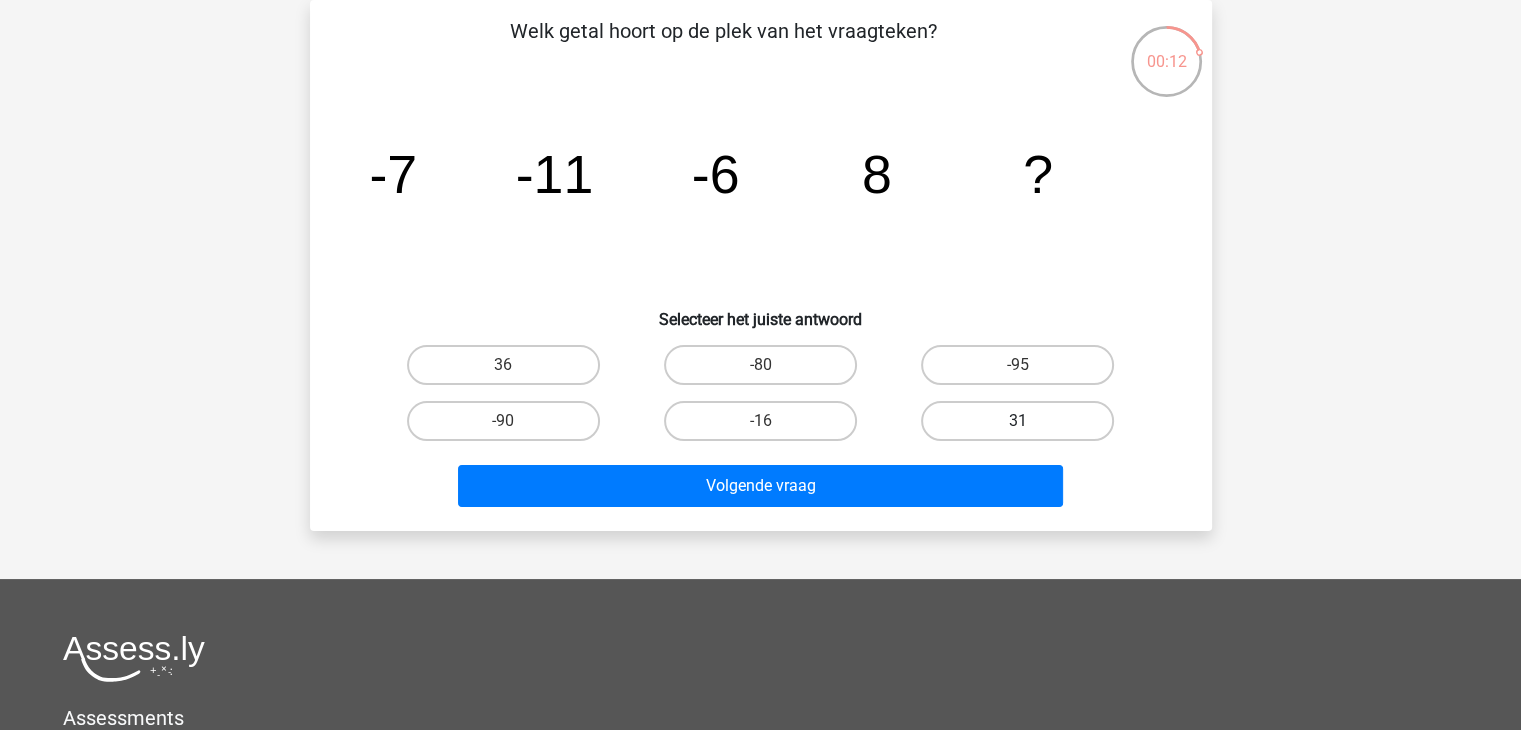 click on "31" at bounding box center (1017, 421) 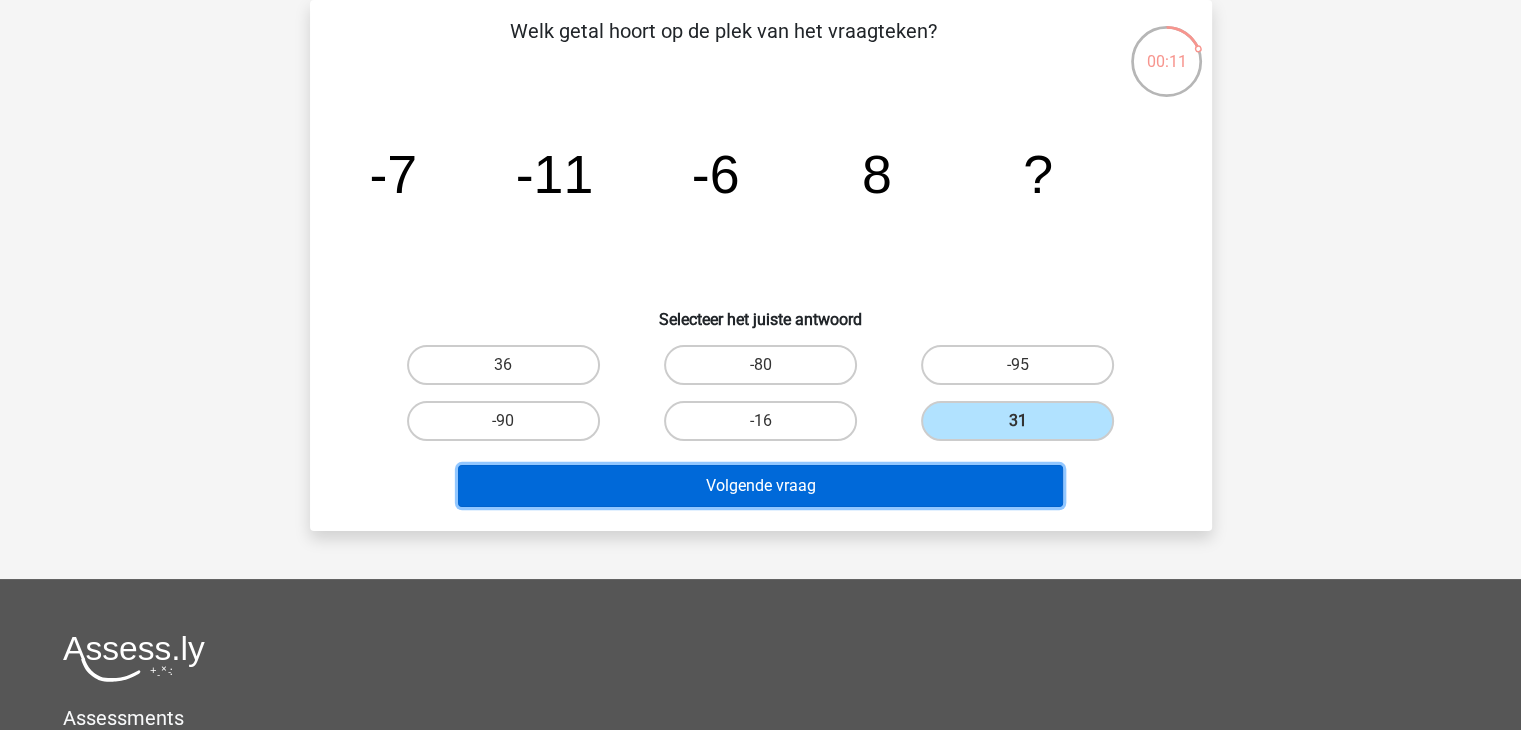 click on "Volgende vraag" at bounding box center (760, 486) 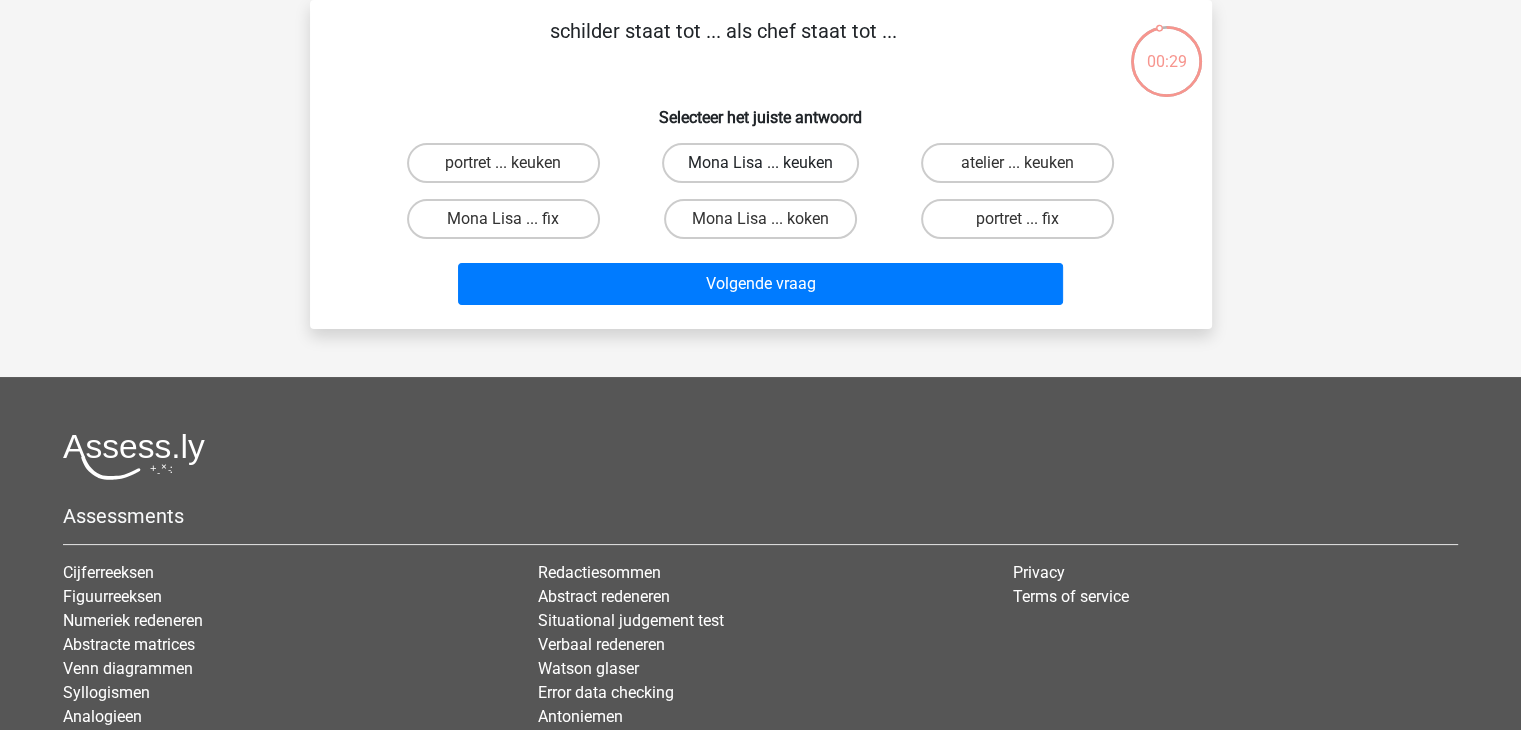 scroll, scrollTop: 0, scrollLeft: 0, axis: both 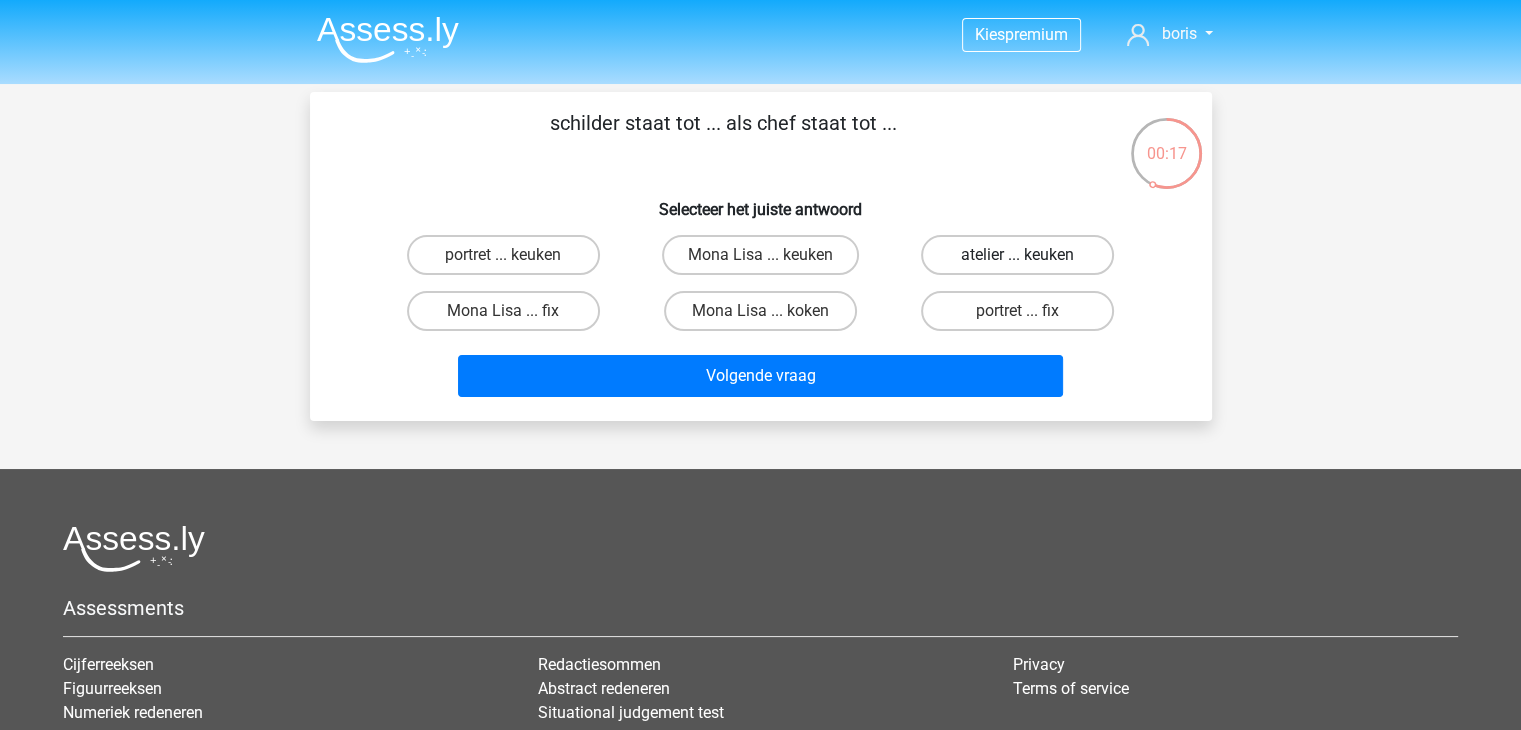 click on "atelier ... keuken" at bounding box center [1017, 255] 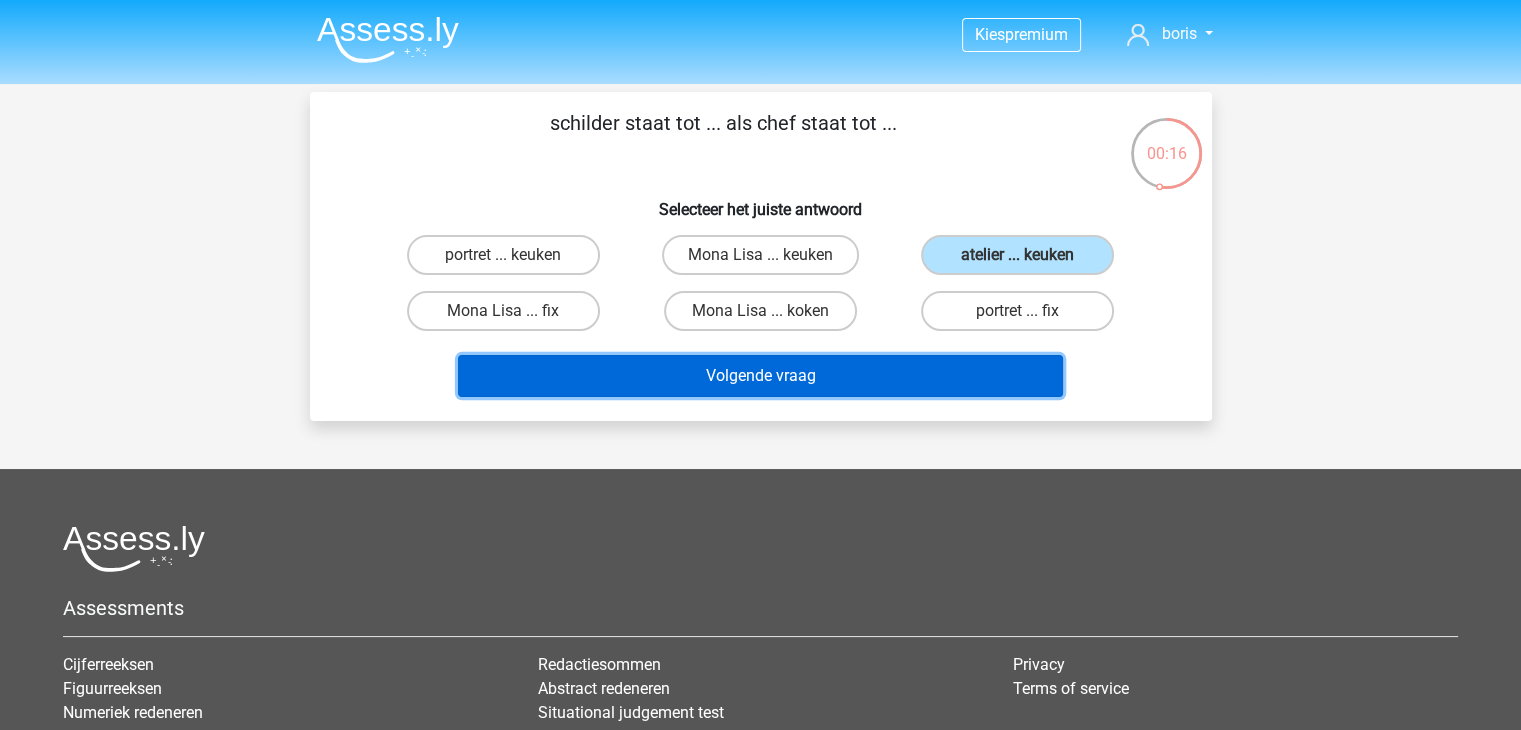 click on "Volgende vraag" at bounding box center (760, 376) 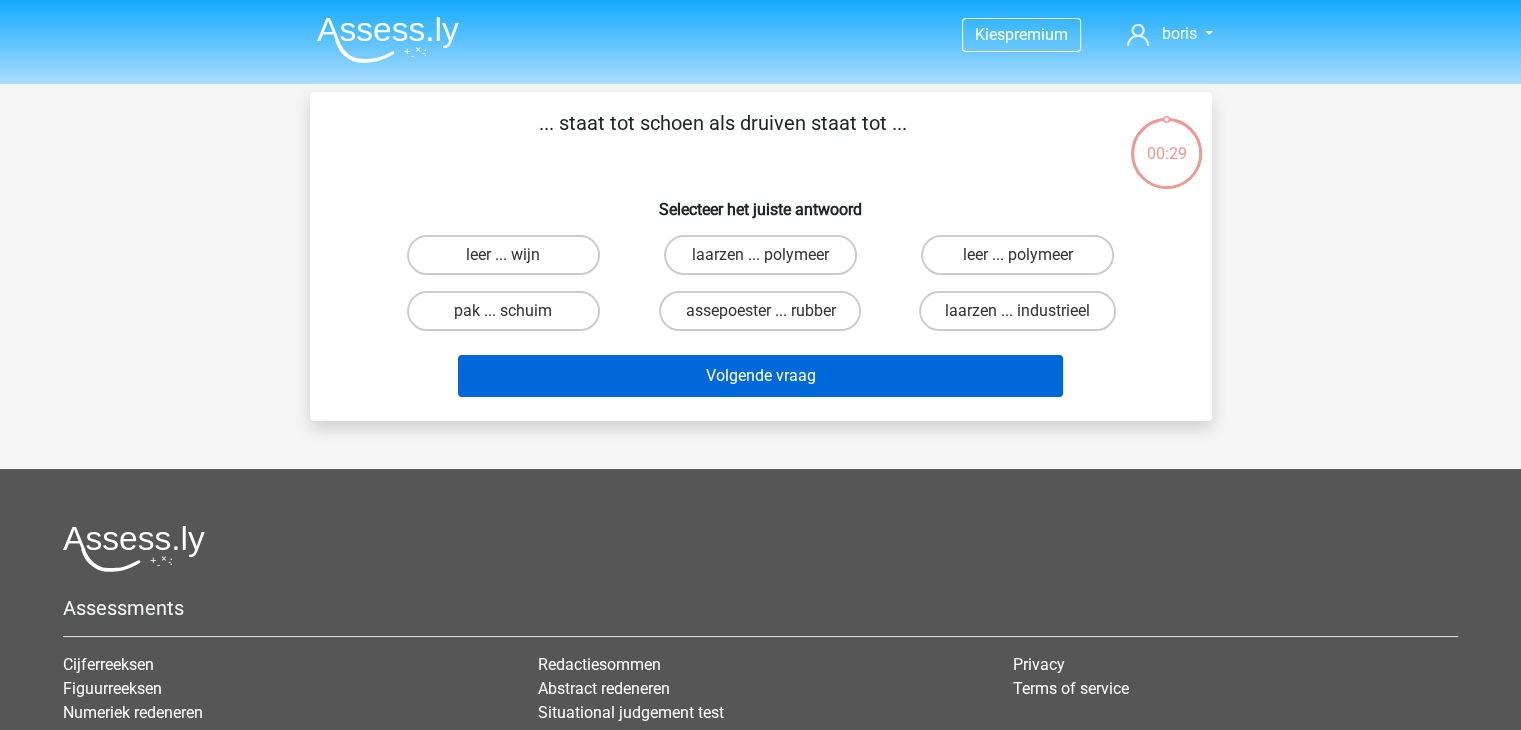 scroll, scrollTop: 92, scrollLeft: 0, axis: vertical 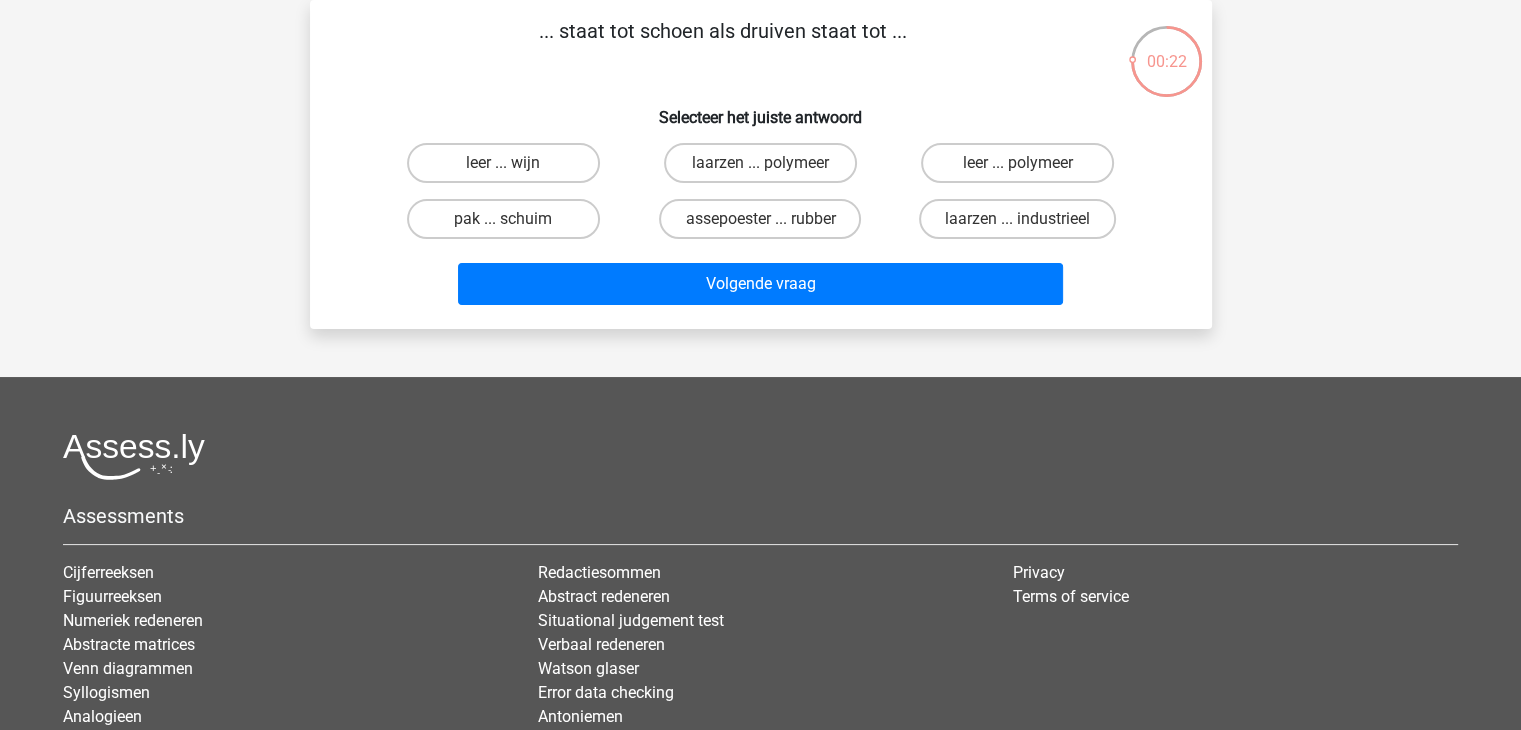 click on "leer ... wijn" at bounding box center (509, 169) 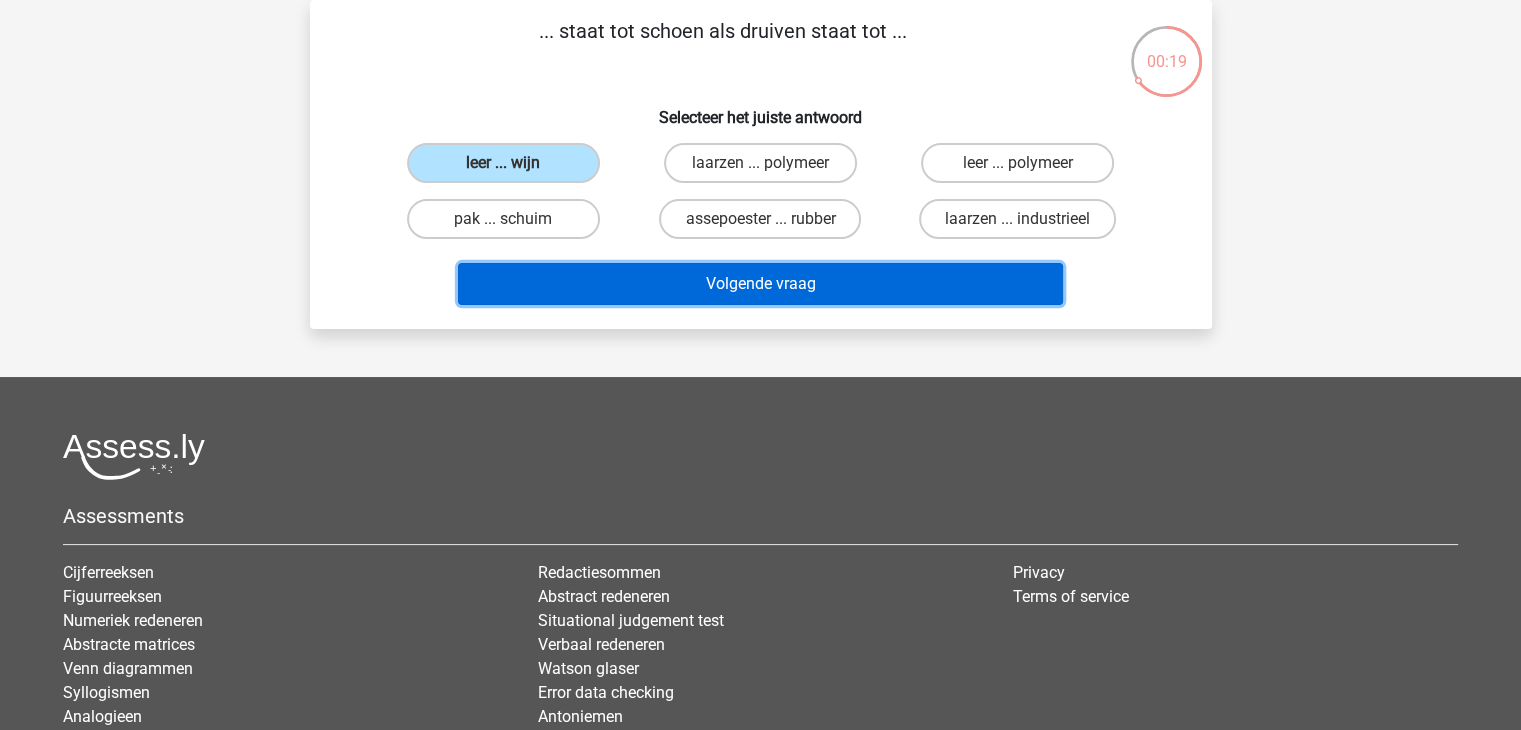 click on "Volgende vraag" at bounding box center [760, 284] 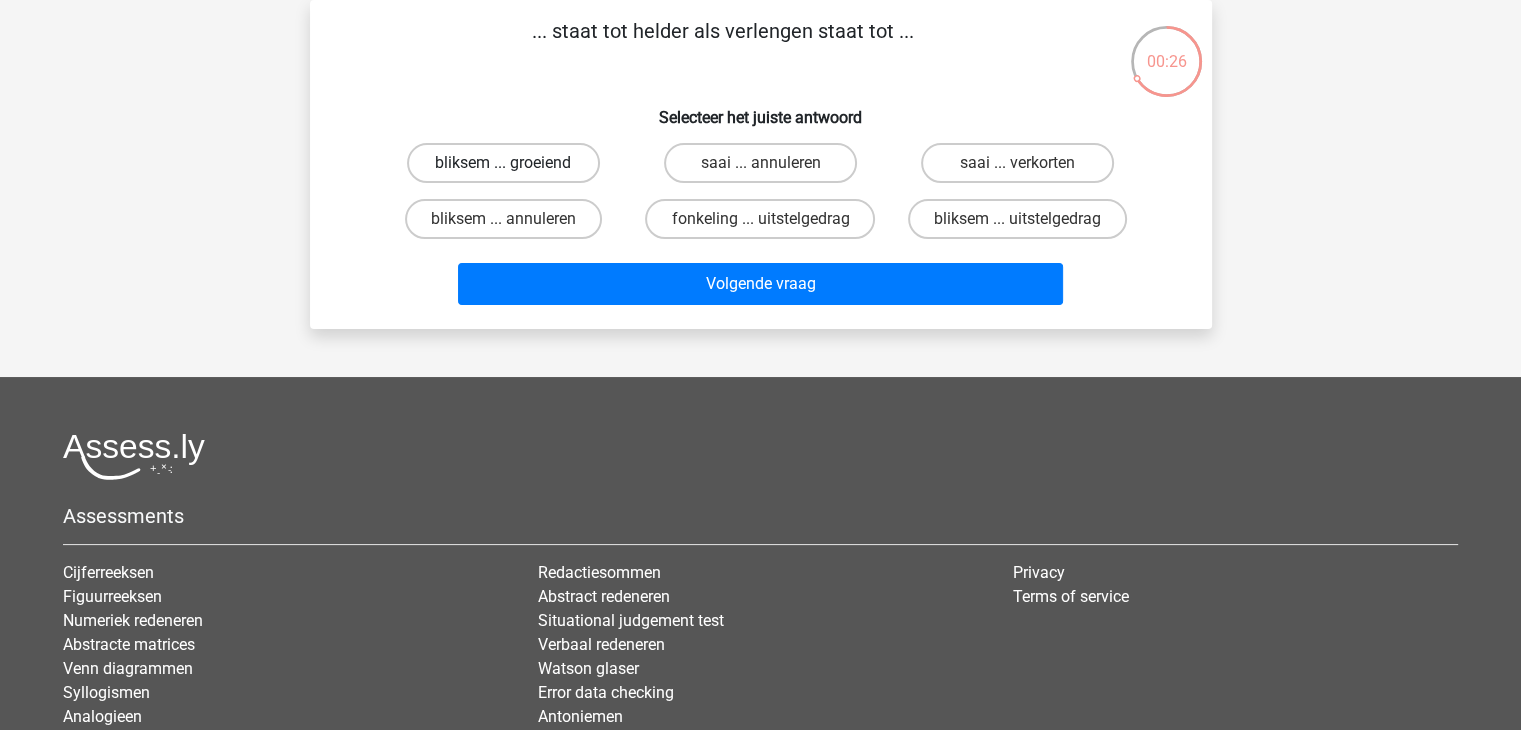 click on "bliksem ... groeiend" at bounding box center (503, 163) 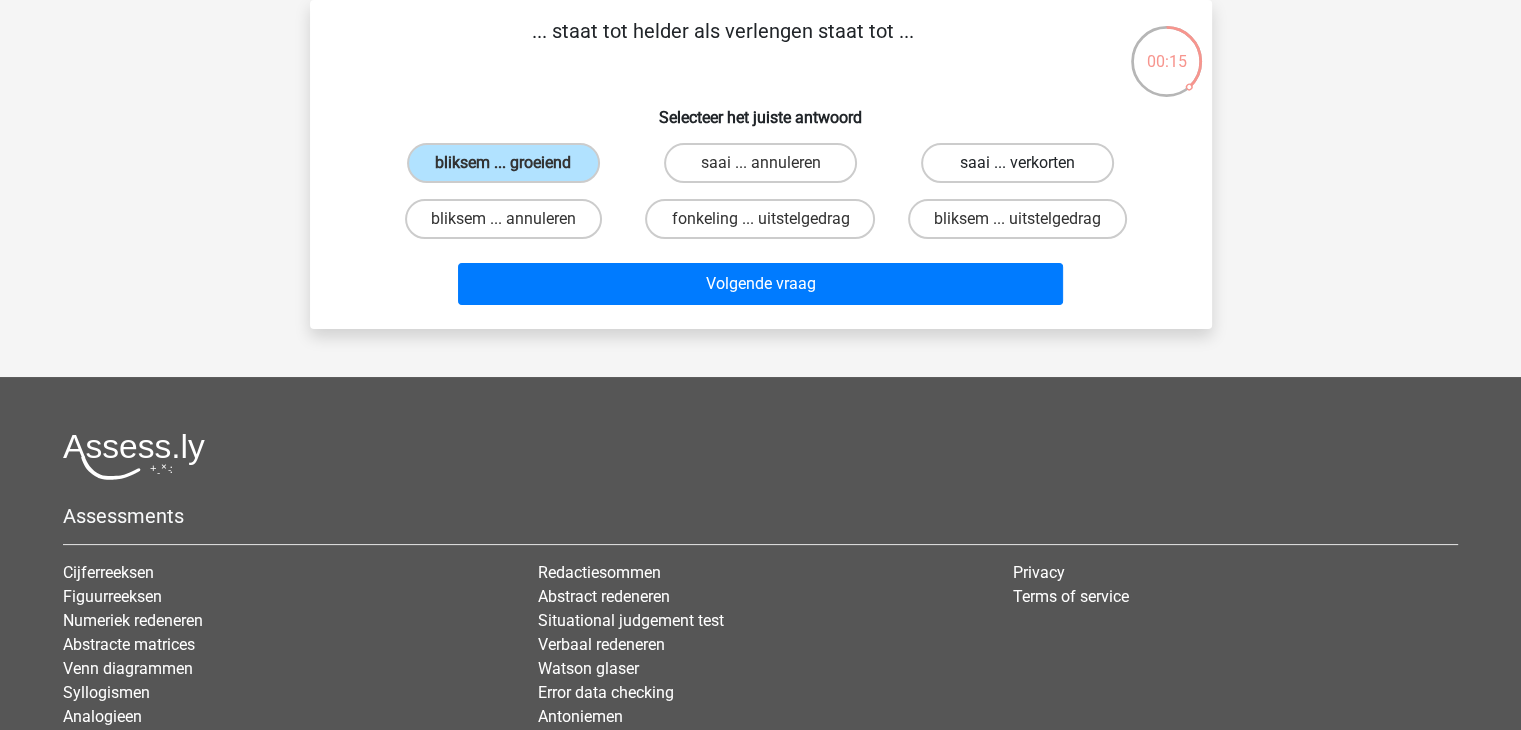click on "saai ... verkorten" at bounding box center (1017, 163) 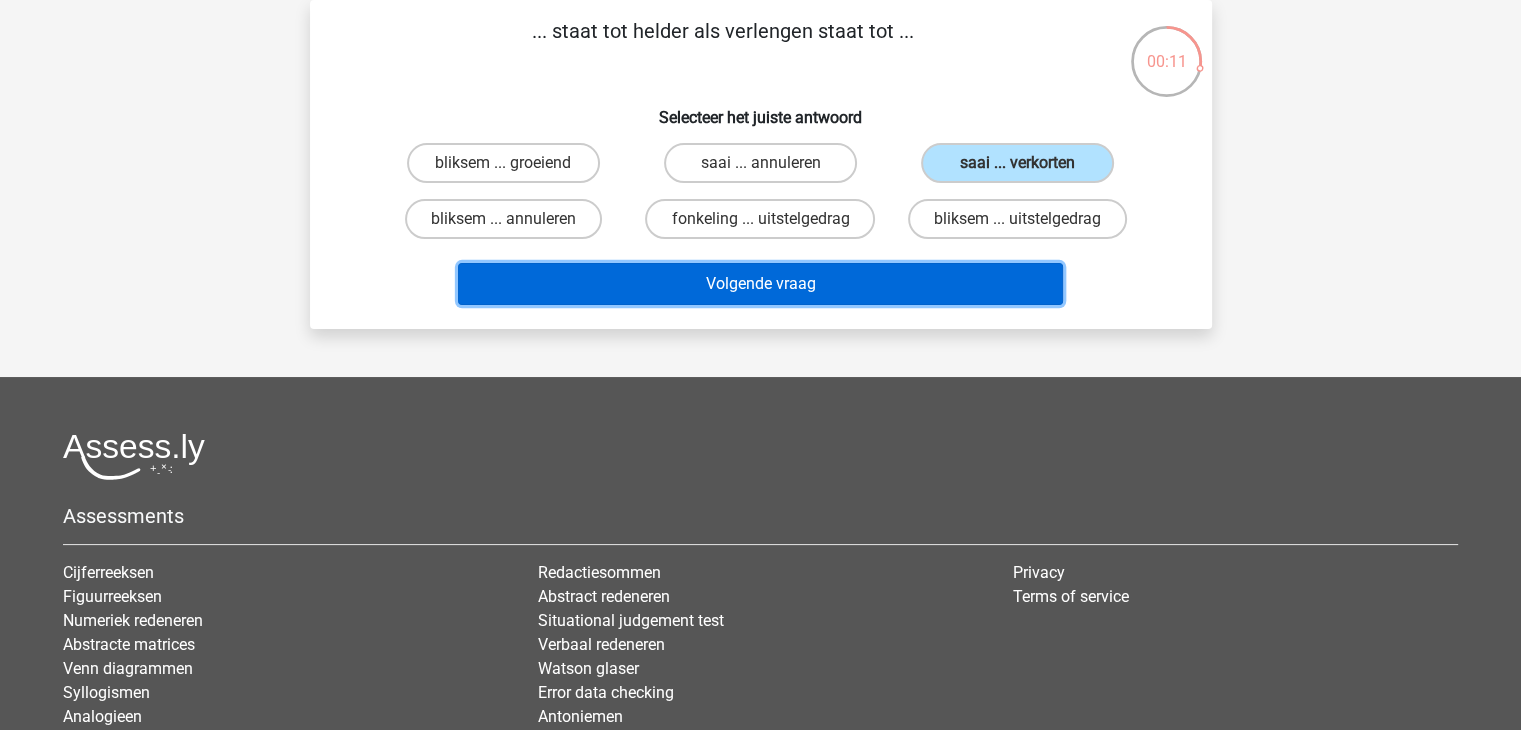 click on "Volgende vraag" at bounding box center [760, 284] 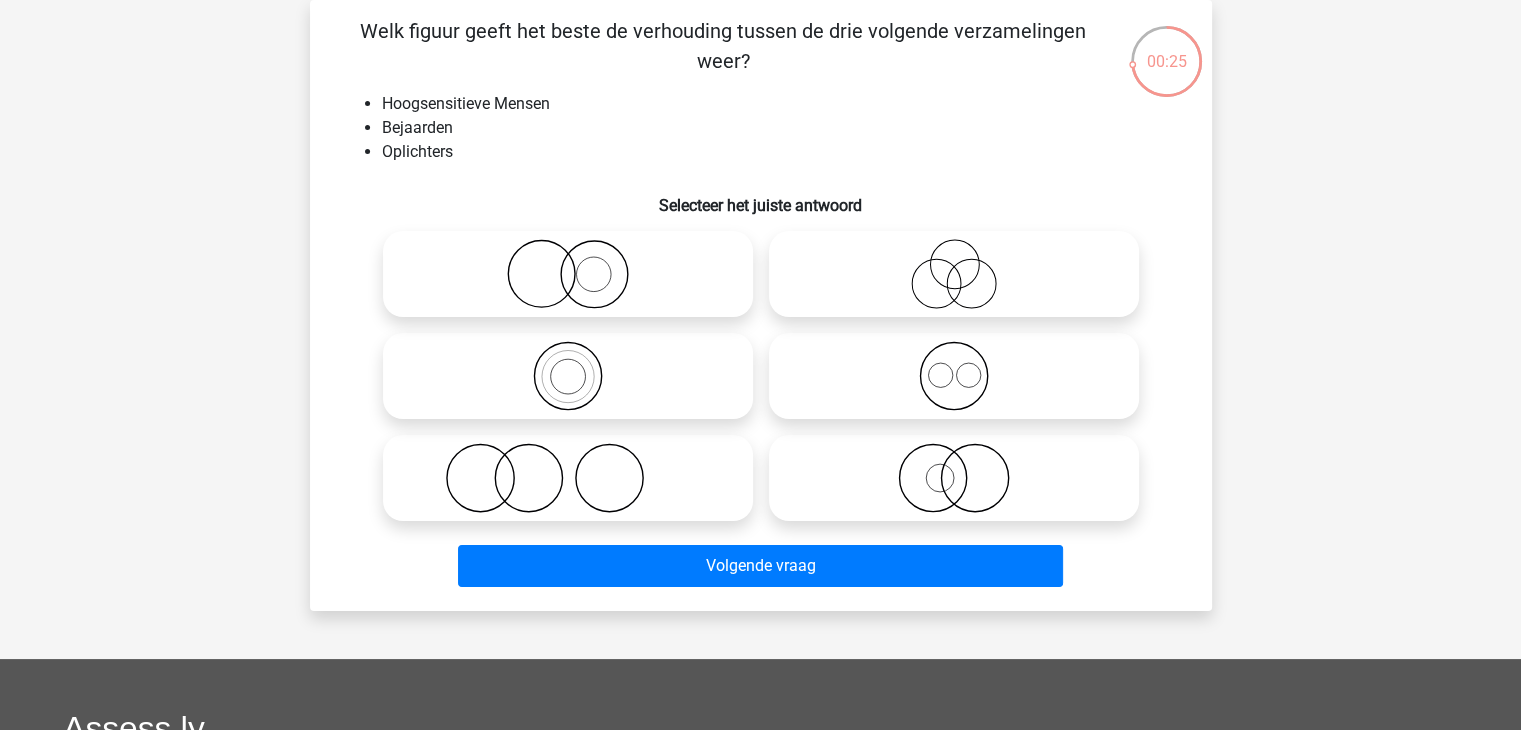 click 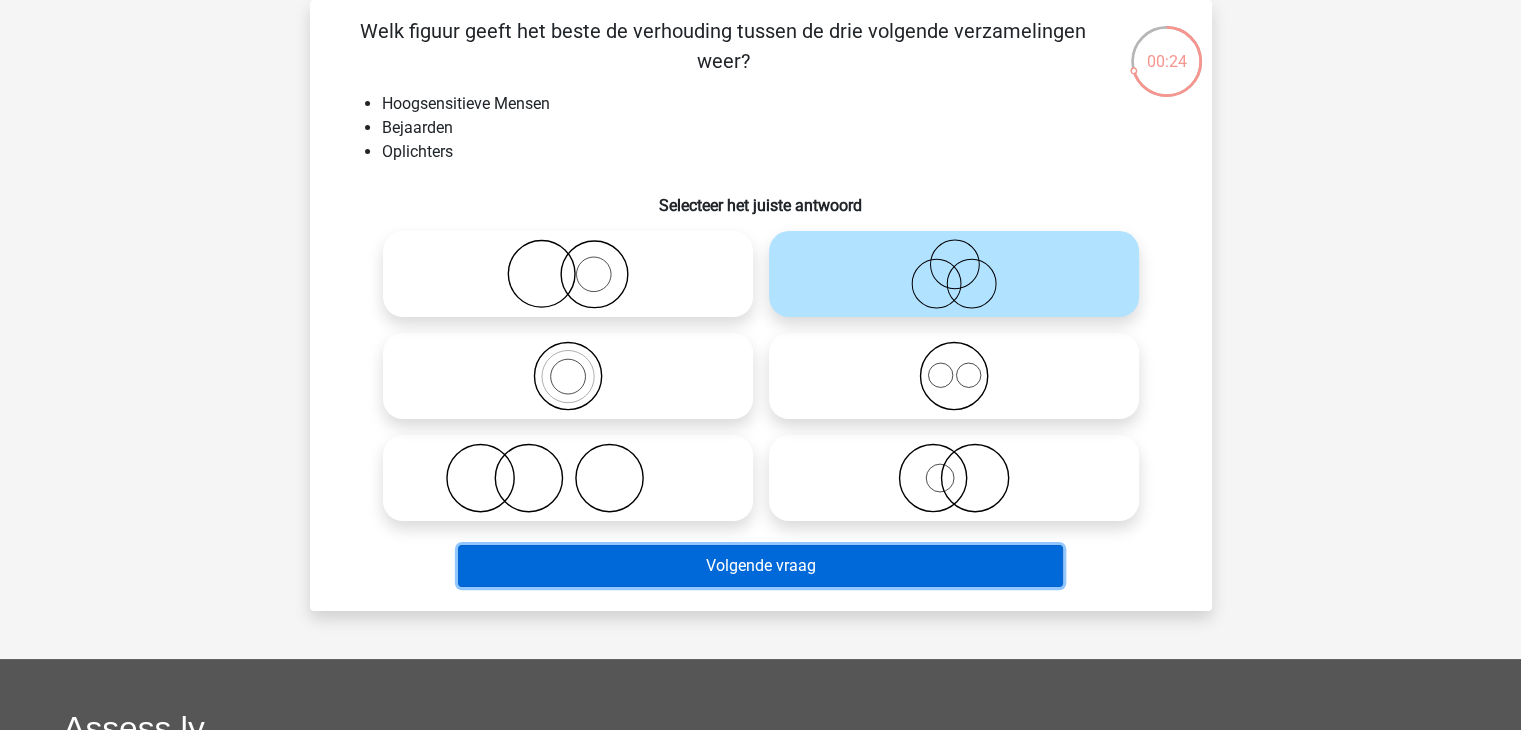 click on "Volgende vraag" at bounding box center [760, 566] 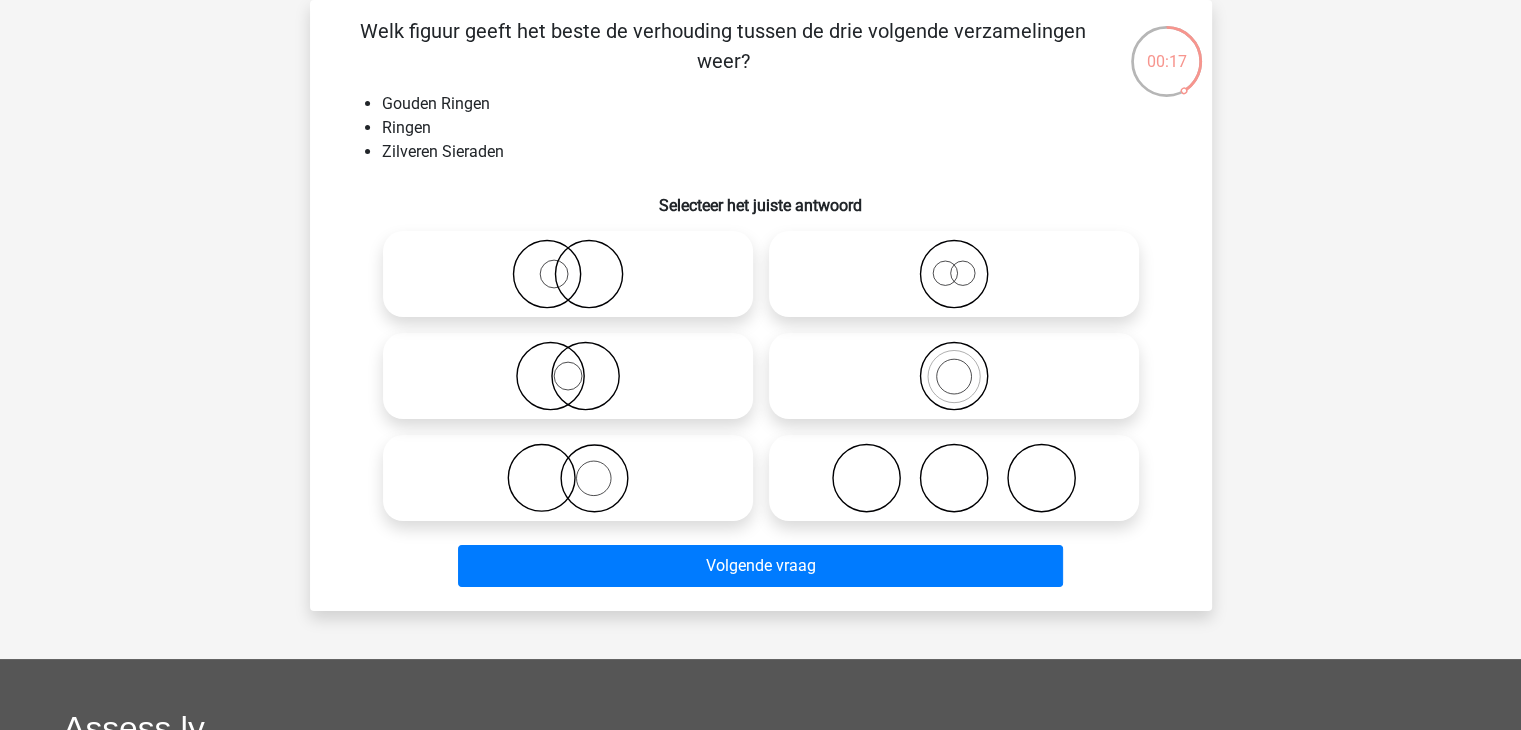 click 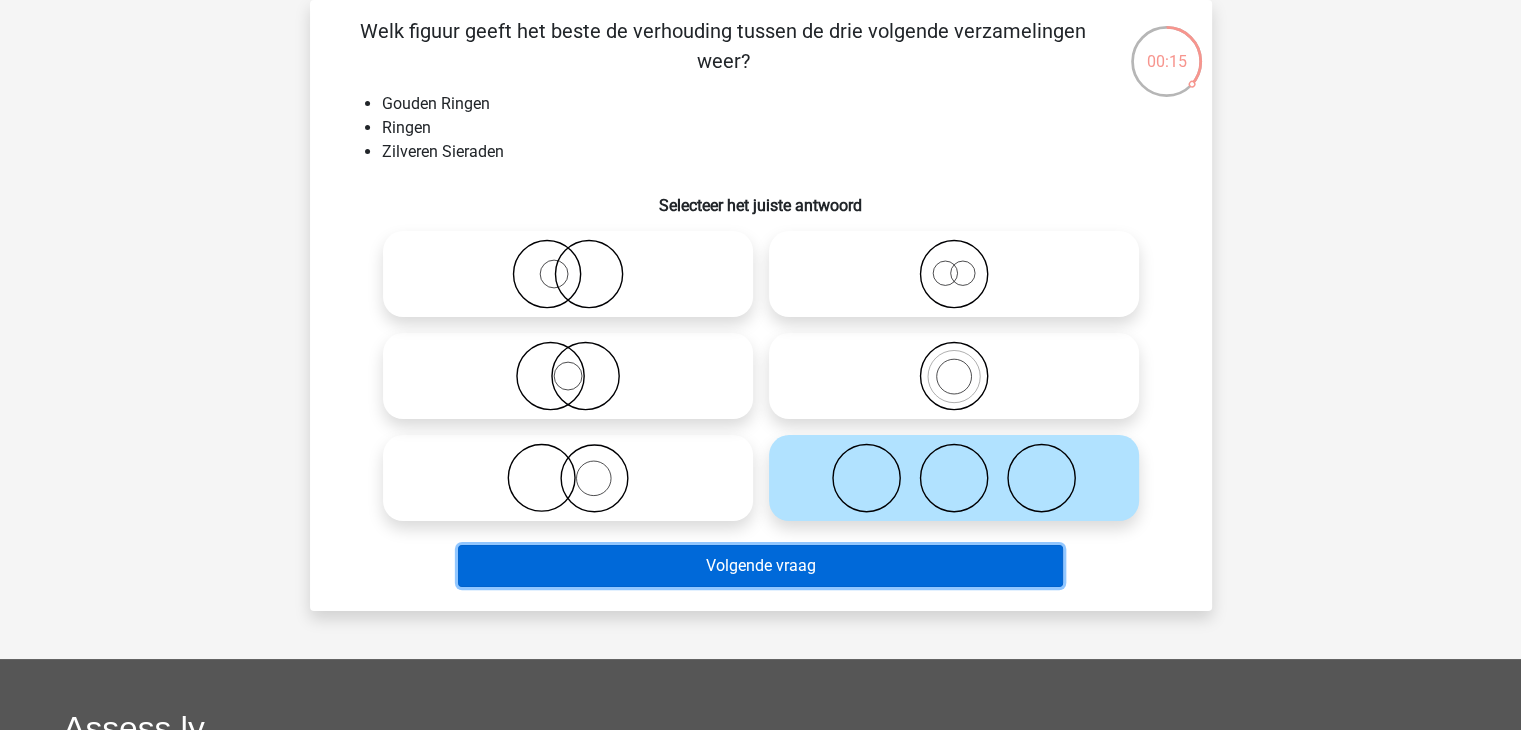 click on "Volgende vraag" at bounding box center [760, 566] 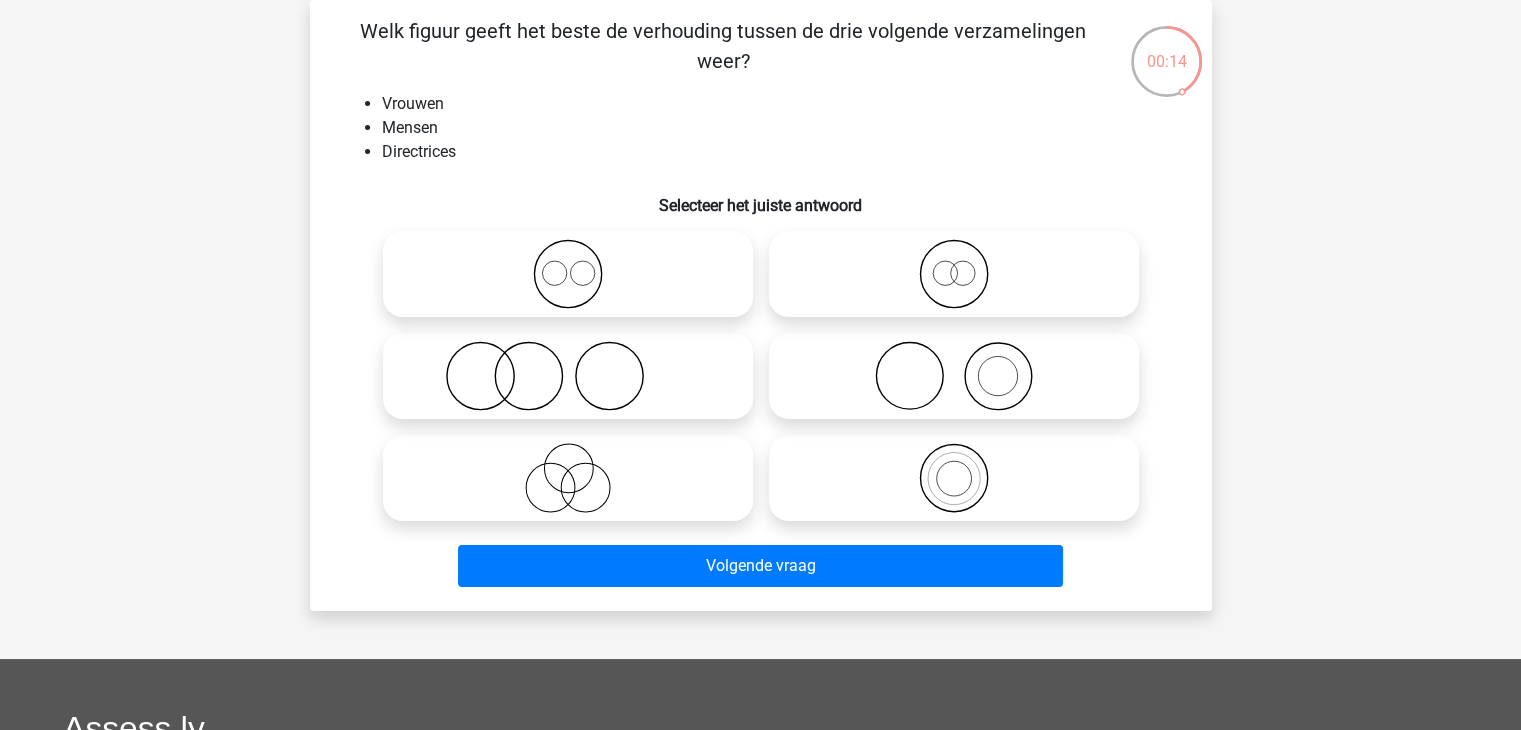 click 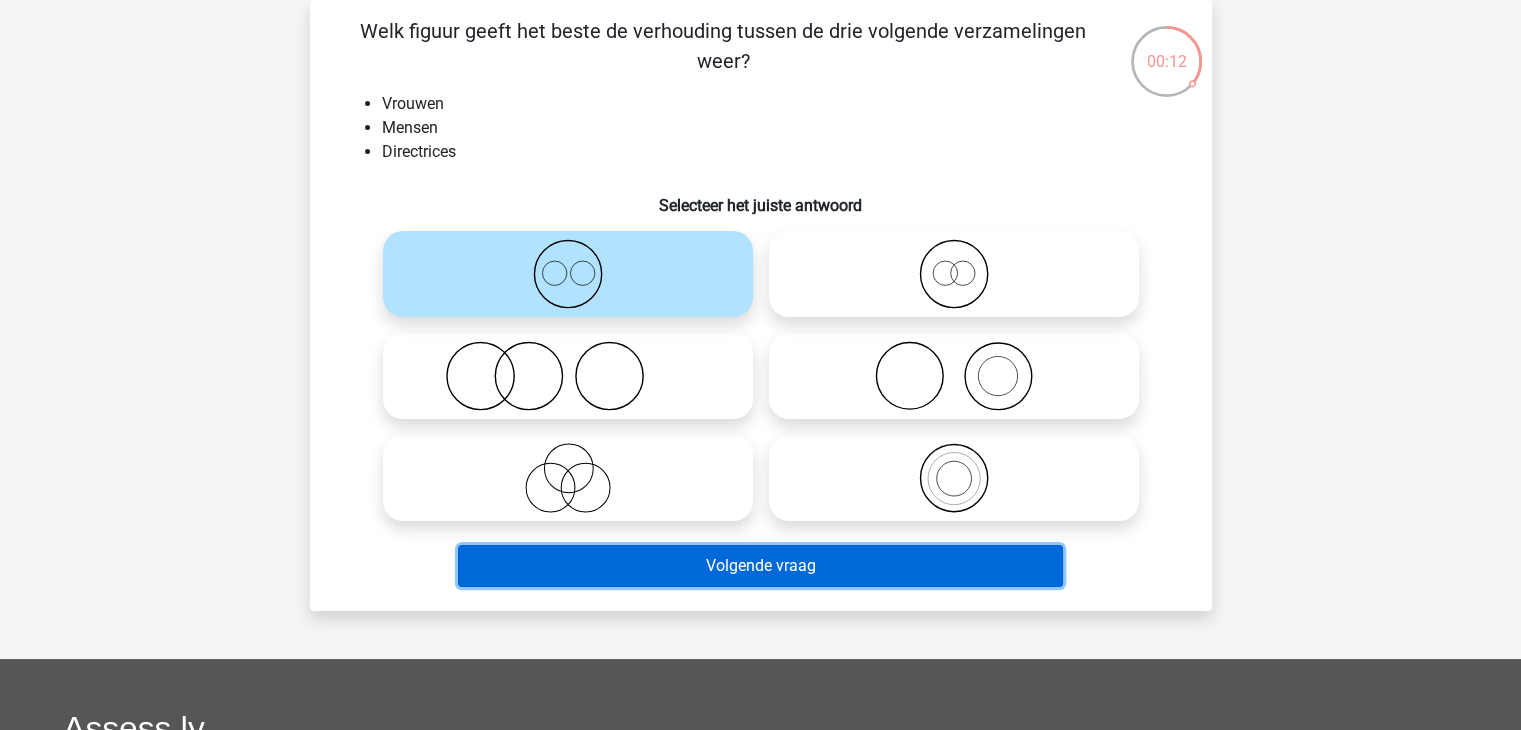 click on "Volgende vraag" at bounding box center (760, 566) 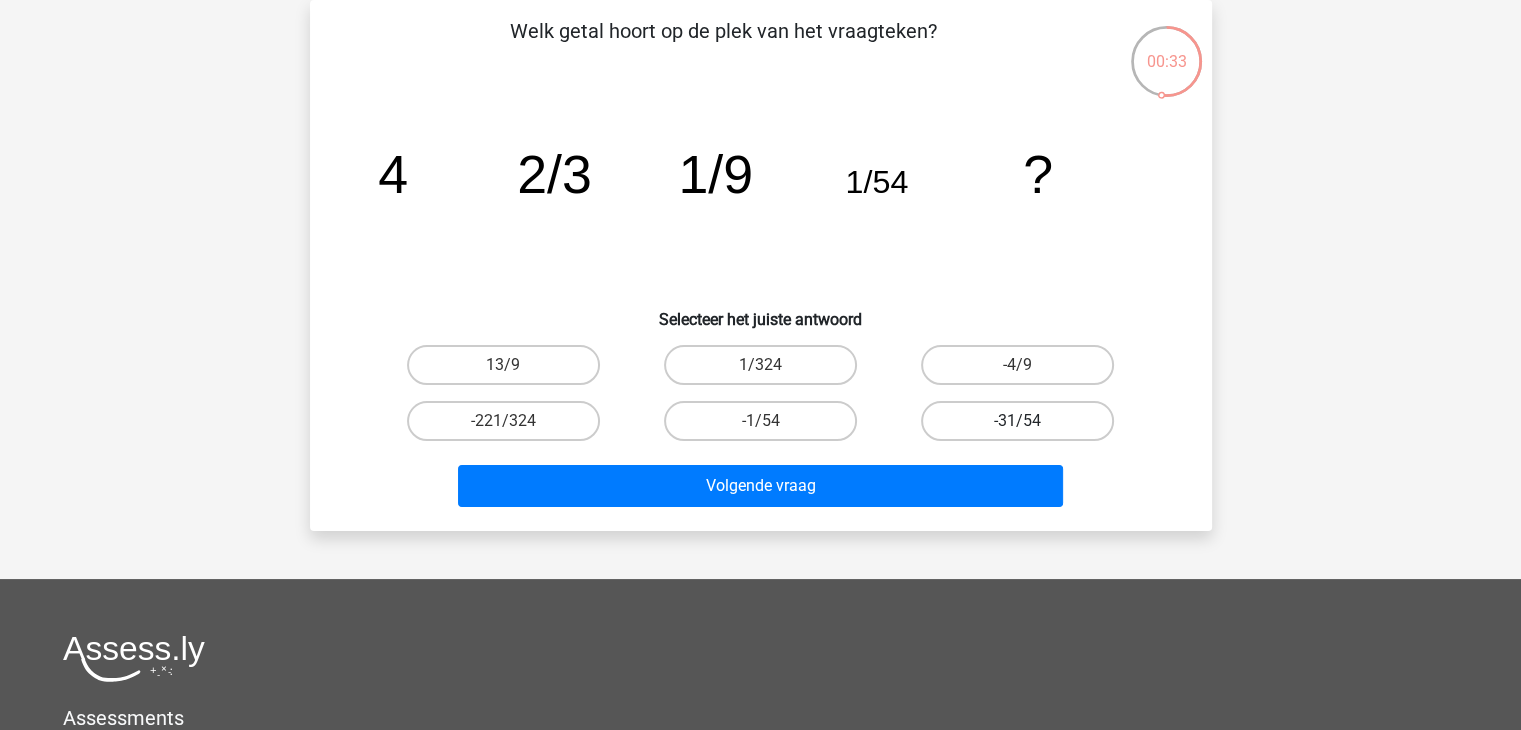 click on "-31/54" at bounding box center [1017, 421] 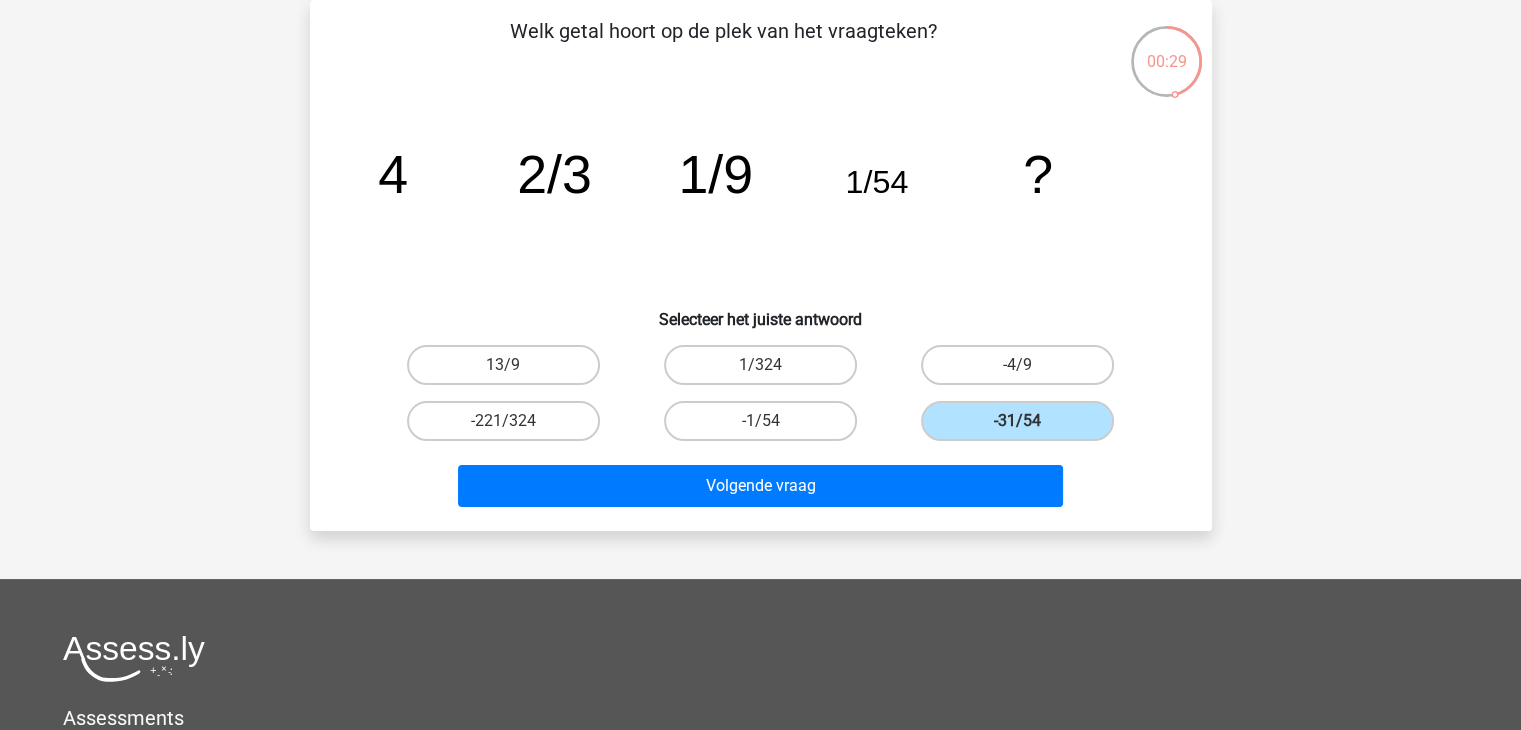 click on "Volgende vraag" at bounding box center (761, 490) 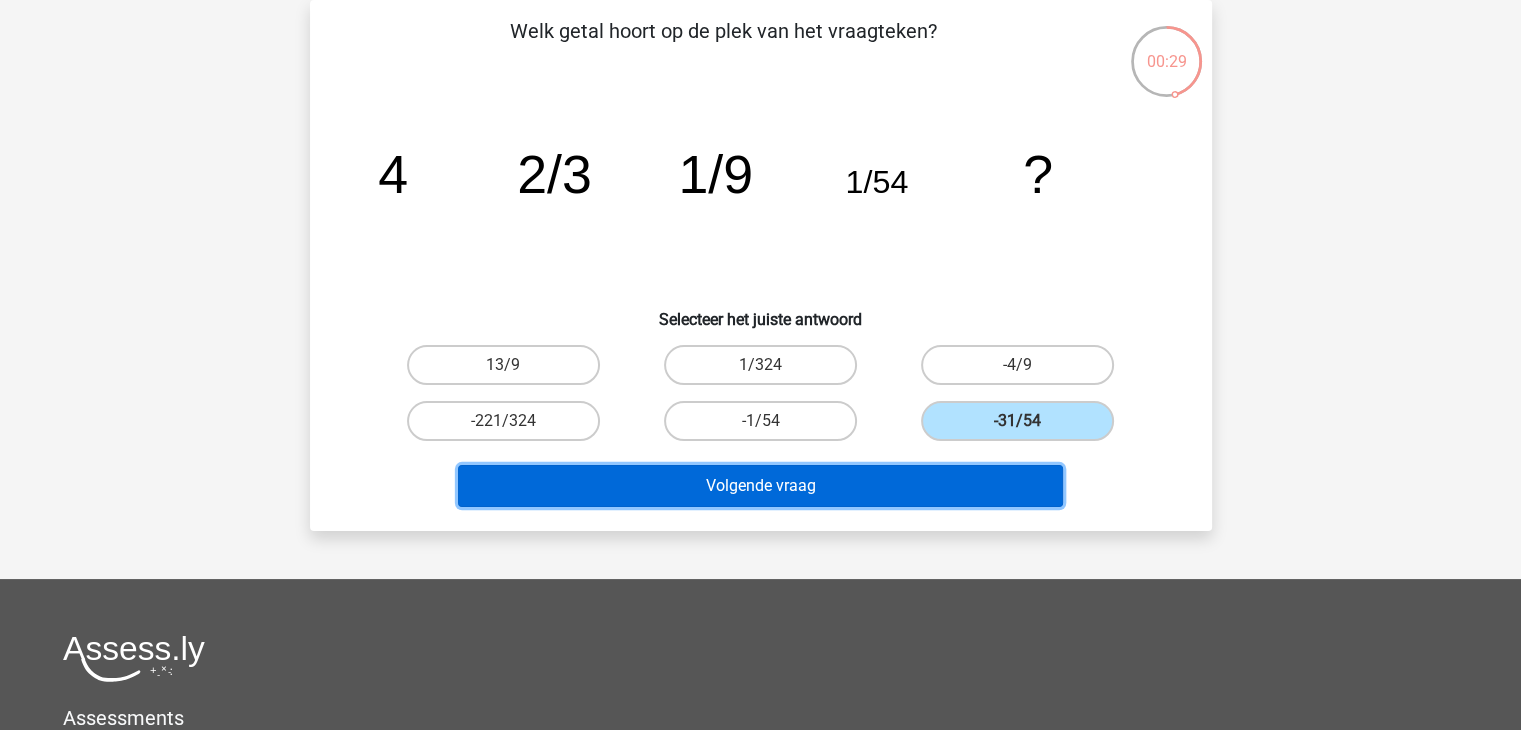 click on "Volgende vraag" at bounding box center (760, 486) 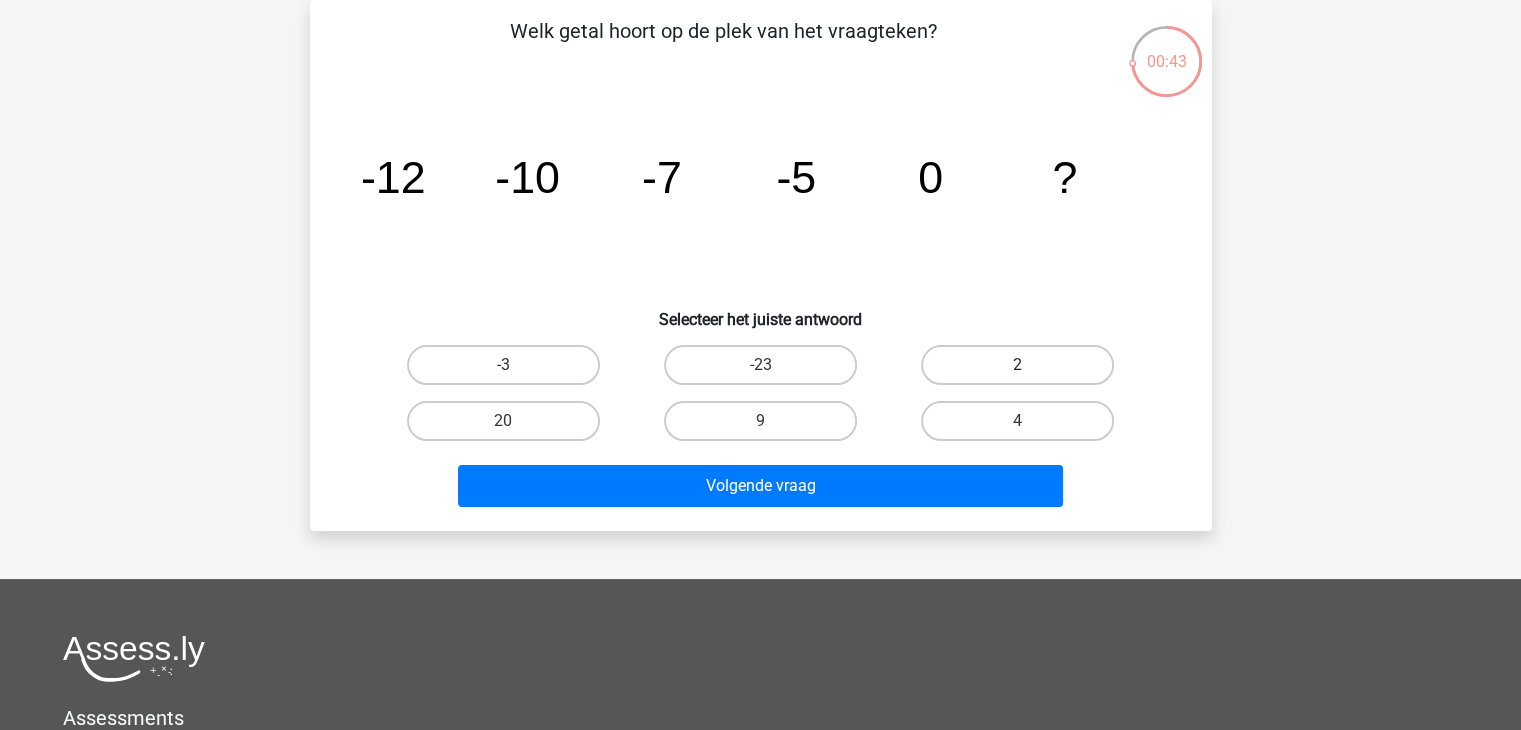 click on "2" at bounding box center (1017, 365) 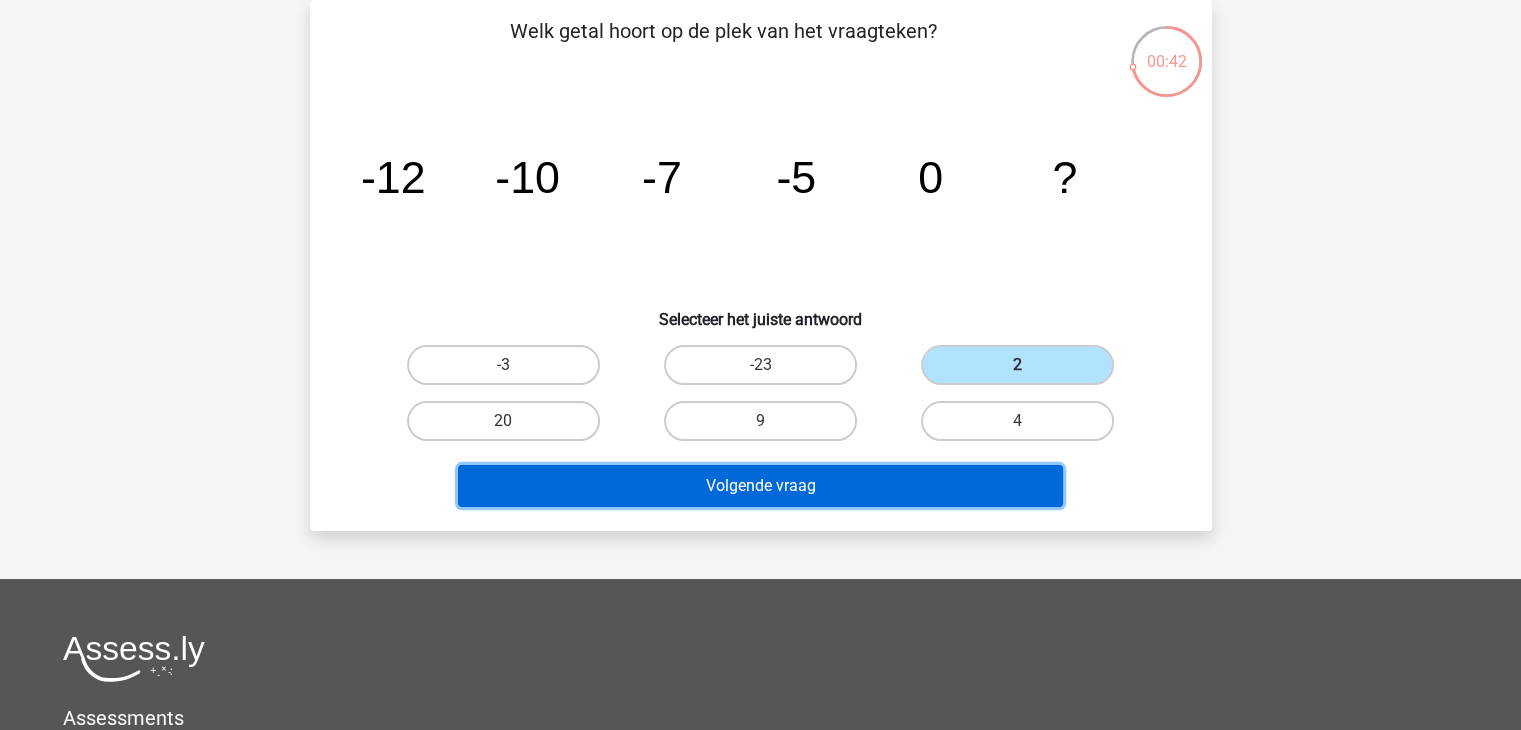 click on "Volgende vraag" at bounding box center (760, 486) 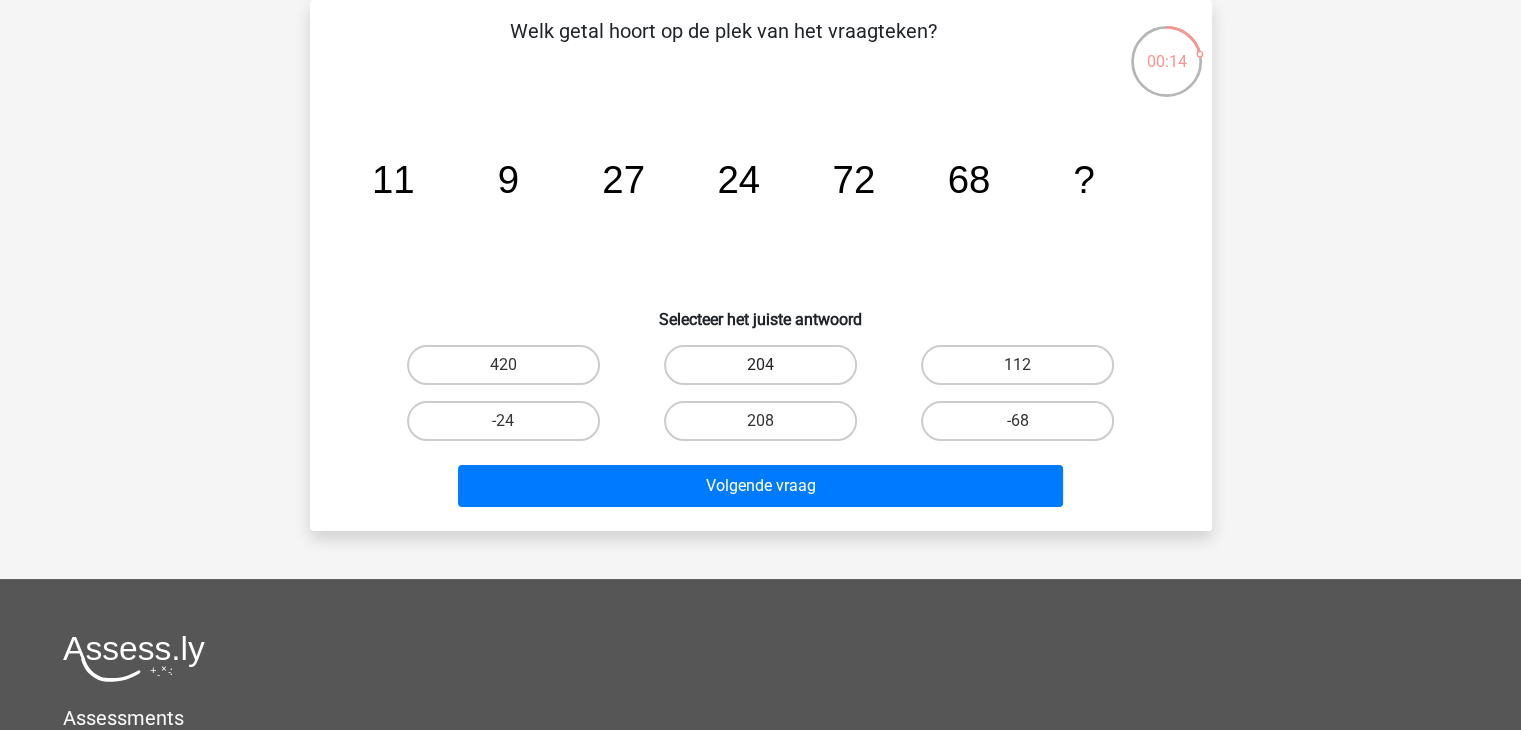 click on "204" at bounding box center (760, 365) 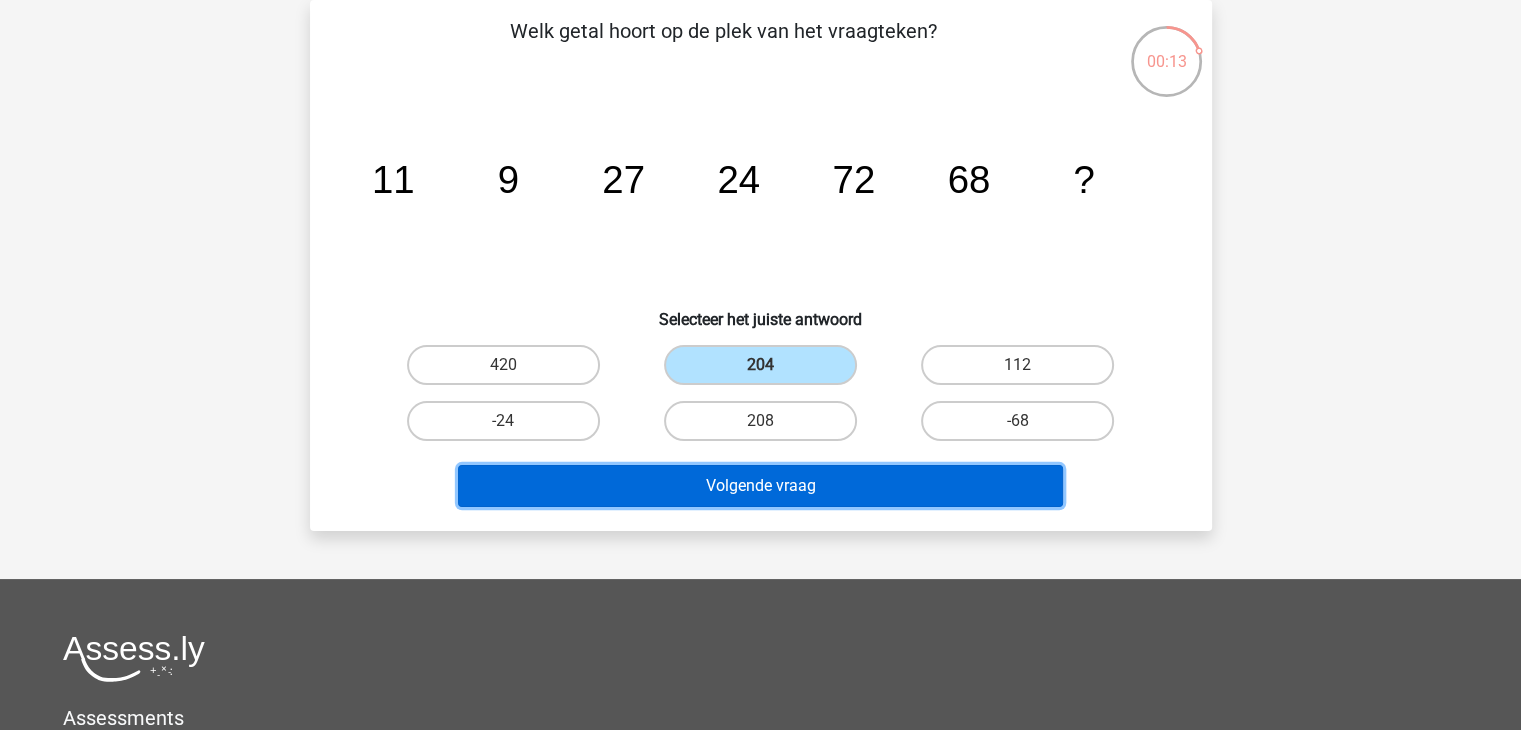 click on "Volgende vraag" at bounding box center (760, 486) 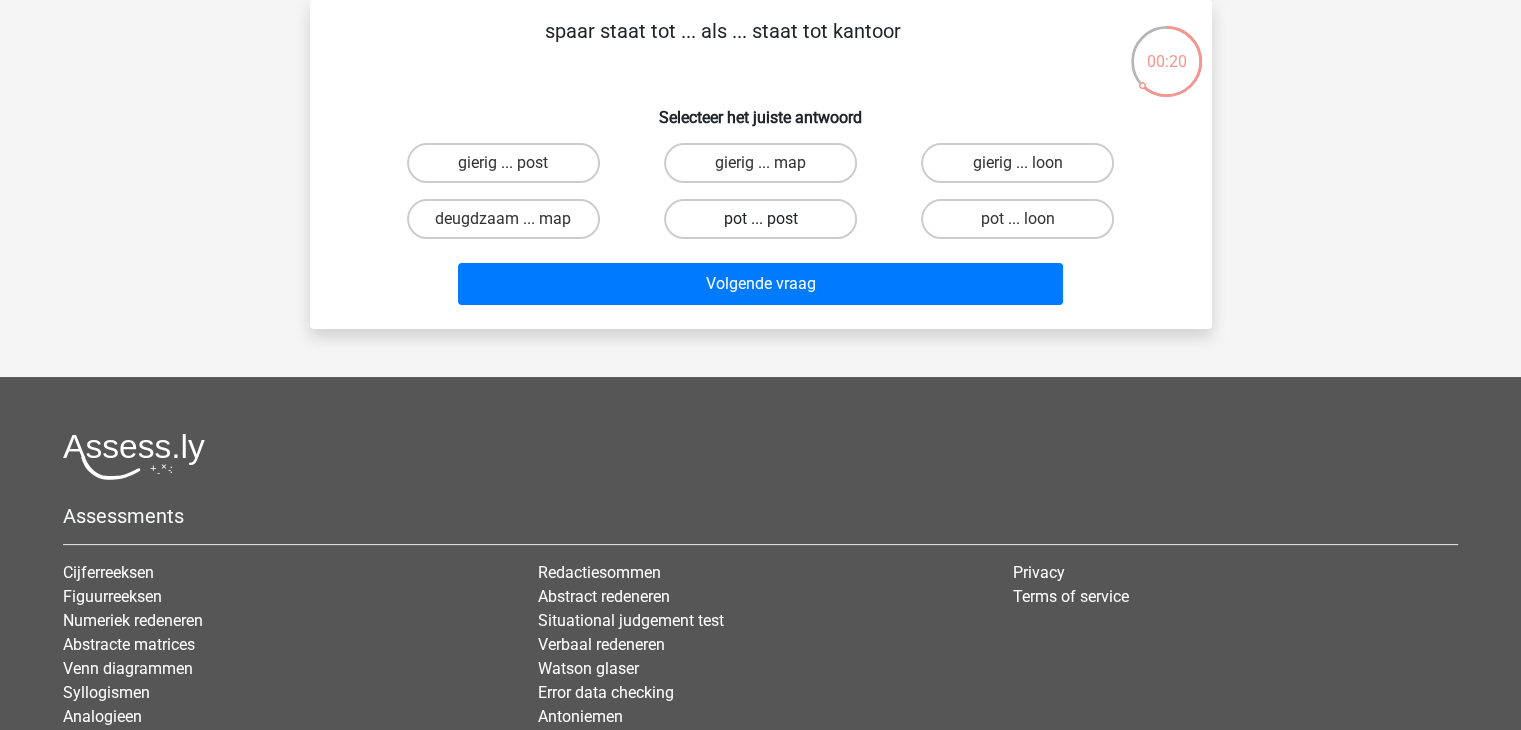 click on "pot ... post" at bounding box center (760, 219) 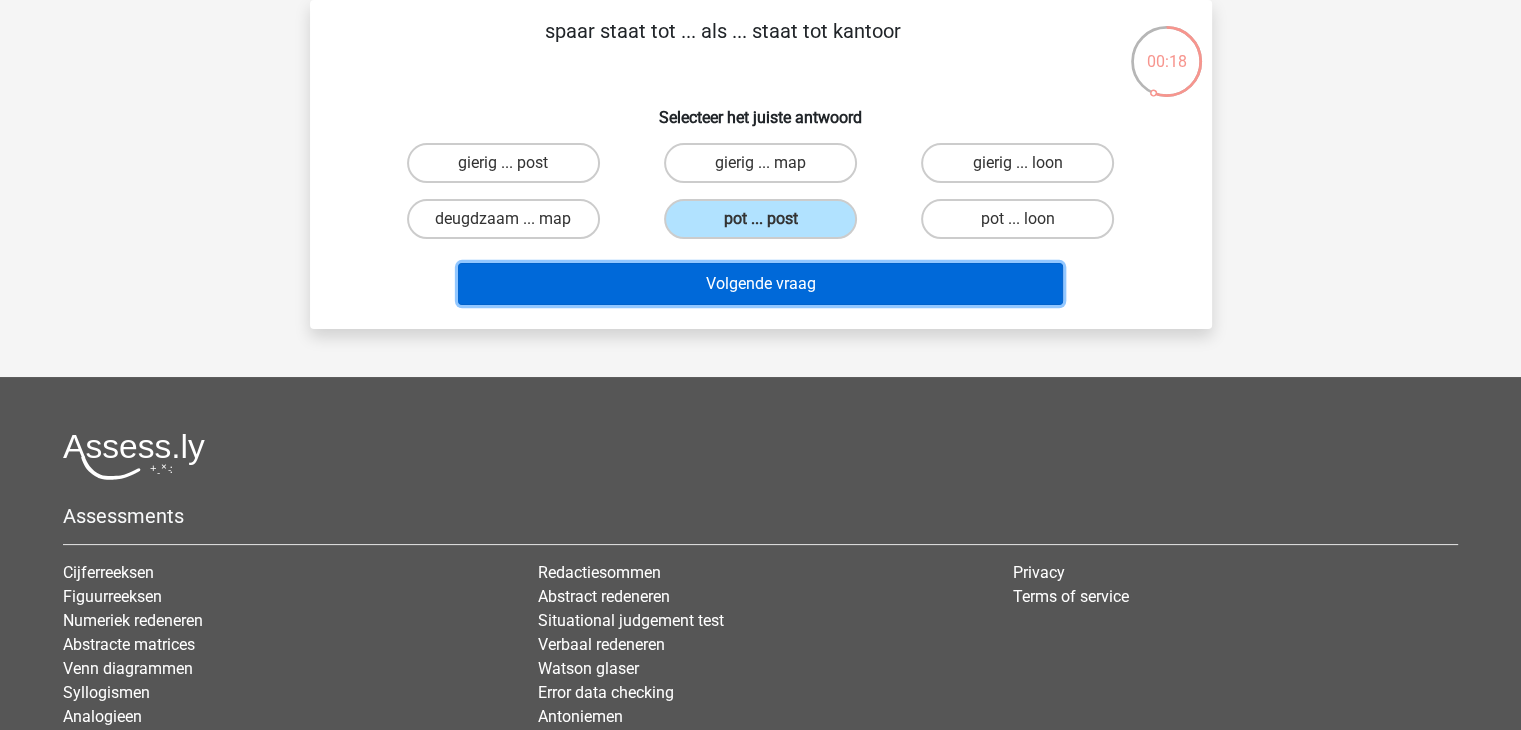 click on "Volgende vraag" at bounding box center [760, 284] 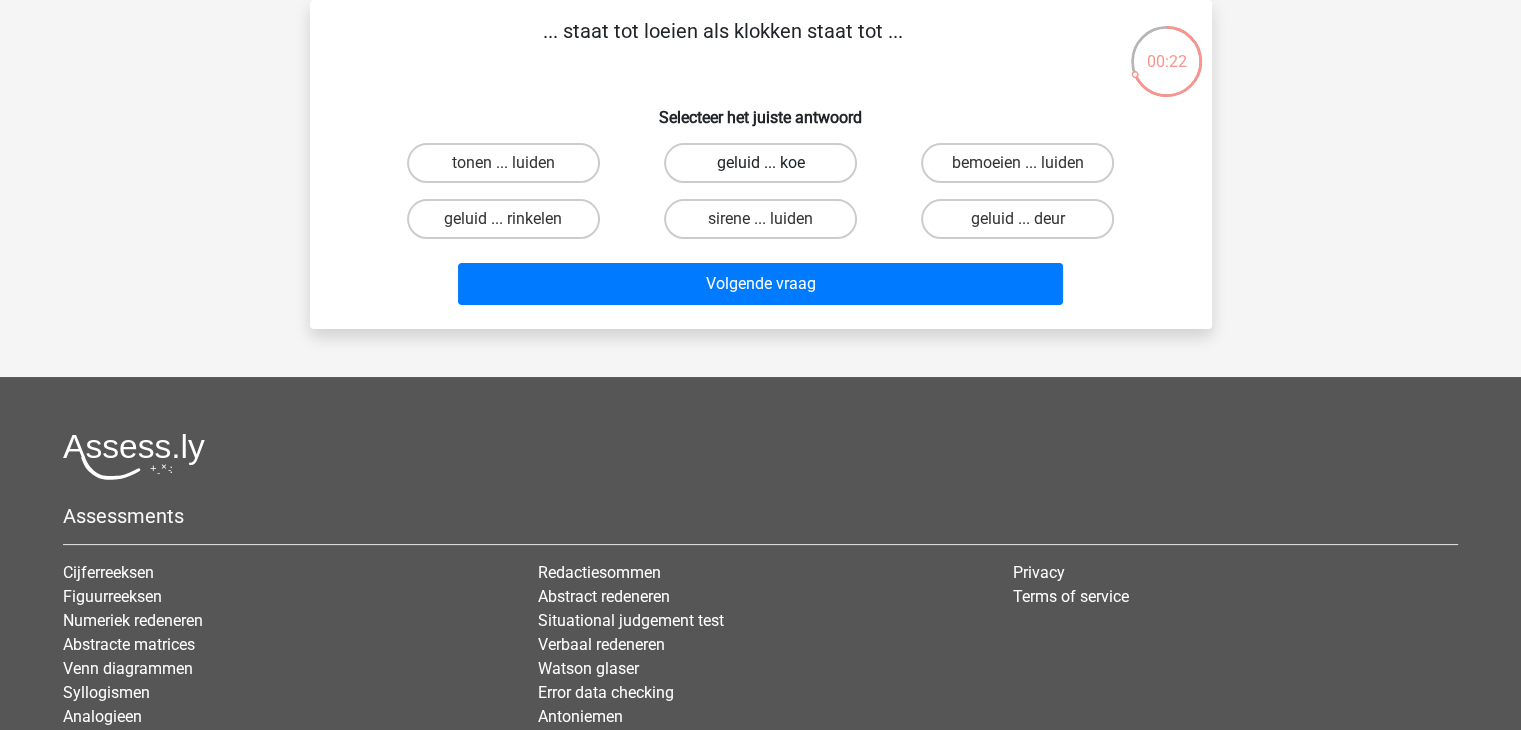 click on "geluid ... koe" at bounding box center (760, 163) 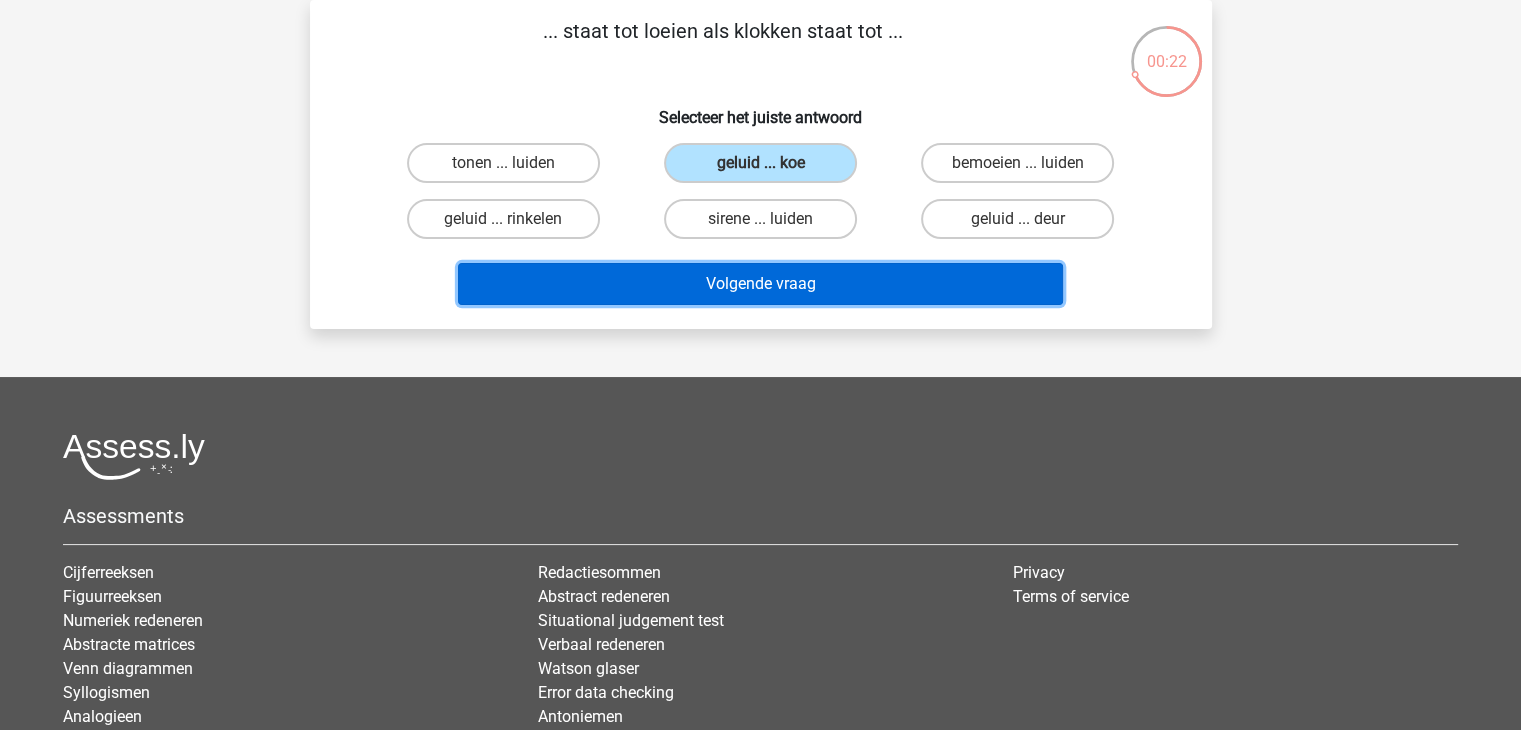 click on "Volgende vraag" at bounding box center (760, 284) 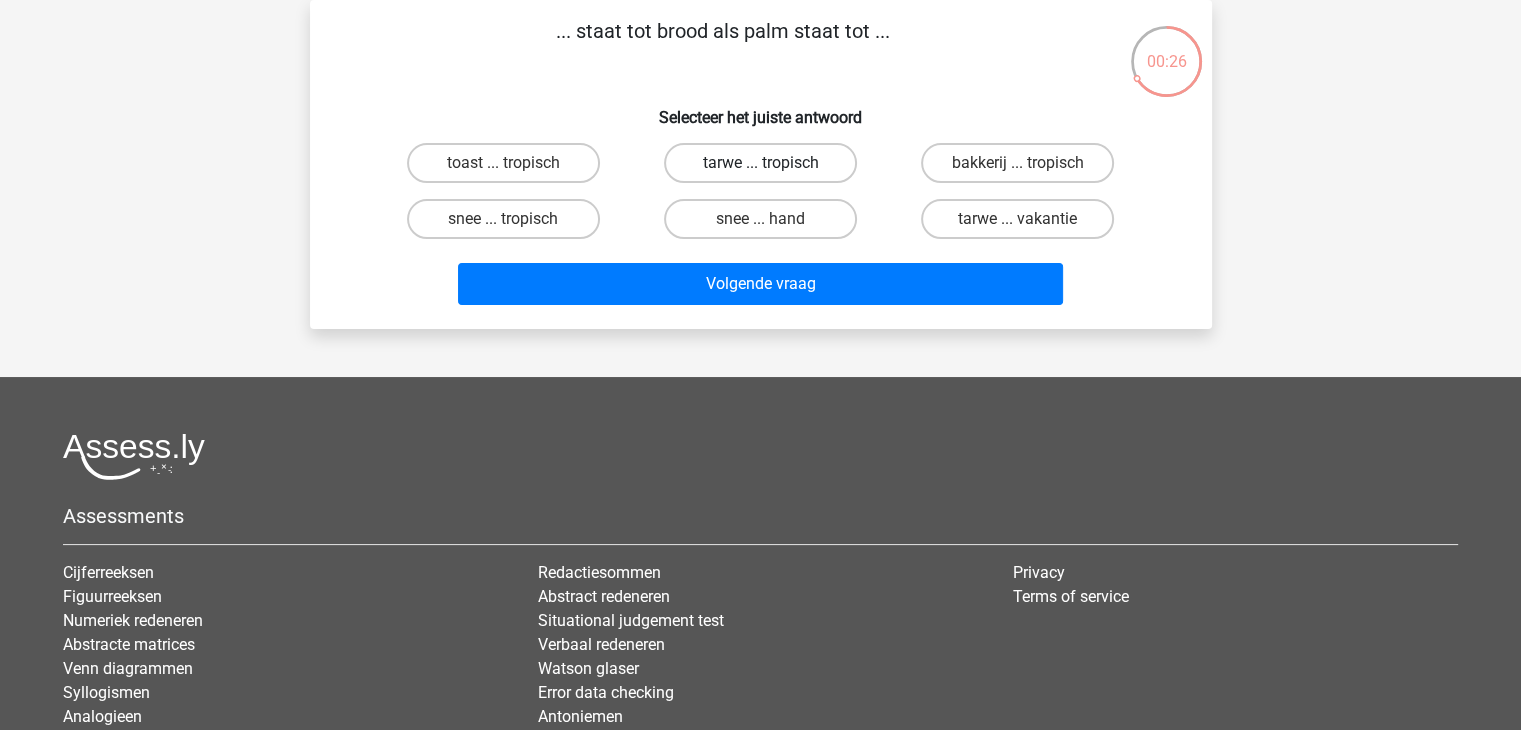 click on "tarwe ... tropisch" at bounding box center (760, 163) 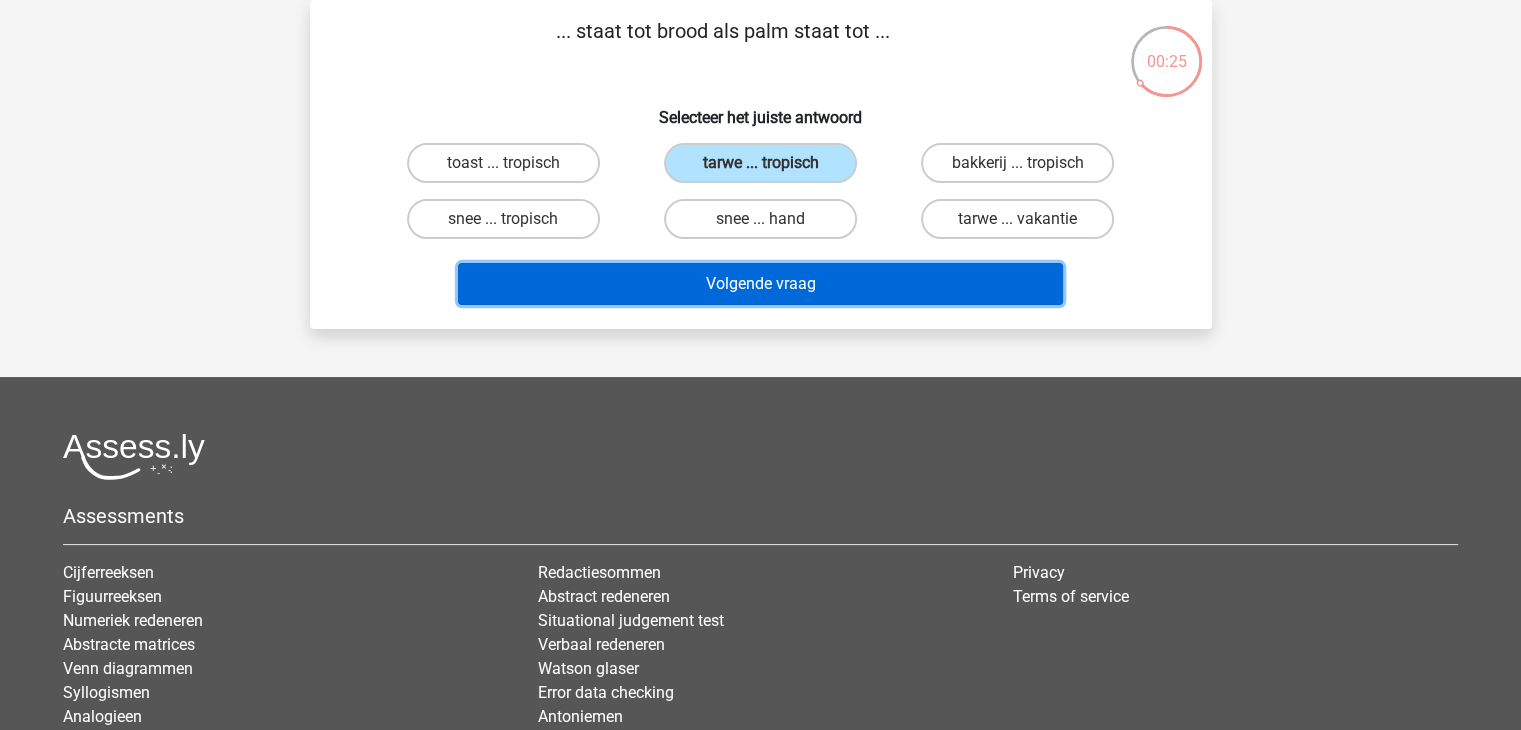 click on "Volgende vraag" at bounding box center (760, 284) 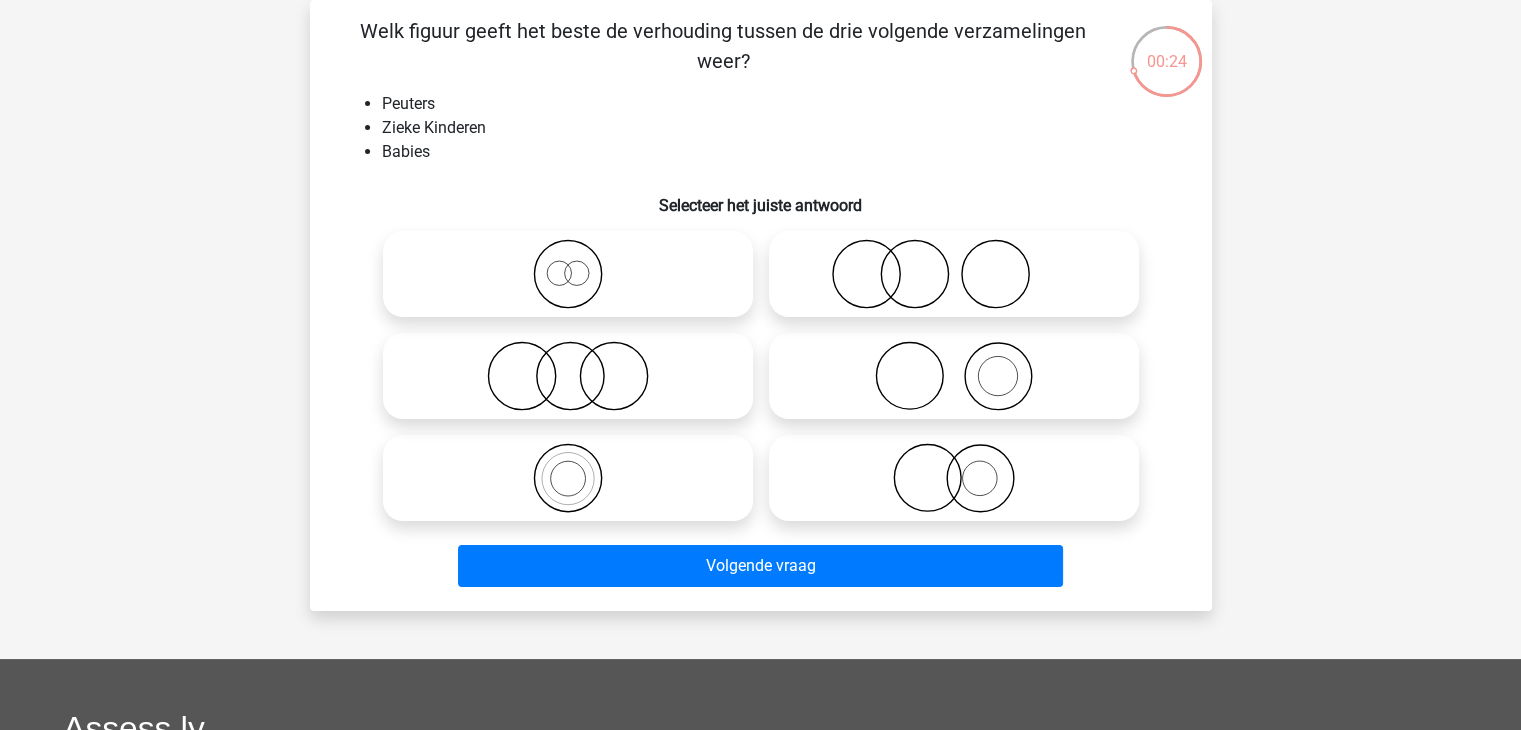 click 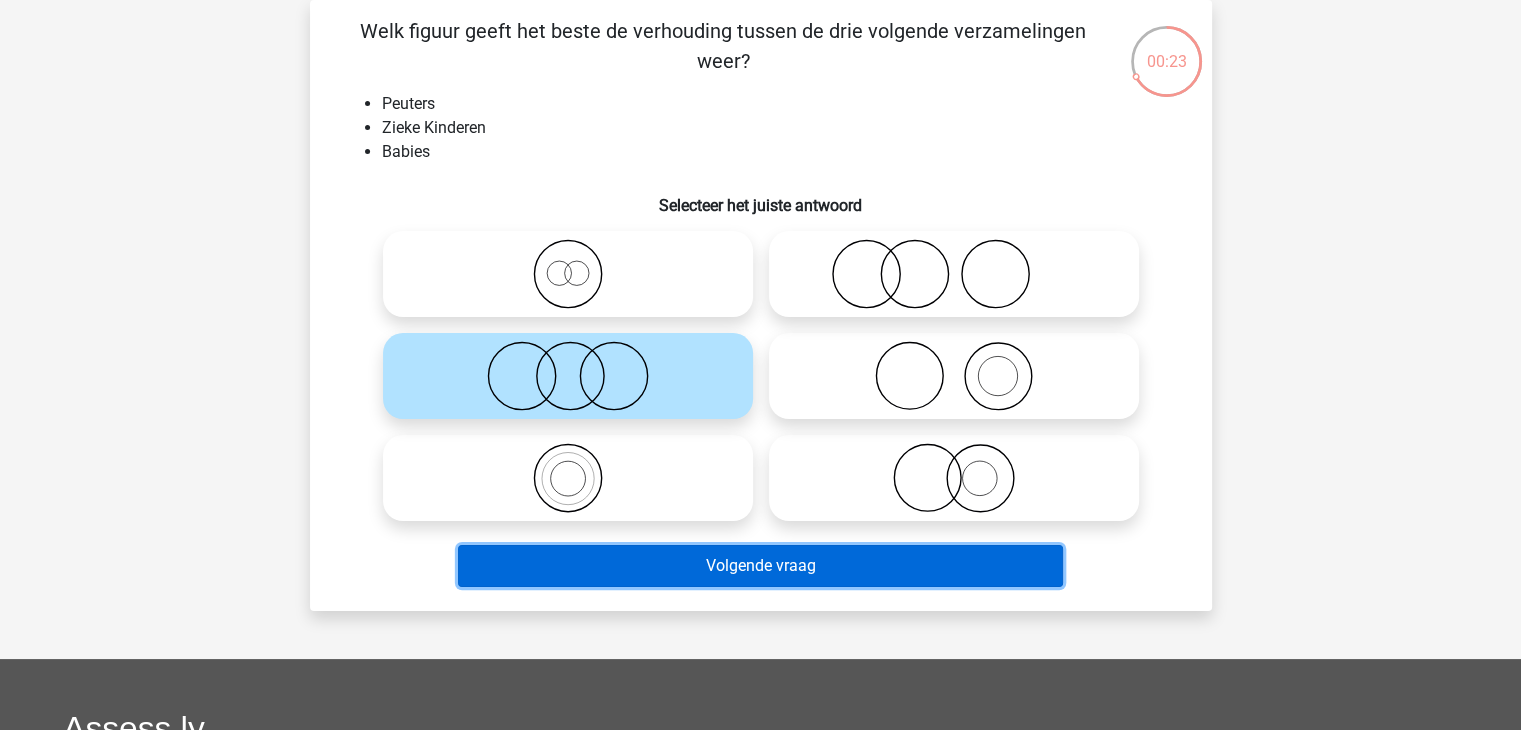 click on "Volgende vraag" at bounding box center [760, 566] 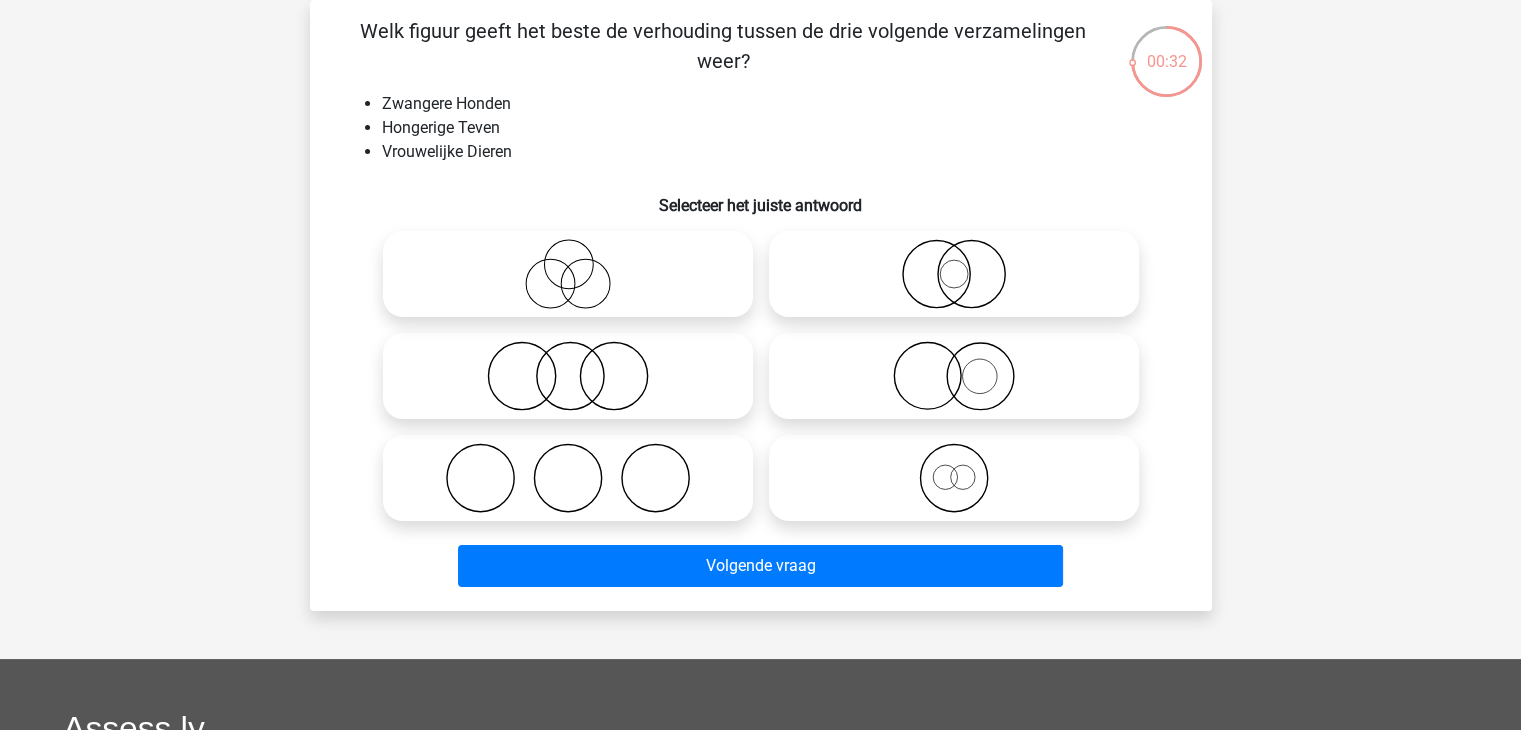 click 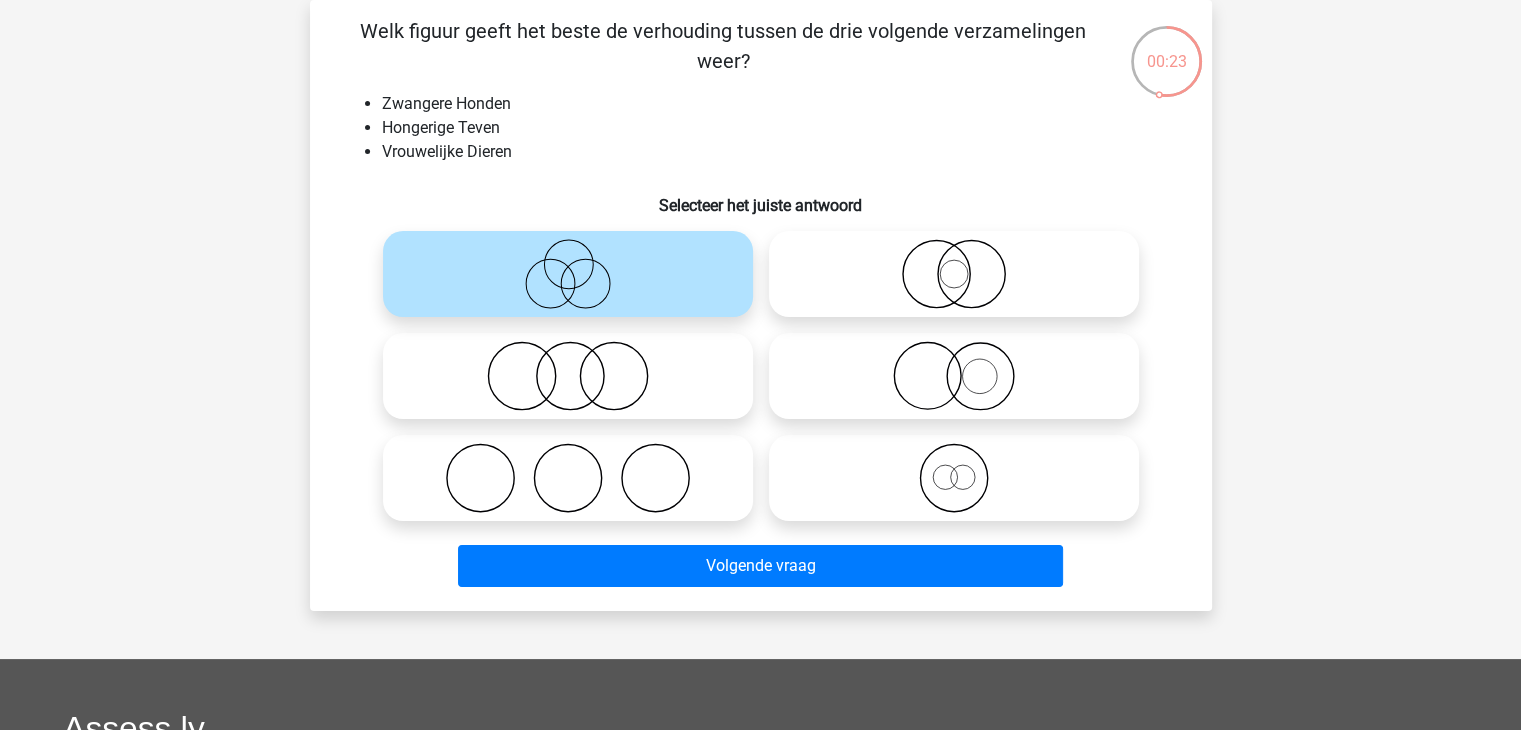 click 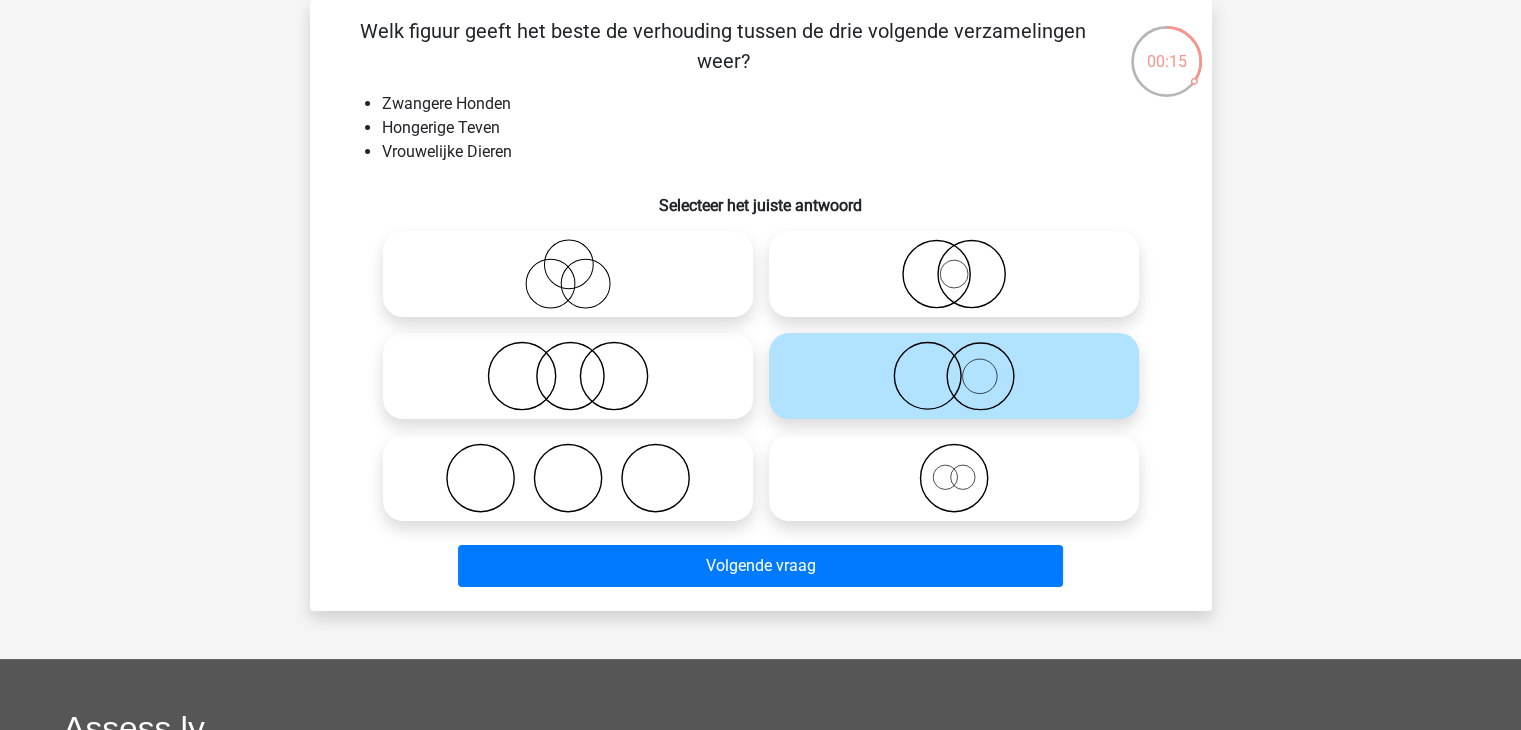 click 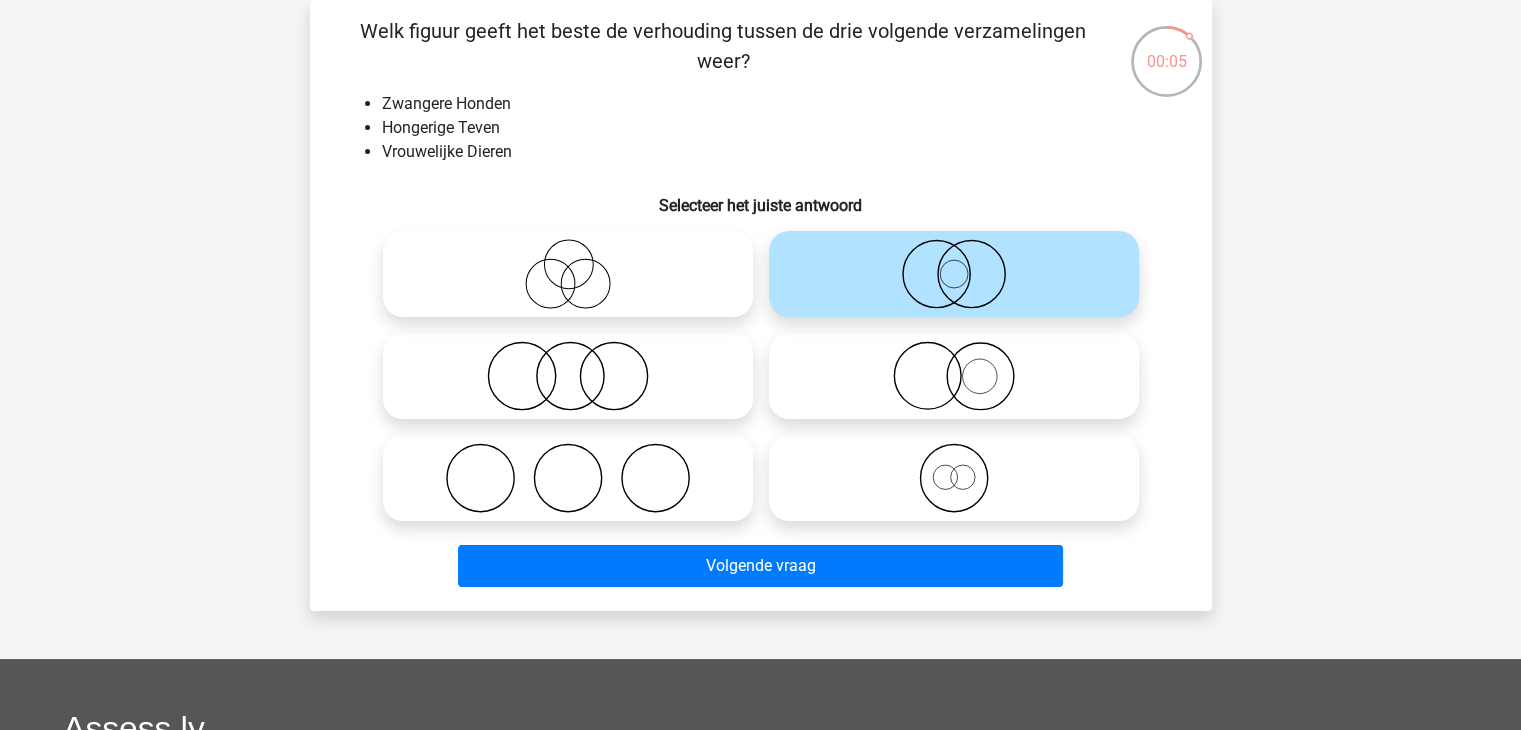 click 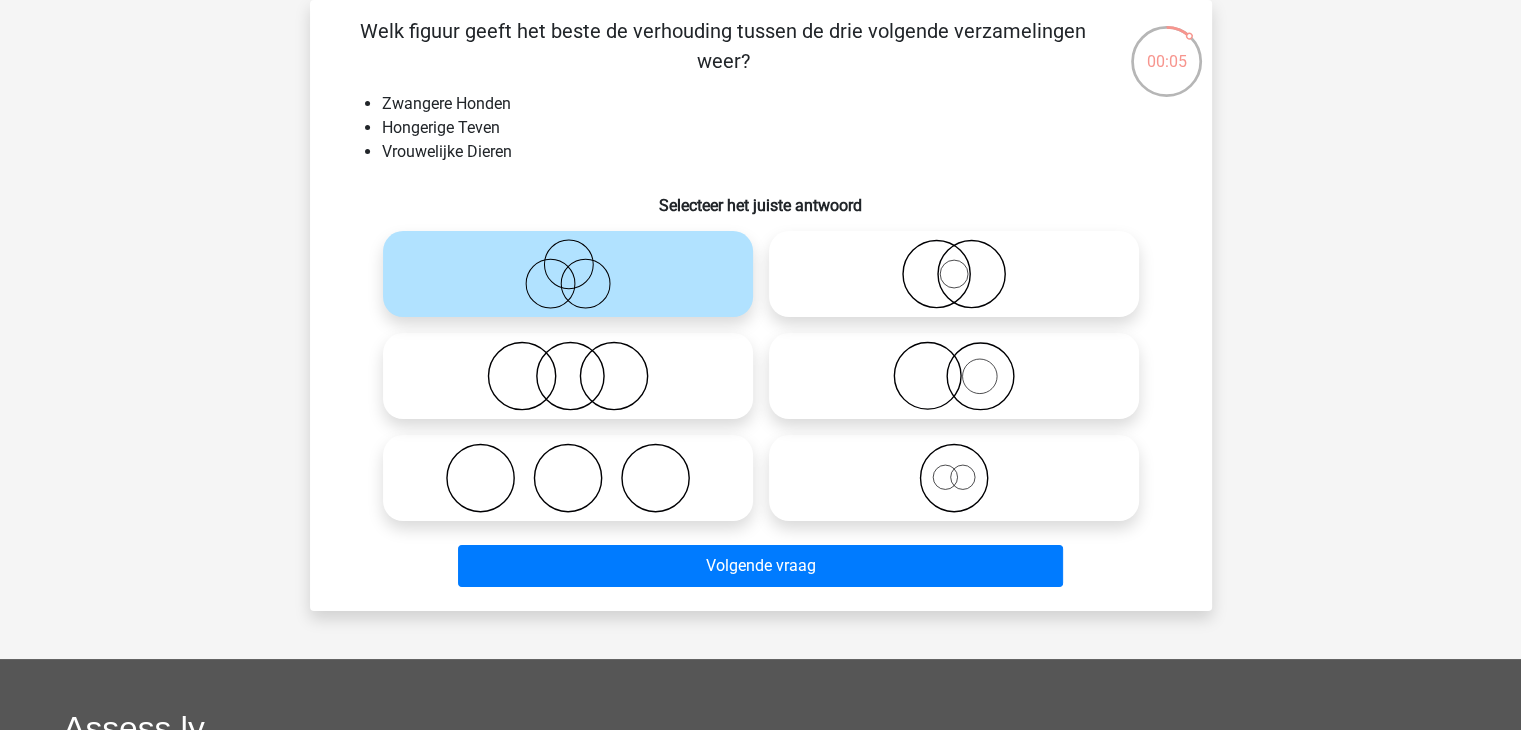 click 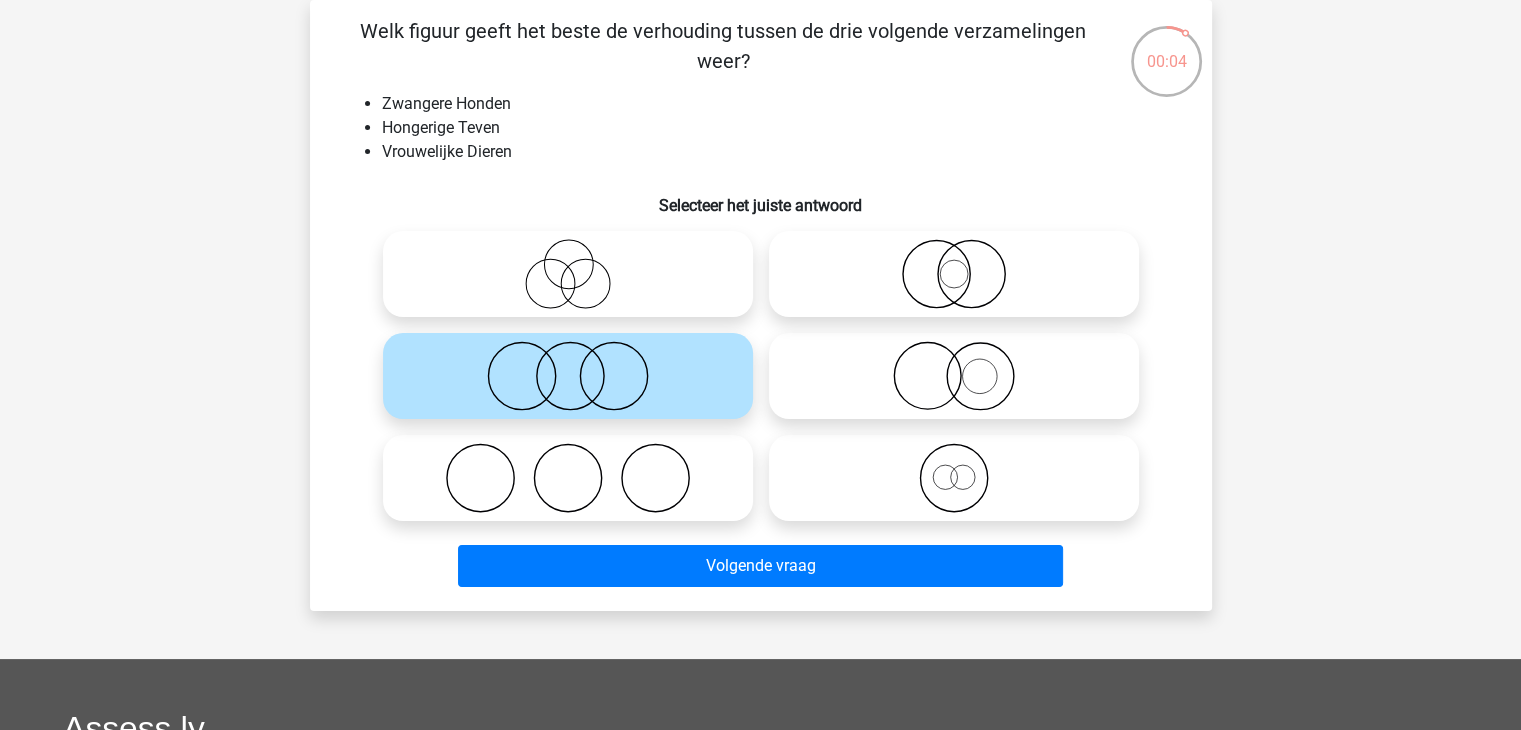click 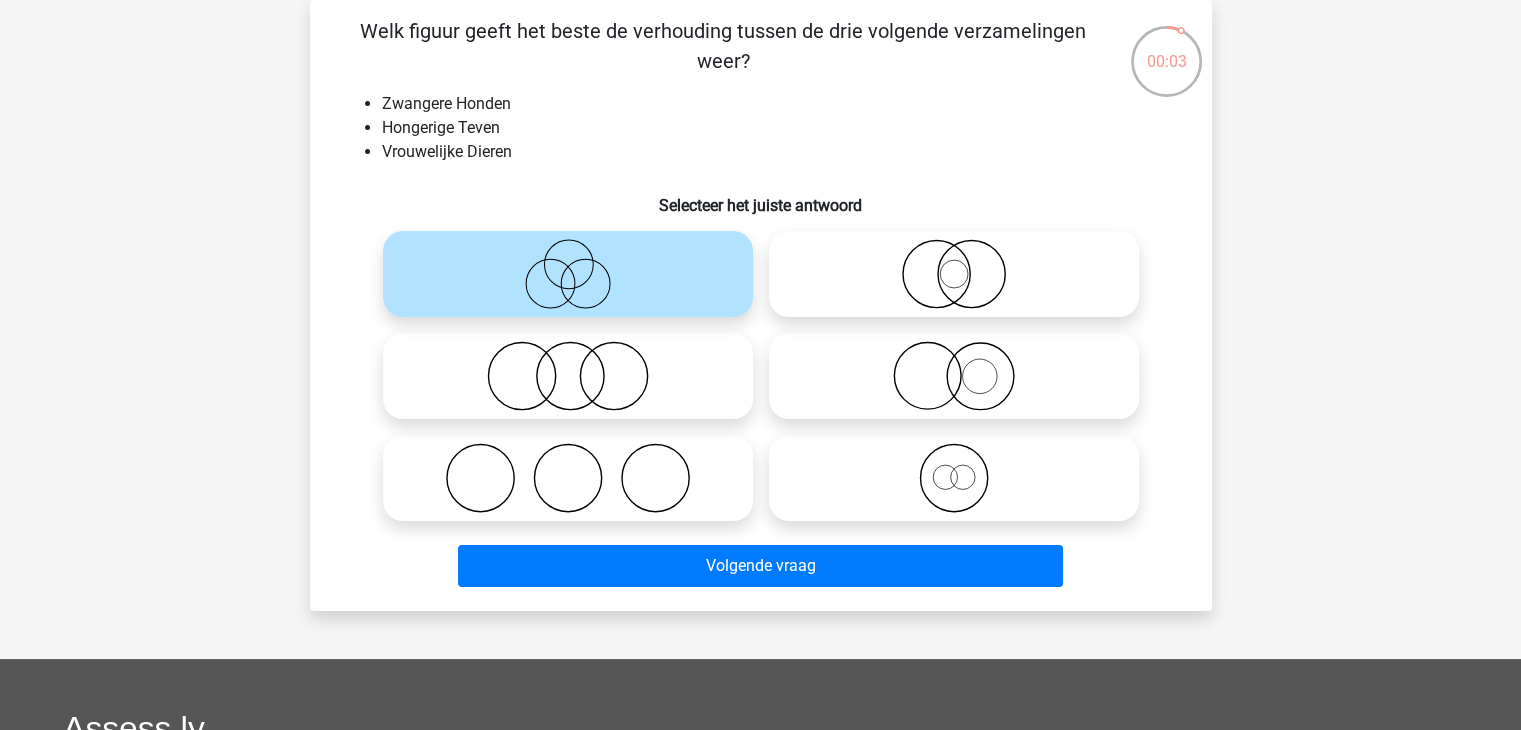 click at bounding box center (568, 376) 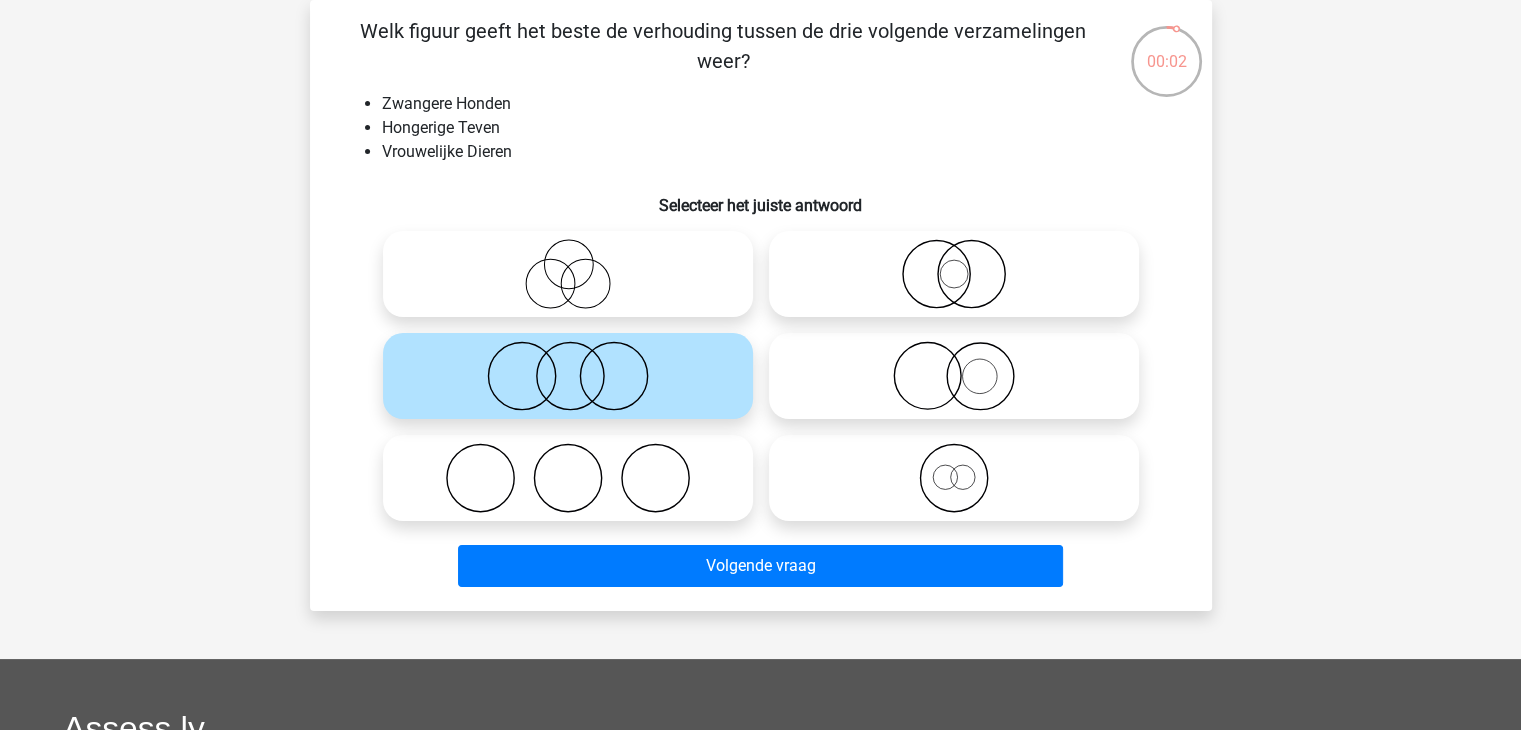 click 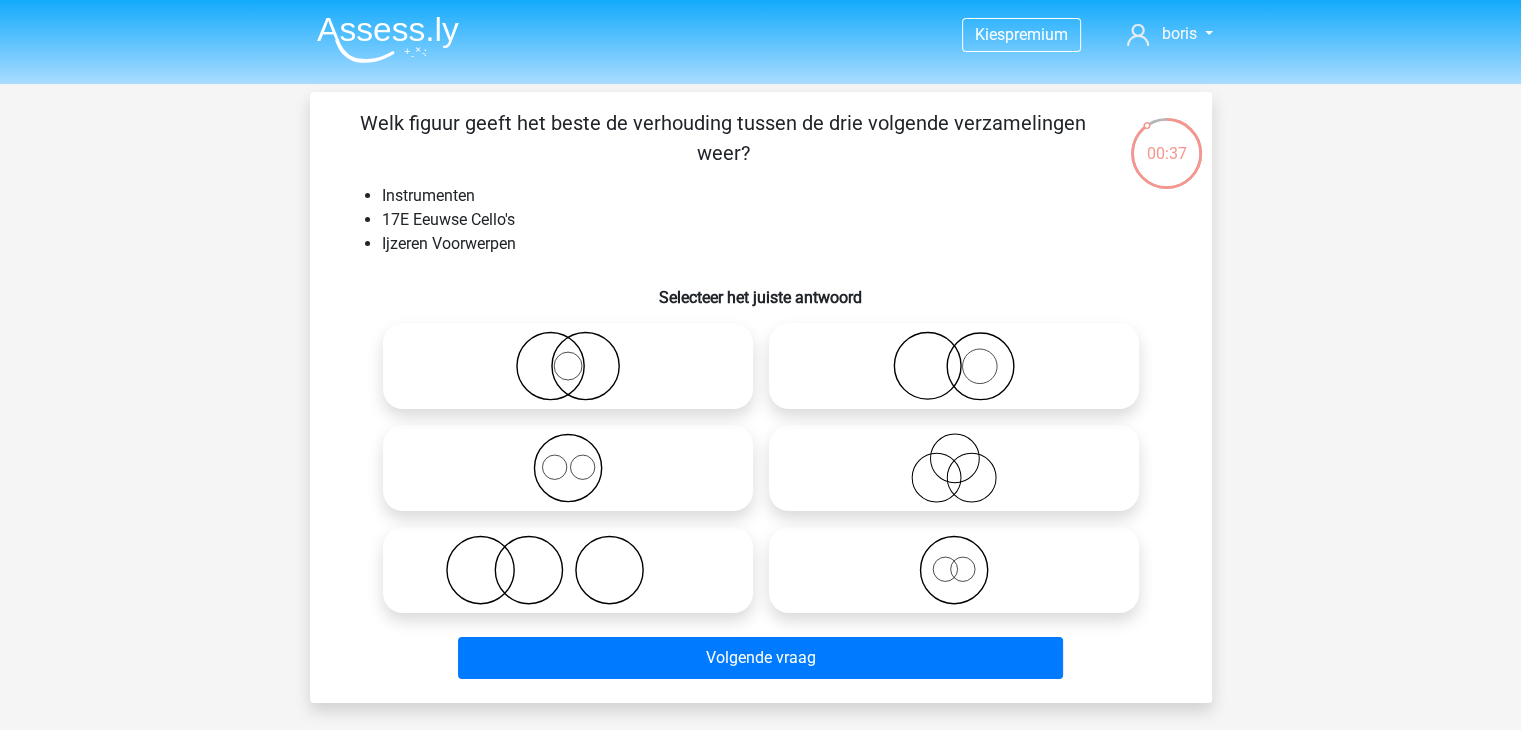 scroll, scrollTop: 100, scrollLeft: 0, axis: vertical 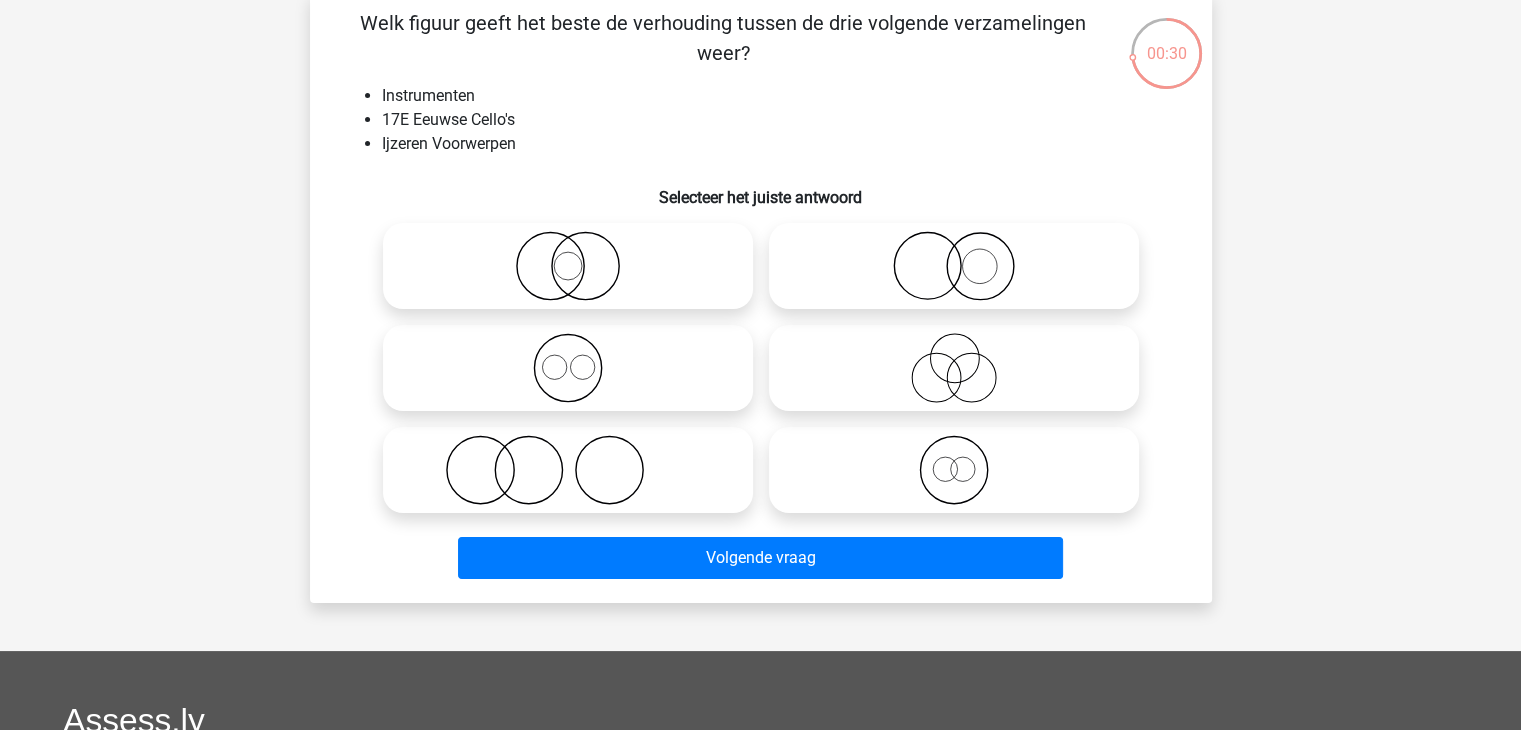 click 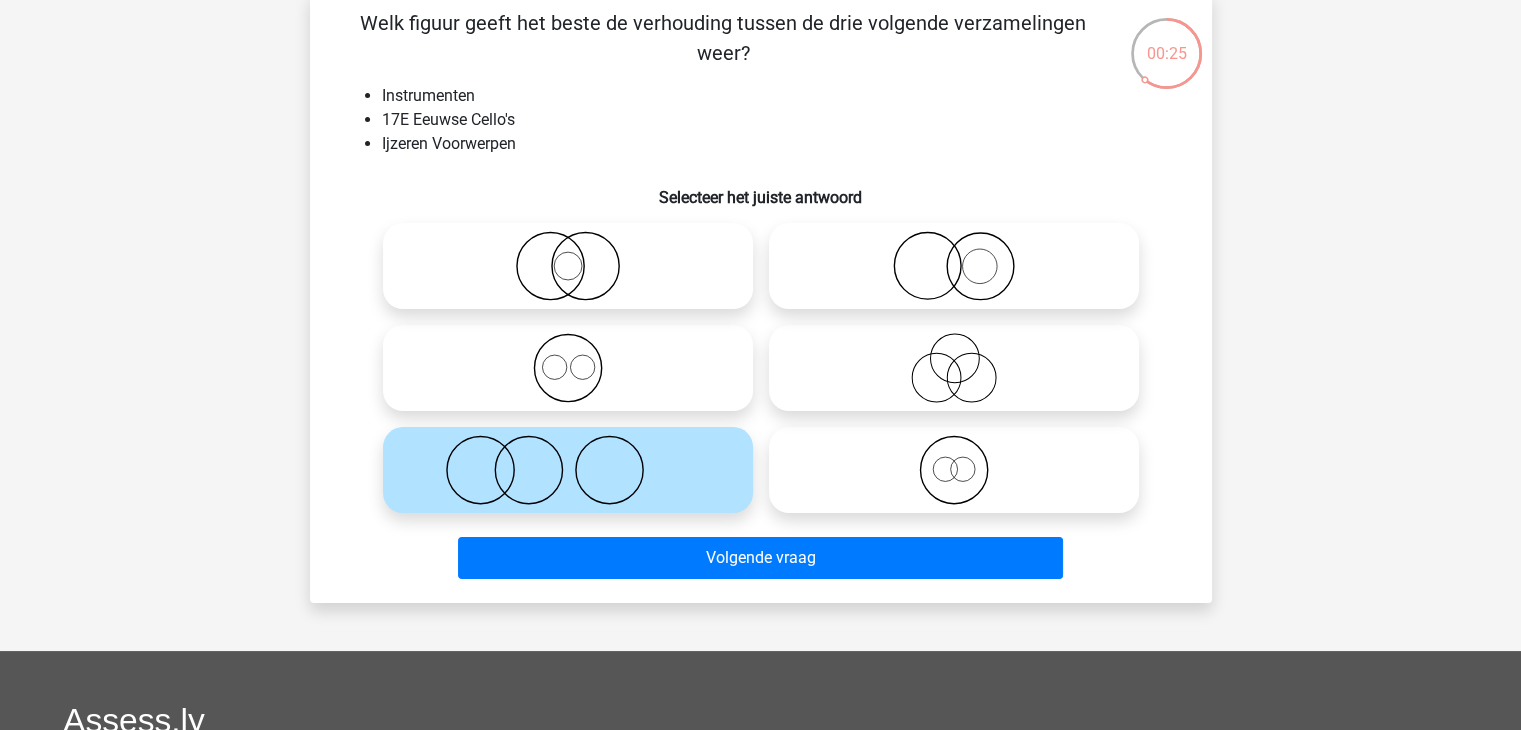 click 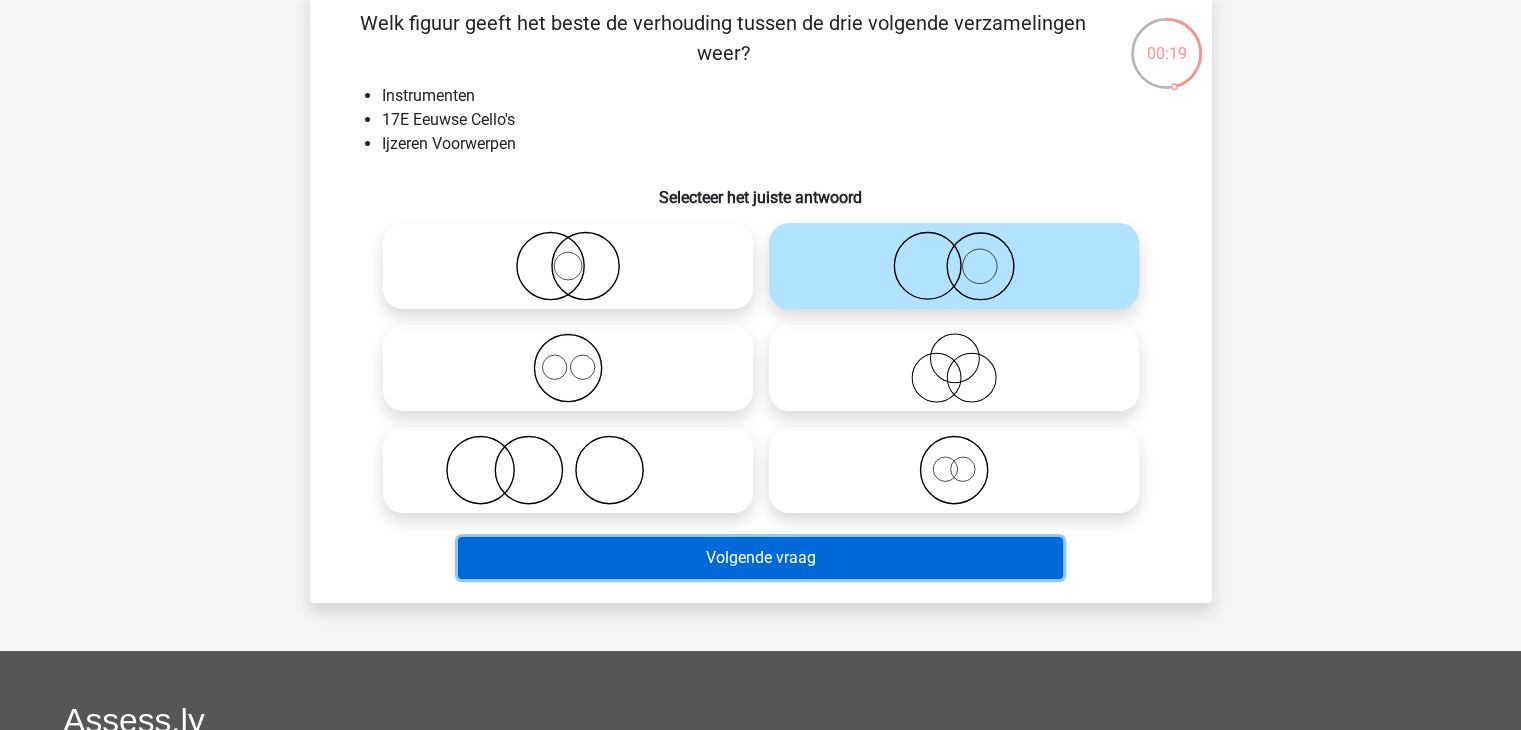 click on "Volgende vraag" at bounding box center [760, 558] 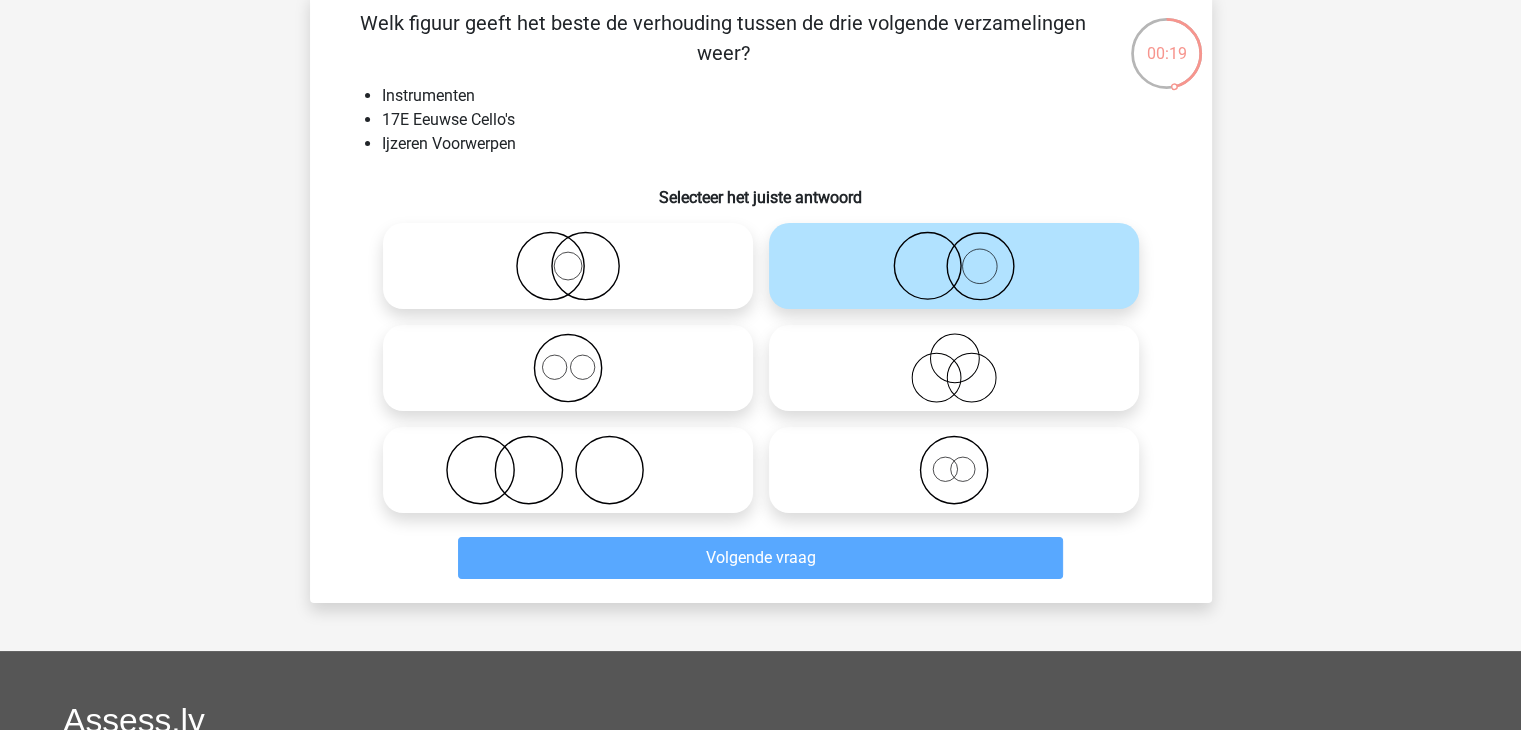 scroll, scrollTop: 92, scrollLeft: 0, axis: vertical 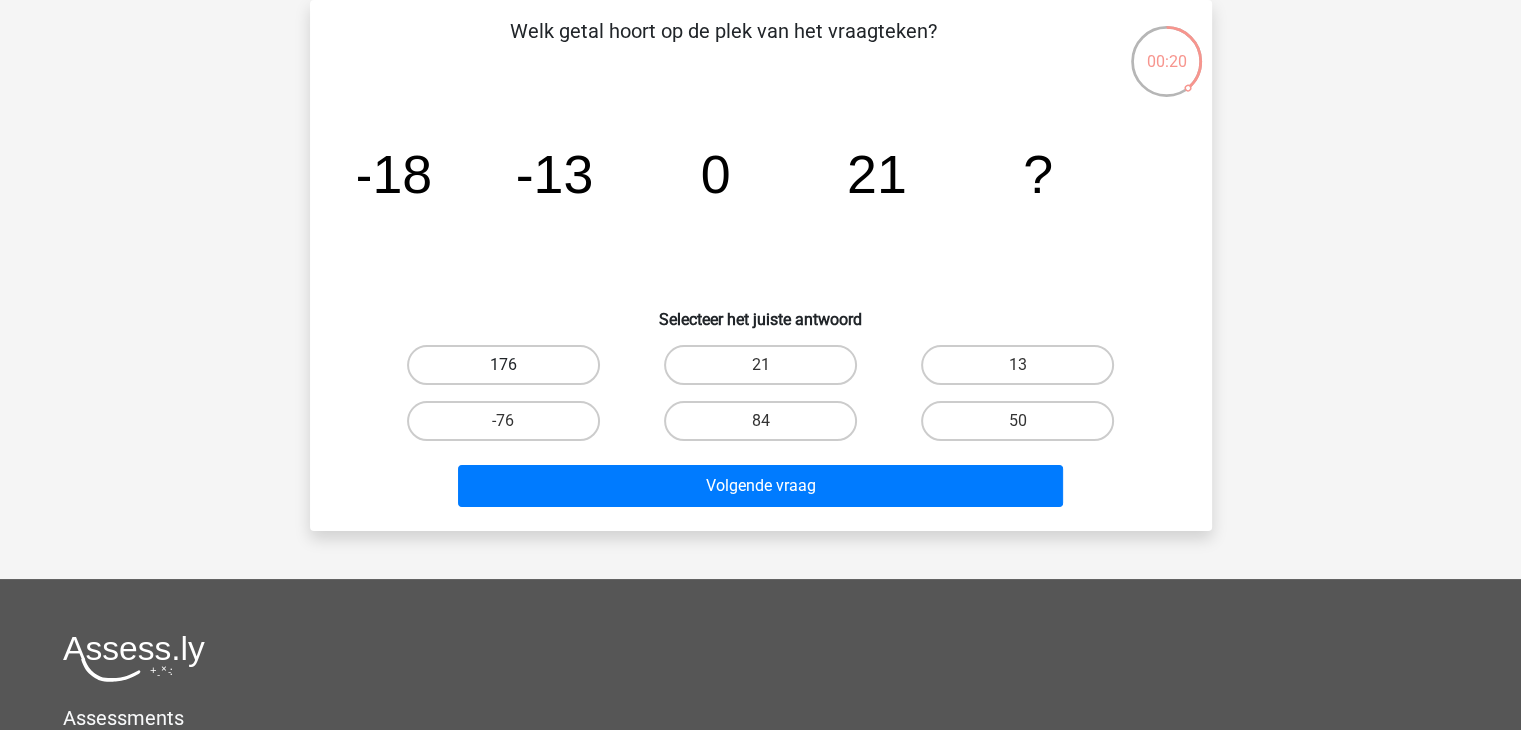 click on "176" at bounding box center (503, 365) 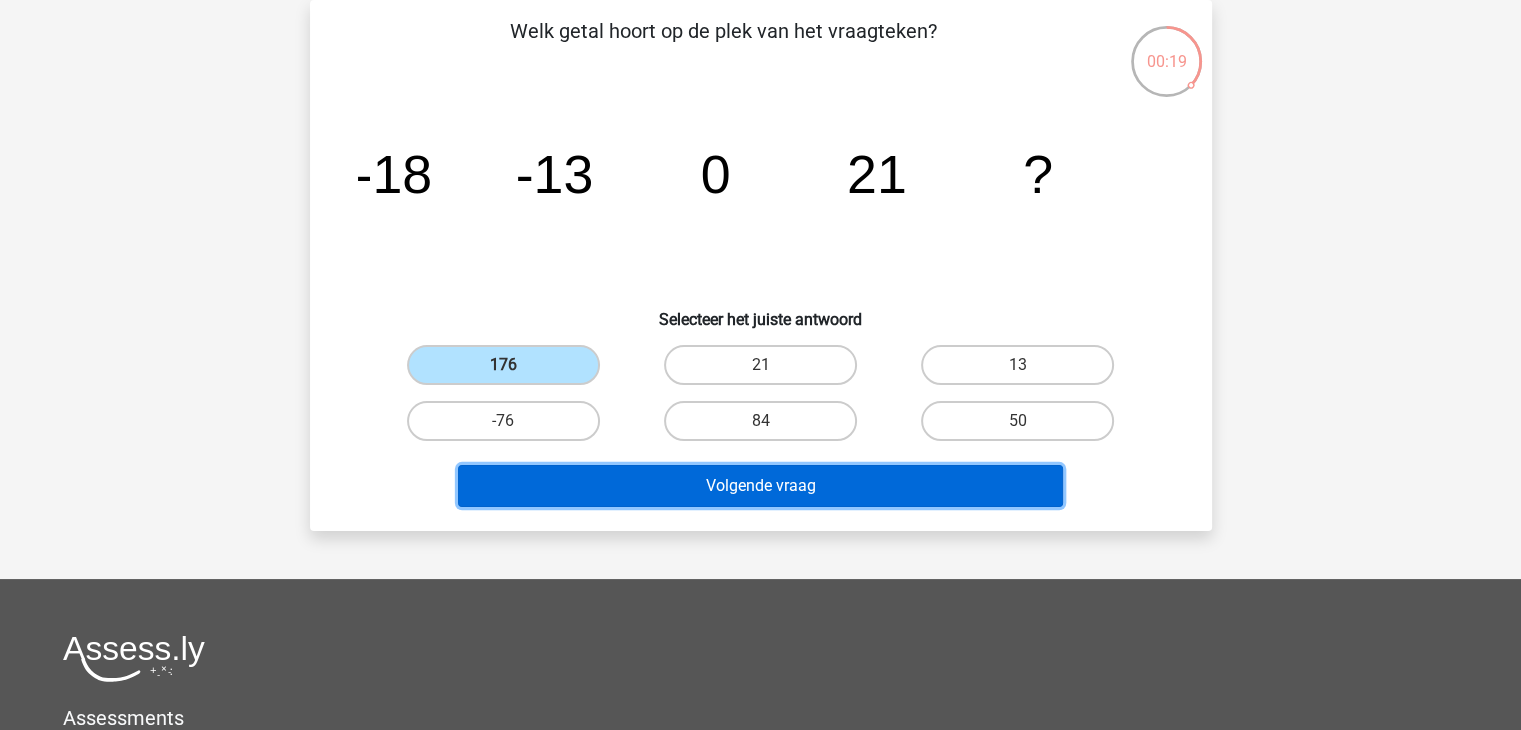 click on "Volgende vraag" at bounding box center (760, 486) 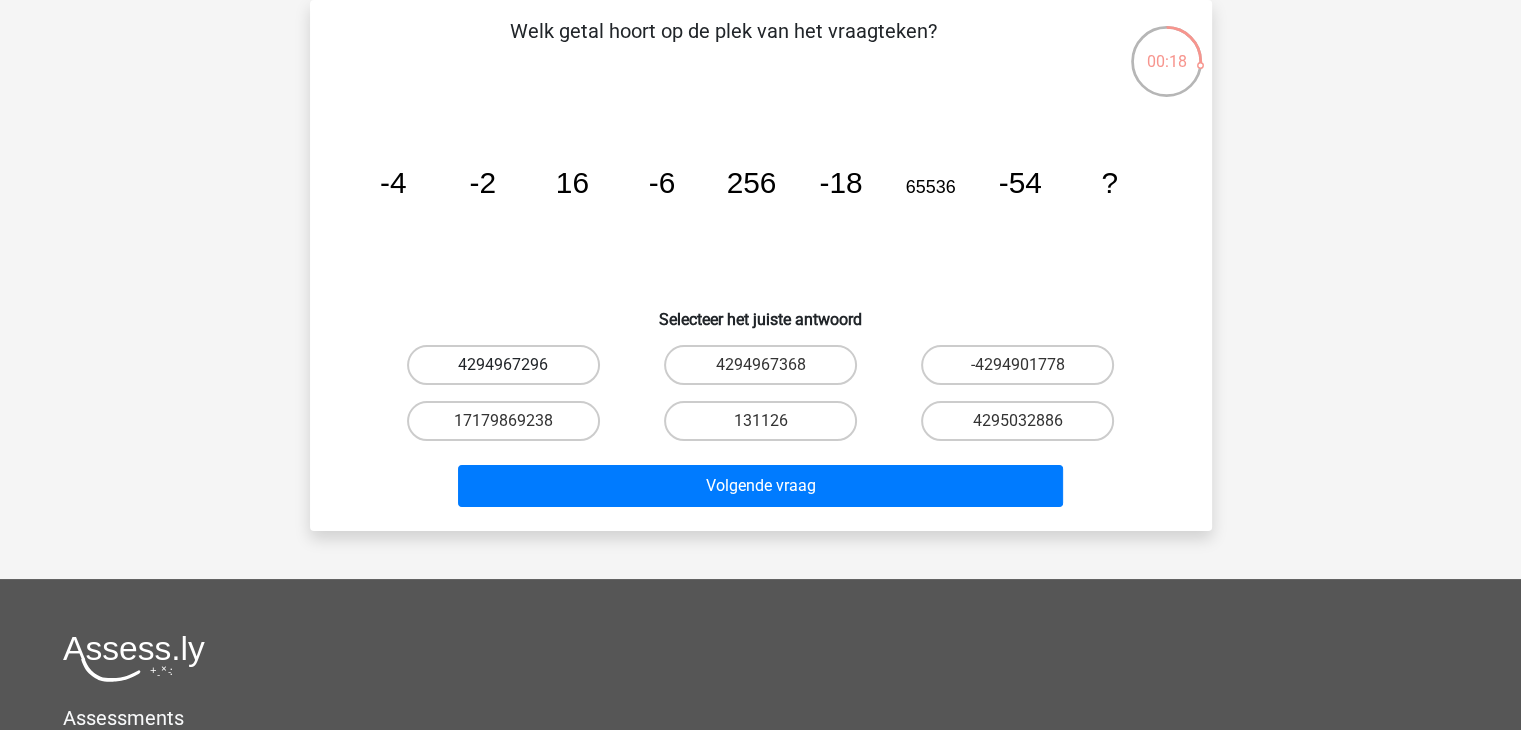 click on "4294967296" at bounding box center [503, 365] 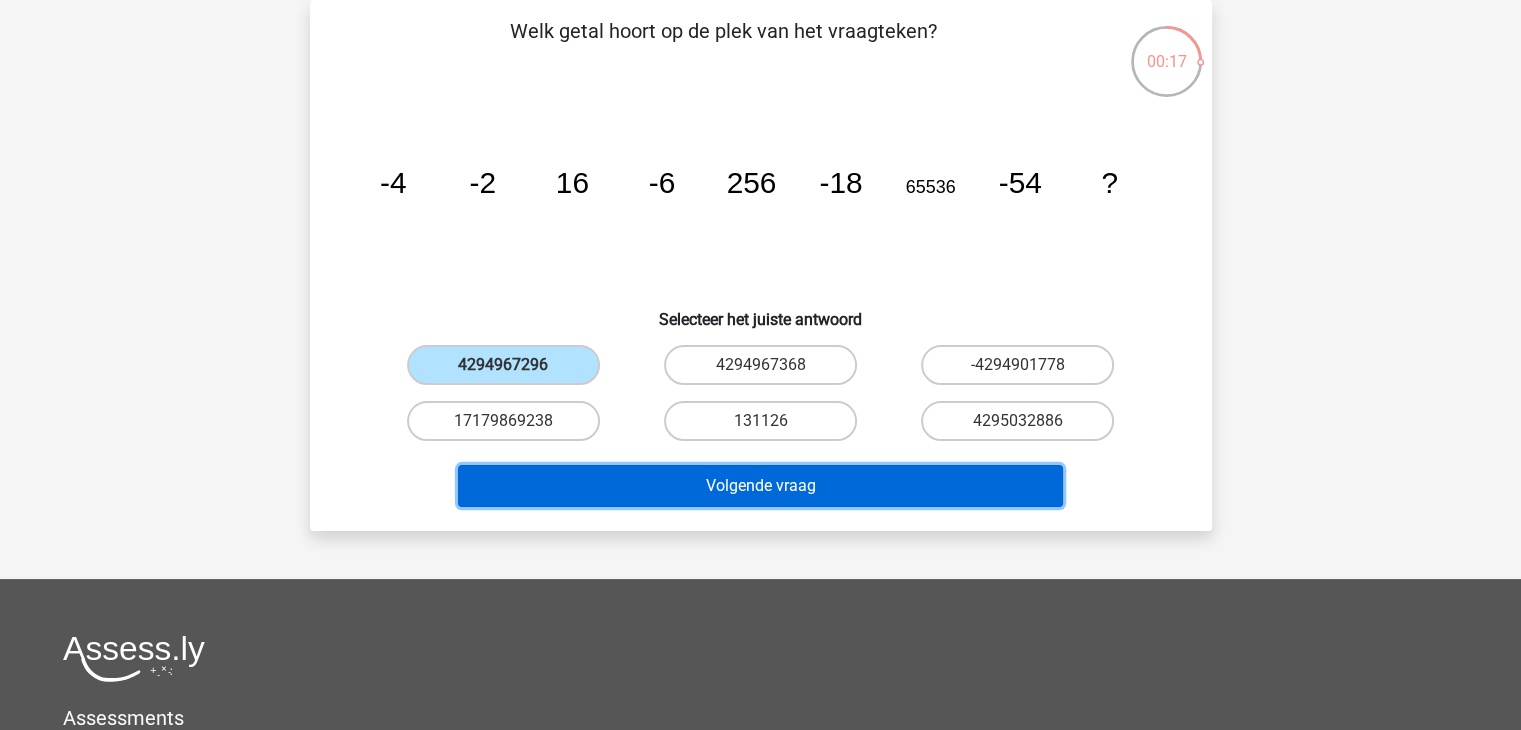 click on "Volgende vraag" at bounding box center (760, 486) 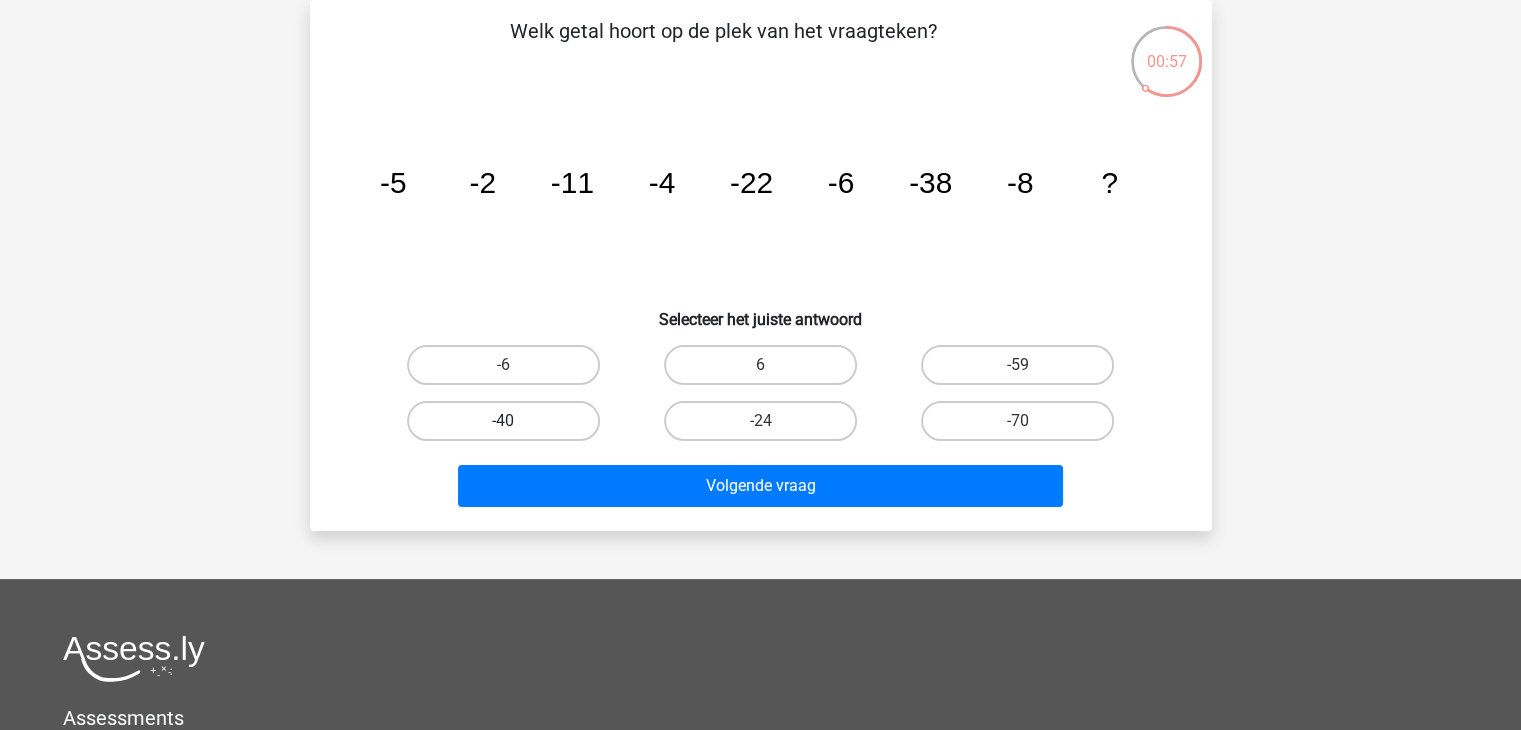 click on "-40" at bounding box center (503, 421) 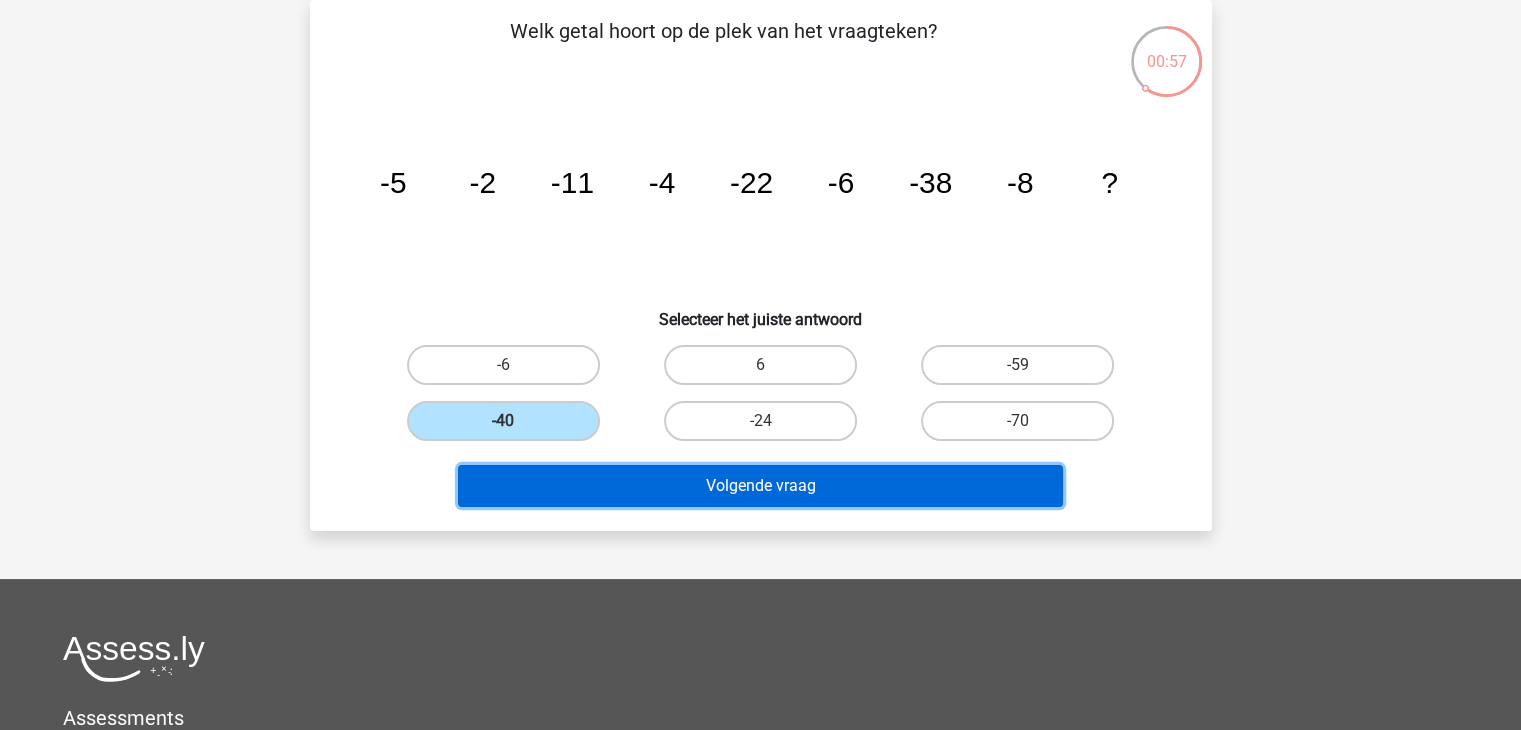 click on "Volgende vraag" at bounding box center [760, 486] 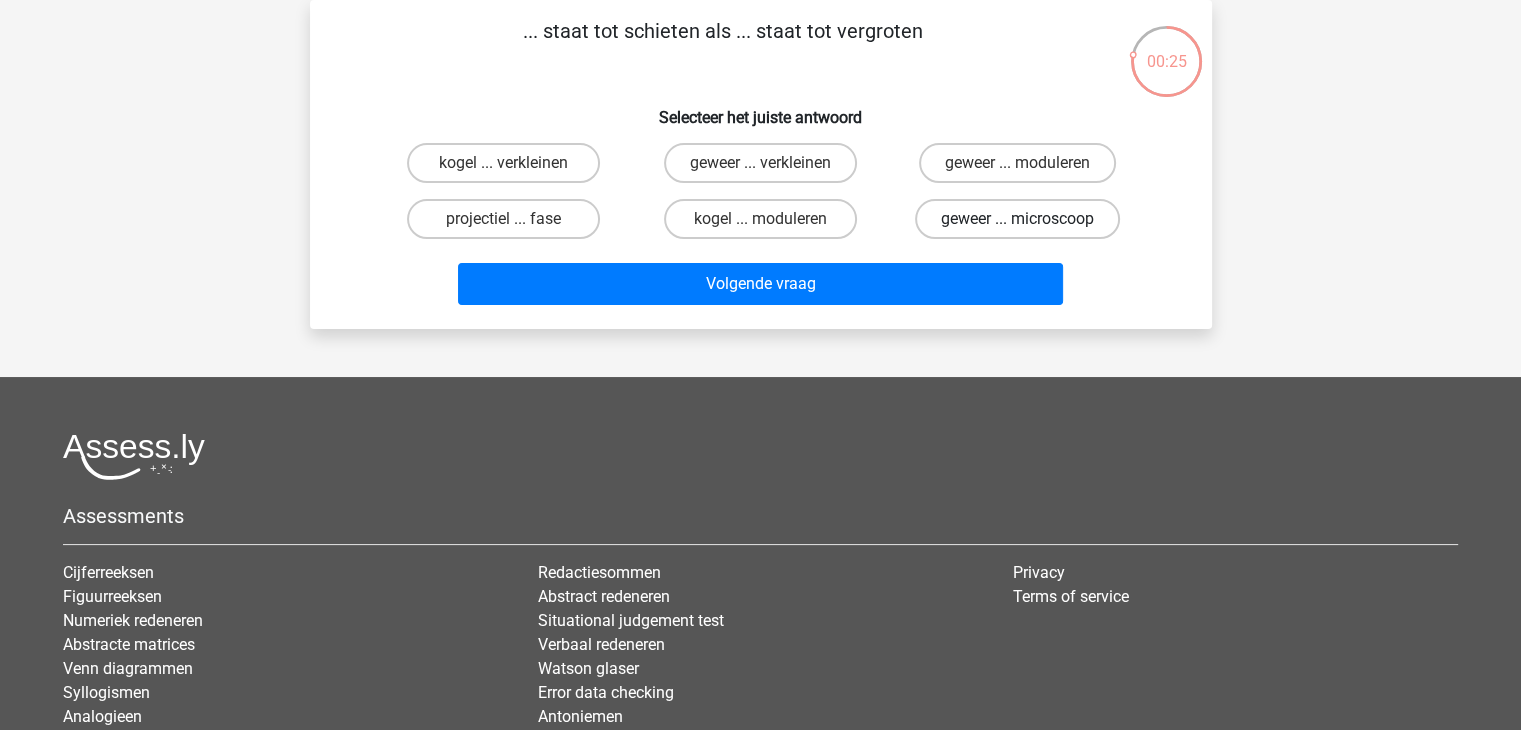 click on "geweer ... microscoop" at bounding box center (1017, 219) 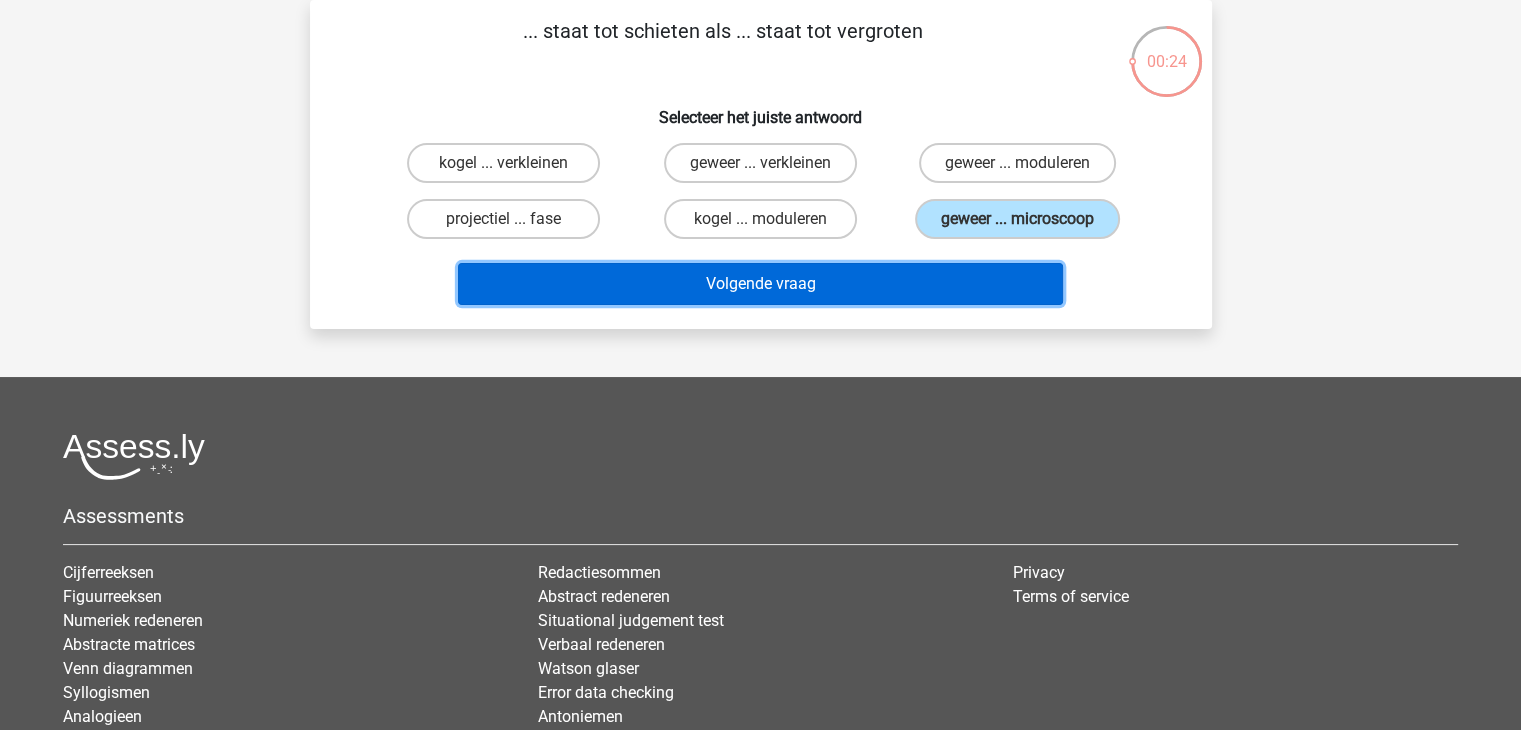 click on "Volgende vraag" at bounding box center (760, 284) 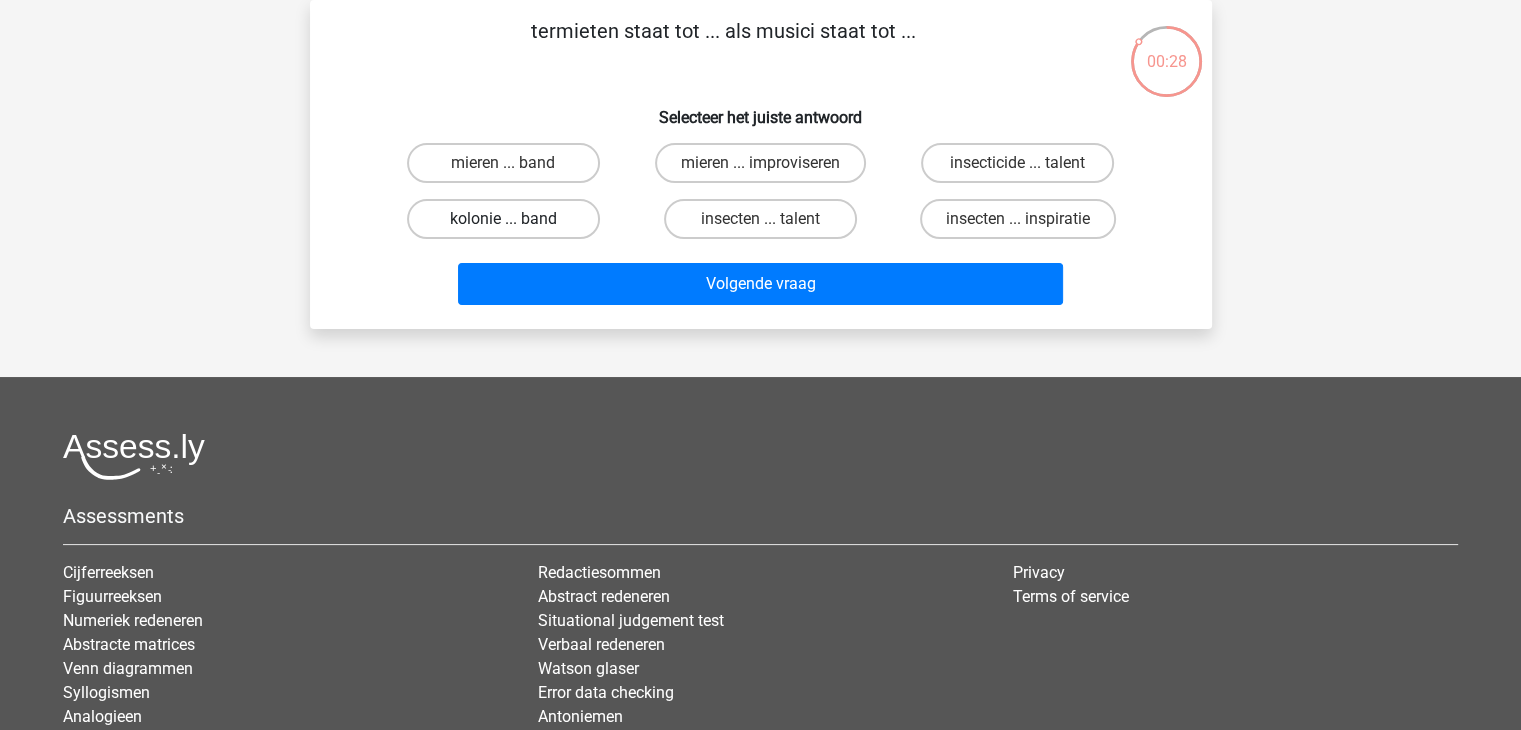click on "kolonie ... band" at bounding box center [503, 219] 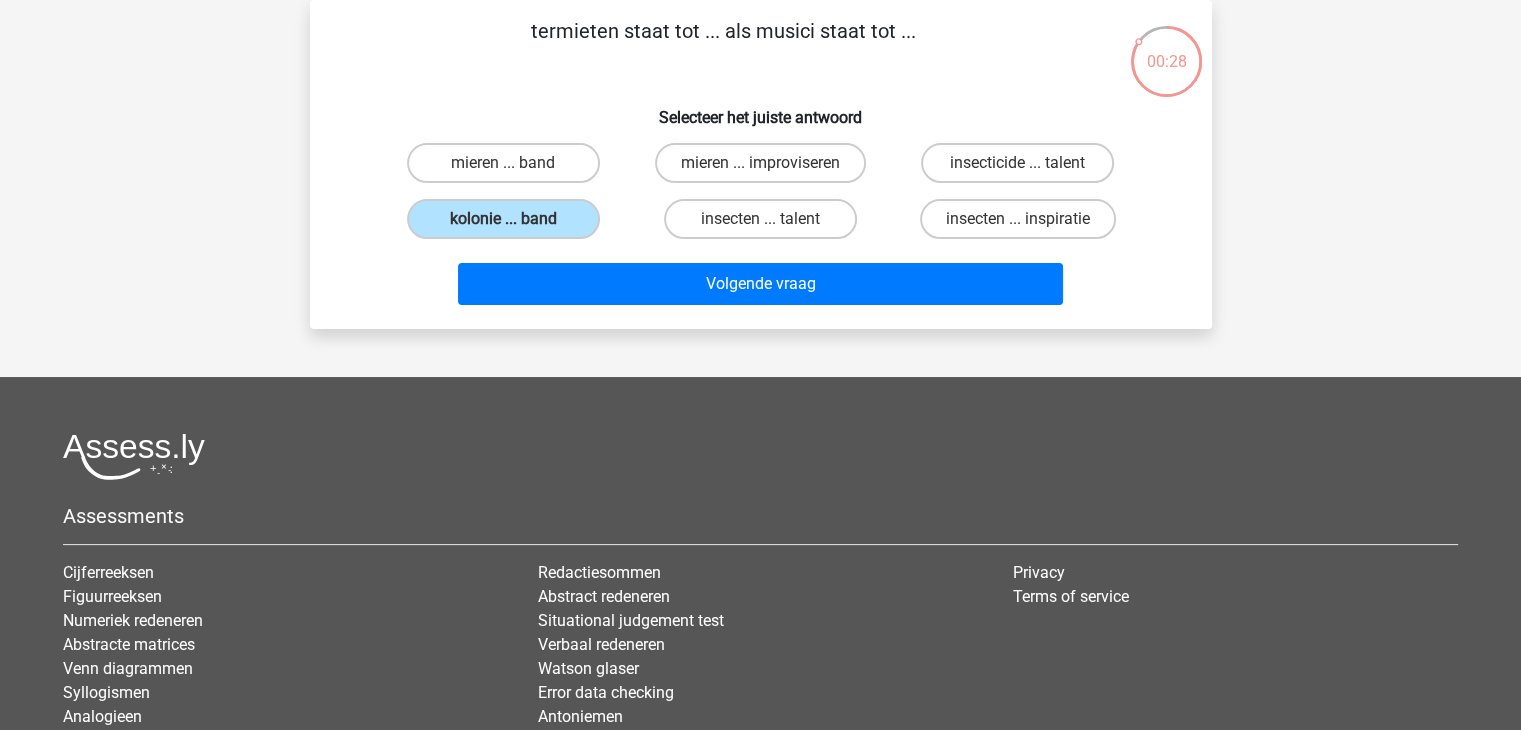 click on "termieten staat tot ... als musici staat tot ...
Selecteer het juiste antwoord
mieren ... band
mieren ... improviseren
insecticide ... talent" at bounding box center [761, 164] 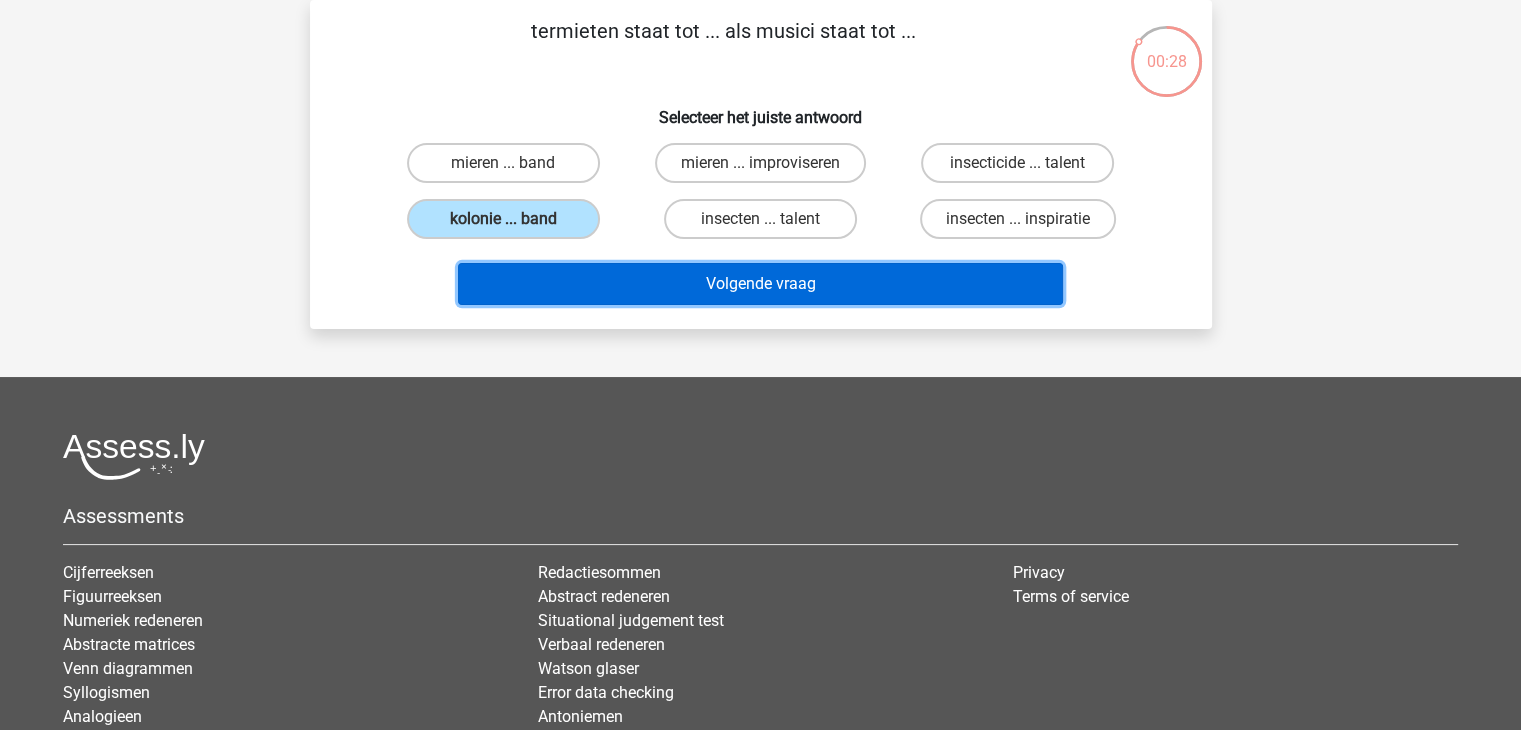 click on "Volgende vraag" at bounding box center (760, 284) 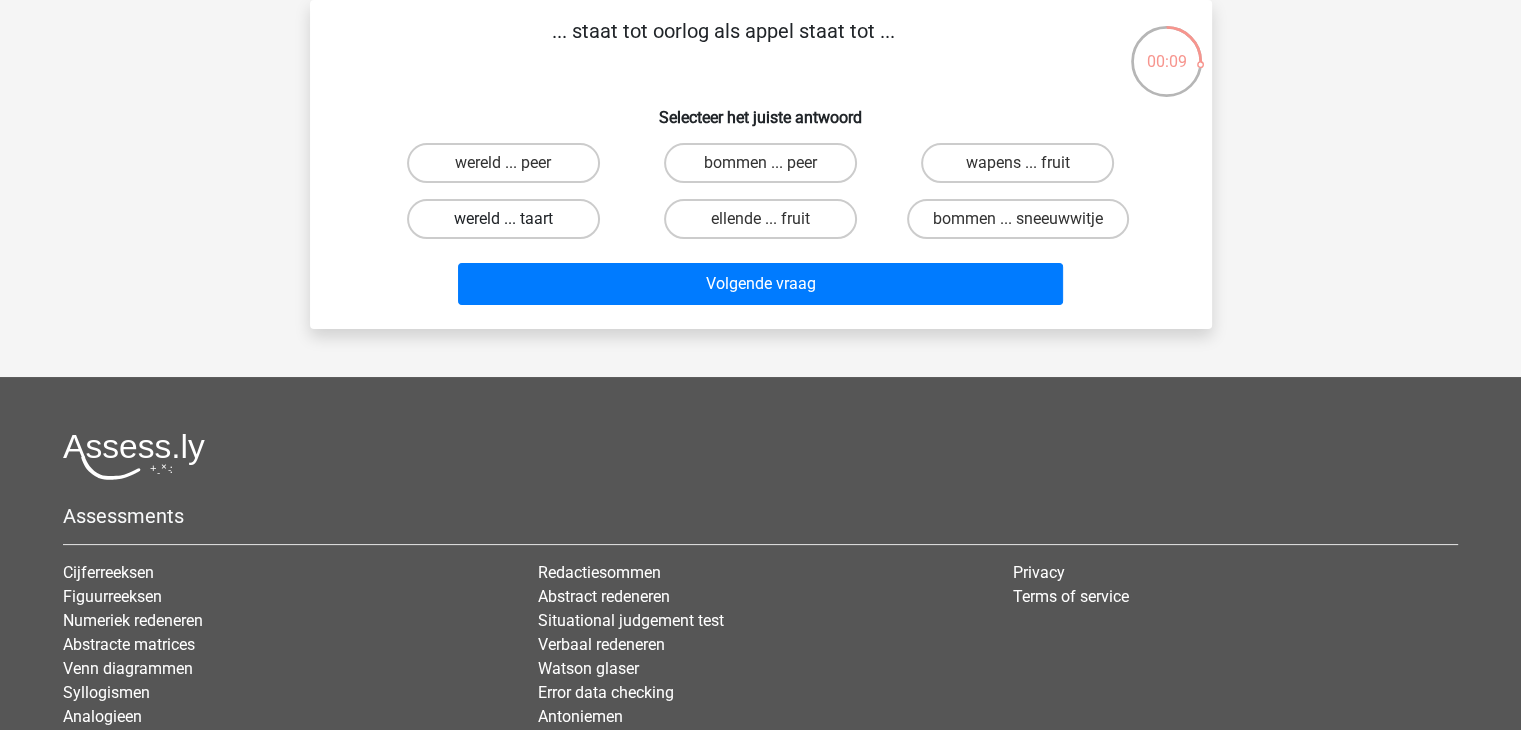 click on "wereld ... taart" at bounding box center [503, 219] 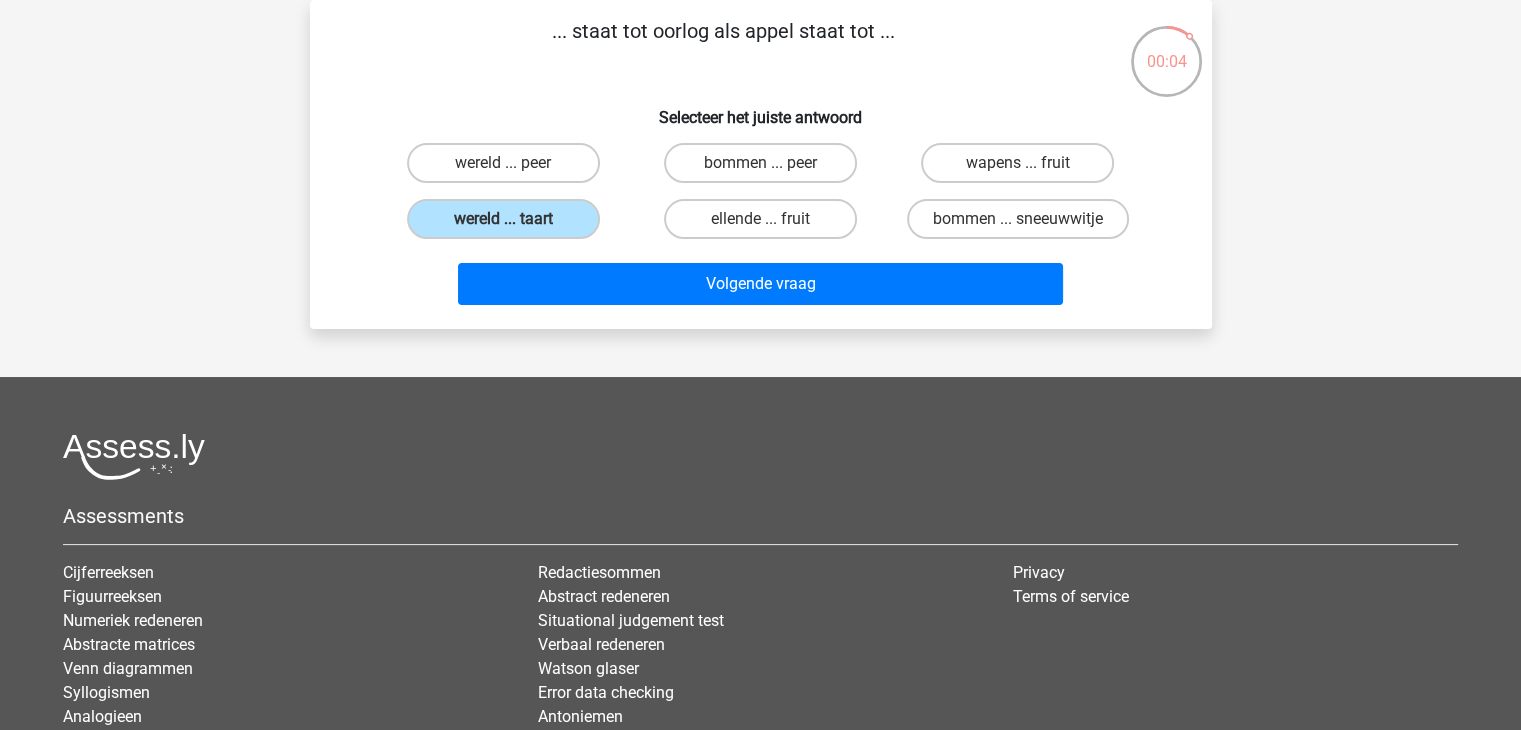 click on "Volgende vraag" at bounding box center [761, 288] 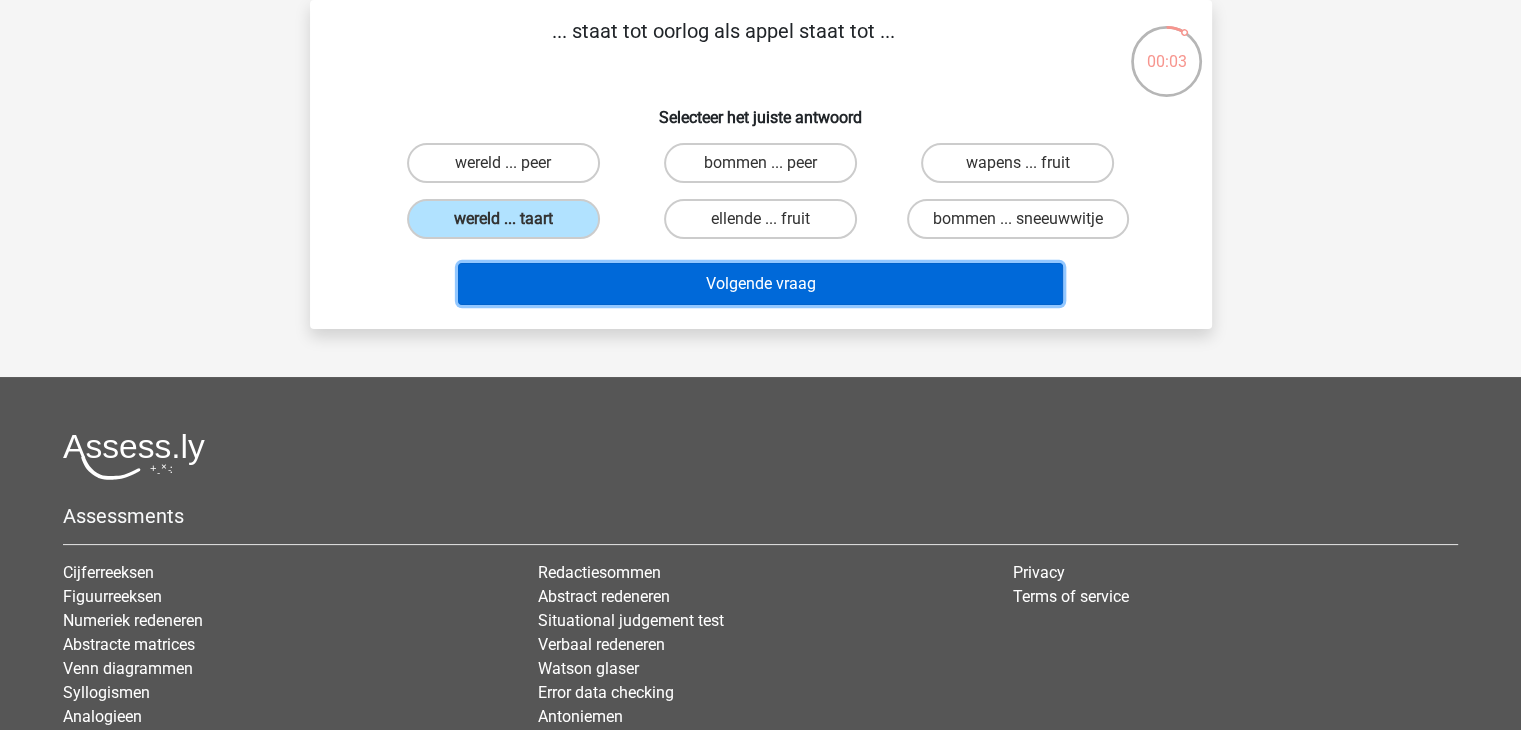 click on "Volgende vraag" at bounding box center [760, 284] 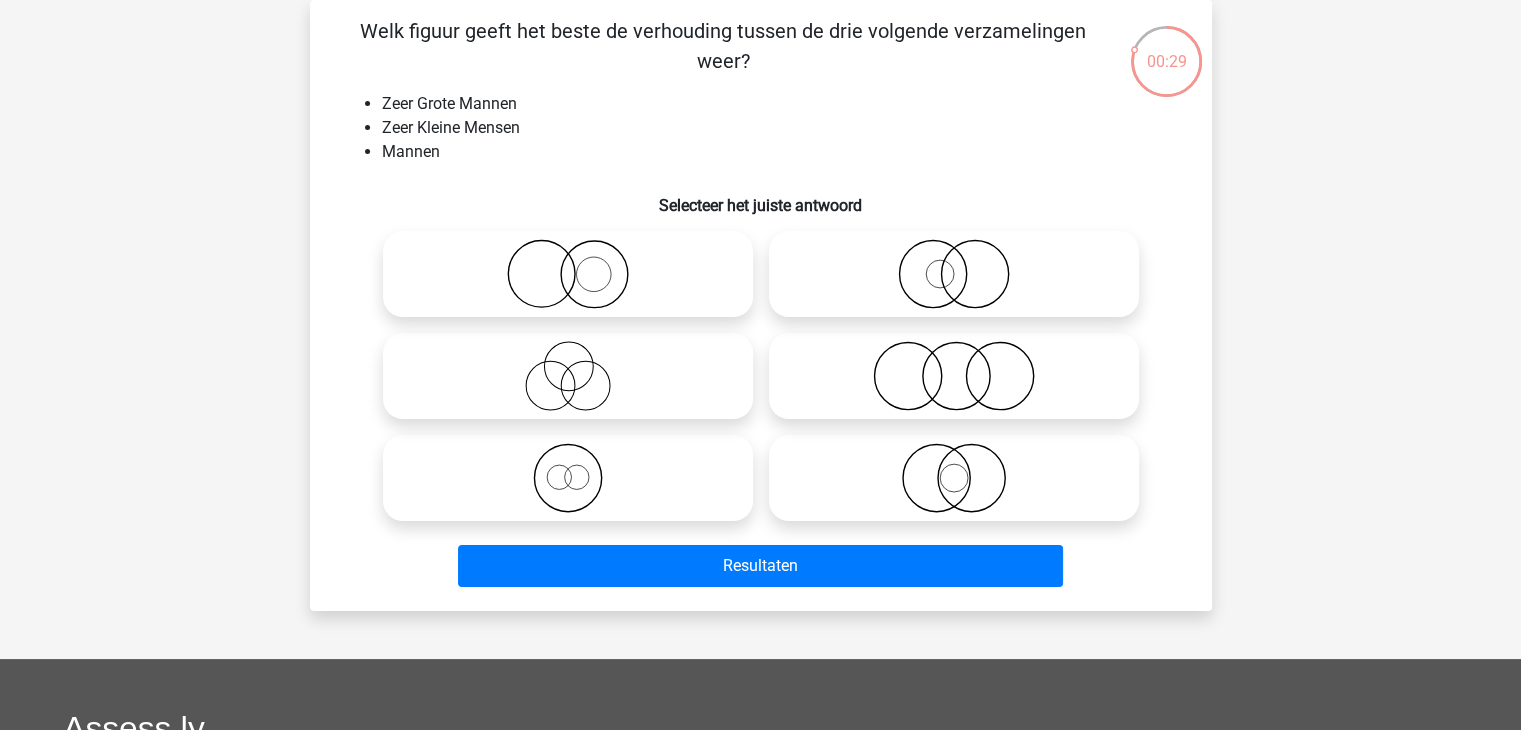click at bounding box center (954, 376) 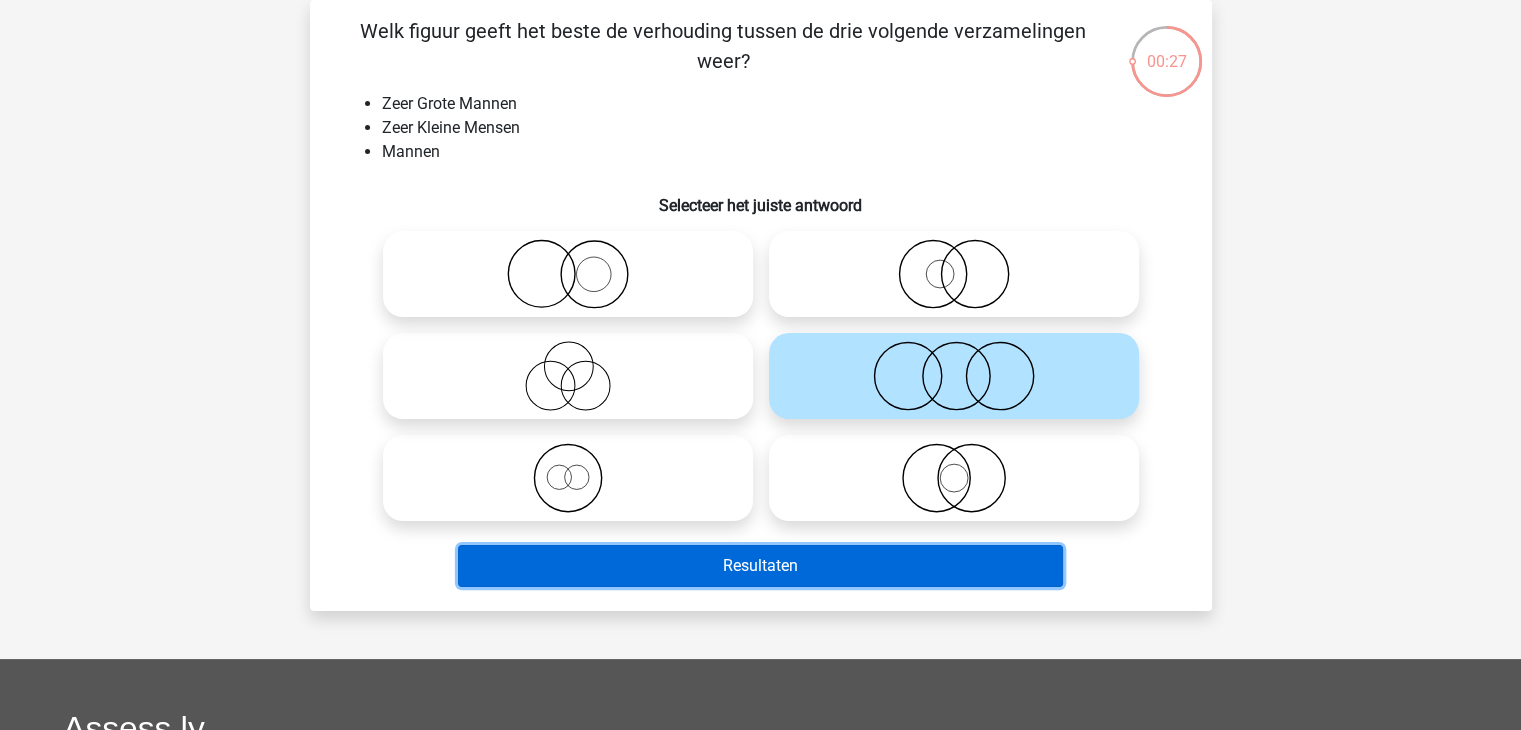 click on "Resultaten" at bounding box center (760, 566) 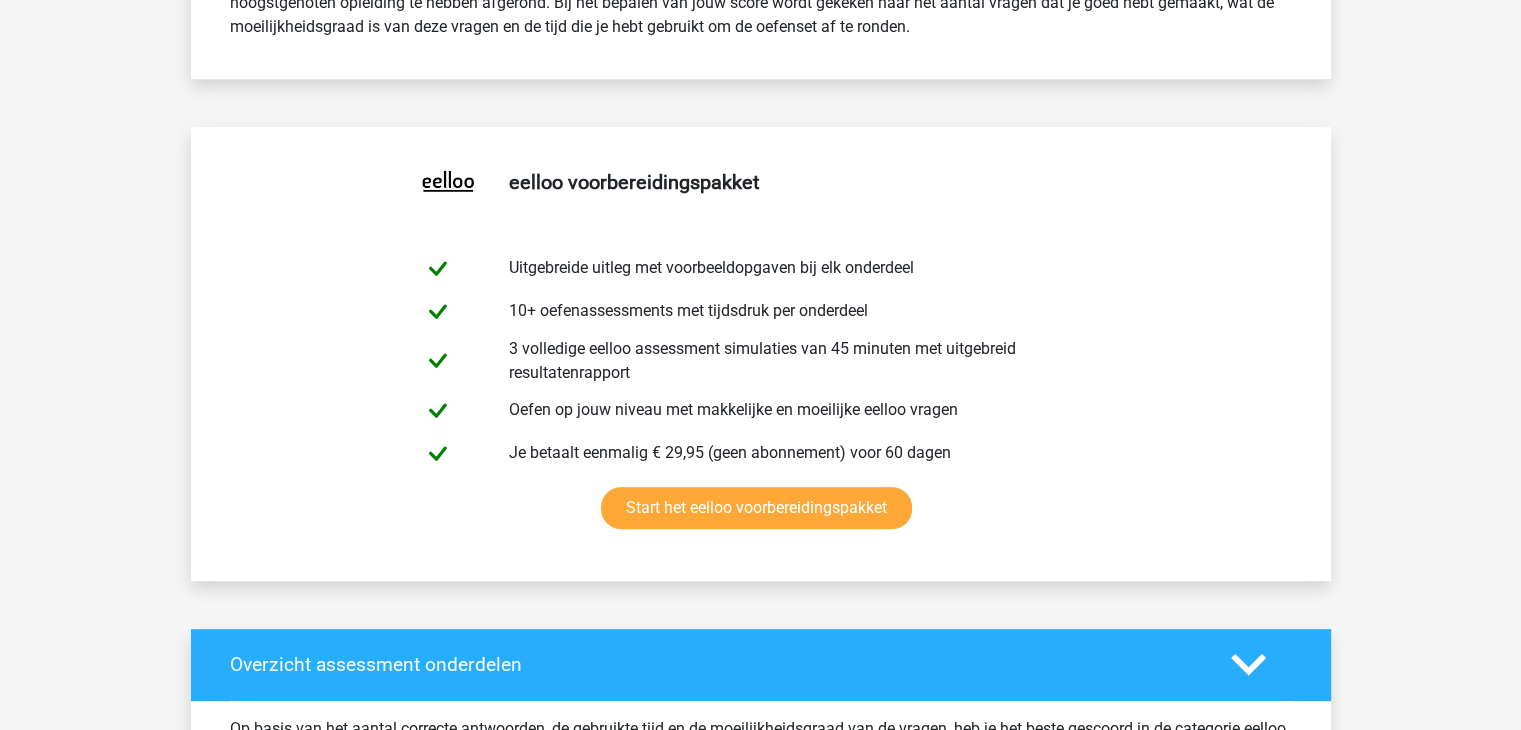 scroll, scrollTop: 0, scrollLeft: 0, axis: both 